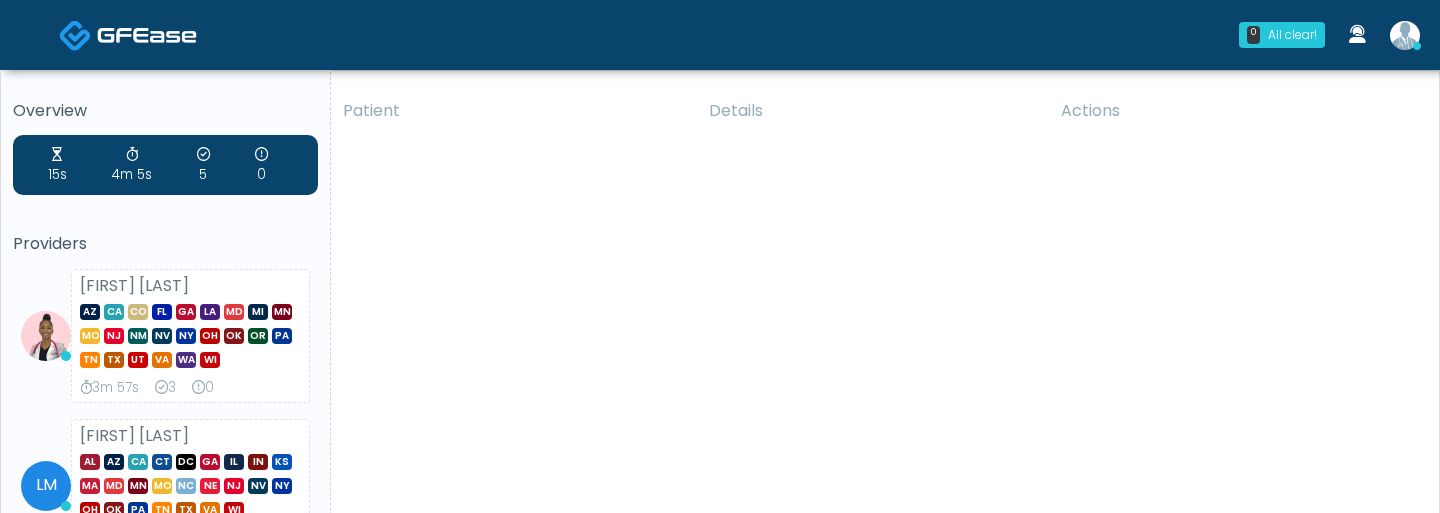 scroll, scrollTop: 0, scrollLeft: 0, axis: both 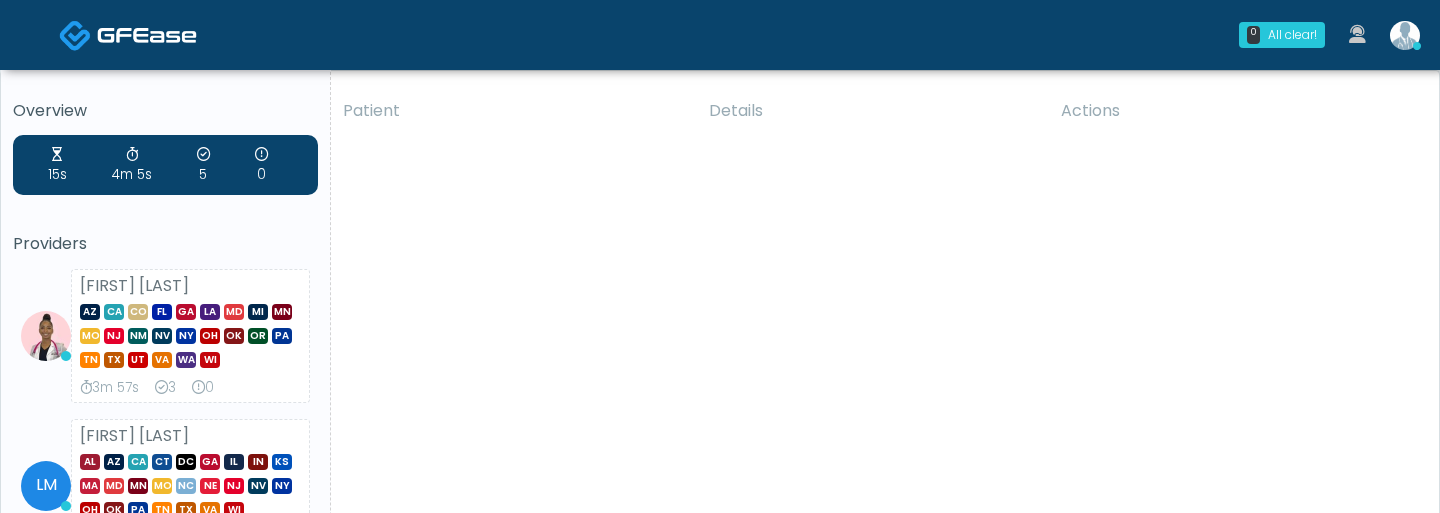 click at bounding box center (1405, 35) 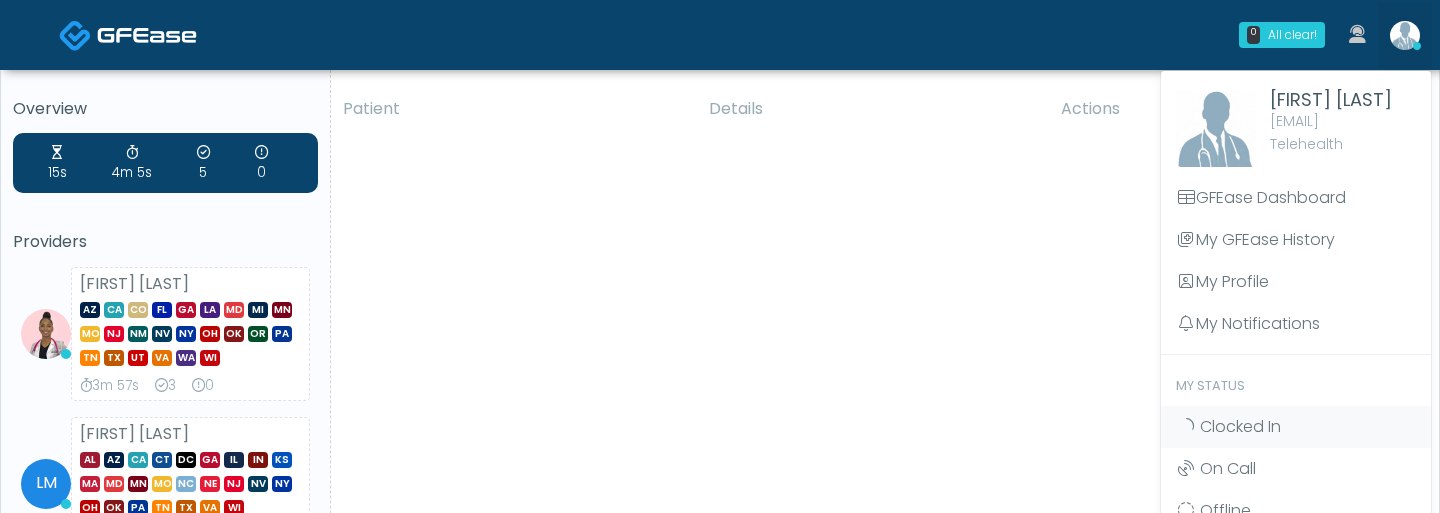 scroll, scrollTop: 0, scrollLeft: 0, axis: both 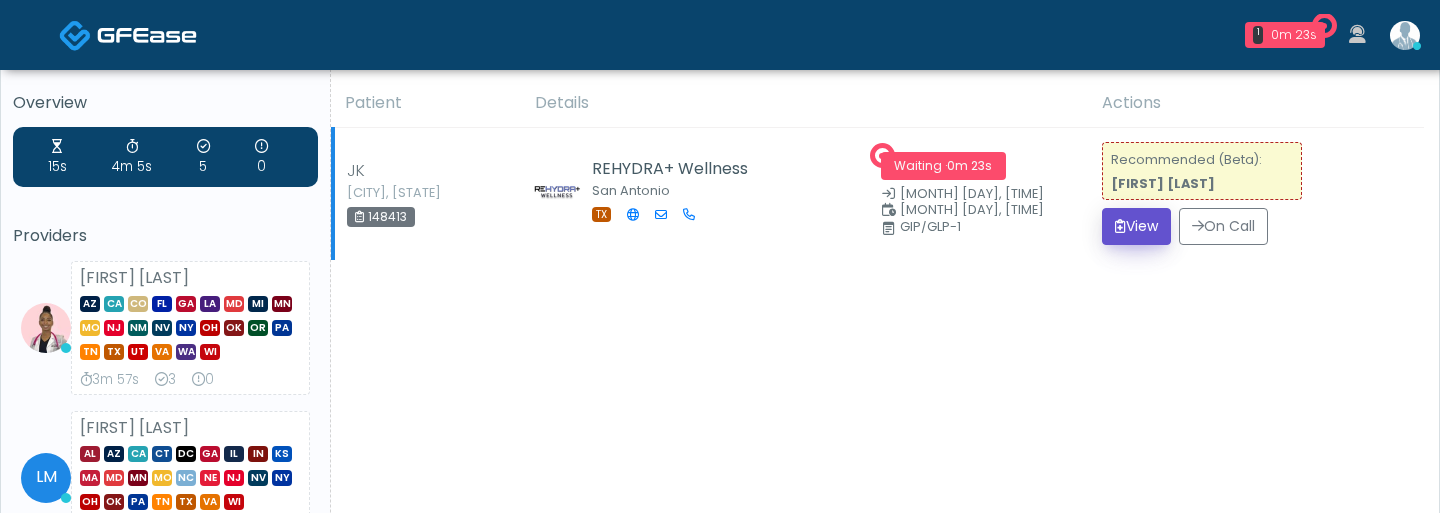 click on "View" at bounding box center (1136, 226) 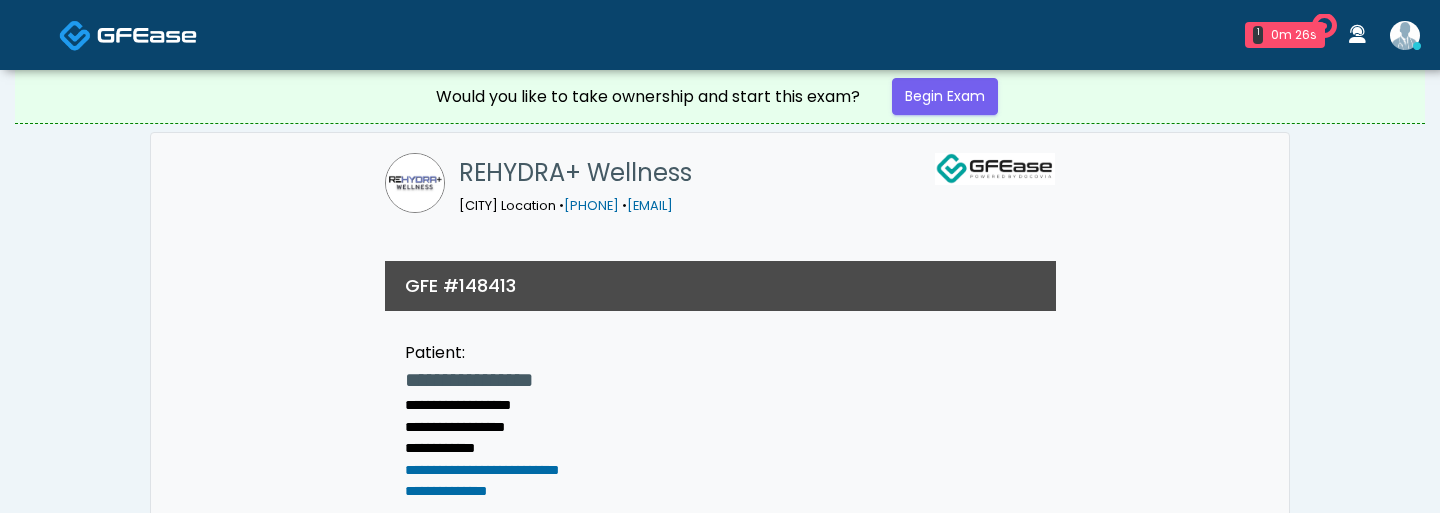 scroll, scrollTop: 0, scrollLeft: 0, axis: both 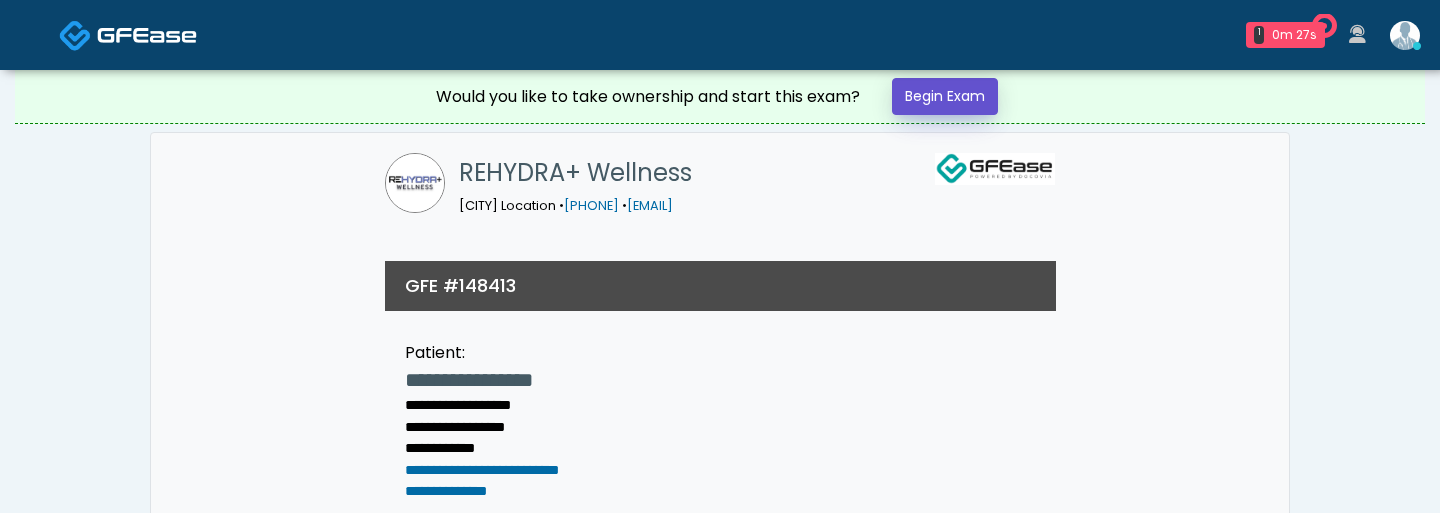 click on "Begin Exam" at bounding box center [945, 96] 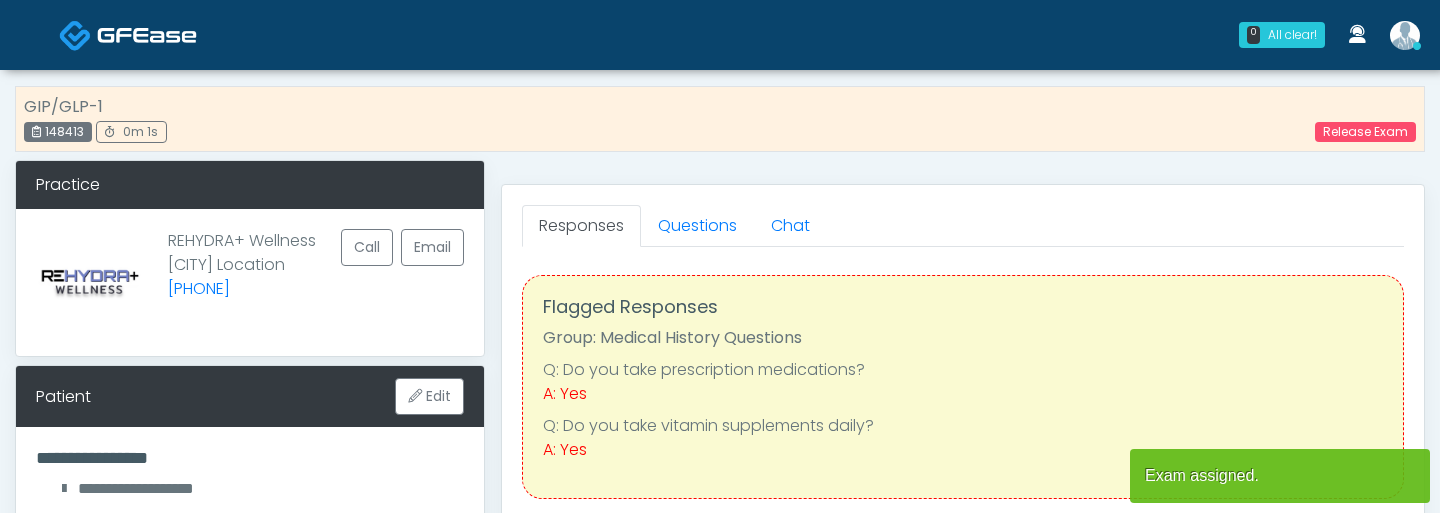 scroll, scrollTop: 0, scrollLeft: 0, axis: both 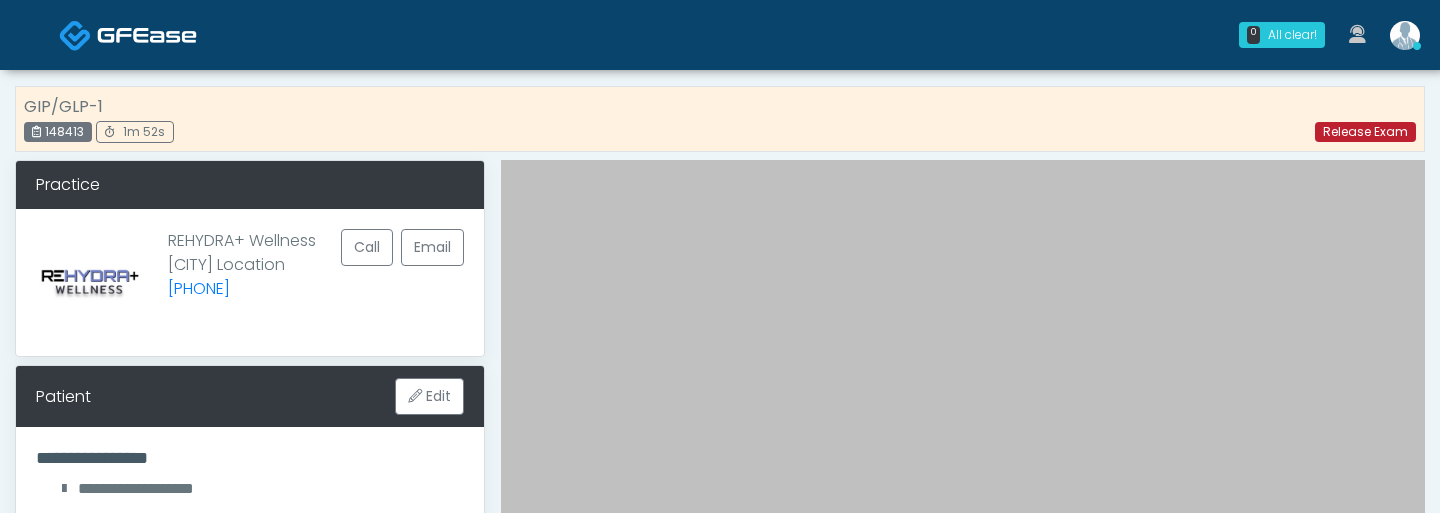 click on "Release Exam" at bounding box center [1365, 132] 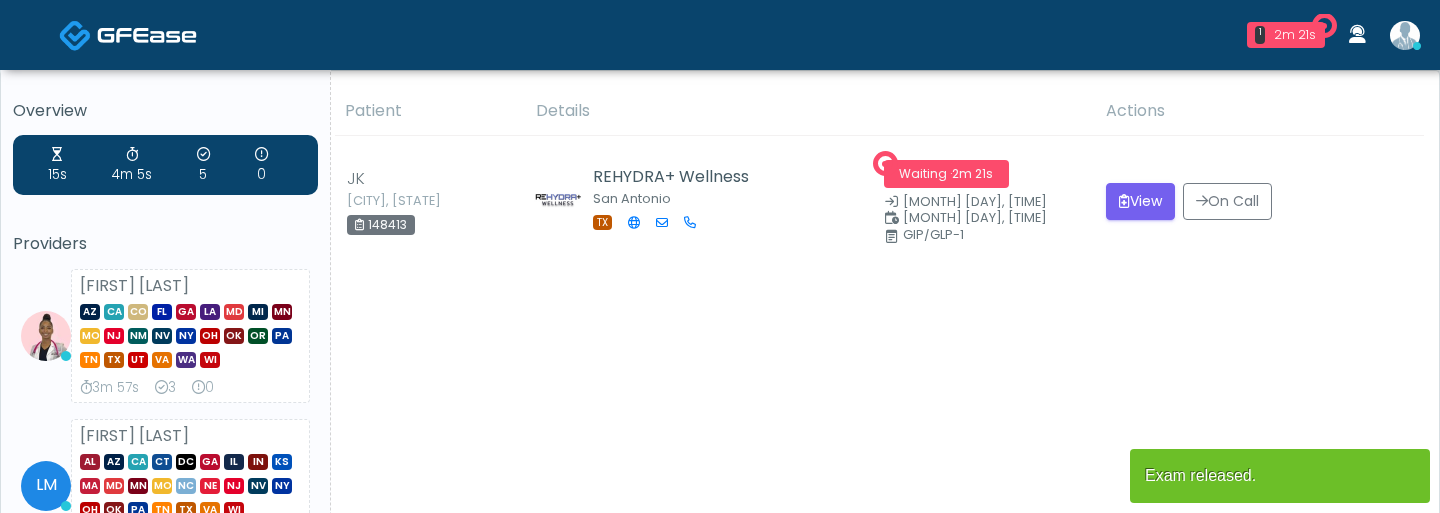 scroll, scrollTop: 0, scrollLeft: 0, axis: both 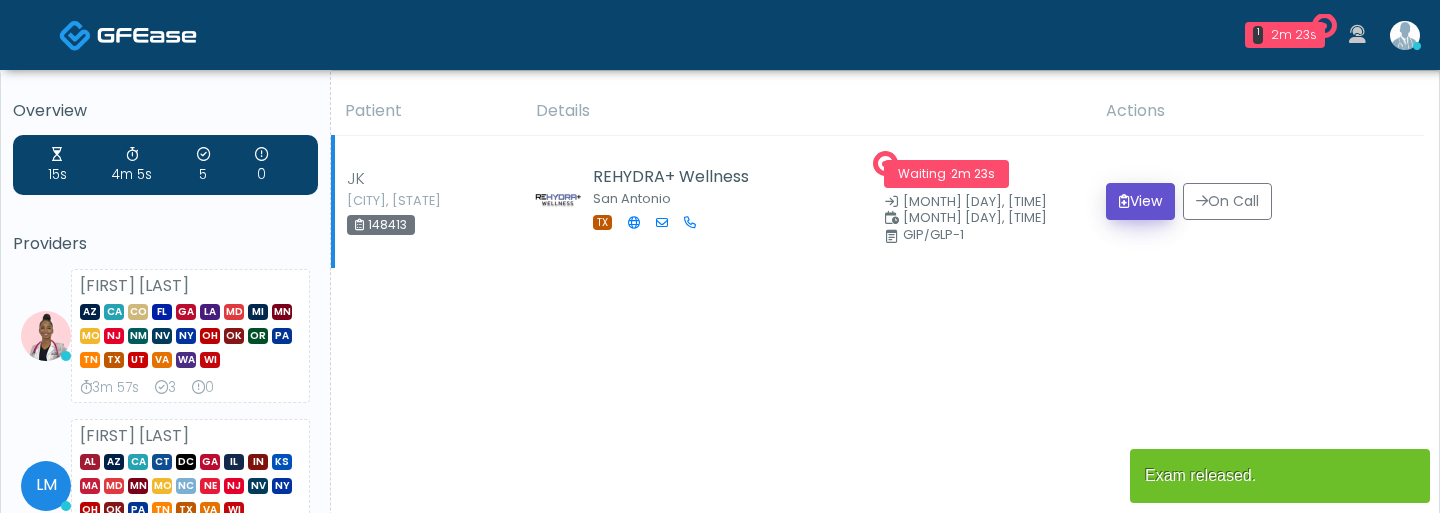click on "View" at bounding box center (1140, 201) 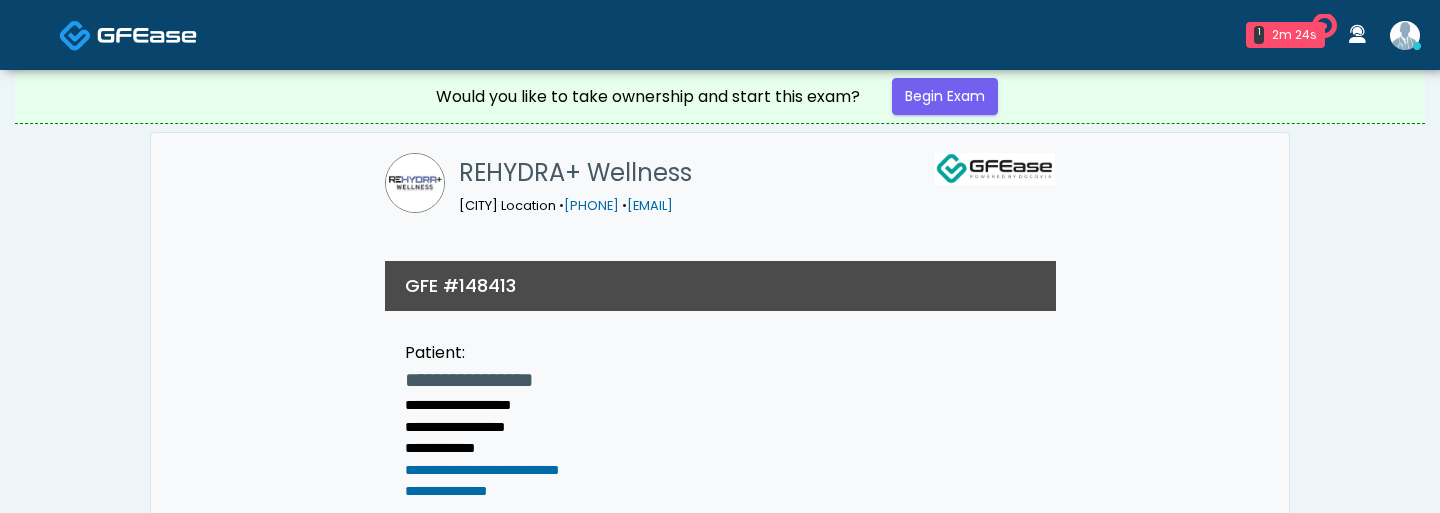 scroll, scrollTop: 0, scrollLeft: 0, axis: both 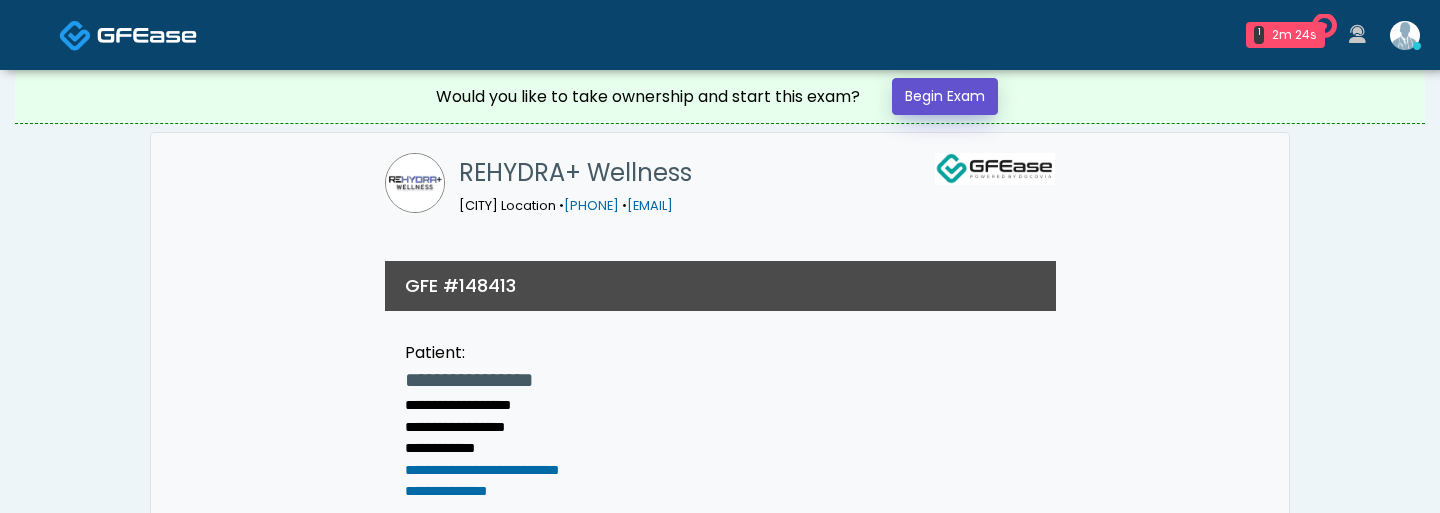 click on "Begin Exam" at bounding box center (945, 96) 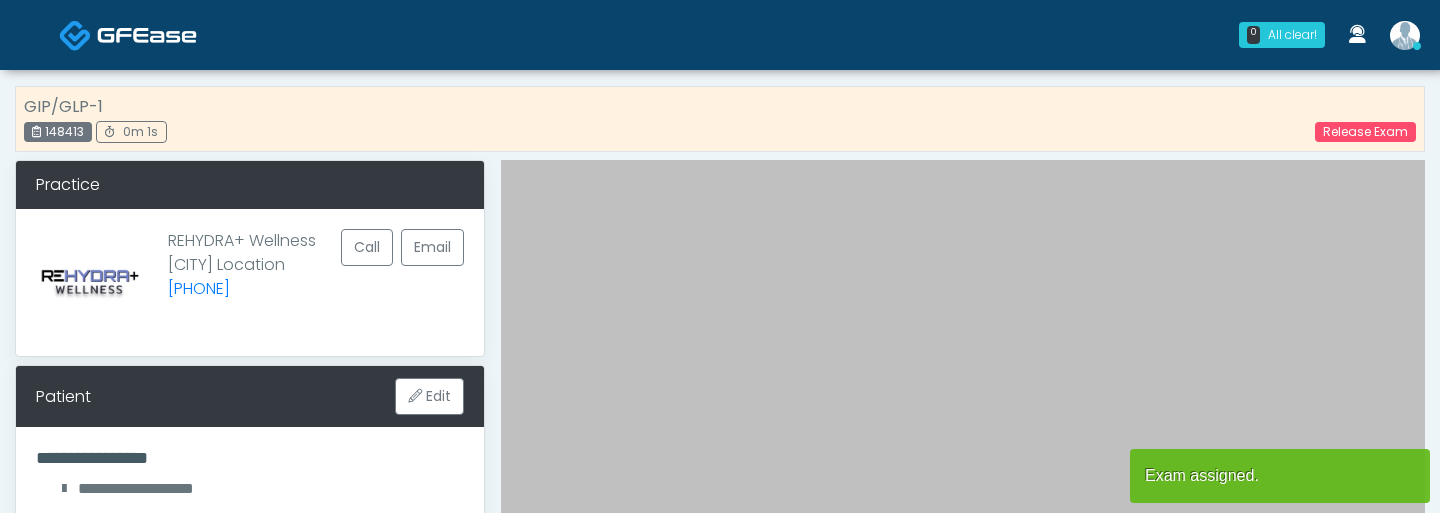 scroll, scrollTop: 0, scrollLeft: 0, axis: both 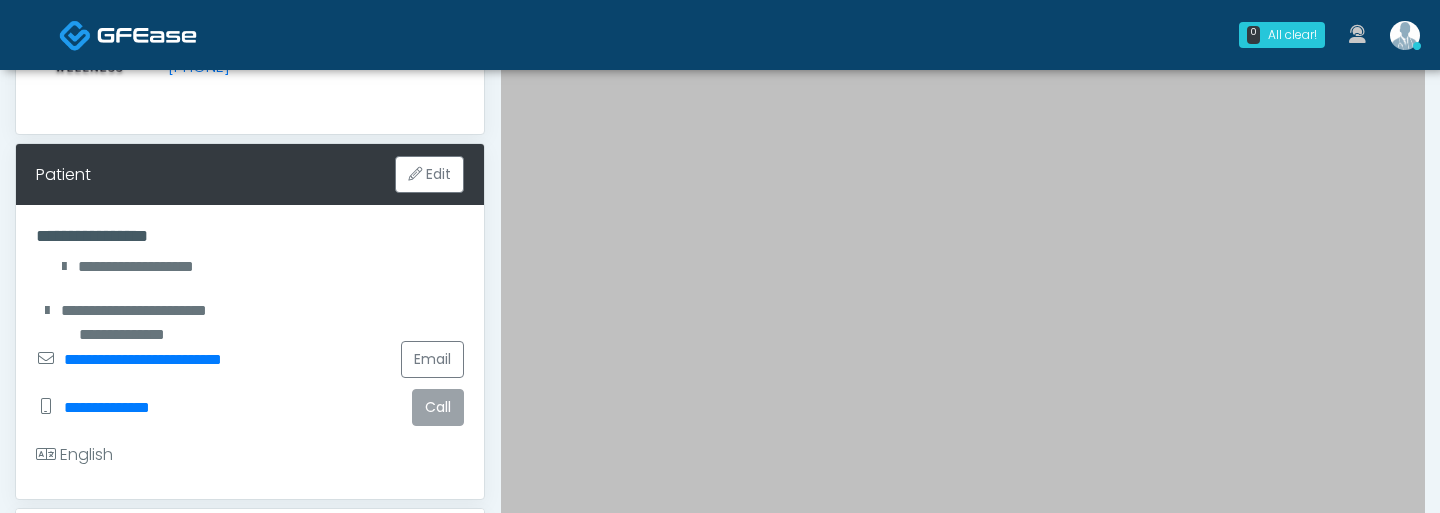 click on "Call" at bounding box center [438, 407] 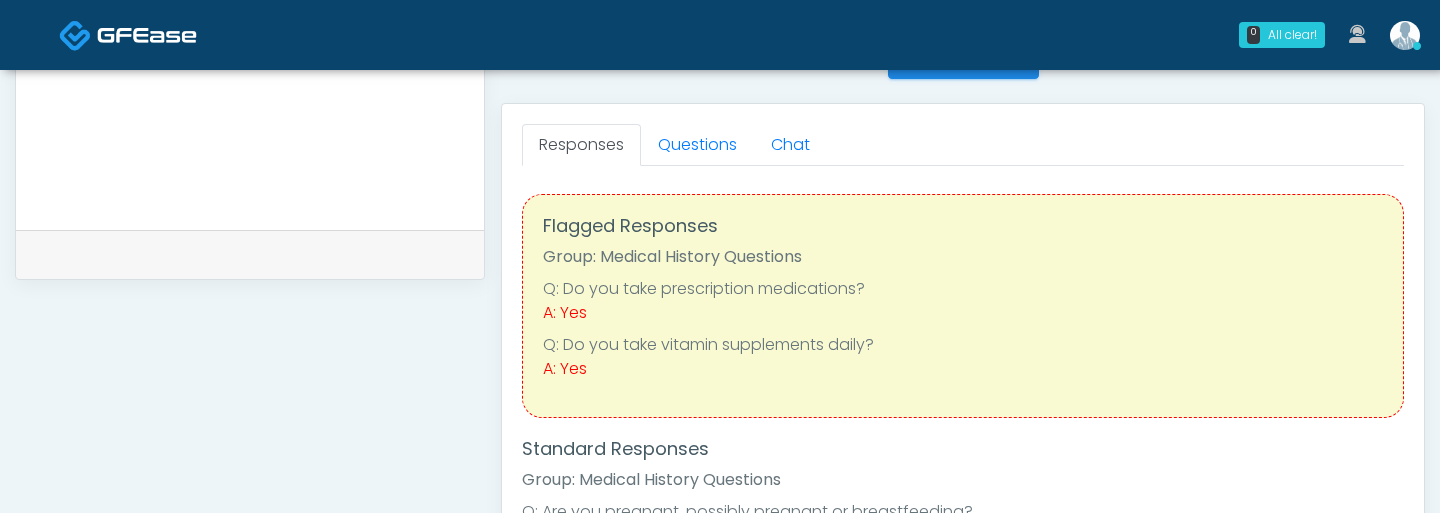scroll, scrollTop: 0, scrollLeft: 0, axis: both 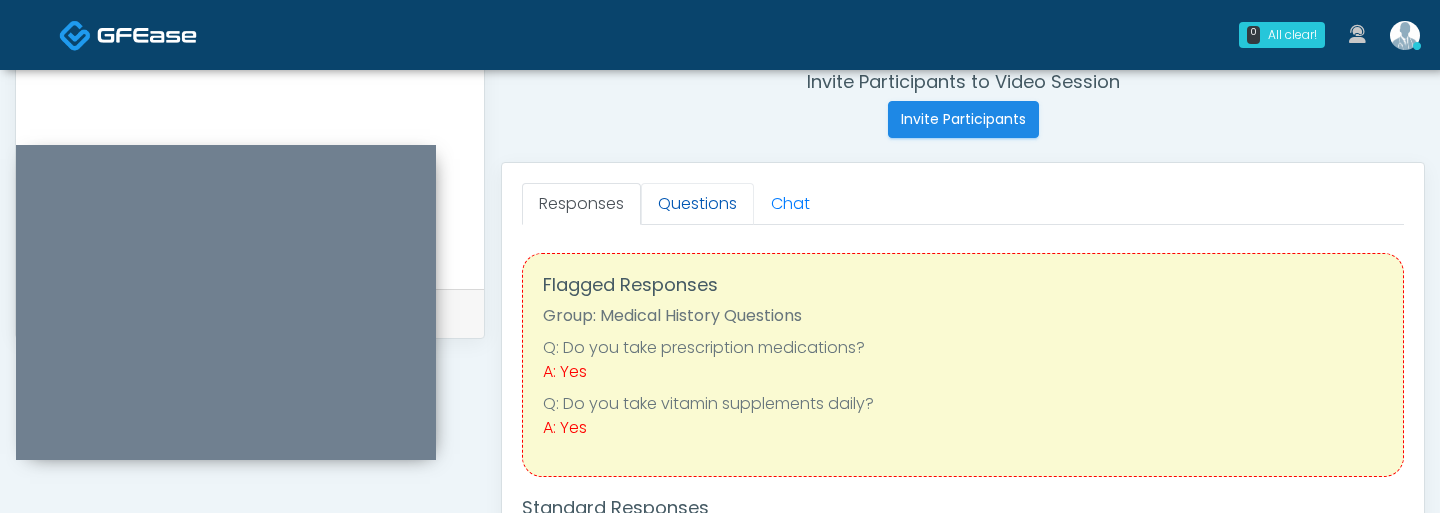 click on "Questions" at bounding box center [697, 204] 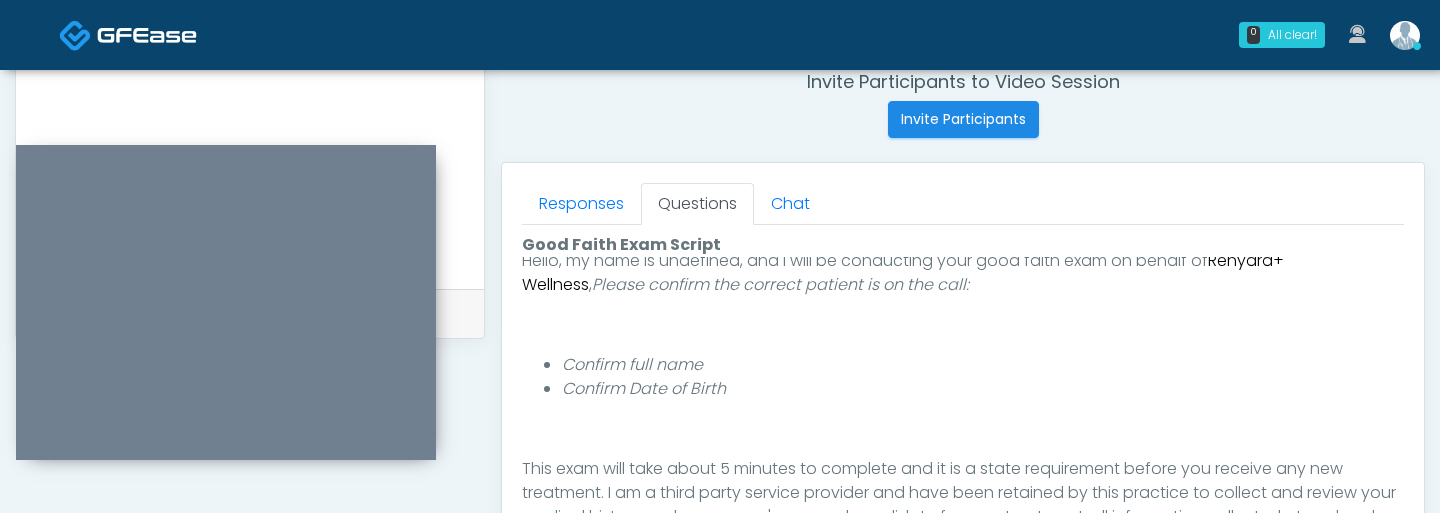 scroll, scrollTop: 169, scrollLeft: 0, axis: vertical 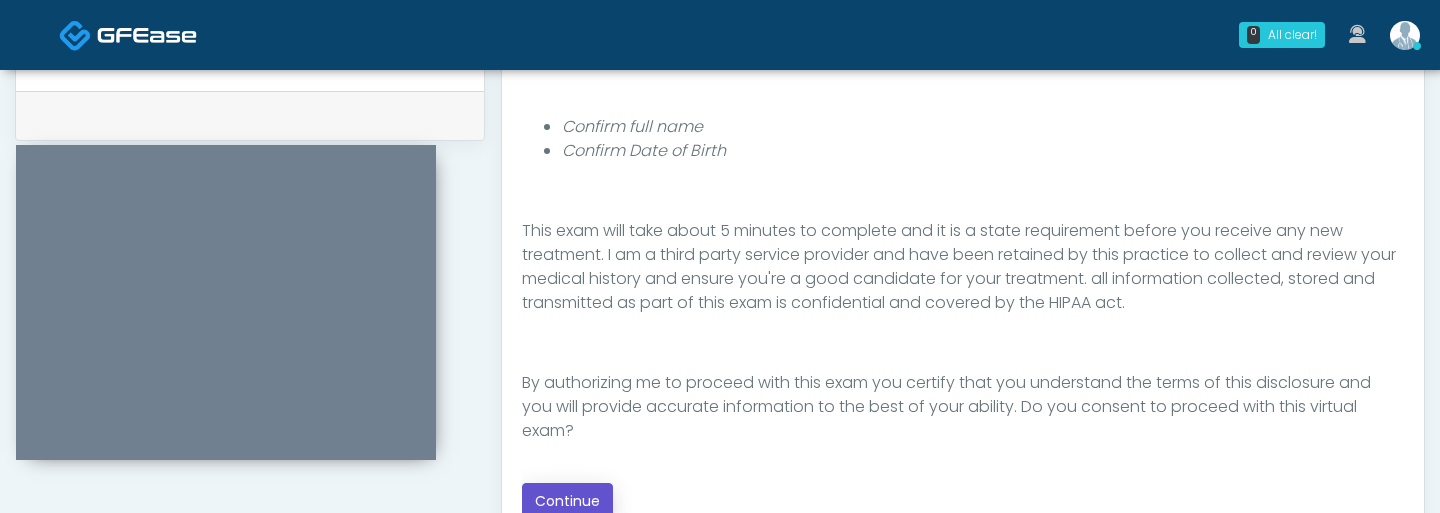 click on "Continue" at bounding box center (567, 501) 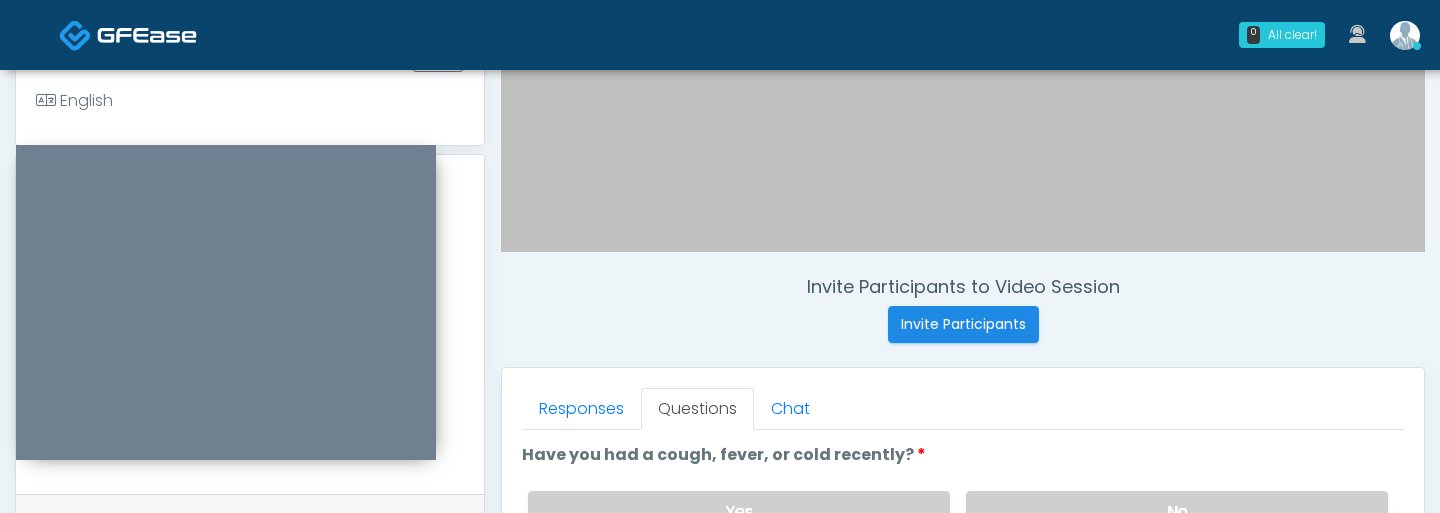 scroll, scrollTop: 622, scrollLeft: 0, axis: vertical 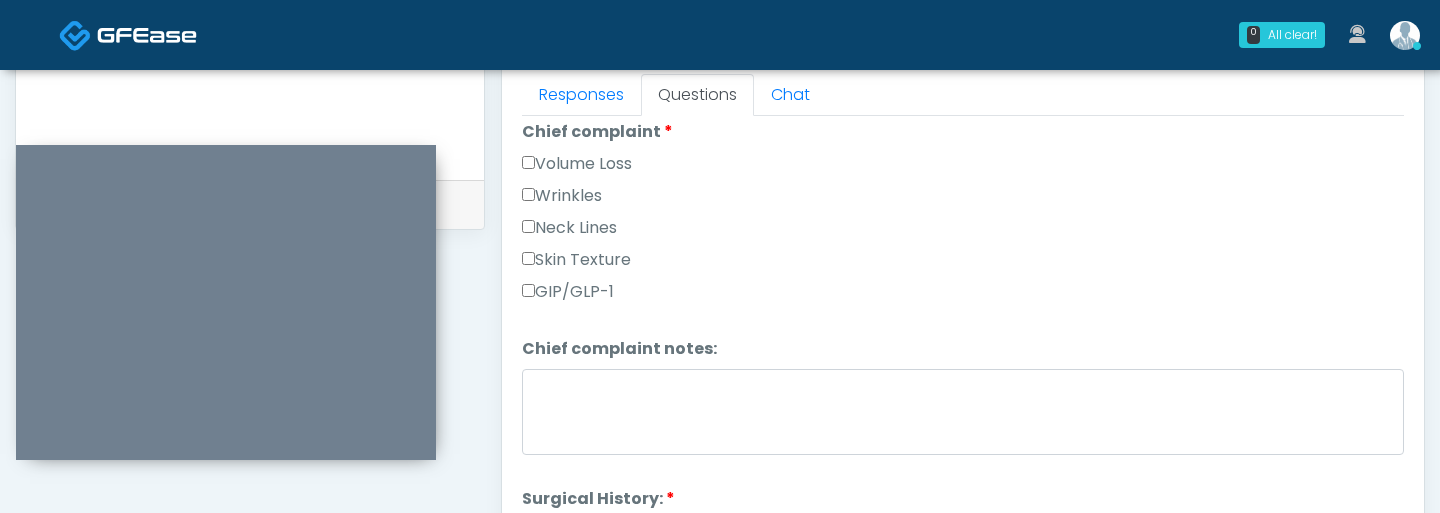 click on "Volume Loss" at bounding box center (577, 164) 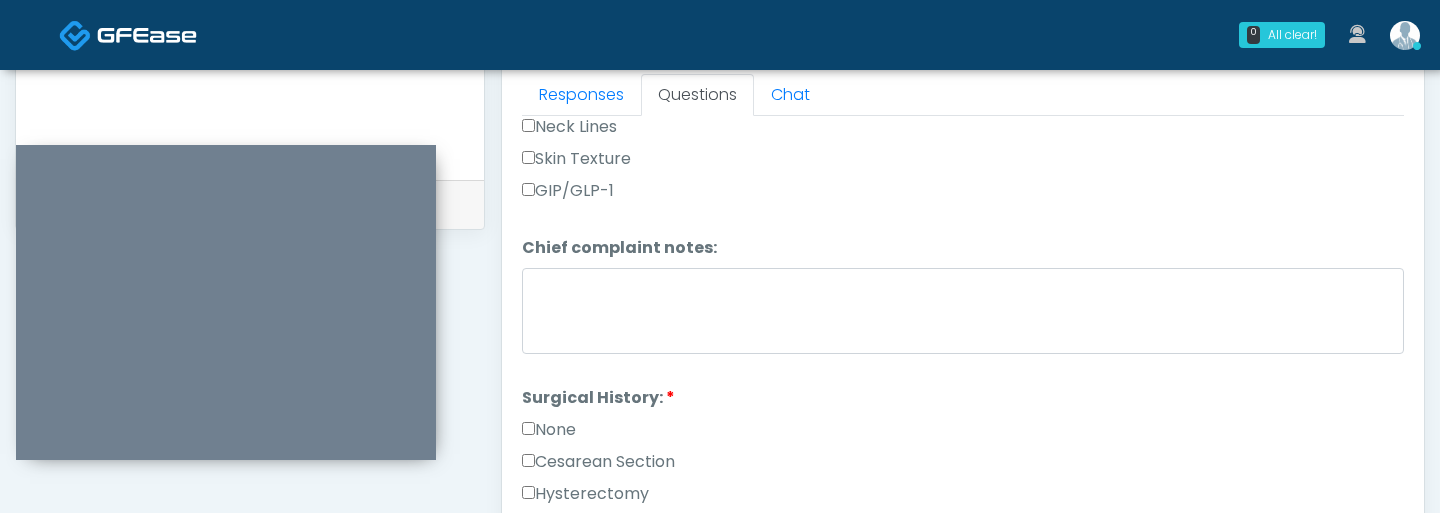 scroll, scrollTop: 663, scrollLeft: 0, axis: vertical 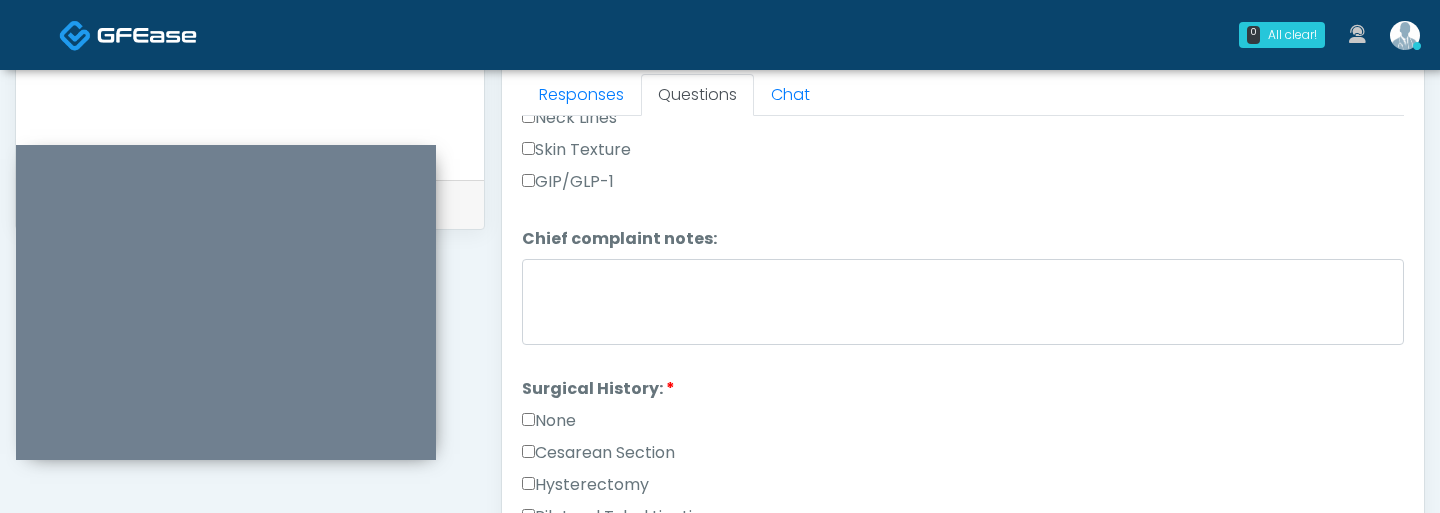 click on "None" at bounding box center (963, 425) 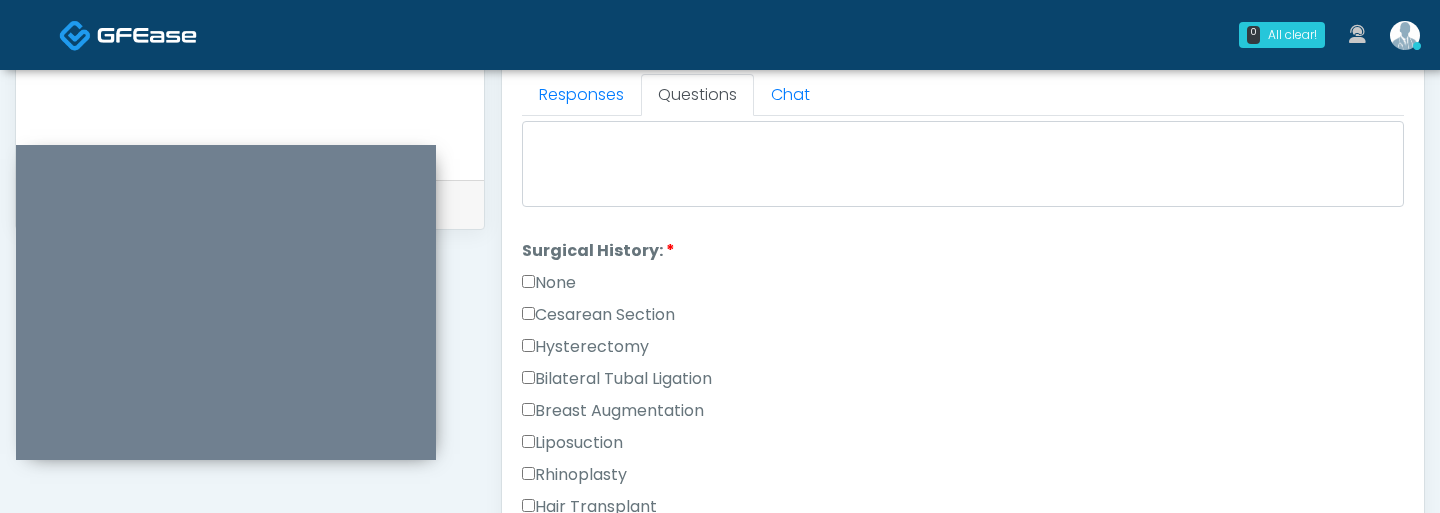 scroll, scrollTop: 805, scrollLeft: 0, axis: vertical 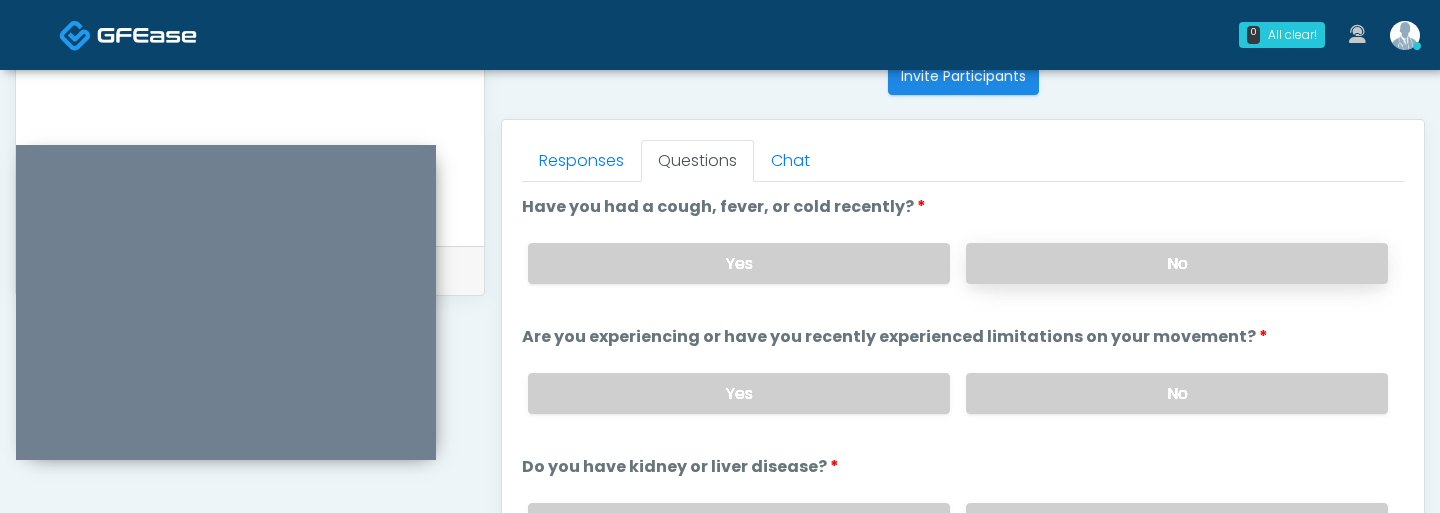 click on "No" at bounding box center (1177, 263) 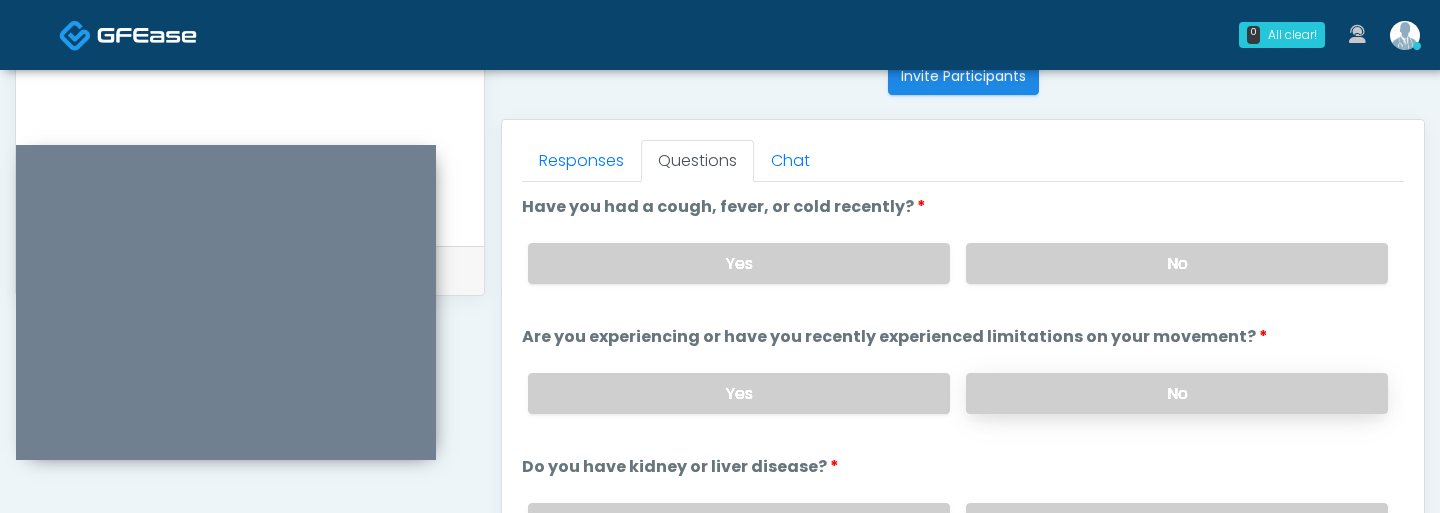 click on "No" at bounding box center [1177, 393] 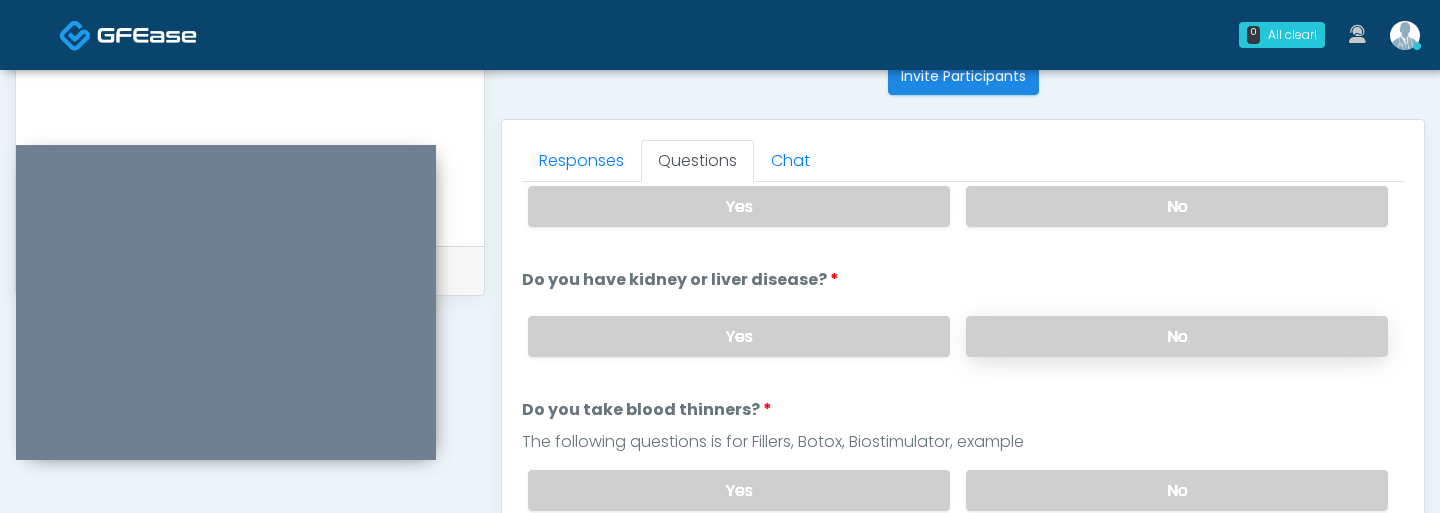 click on "No" at bounding box center [1177, 336] 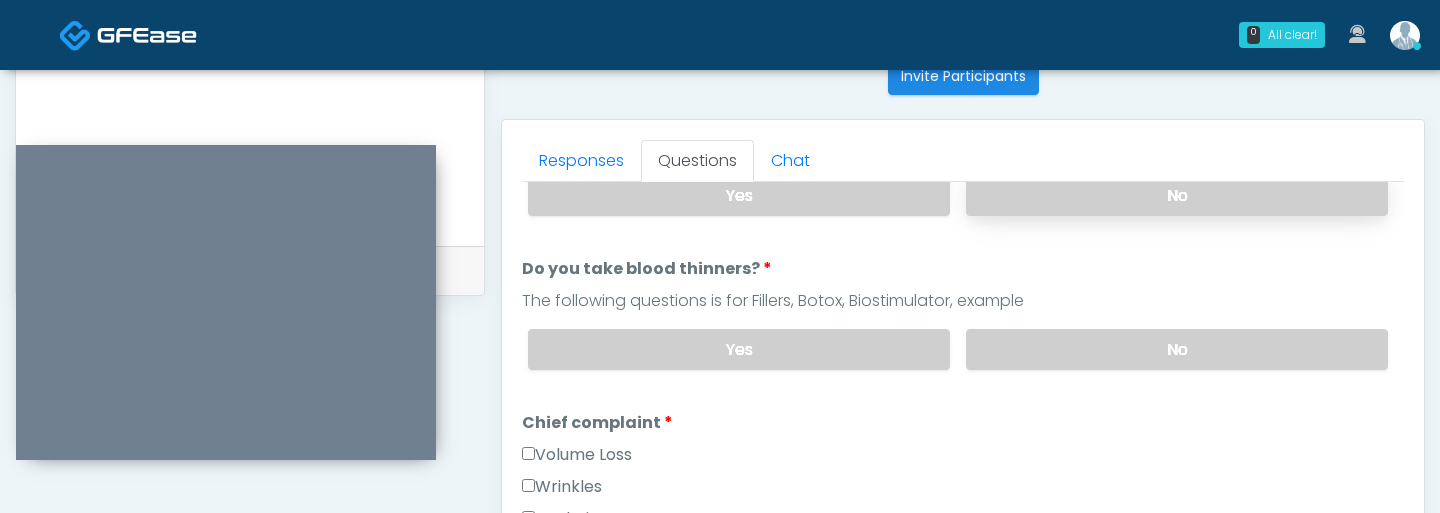 click on "No" at bounding box center [1177, 349] 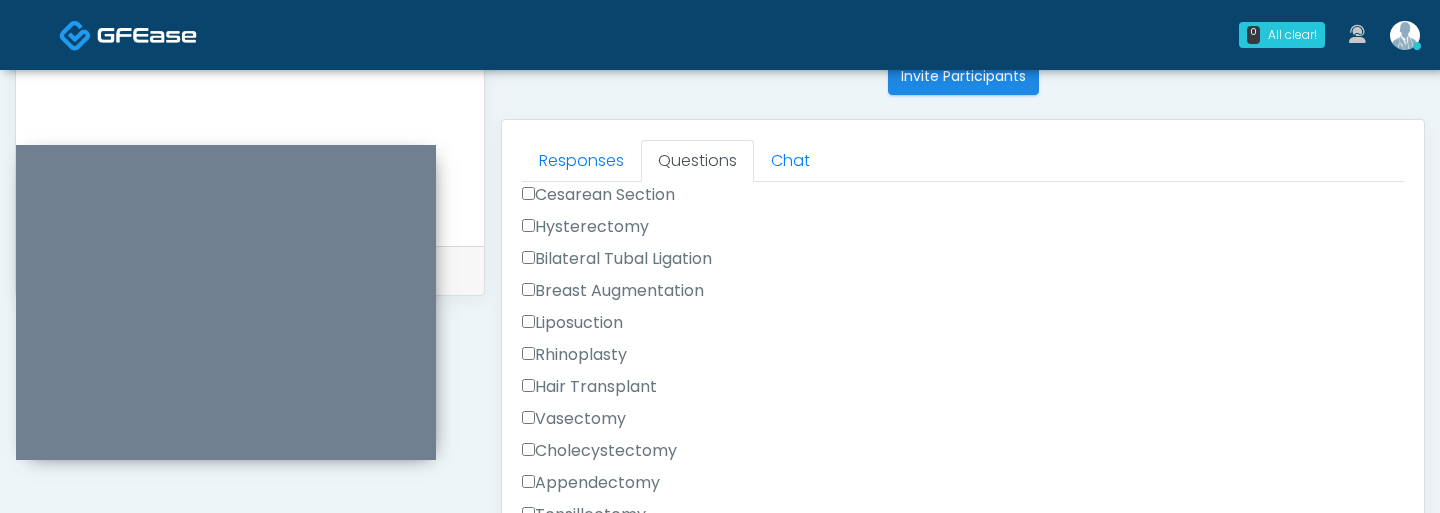 scroll, scrollTop: 1079, scrollLeft: 0, axis: vertical 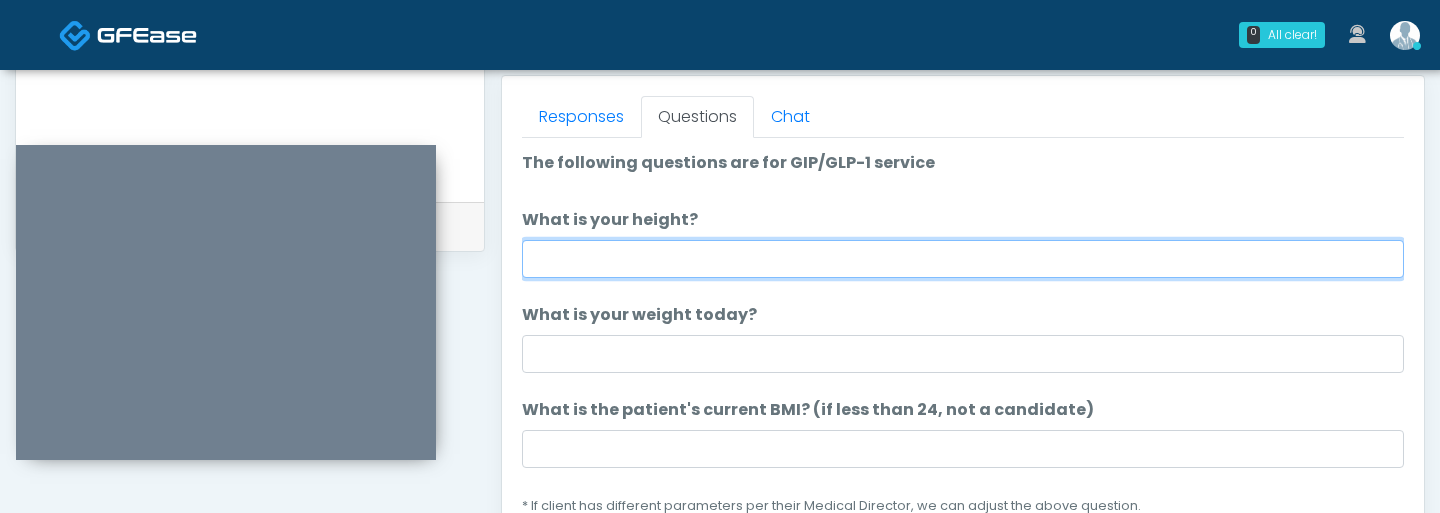 click on "What is your height?" at bounding box center [963, 259] 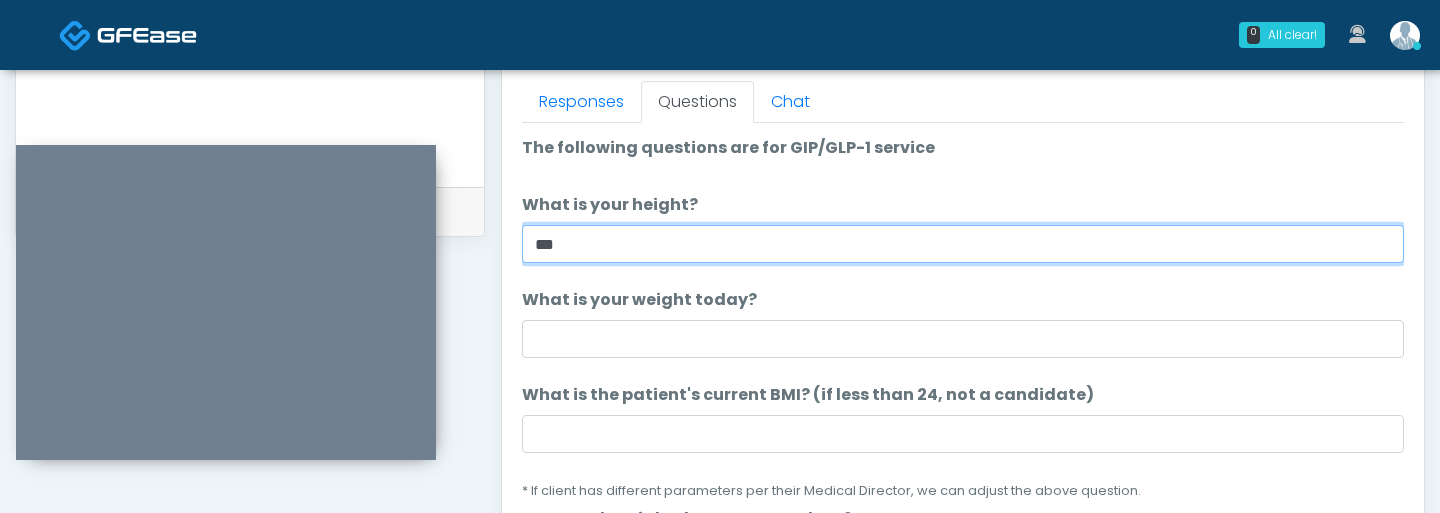 scroll, scrollTop: 927, scrollLeft: 0, axis: vertical 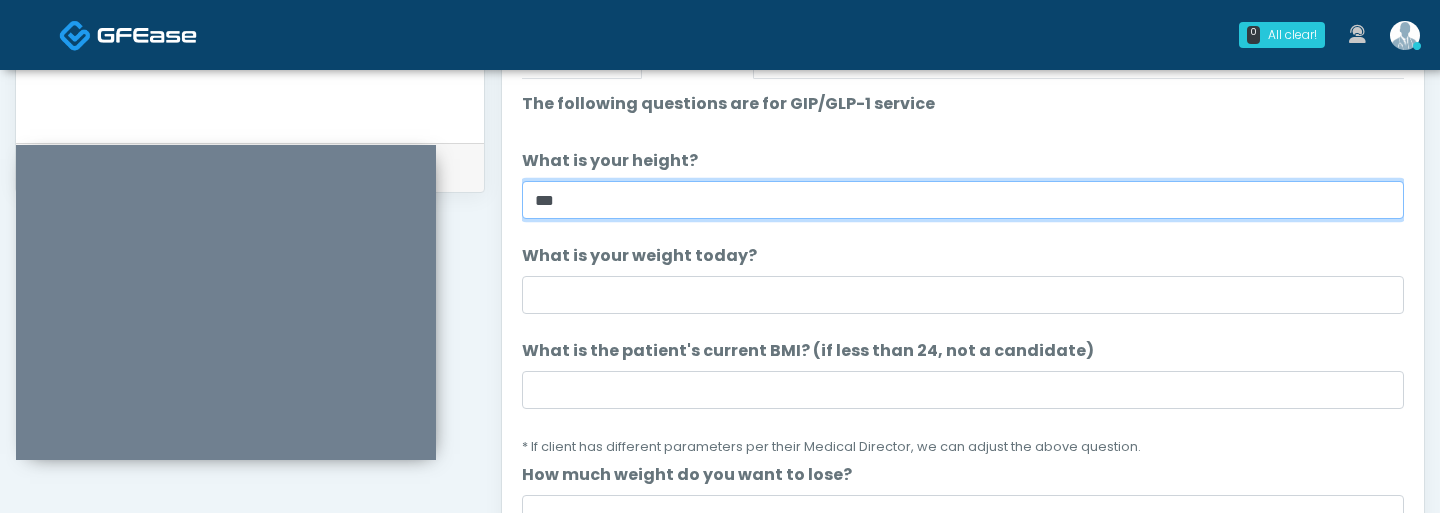type on "***" 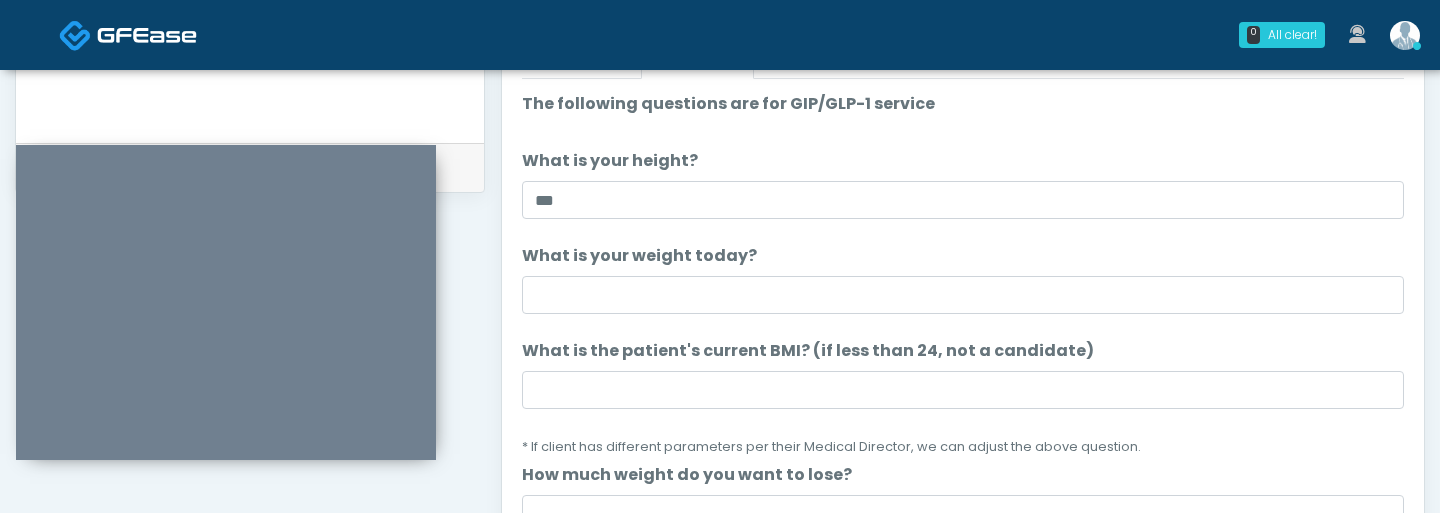 click on "The following questions are for GIP/GLP-1 service
The following questions are for GIP/GLP-1 service
What is your height?
What is your height?
***
What is your weight today?
What is your weight today?
What is the patient's current BMI? (if less than 24, not a candidate)
What is the patient's current BMI? (if less than 24, not a candidate)
* If client has different parameters per their Medical Director, we can adjust the above question.
How much weight do you want to lose?
No" at bounding box center [963, 843] 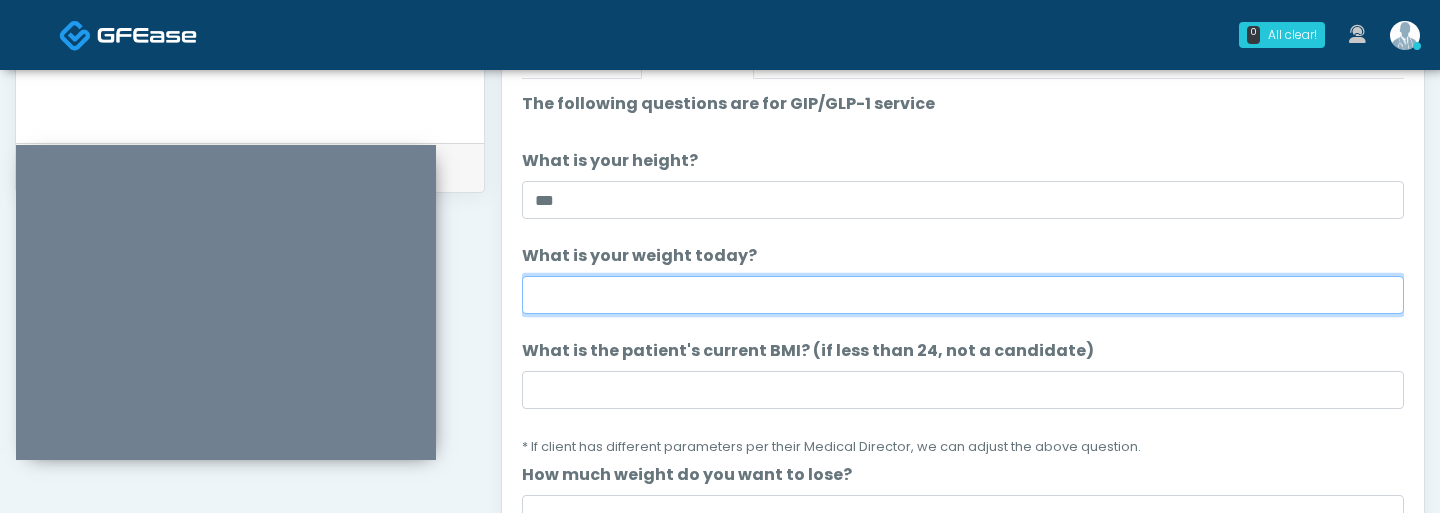 click on "What is your weight today?" at bounding box center (963, 295) 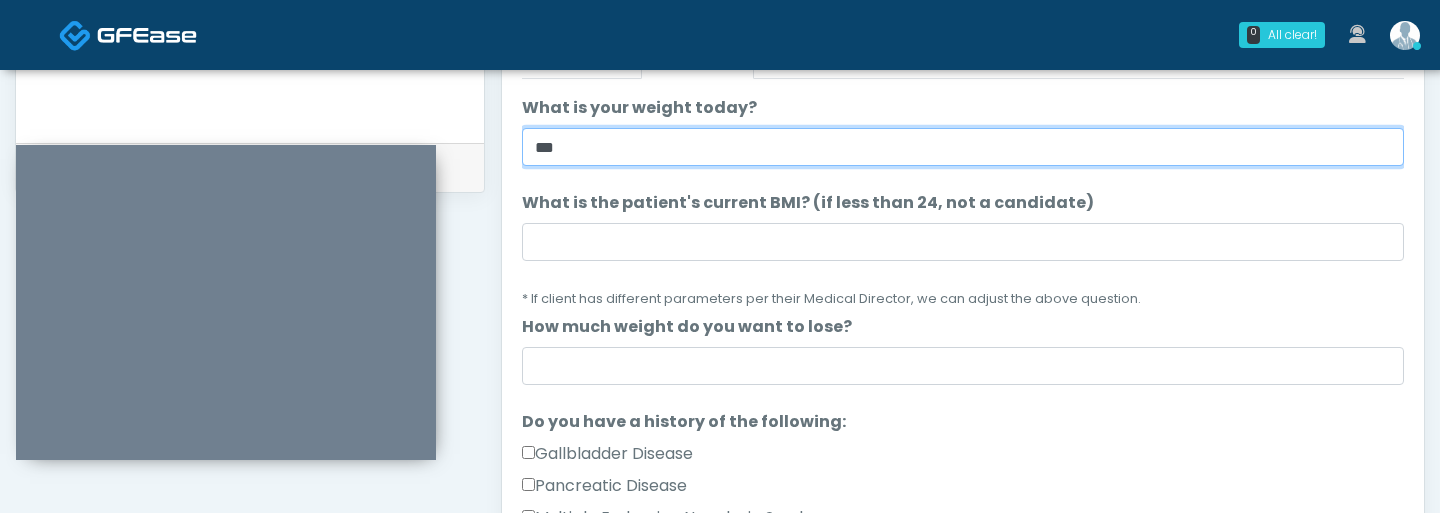 scroll, scrollTop: 151, scrollLeft: 0, axis: vertical 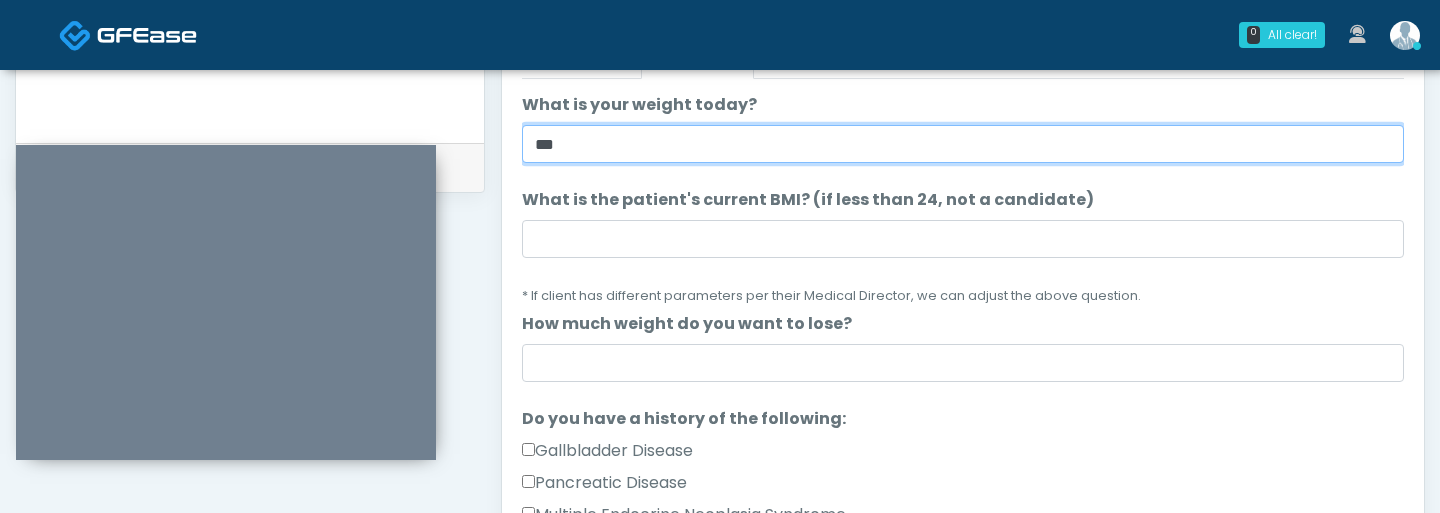 type on "***" 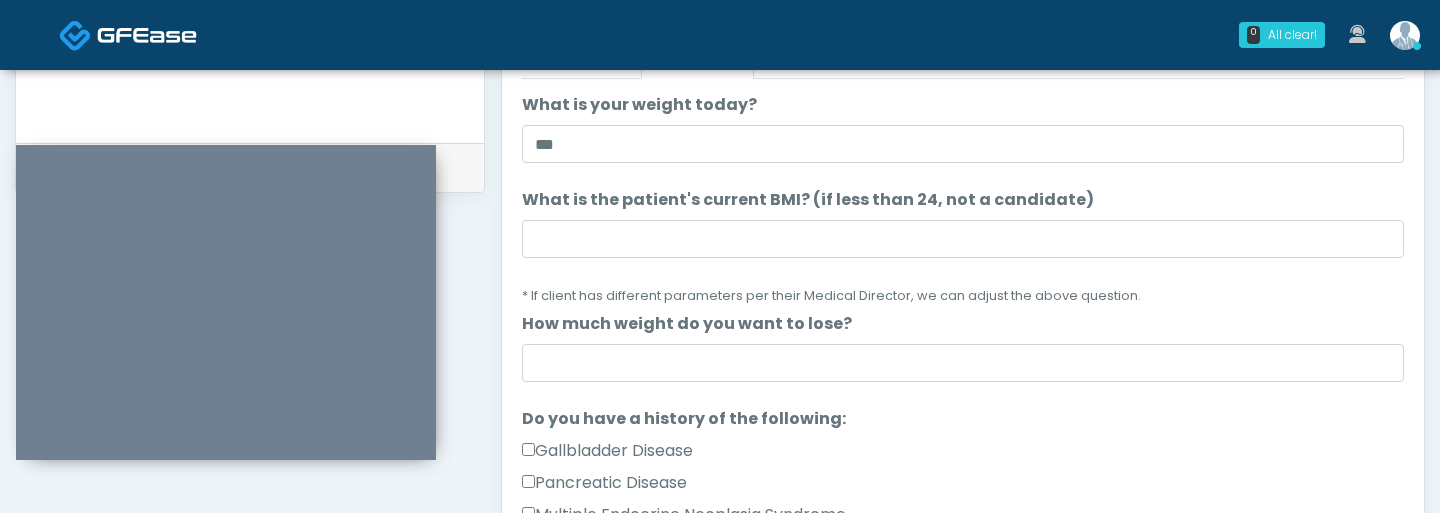 click on "The following questions are for GIP/GLP-1 service
The following questions are for GIP/GLP-1 service
What is your height?
What is your height?
***
What is your weight today?
What is your weight today?
***
What is the patient's current BMI? (if less than 24, not a candidate)
What is the patient's current BMI? (if less than 24, not a candidate)
* If client has different parameters per their Medical Director, we can adjust the above question.
How much weight do you want to lose?
No" at bounding box center [963, 692] 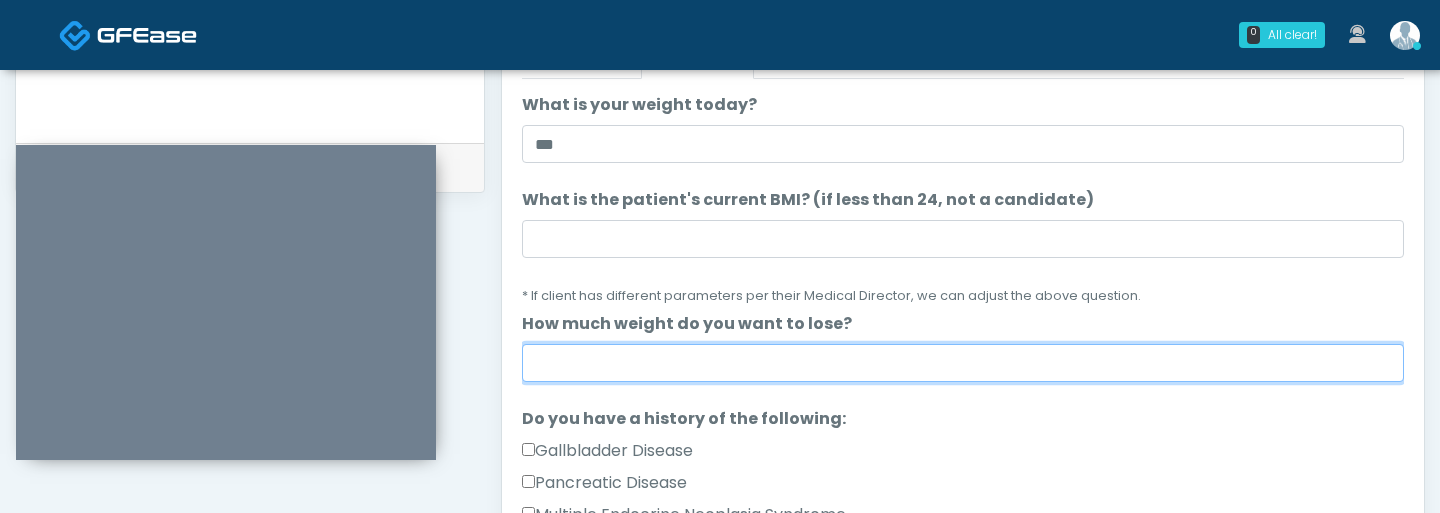 click on "How much weight do you want to lose?" at bounding box center [963, 363] 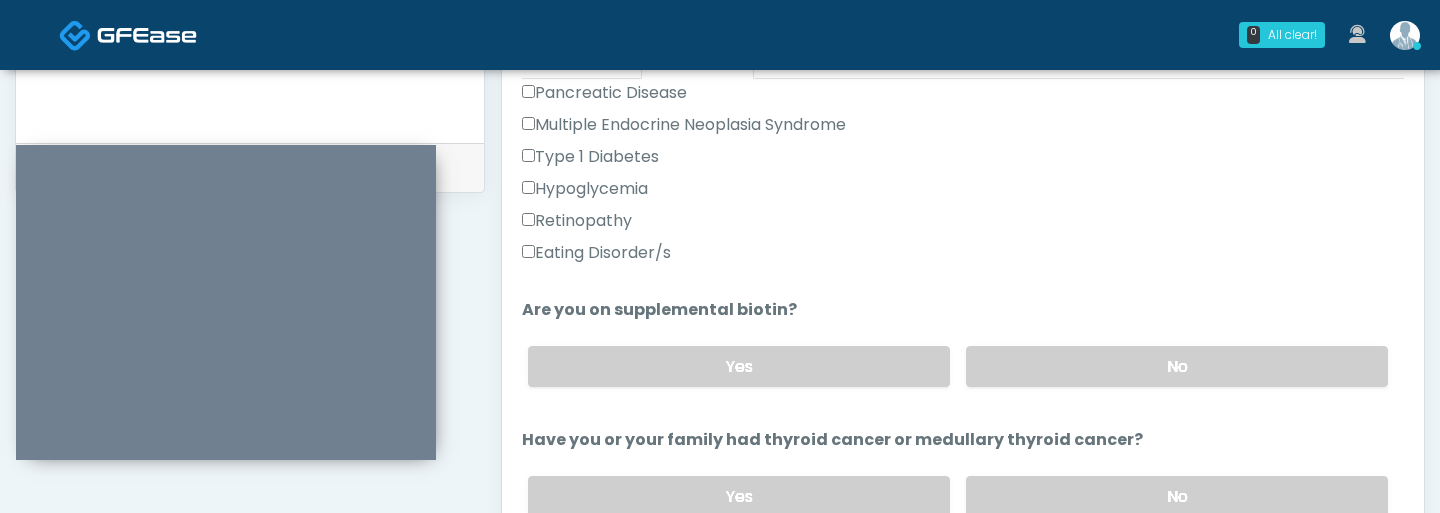 scroll, scrollTop: 564, scrollLeft: 0, axis: vertical 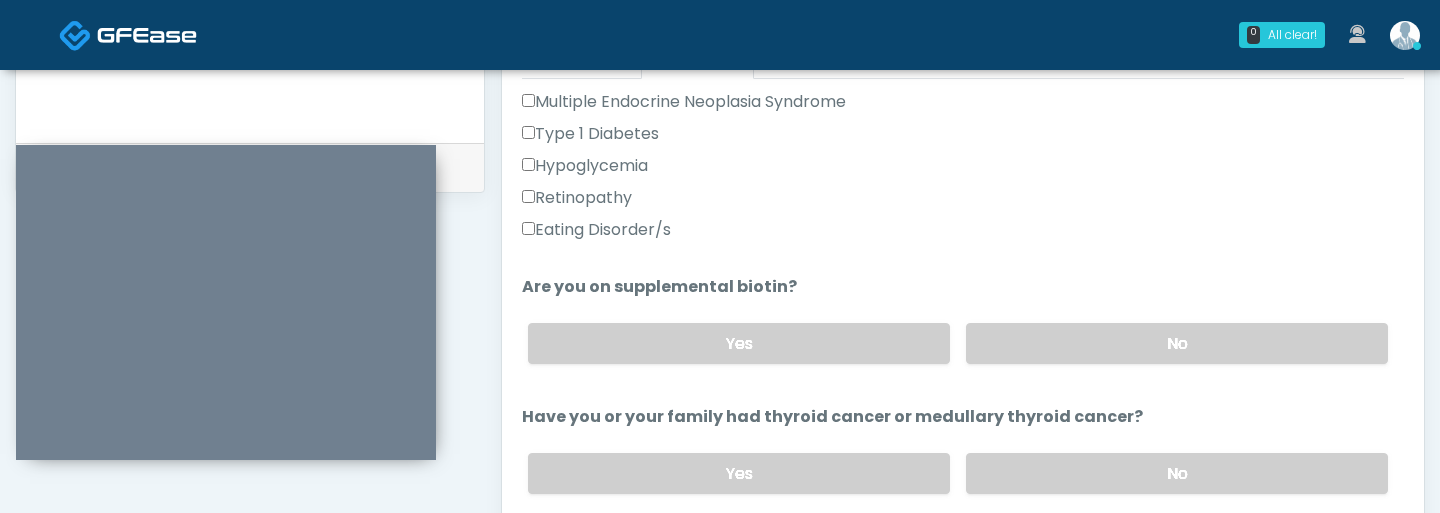 type on "*********" 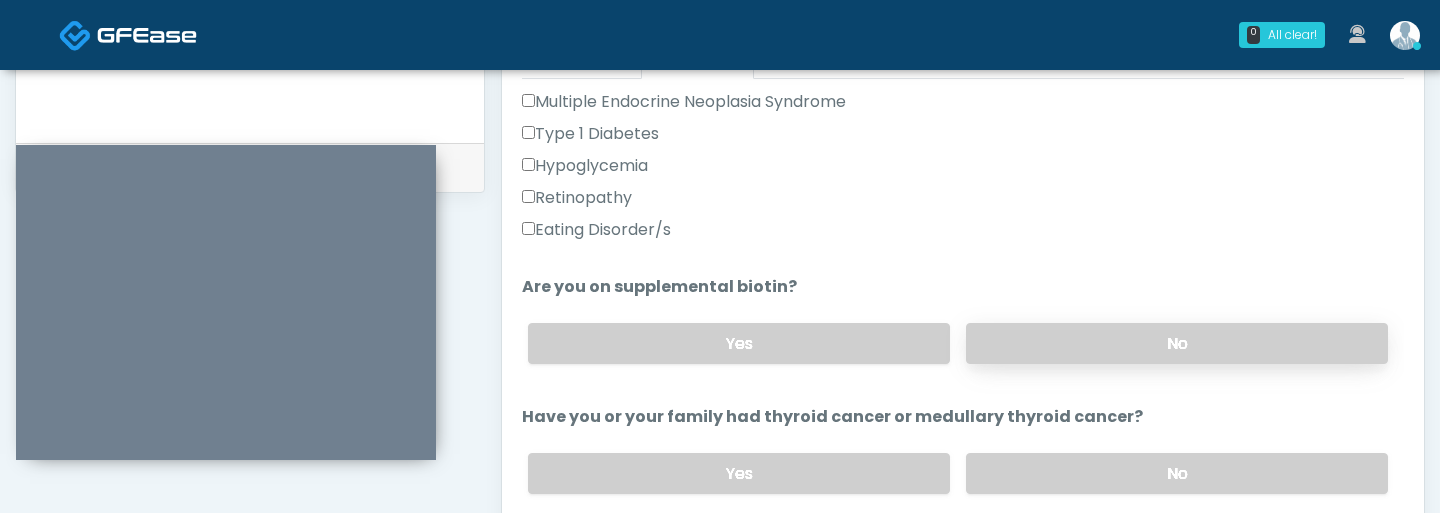 click on "No" at bounding box center [1177, 343] 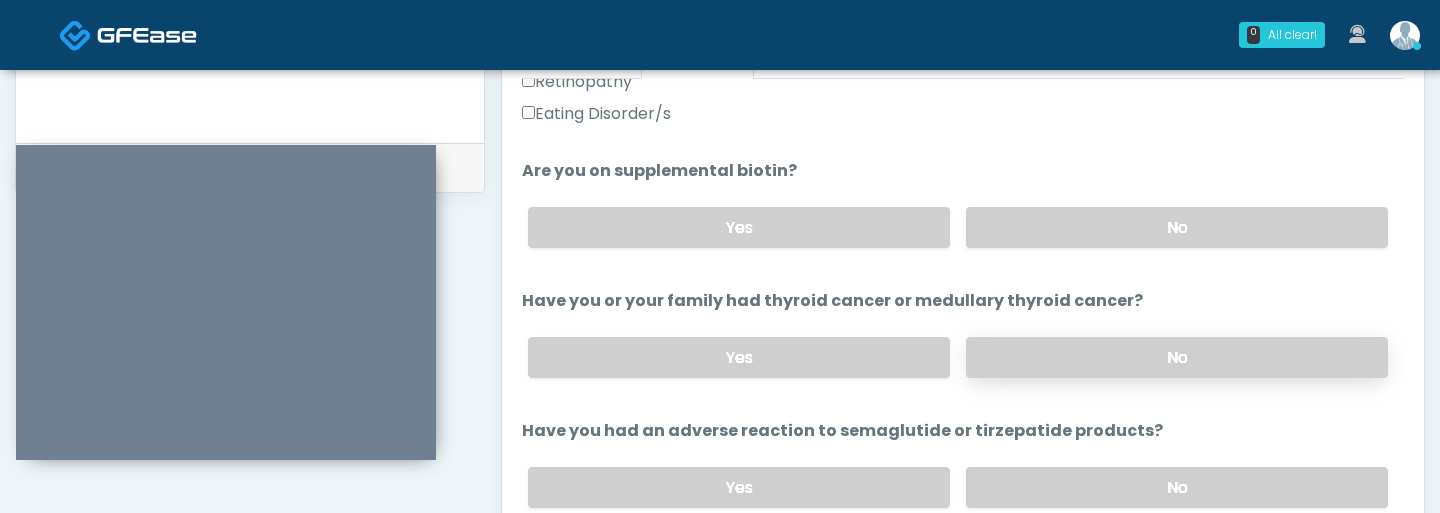 click on "No" at bounding box center [1177, 357] 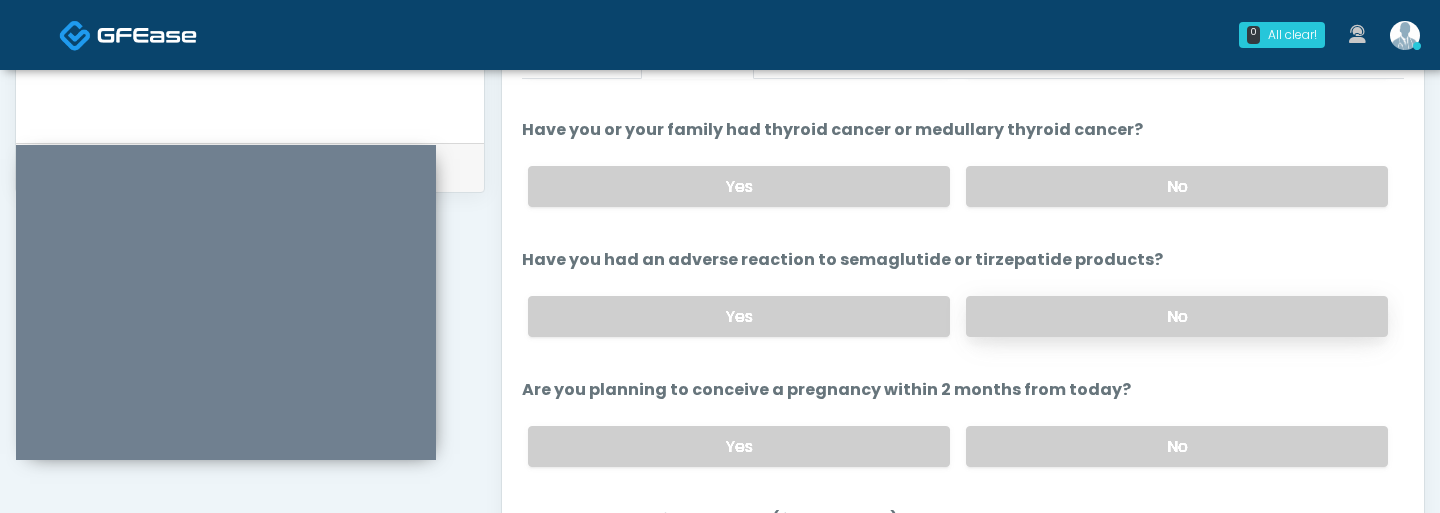 scroll, scrollTop: 857, scrollLeft: 0, axis: vertical 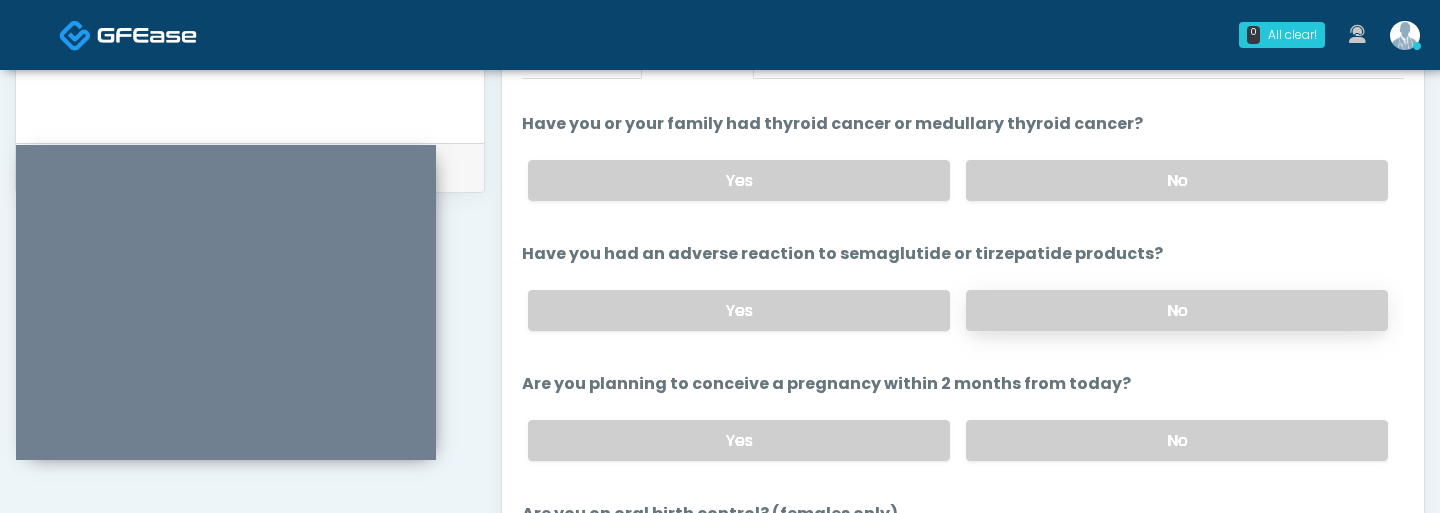 click on "No" at bounding box center (1177, 310) 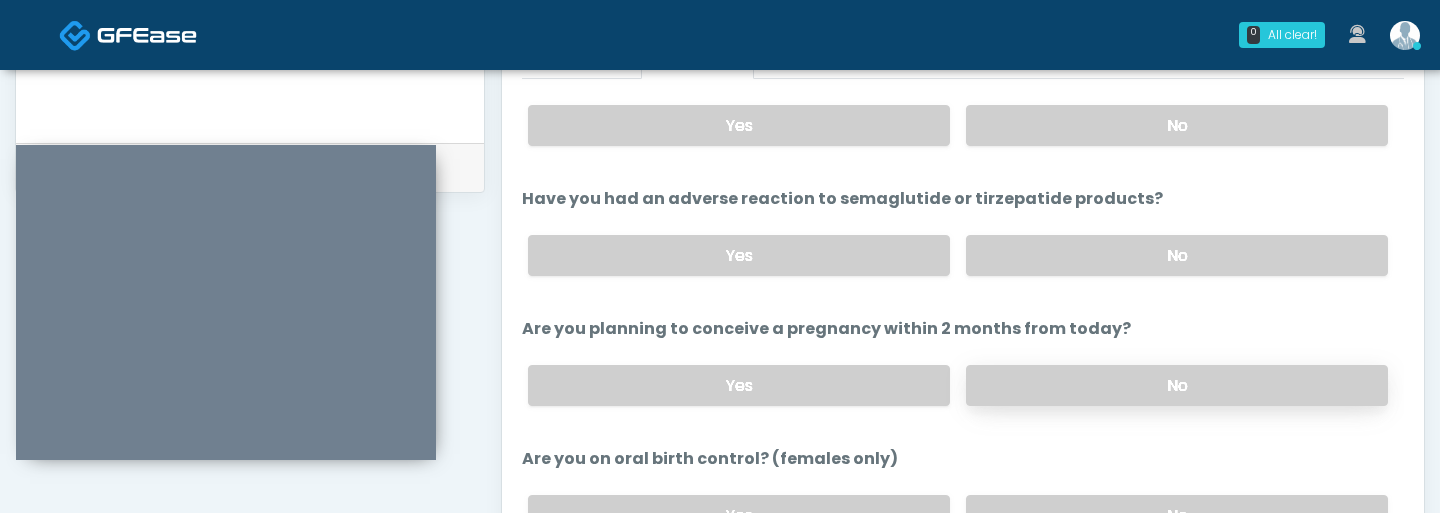 click on "No" at bounding box center (1177, 385) 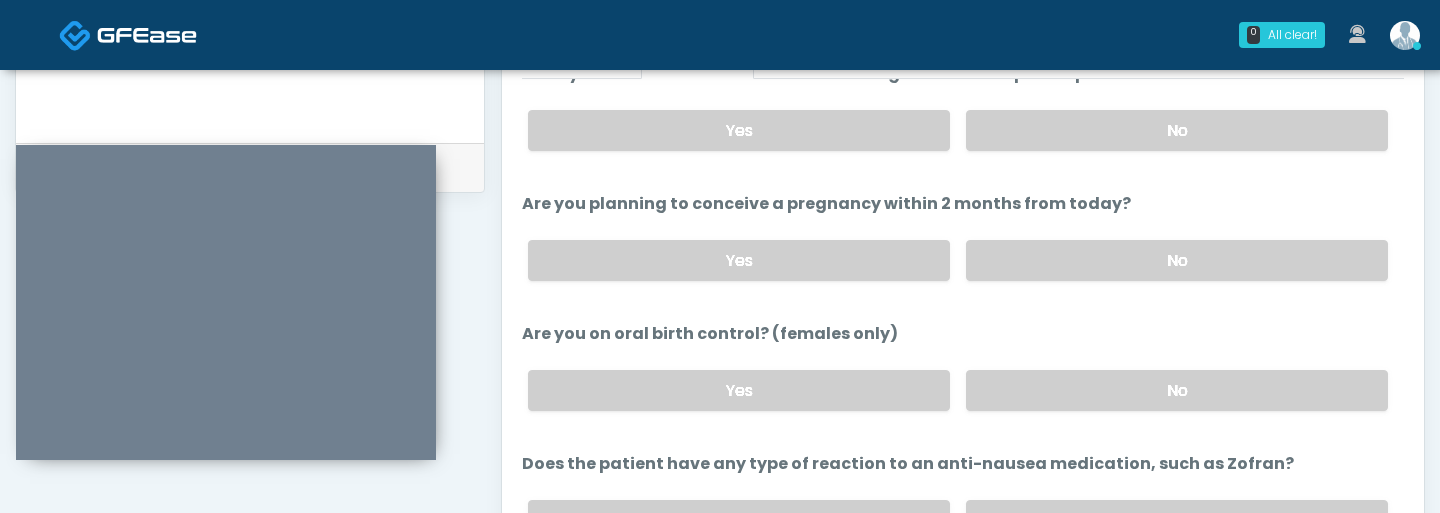 scroll, scrollTop: 1071, scrollLeft: 0, axis: vertical 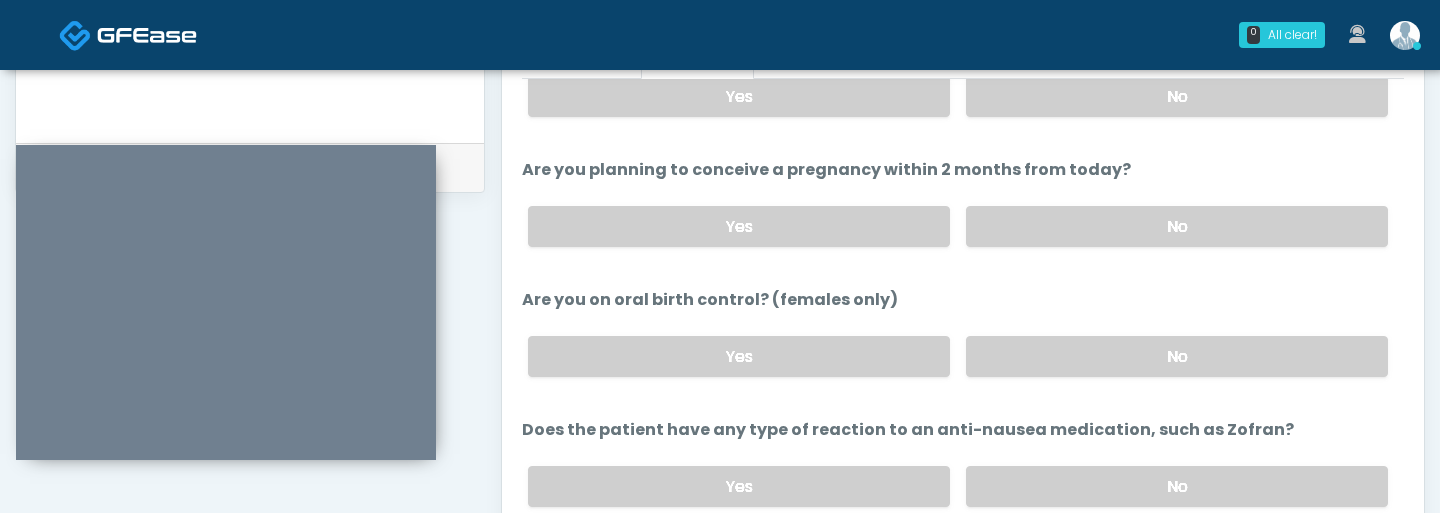 click on "No" at bounding box center (1177, 356) 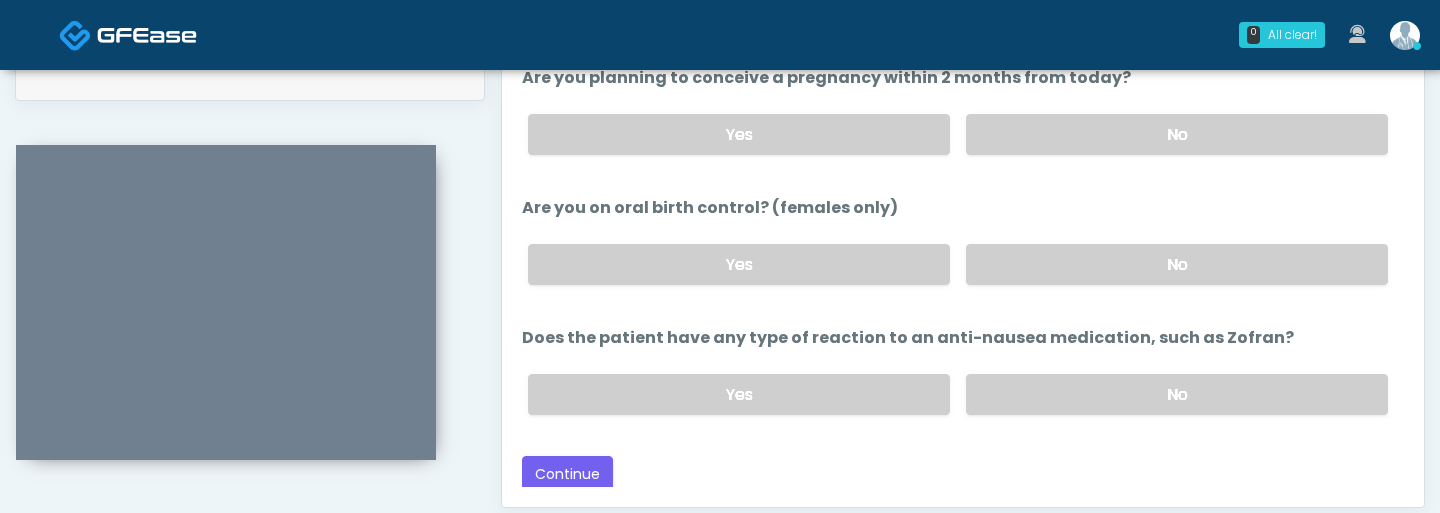 scroll, scrollTop: 1025, scrollLeft: 0, axis: vertical 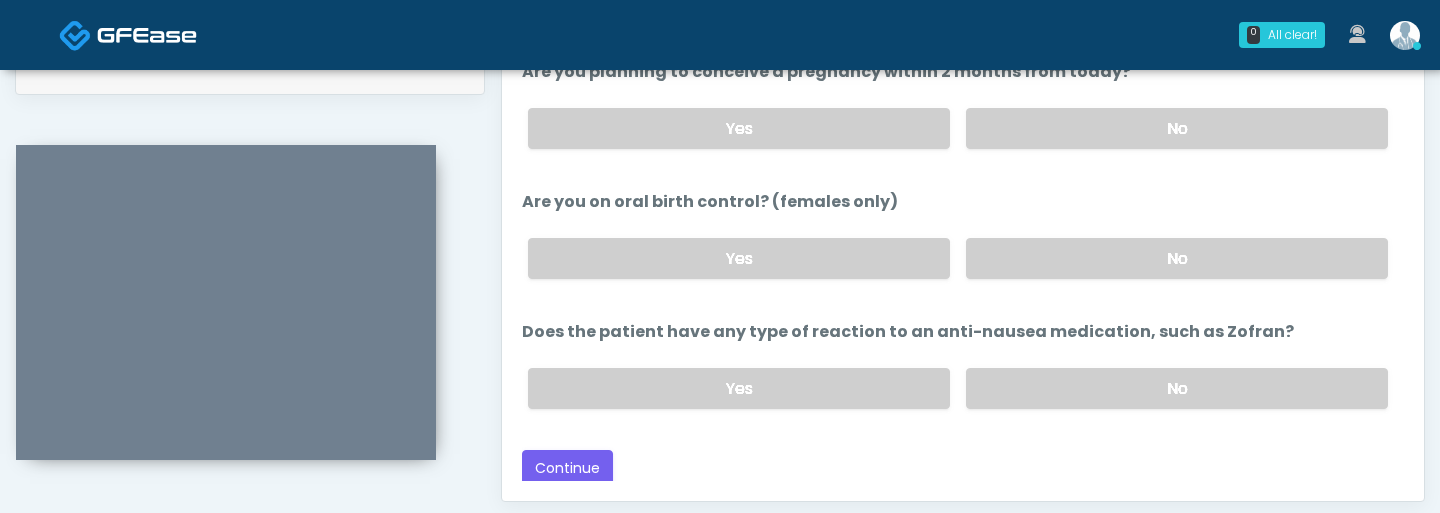 click on "Yes
No" at bounding box center (958, 388) 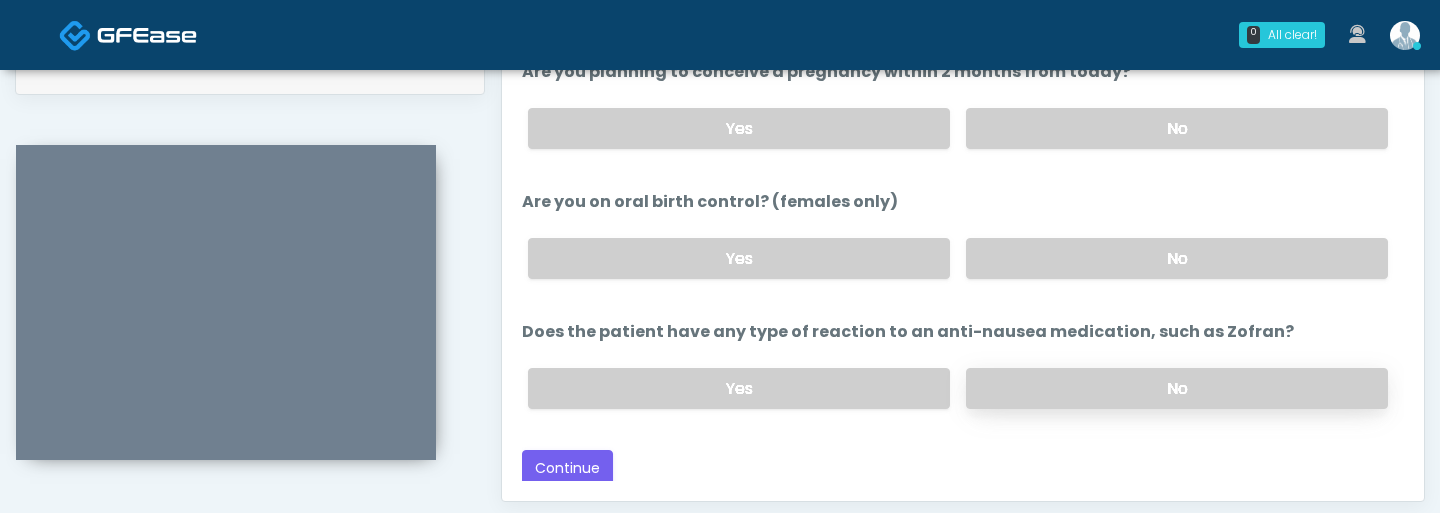 click on "No" at bounding box center (1177, 388) 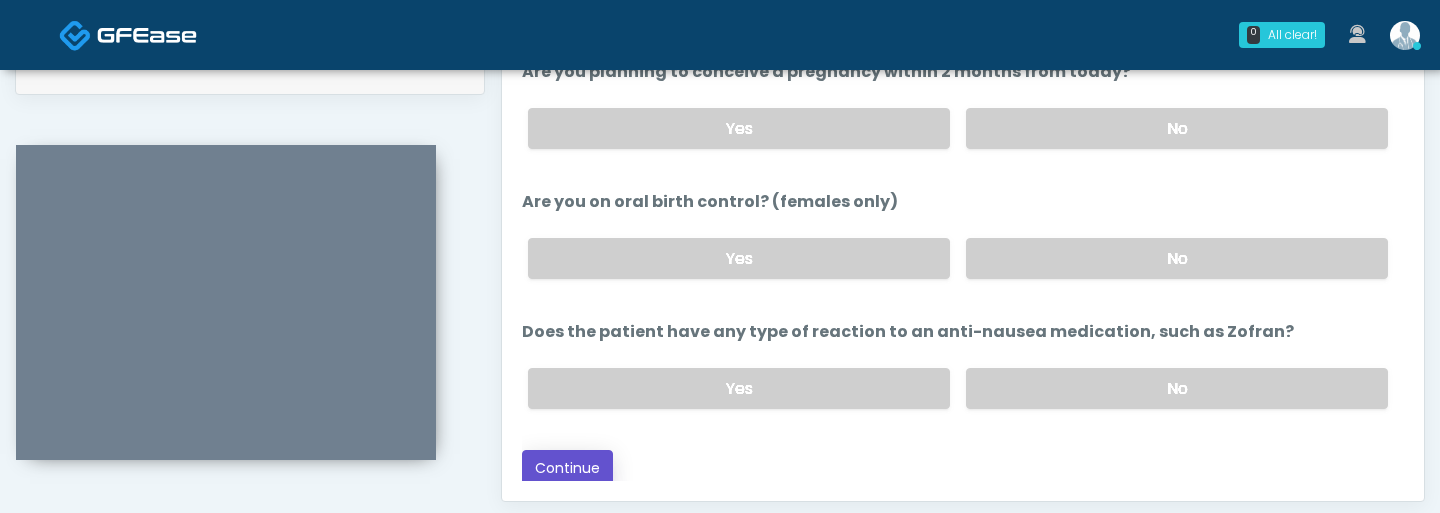 click on "Continue" at bounding box center (567, 468) 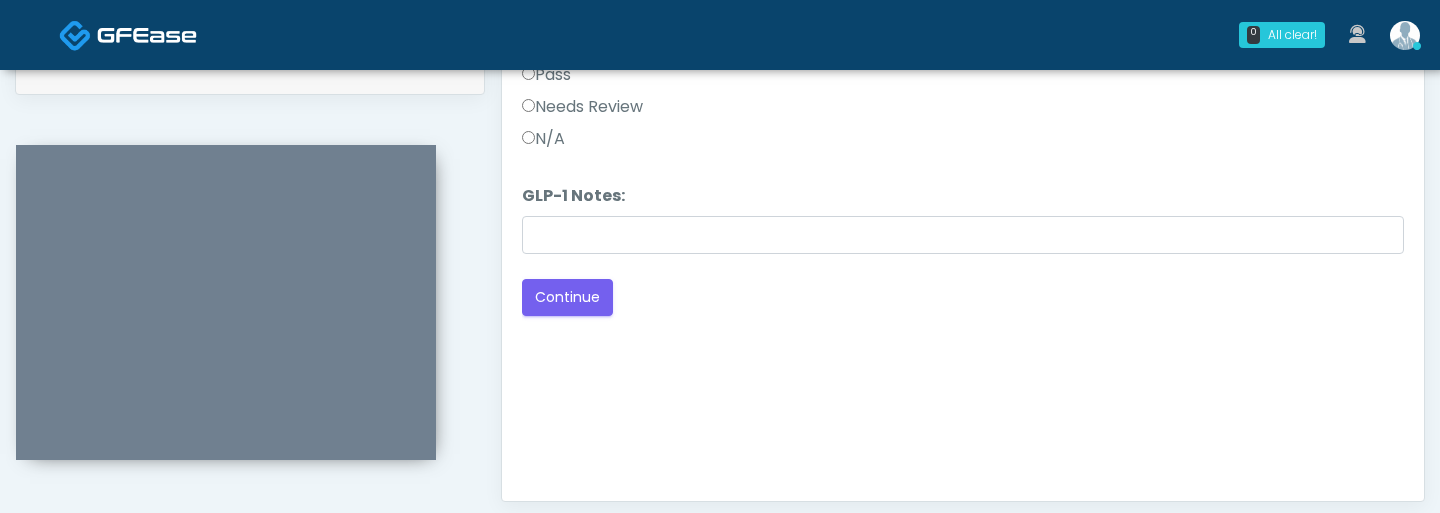 scroll, scrollTop: 1282, scrollLeft: 0, axis: vertical 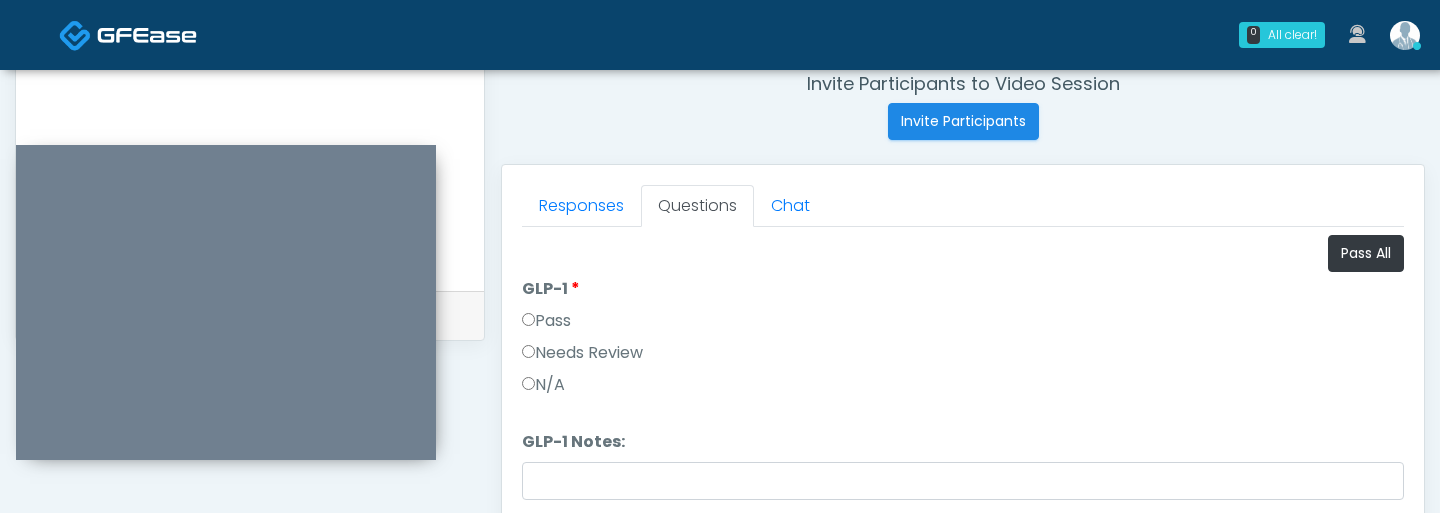 click on "GLP-1
GLP-1
Pass
Needs Review
N/A" at bounding box center [963, 341] 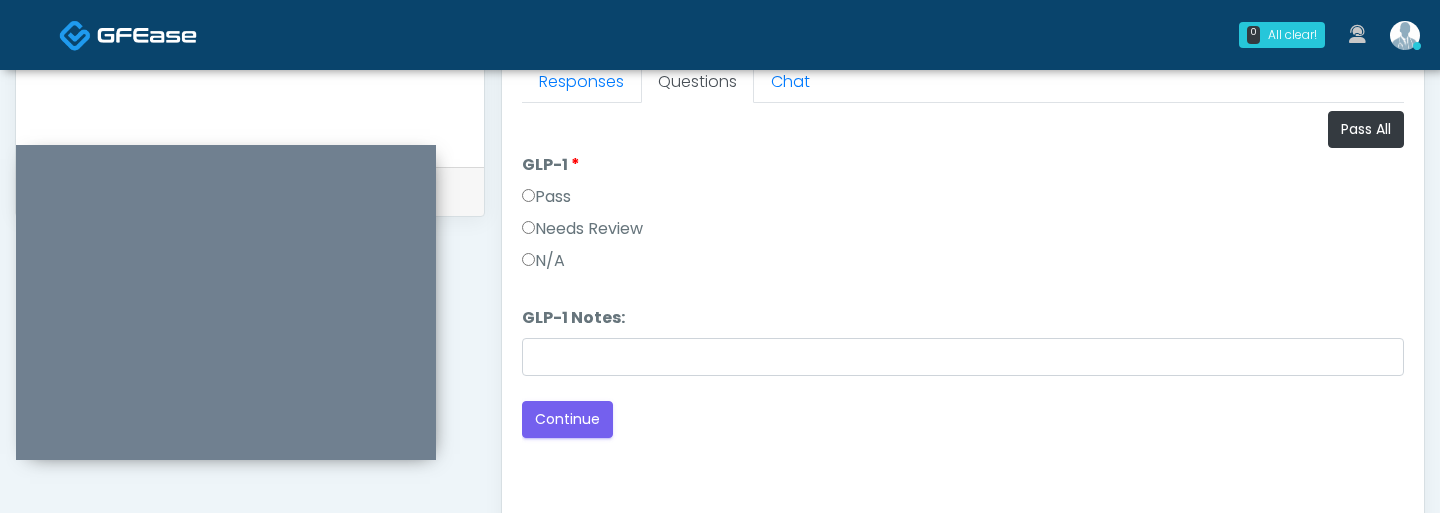 scroll, scrollTop: 906, scrollLeft: 0, axis: vertical 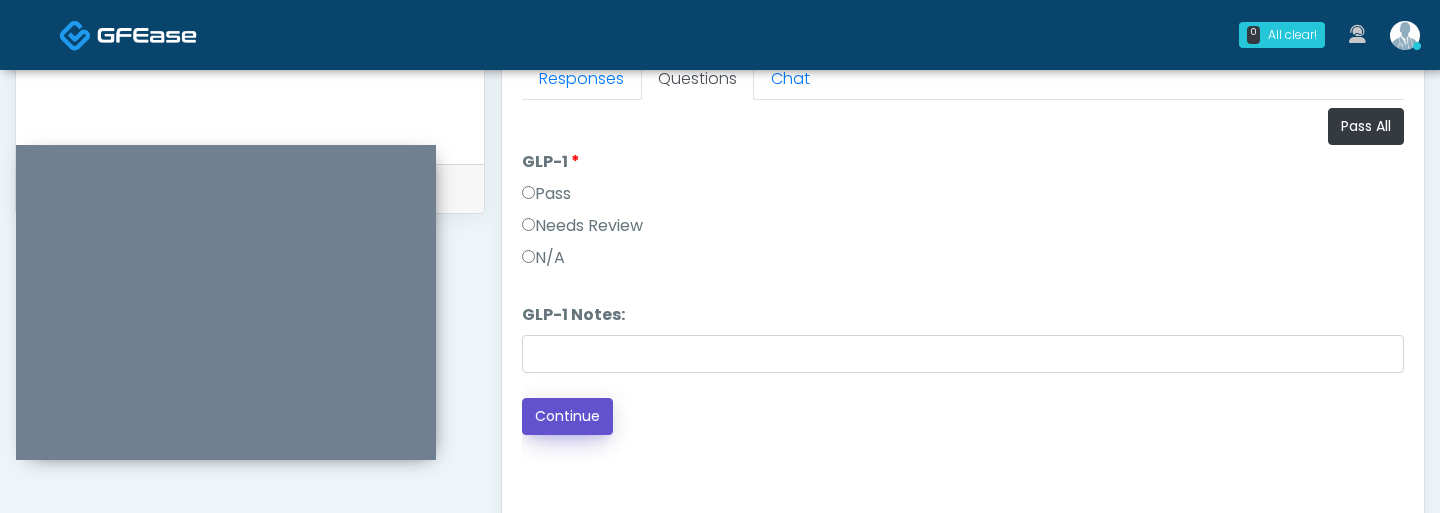 click on "Continue" at bounding box center (567, 416) 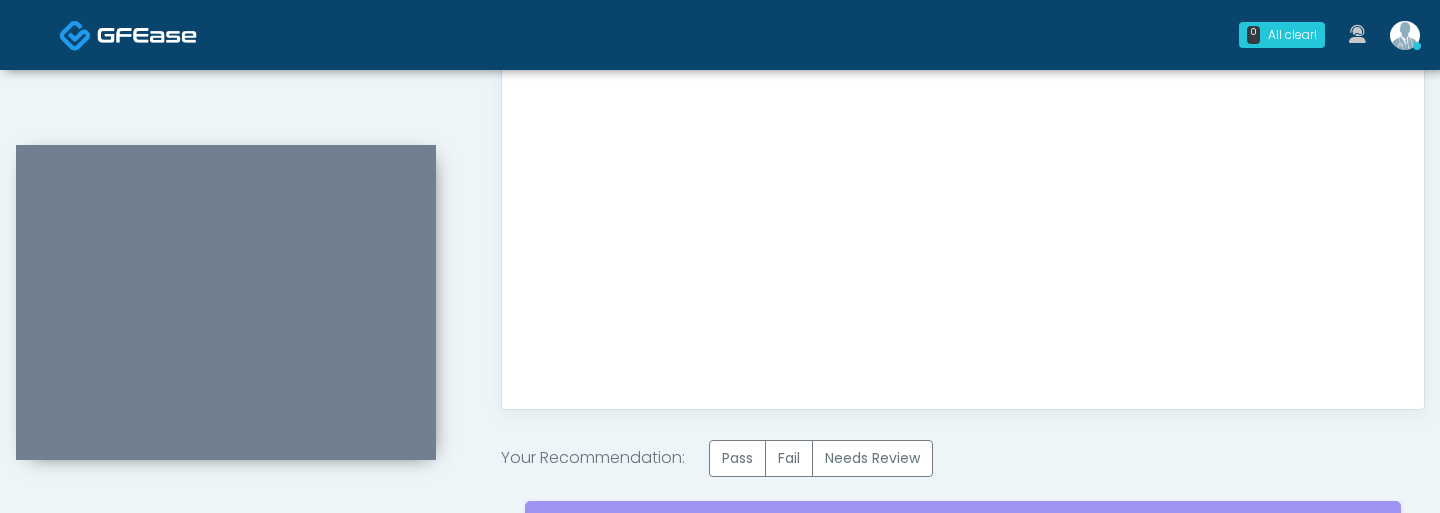 scroll, scrollTop: 1181, scrollLeft: 0, axis: vertical 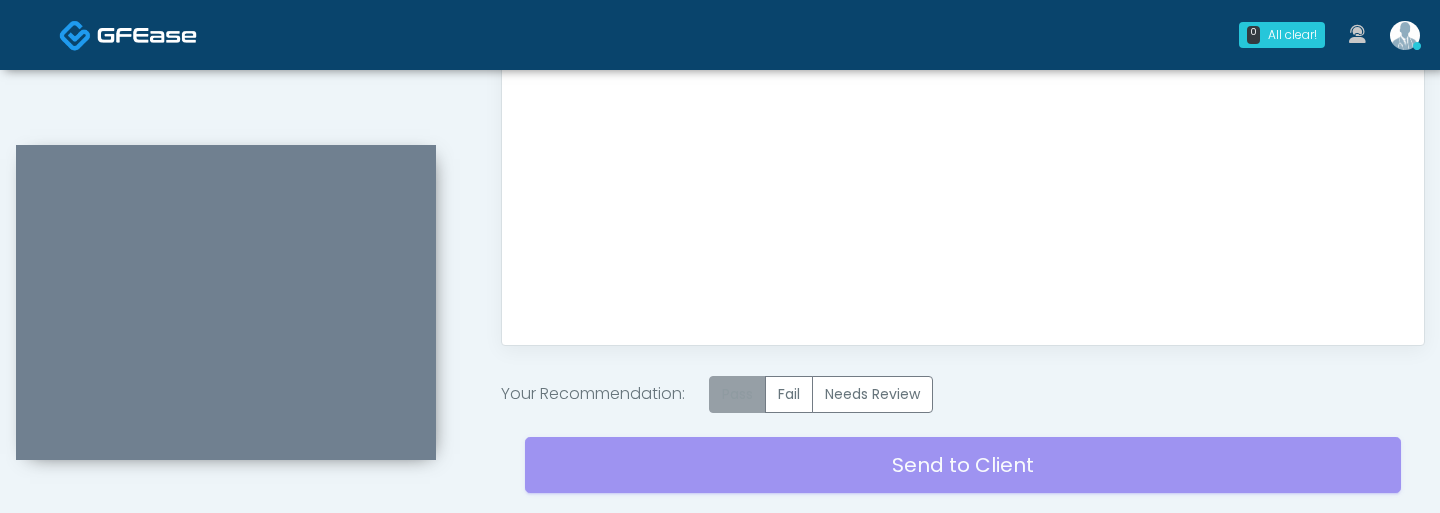 click on "Pass" at bounding box center (737, 394) 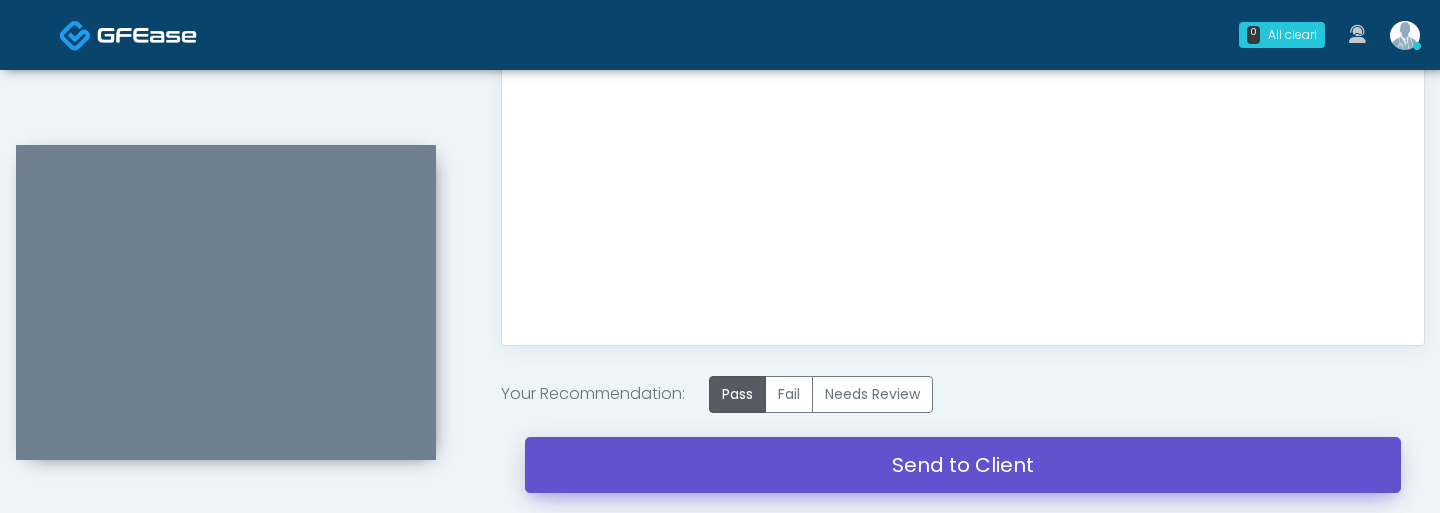 click on "Send to Client" at bounding box center (963, 465) 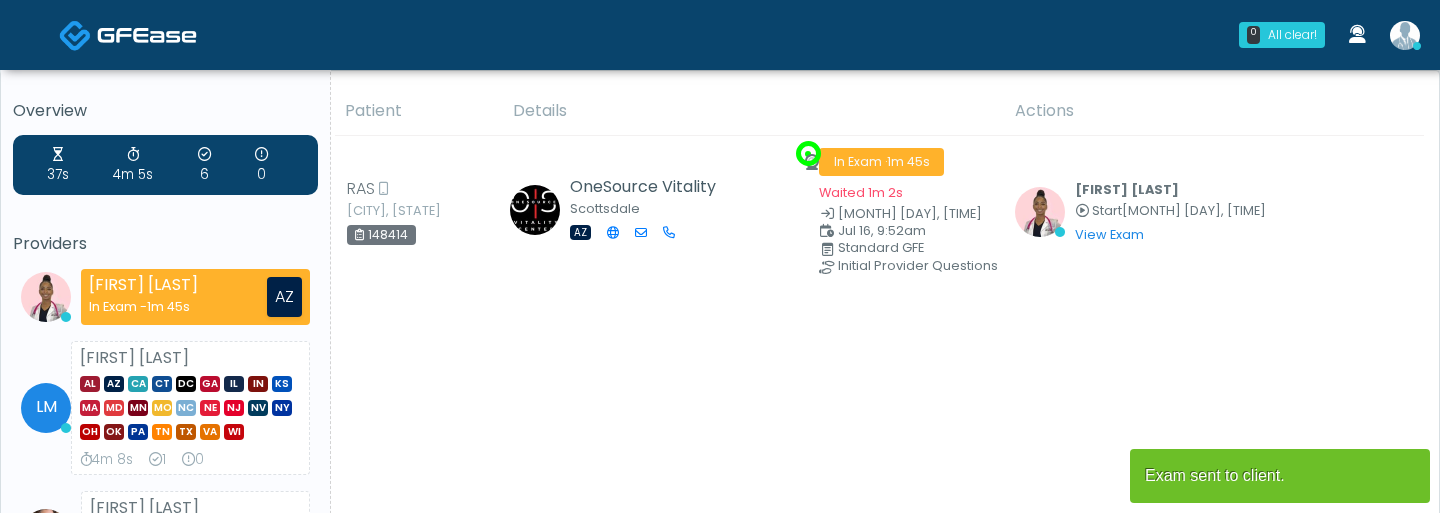 scroll, scrollTop: 0, scrollLeft: 0, axis: both 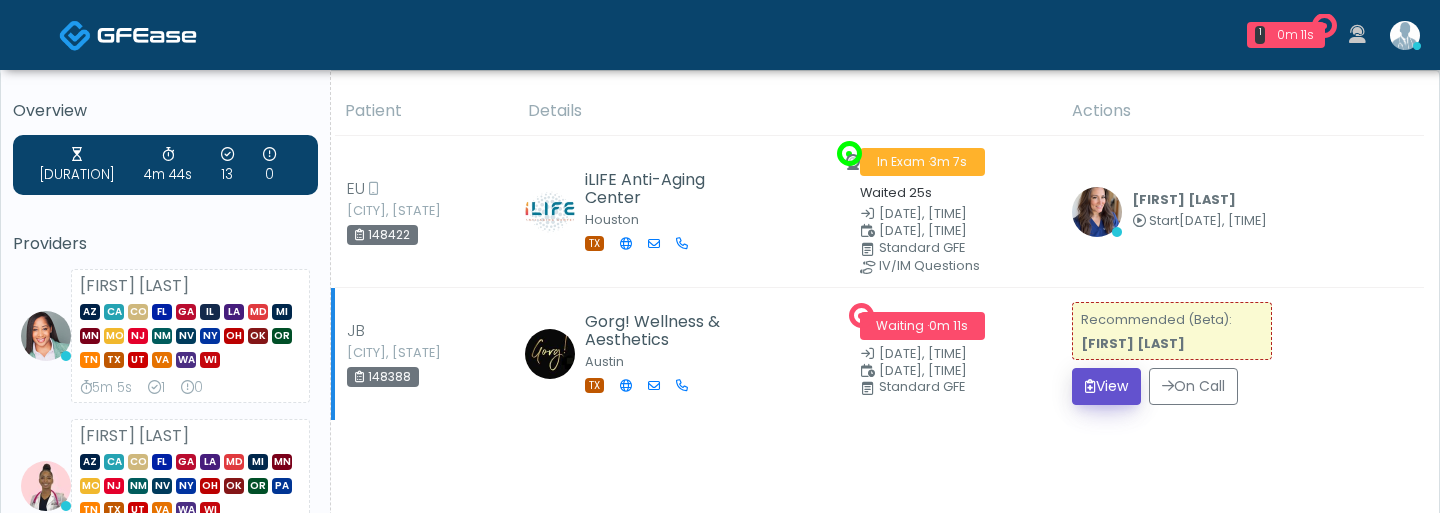 click on "View" at bounding box center (1106, 386) 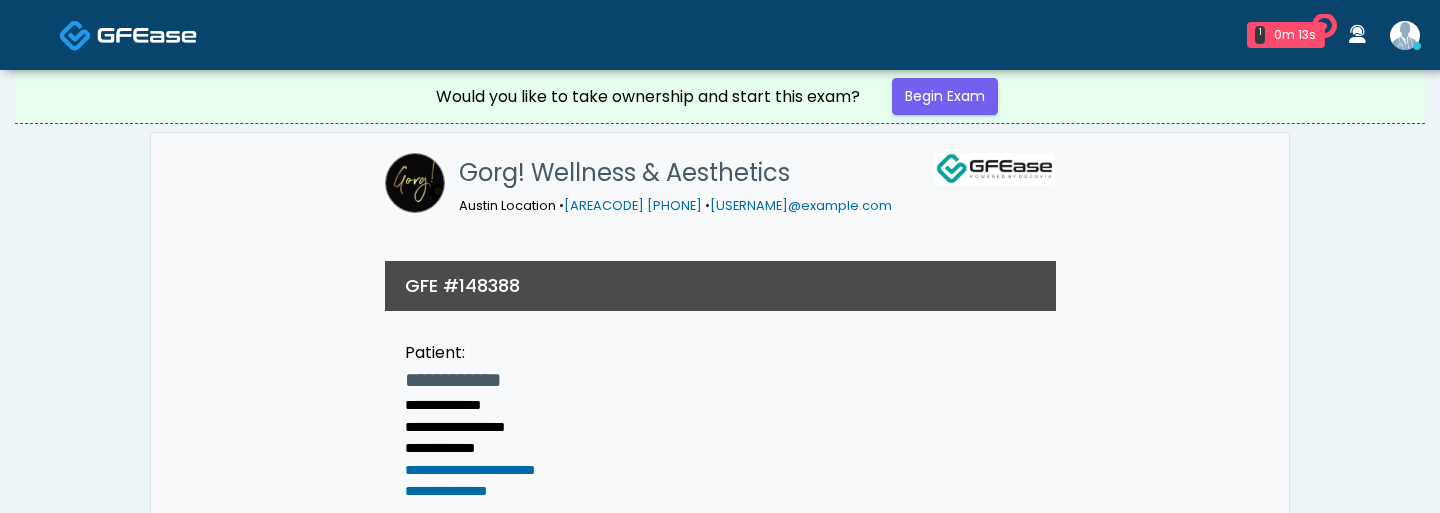 scroll, scrollTop: 0, scrollLeft: 0, axis: both 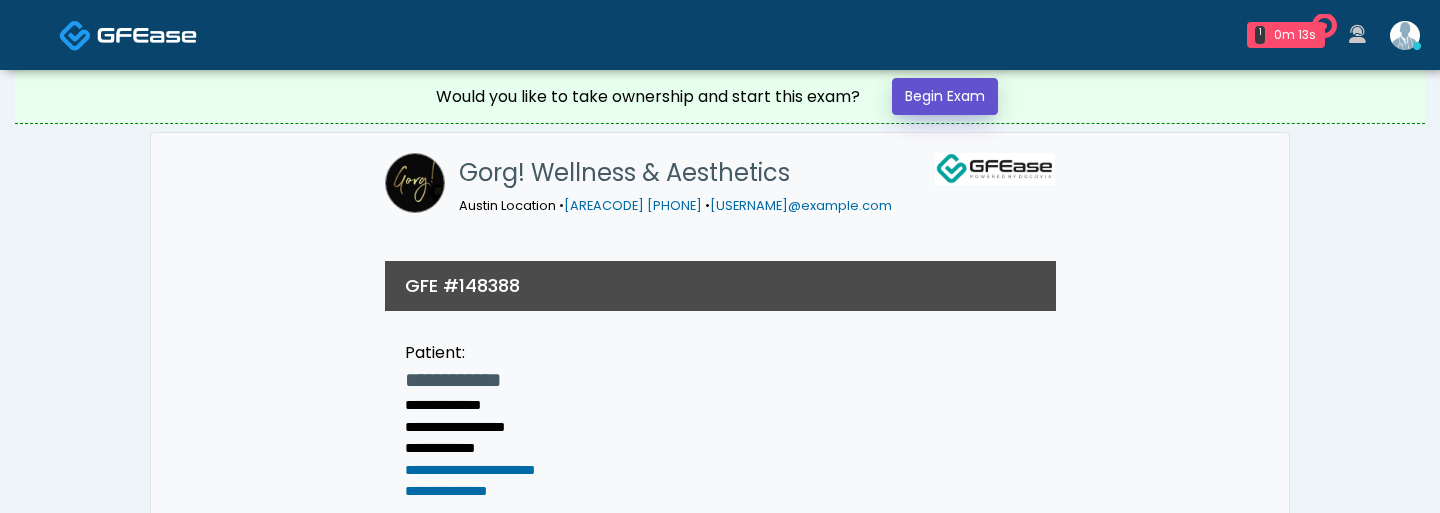 click on "Begin Exam" at bounding box center [945, 96] 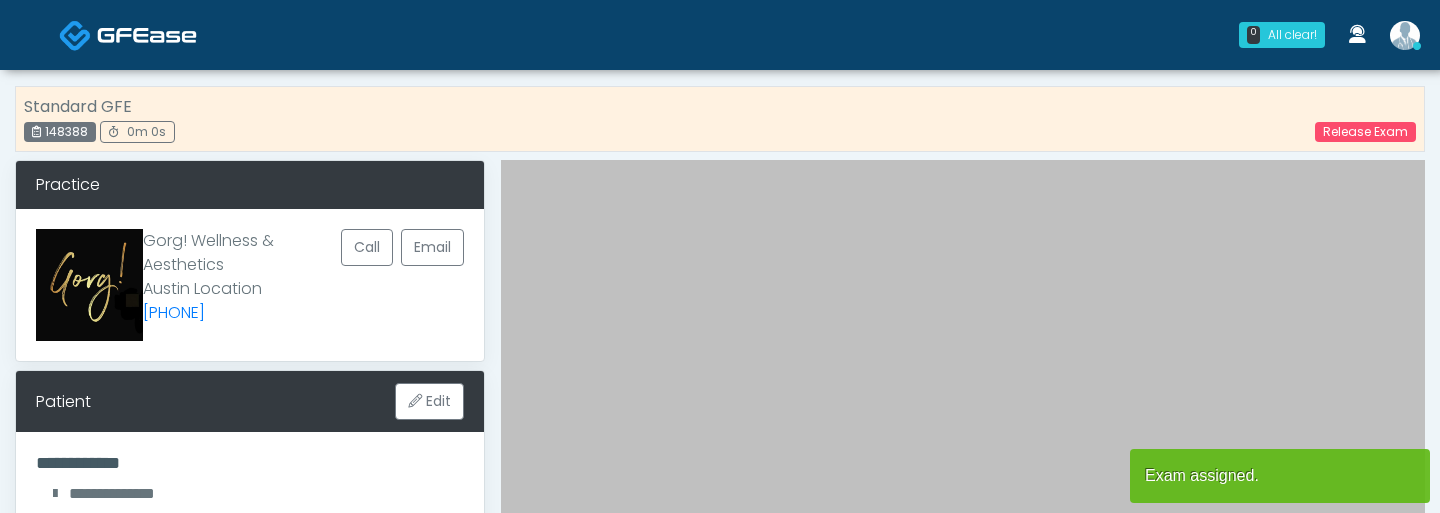 scroll, scrollTop: 0, scrollLeft: 0, axis: both 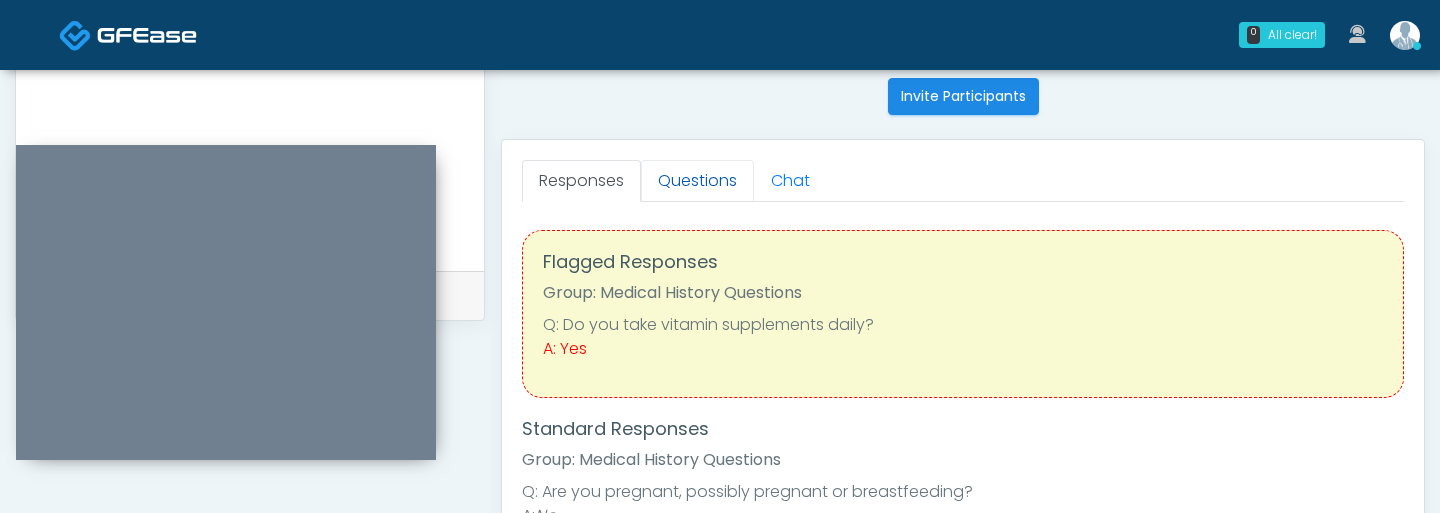 click on "Questions" at bounding box center (697, 181) 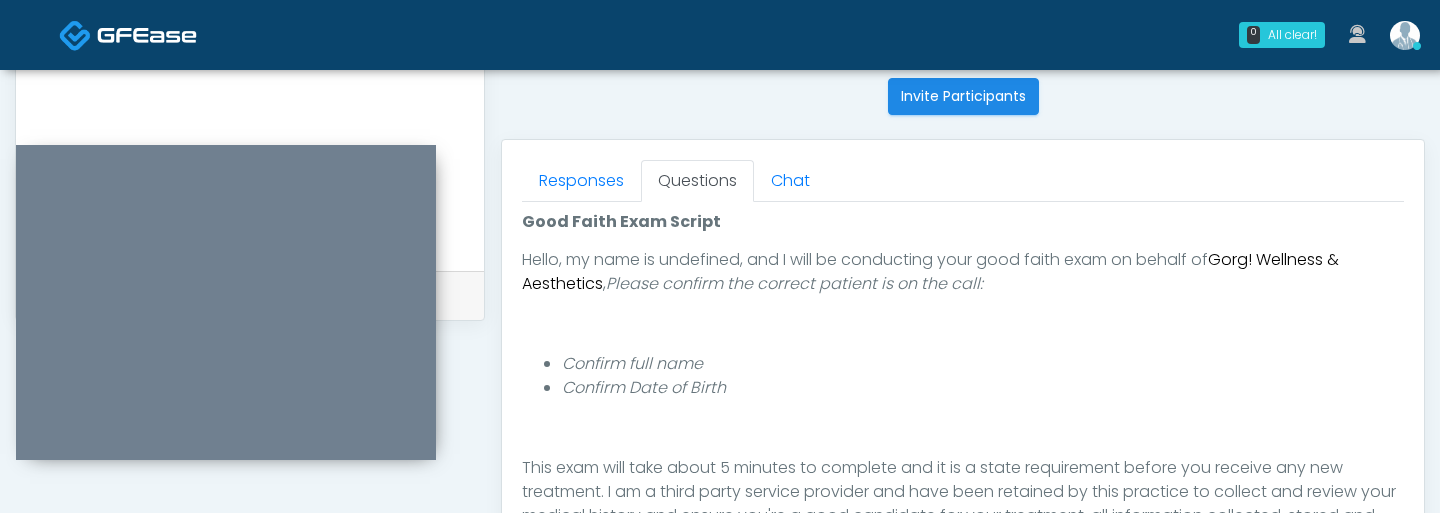 scroll, scrollTop: 208, scrollLeft: 0, axis: vertical 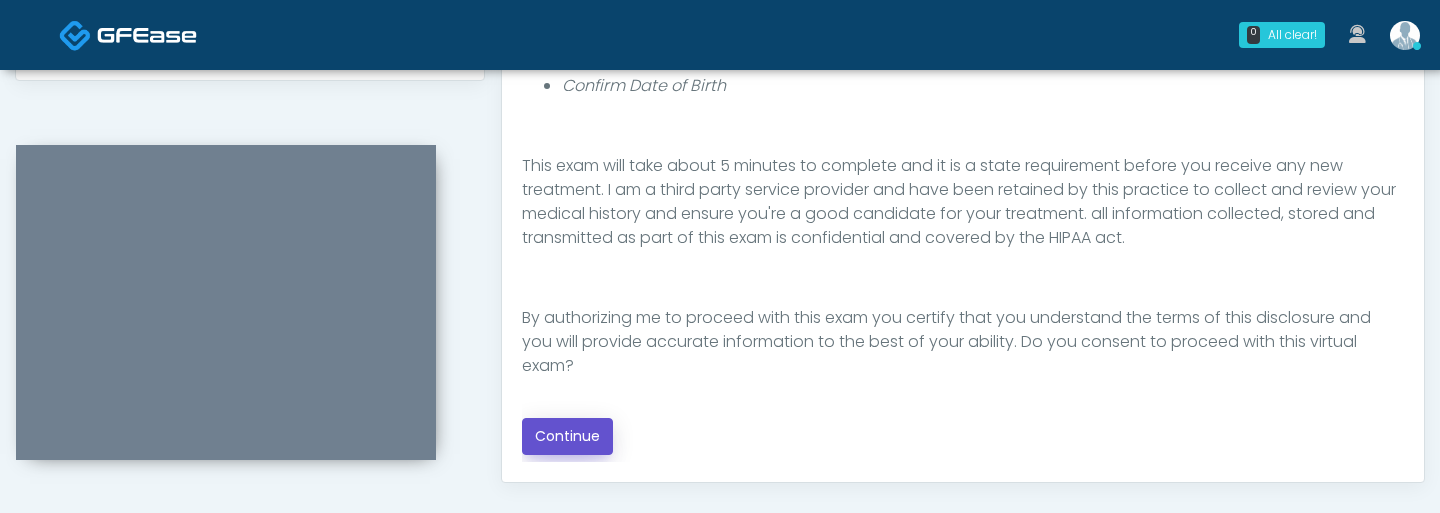 click on "Continue" at bounding box center [567, 436] 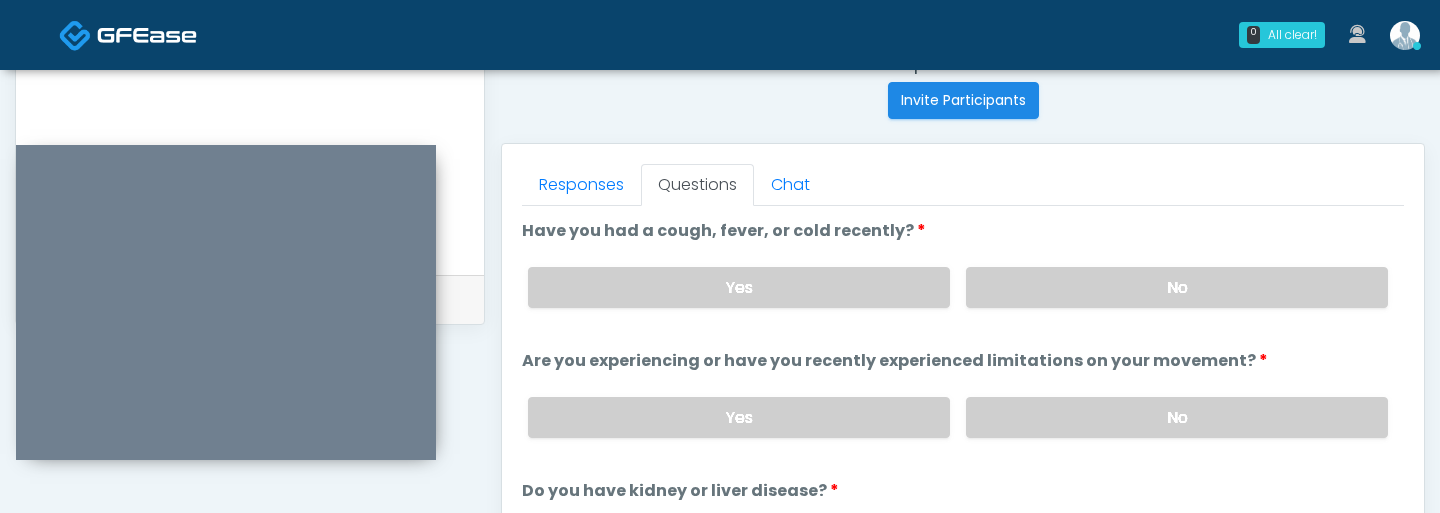 scroll, scrollTop: 725, scrollLeft: 0, axis: vertical 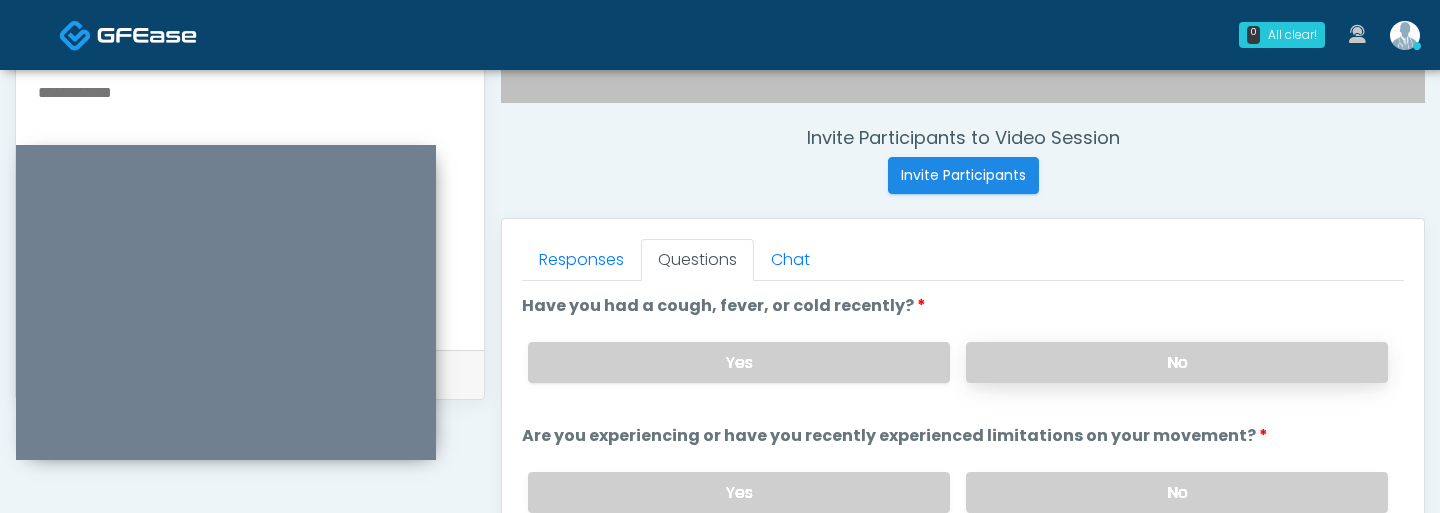 click on "No" at bounding box center (1177, 362) 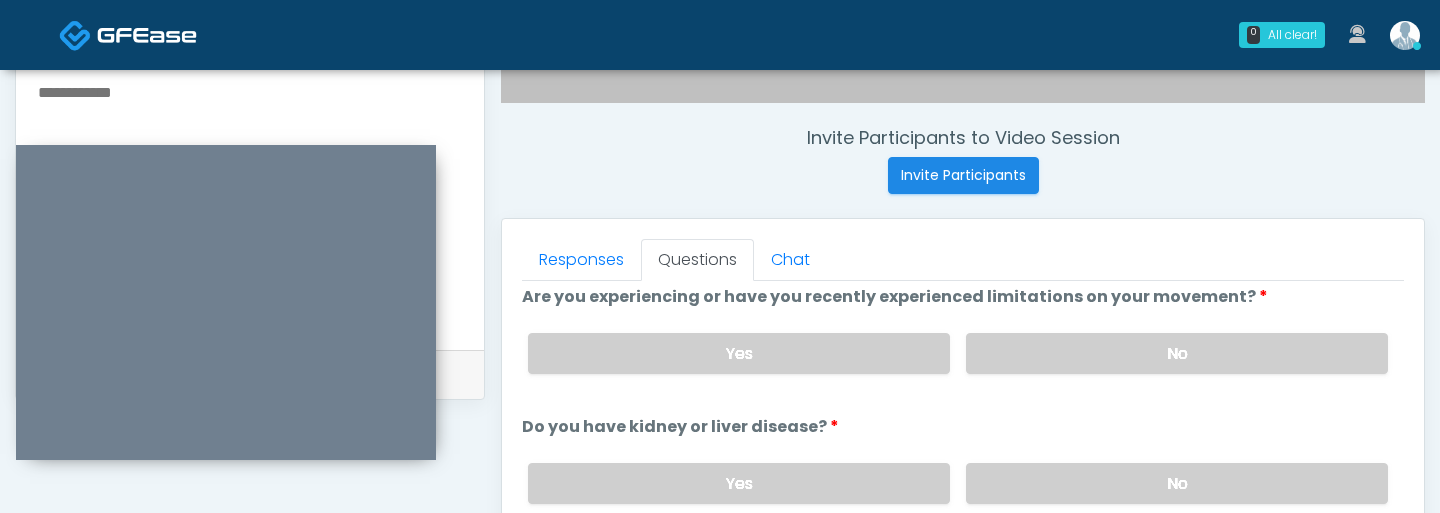 scroll, scrollTop: 141, scrollLeft: 0, axis: vertical 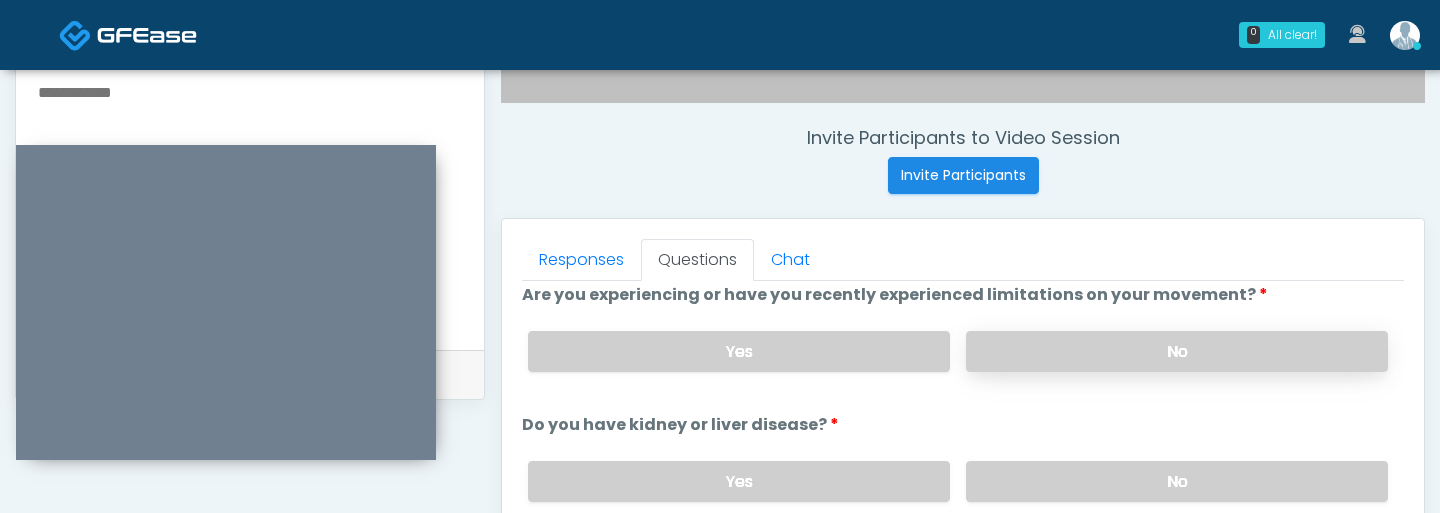 click on "No" at bounding box center [1177, 351] 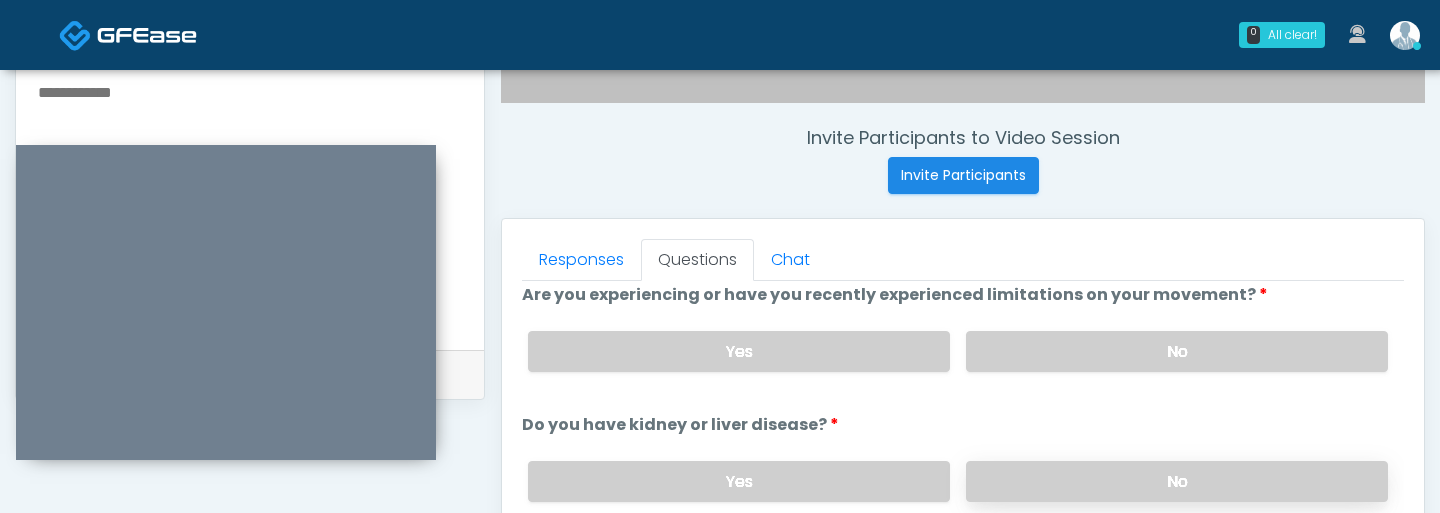 click on "No" at bounding box center (1177, 481) 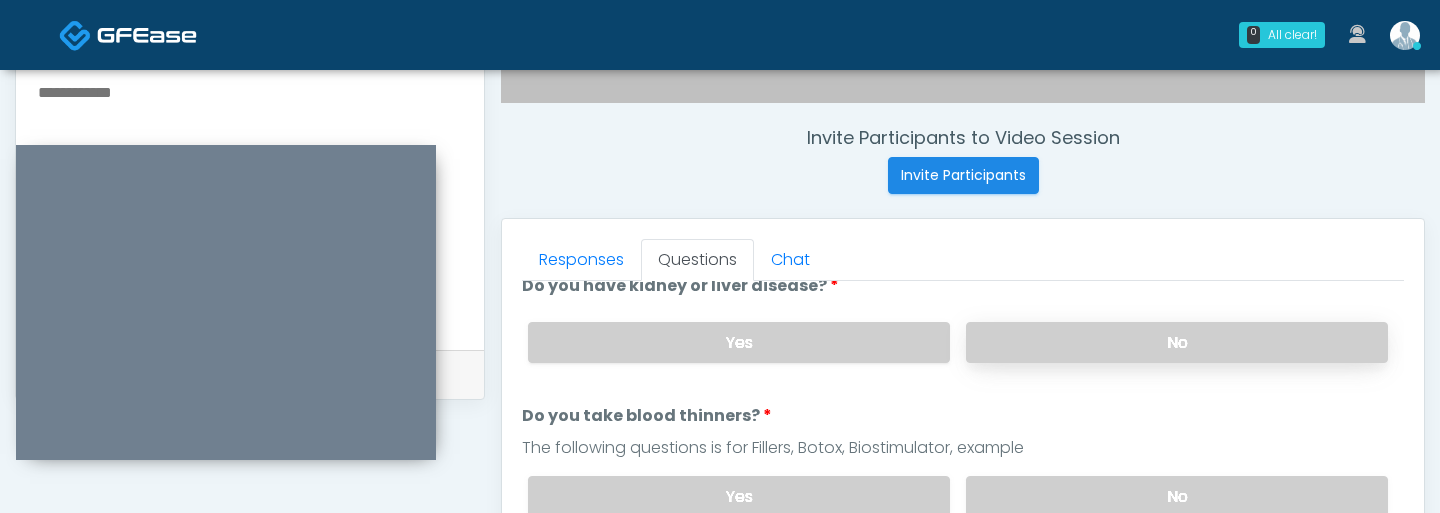 scroll, scrollTop: 311, scrollLeft: 0, axis: vertical 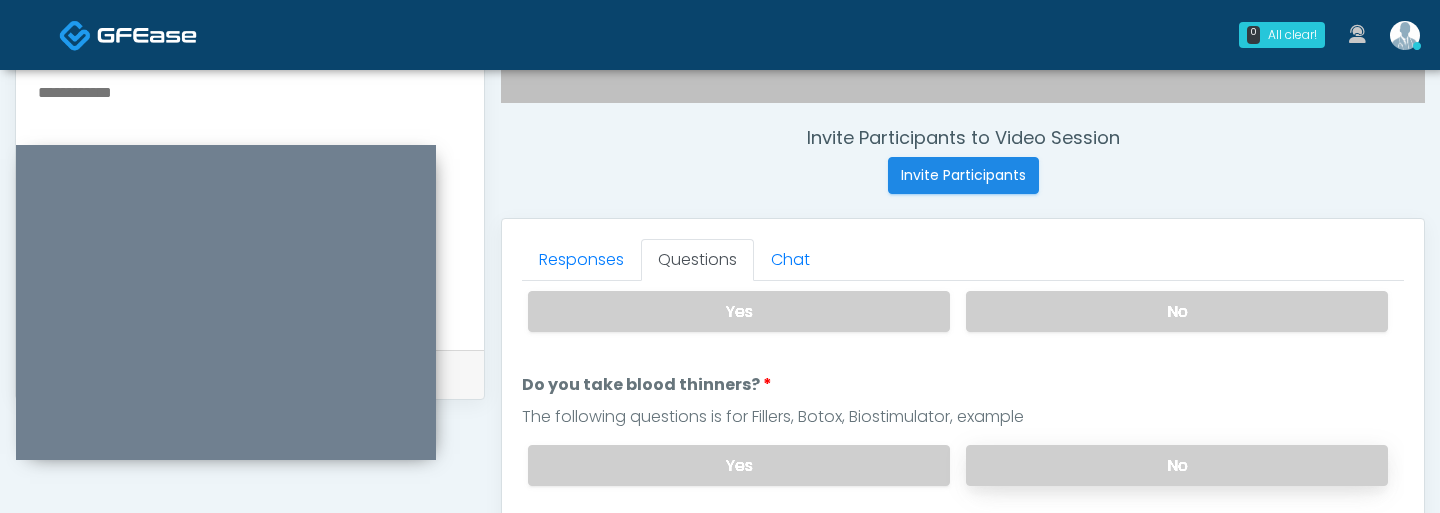 click on "No" at bounding box center (1177, 465) 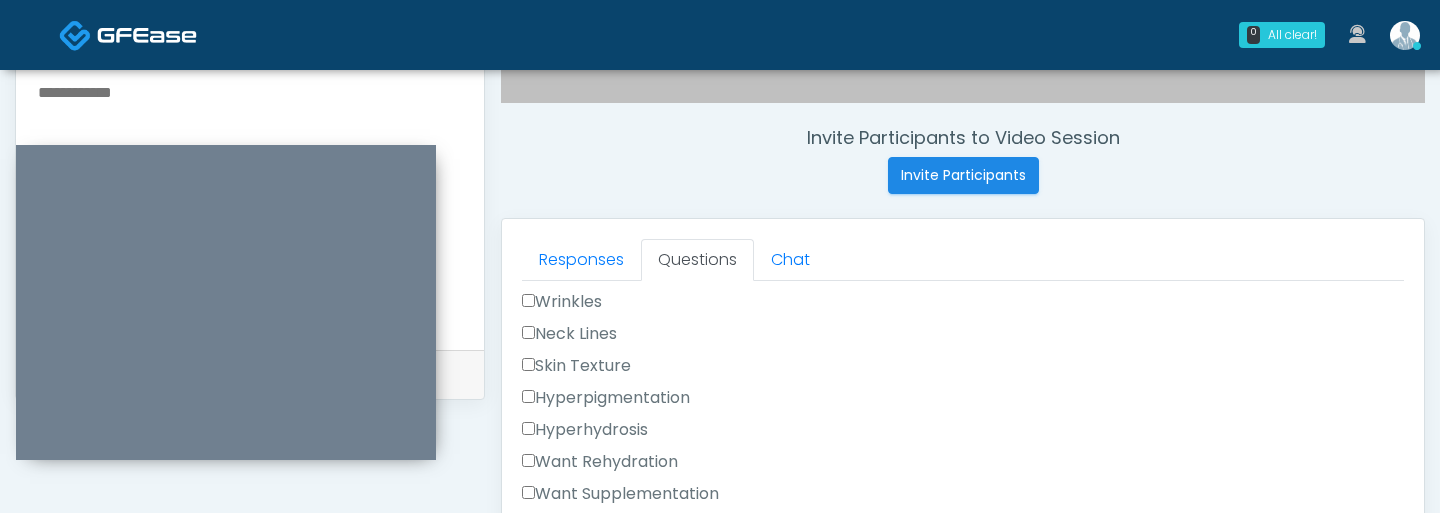 scroll, scrollTop: 610, scrollLeft: 0, axis: vertical 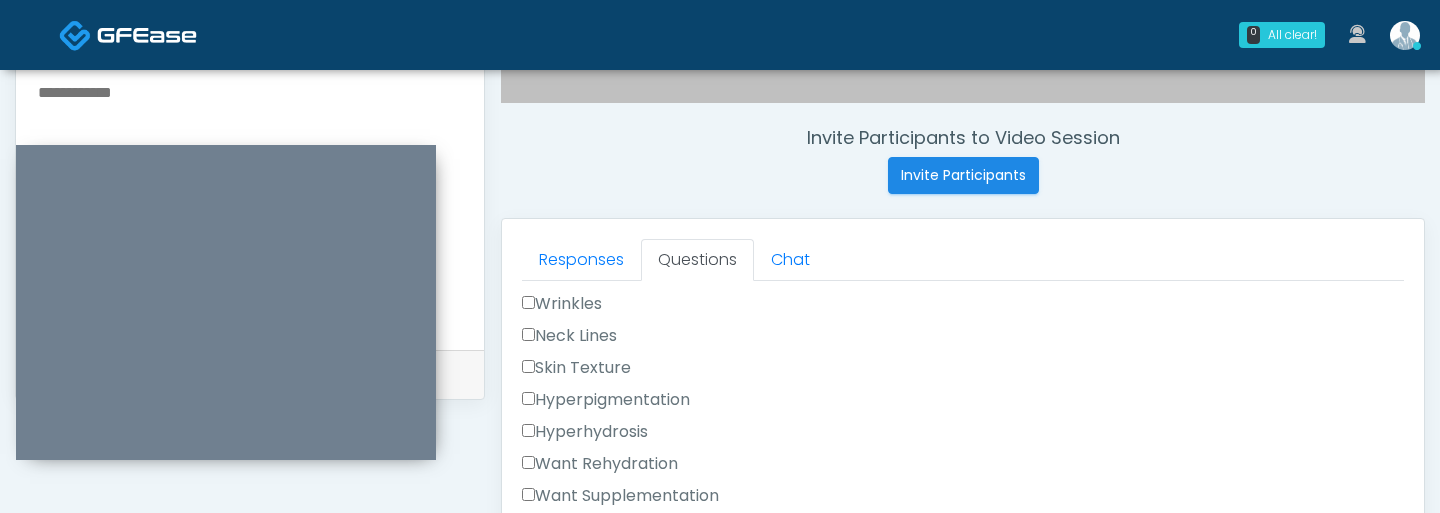 click on "Neck Lines" at bounding box center [569, 336] 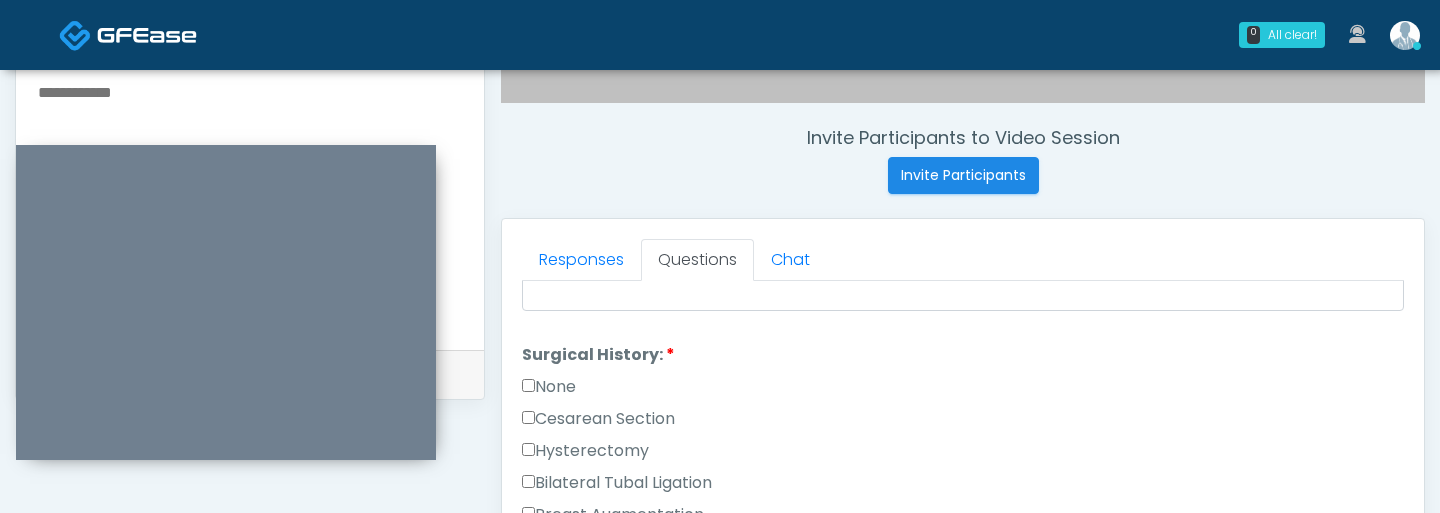 scroll, scrollTop: 1046, scrollLeft: 0, axis: vertical 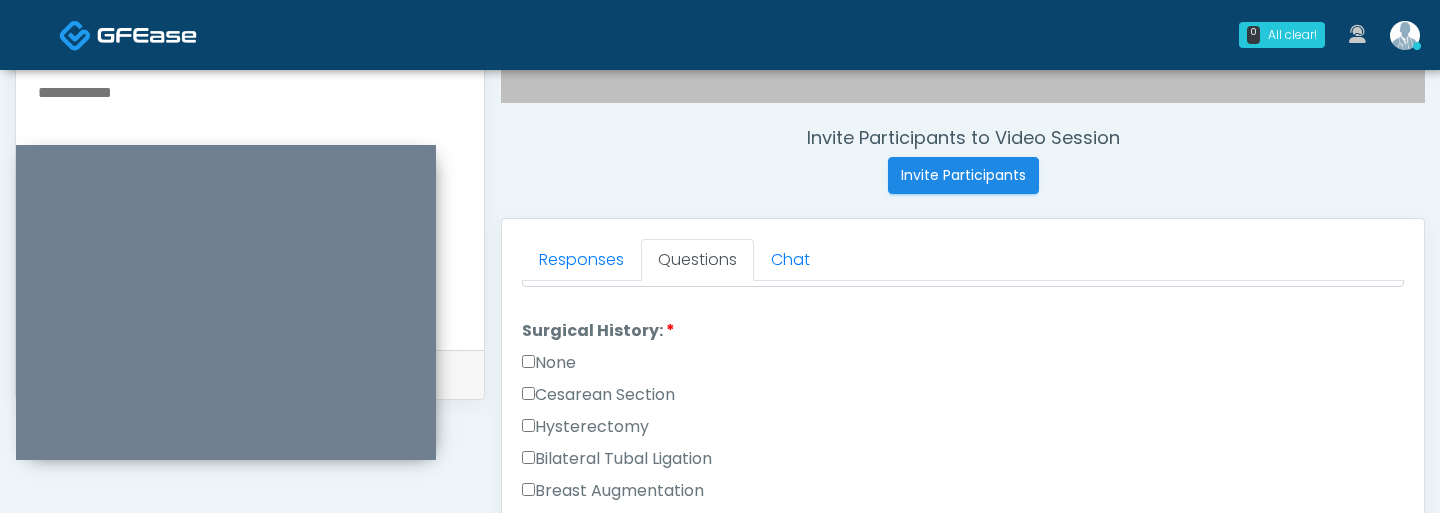 click on "Surgical History:" at bounding box center [598, 331] 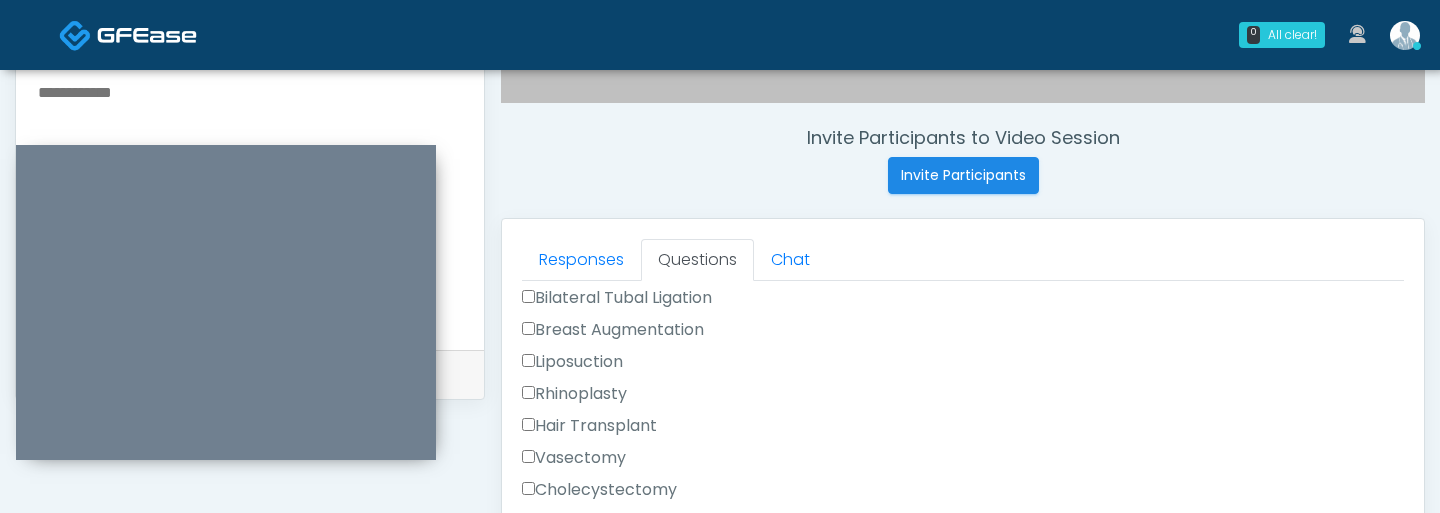 scroll, scrollTop: 1239, scrollLeft: 0, axis: vertical 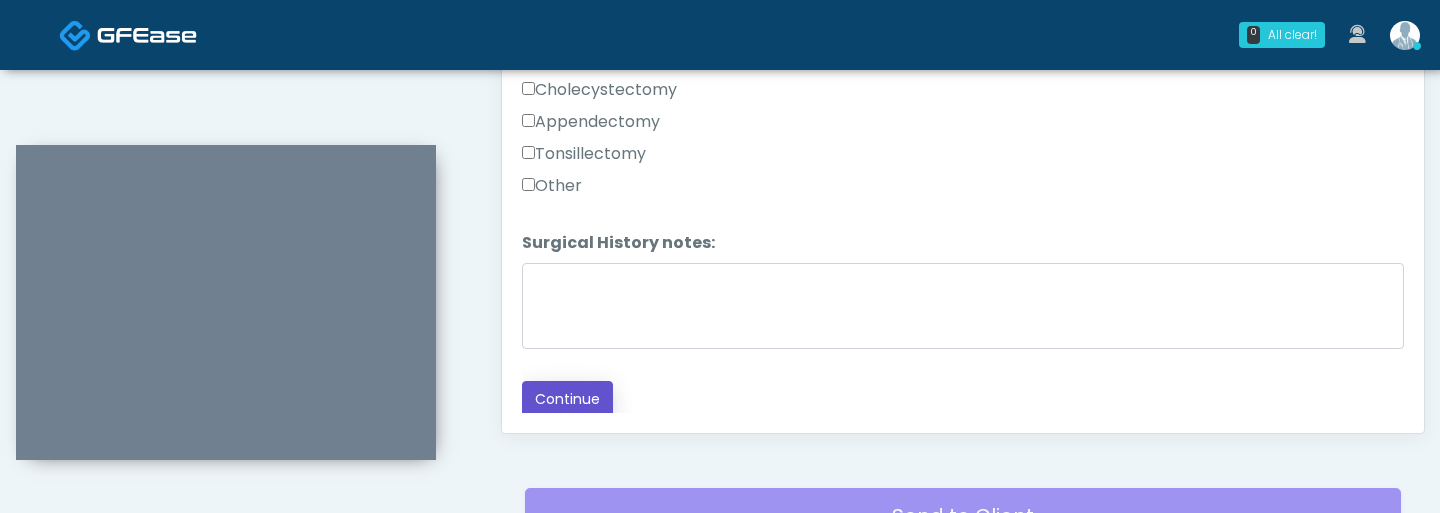 click on "Continue" at bounding box center [567, 399] 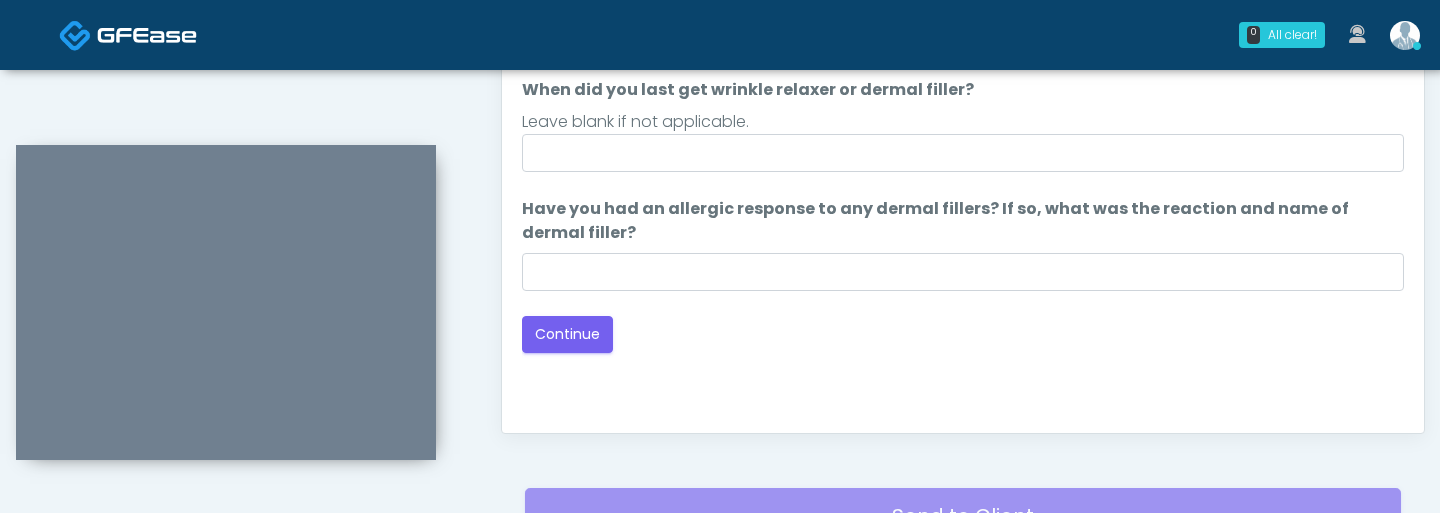 scroll, scrollTop: 1282, scrollLeft: 0, axis: vertical 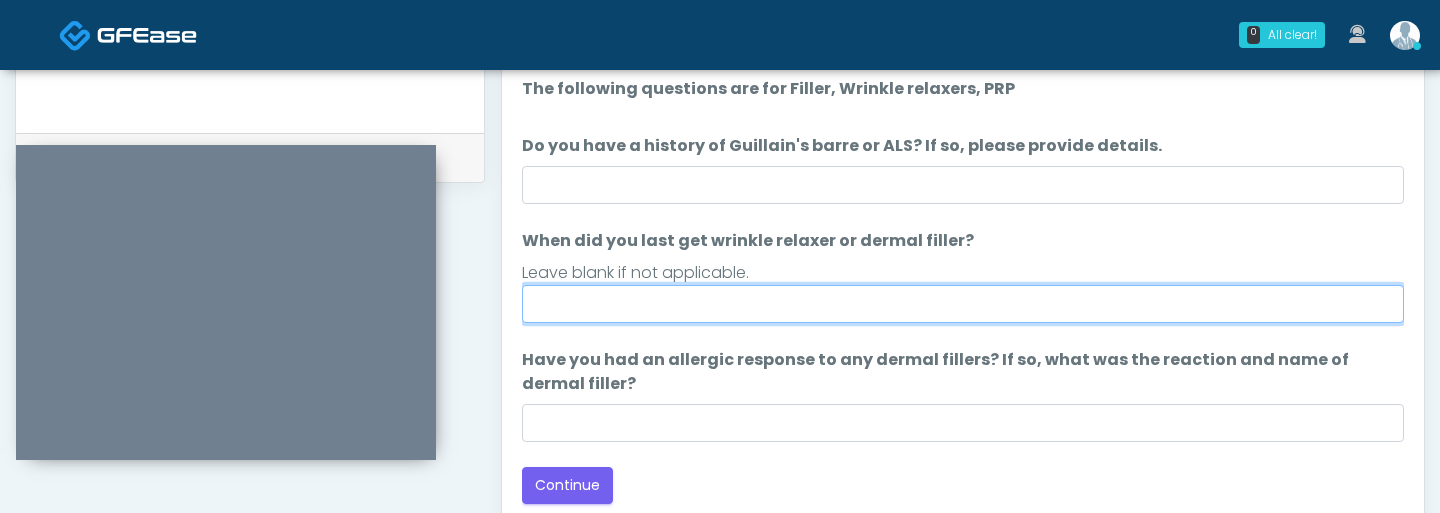 click on "When did you last get wrinkle relaxer or dermal filler?" at bounding box center (963, 304) 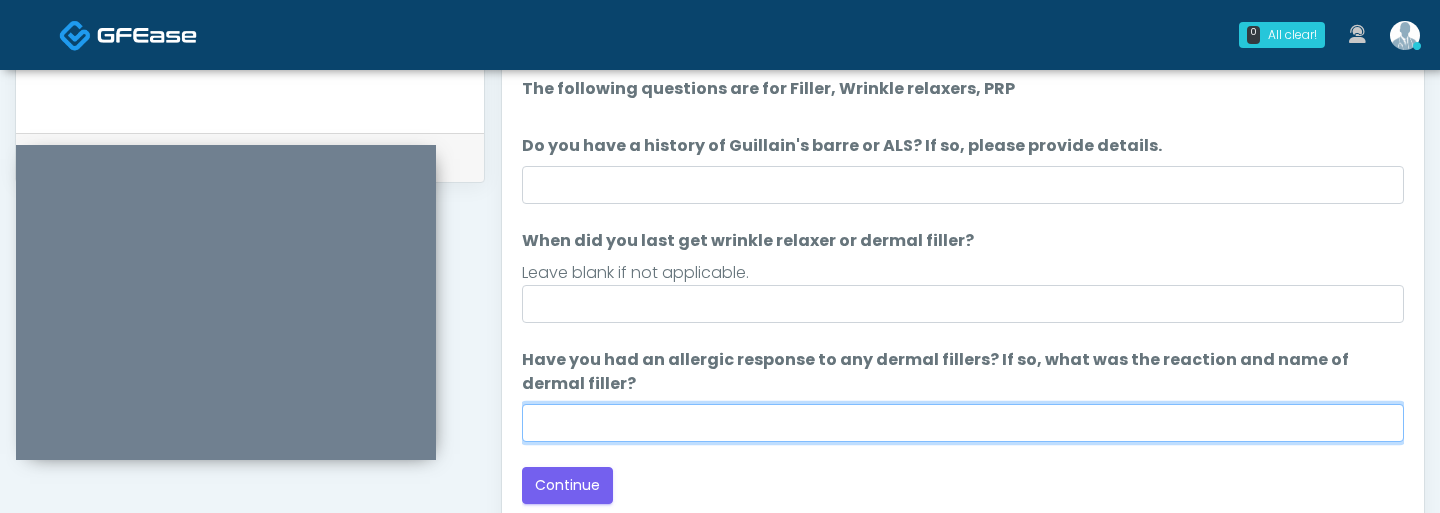 click on "Have you had an allergic response to any dermal fillers? If so, what was the reaction and name of dermal filler?" at bounding box center (963, 423) 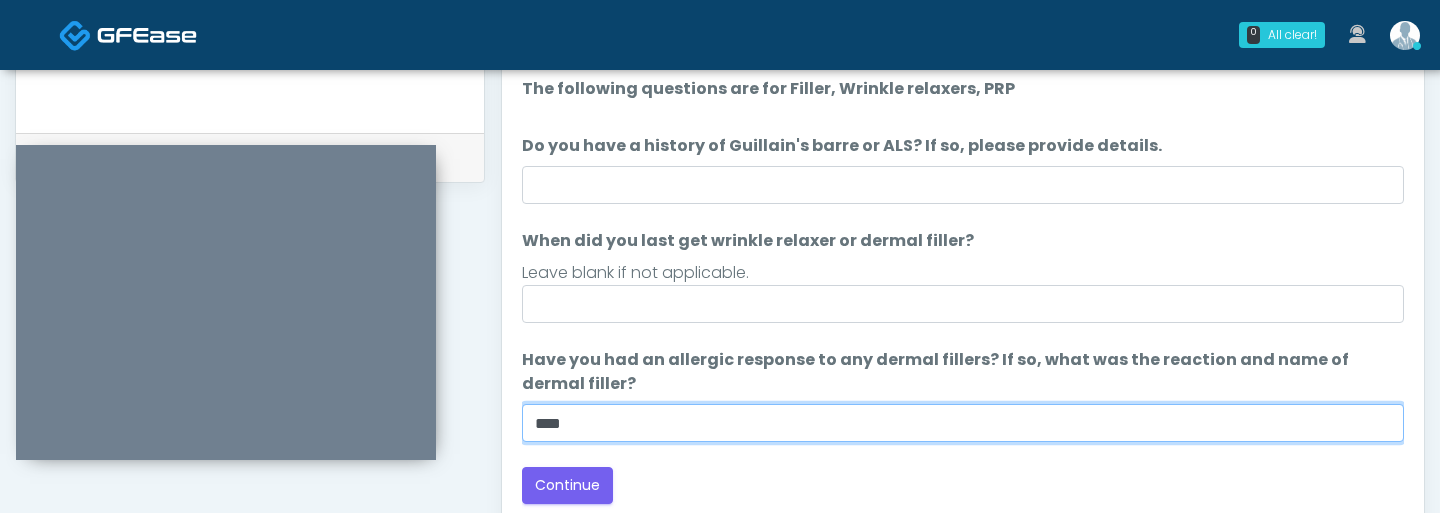 type on "****" 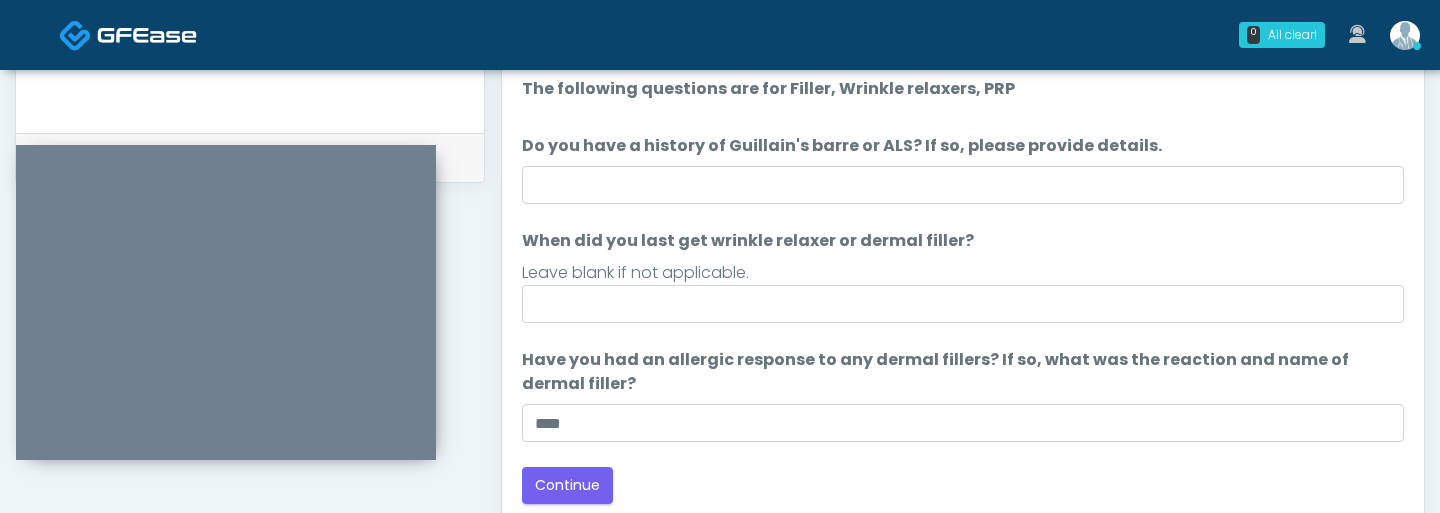 click on "Leave blank if not applicable." at bounding box center [963, 273] 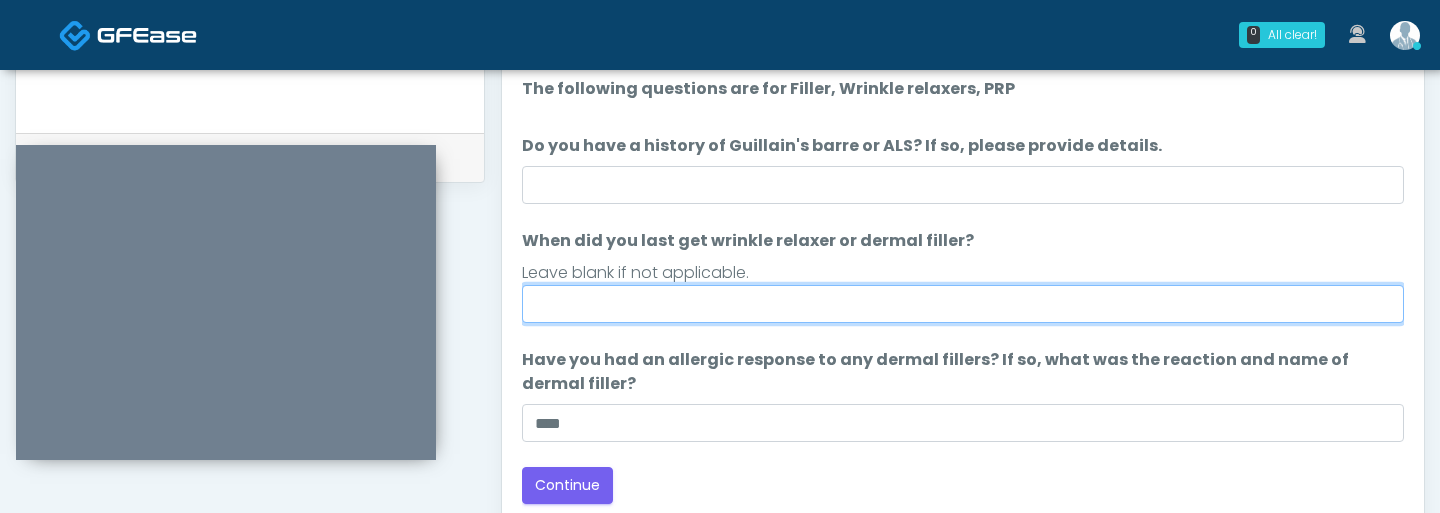 click on "When did you last get wrinkle relaxer or dermal filler?" at bounding box center (963, 304) 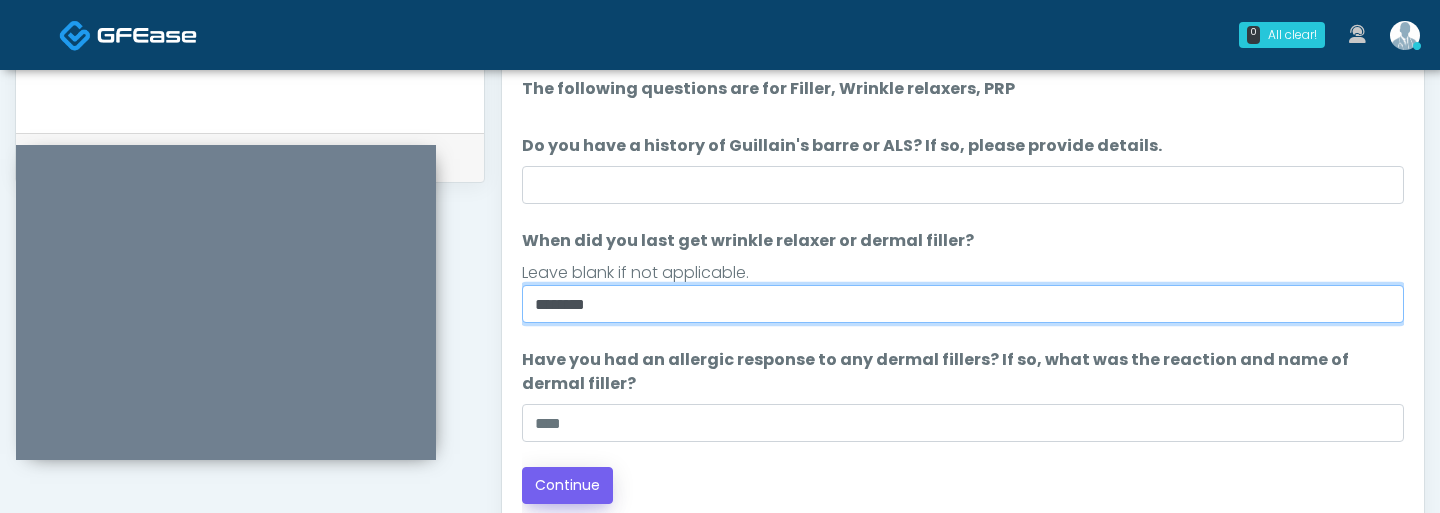type on "********" 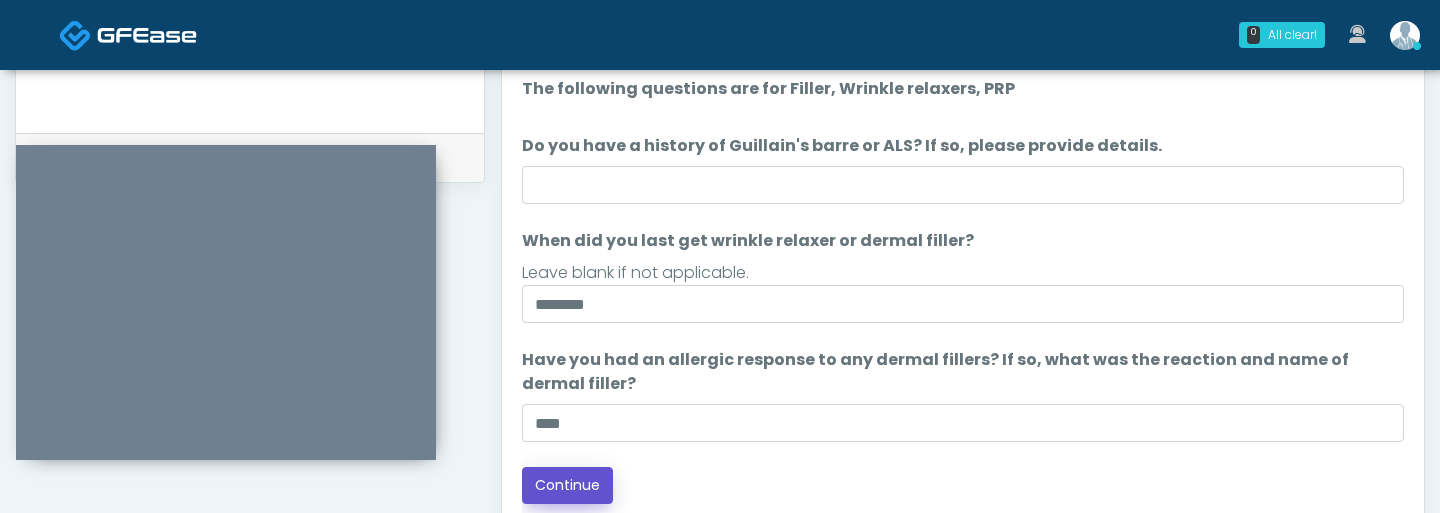 click on "Continue" at bounding box center [567, 485] 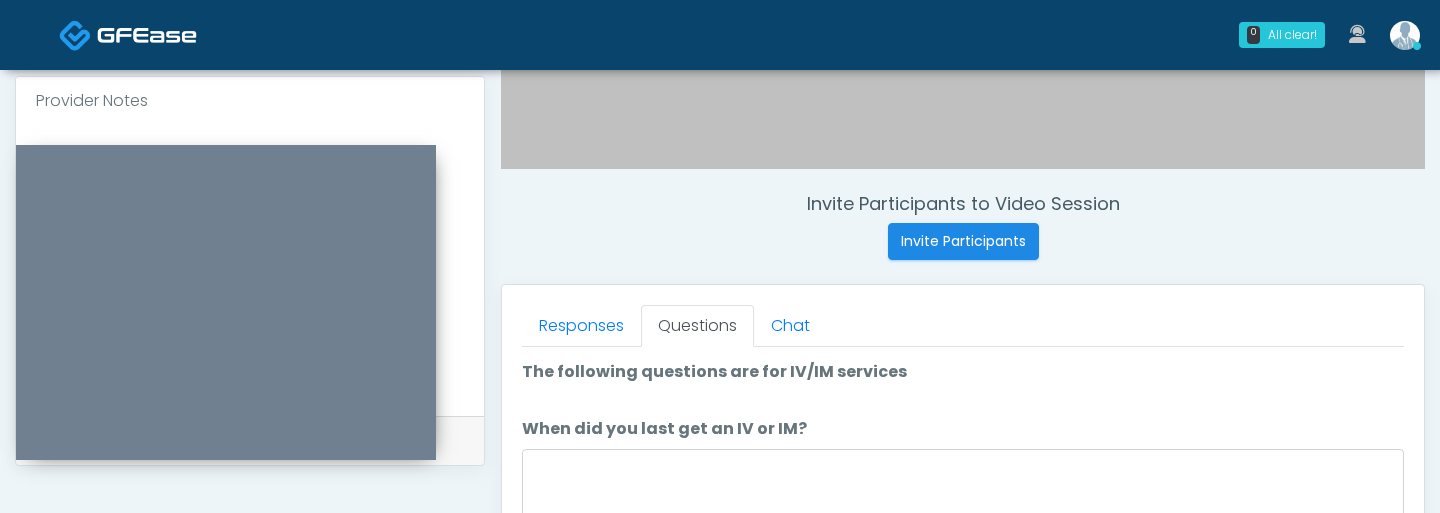 scroll, scrollTop: 662, scrollLeft: 0, axis: vertical 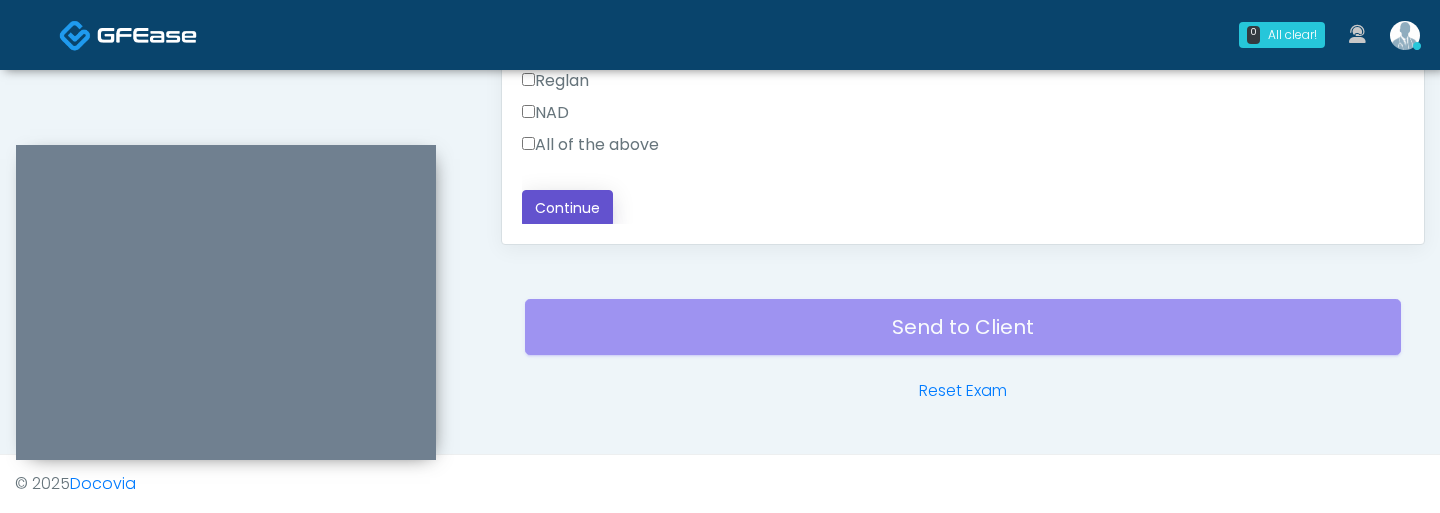 click on "Continue" at bounding box center (567, 208) 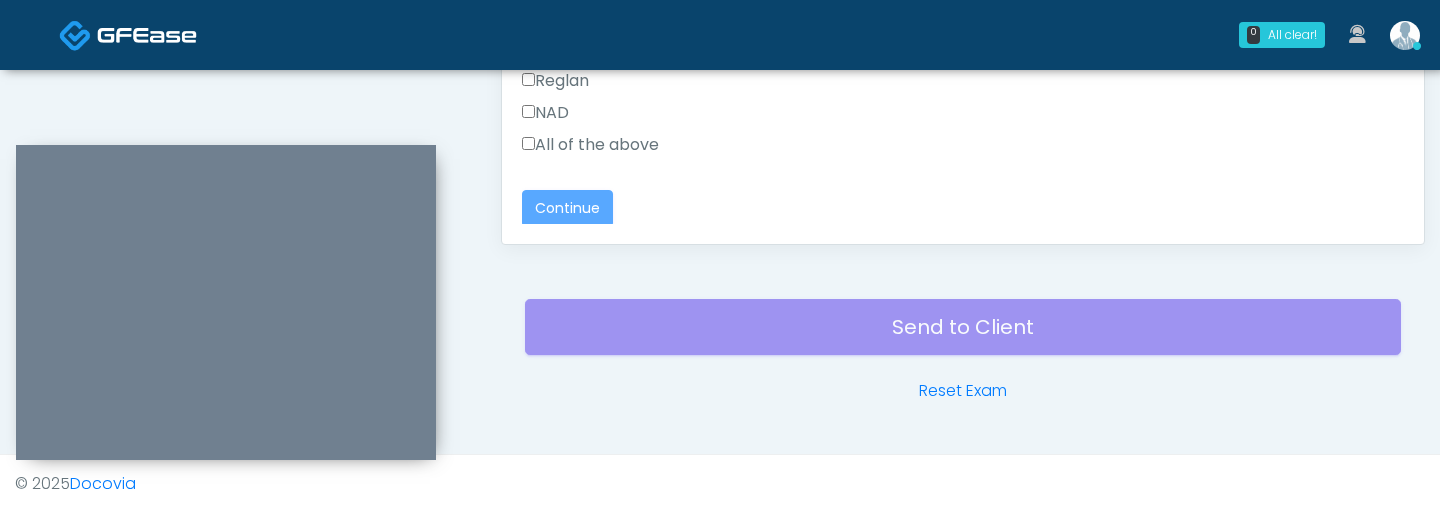 scroll, scrollTop: 0, scrollLeft: 0, axis: both 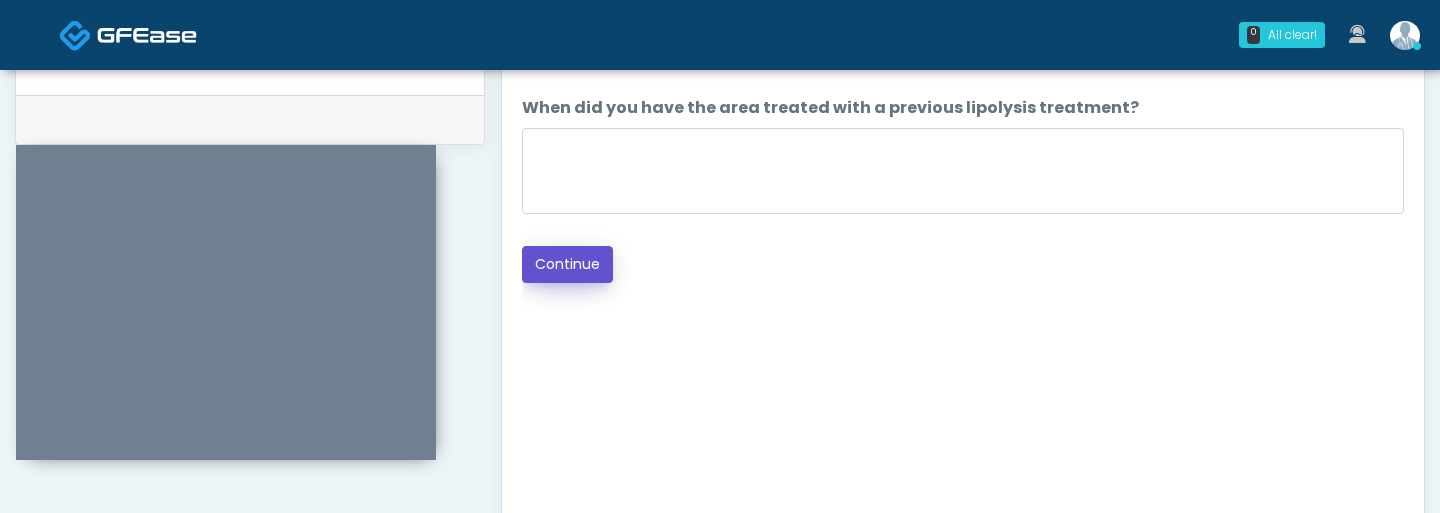 click on "Continue" at bounding box center (567, 264) 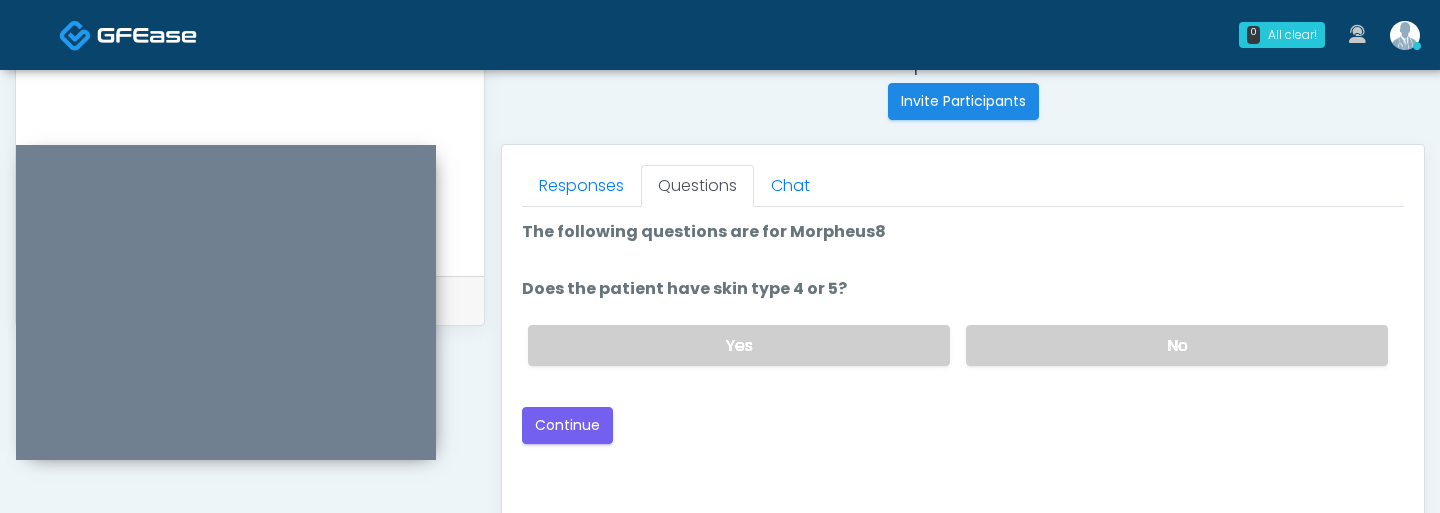 scroll, scrollTop: 802, scrollLeft: 0, axis: vertical 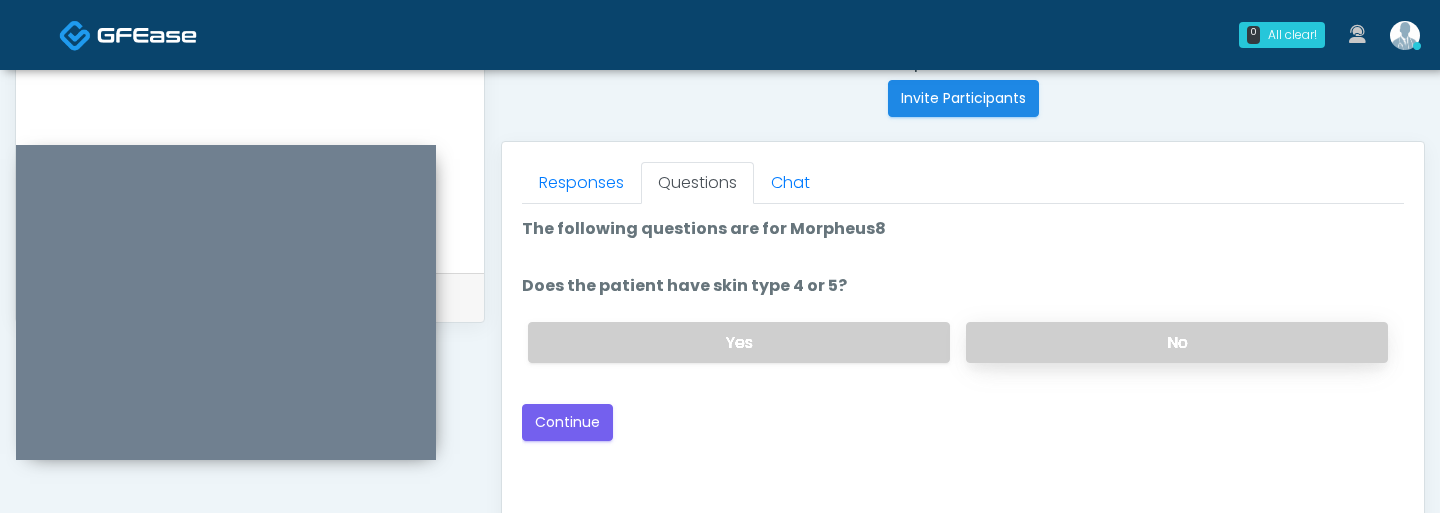 click on "No" at bounding box center (1177, 342) 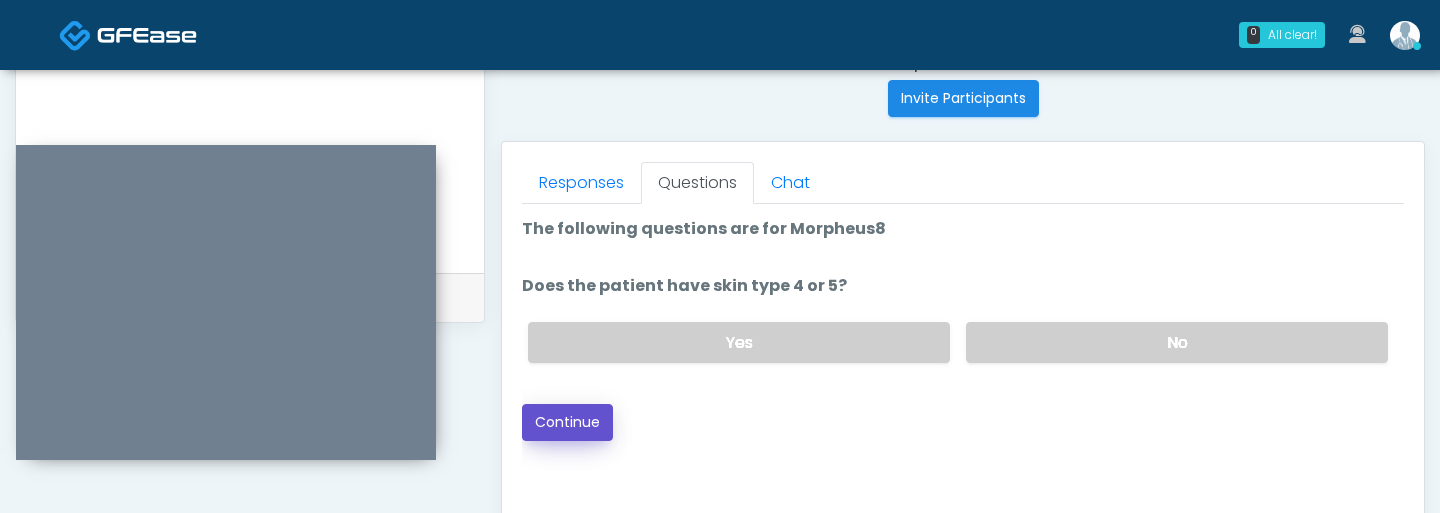 click on "Continue" at bounding box center (567, 422) 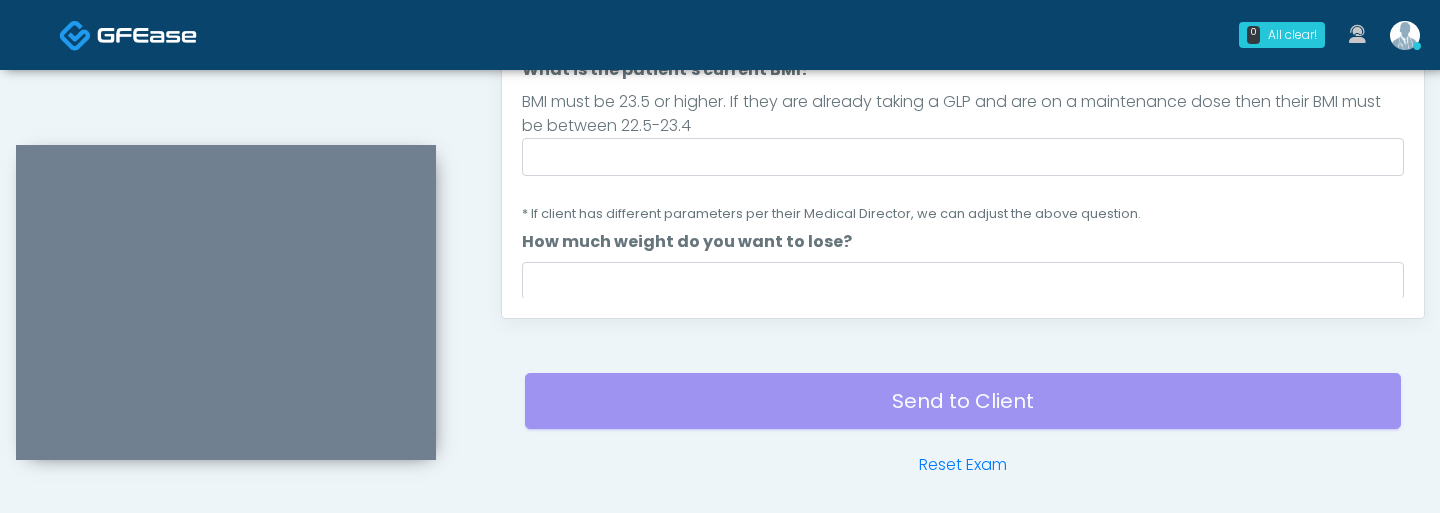 scroll, scrollTop: 1282, scrollLeft: 0, axis: vertical 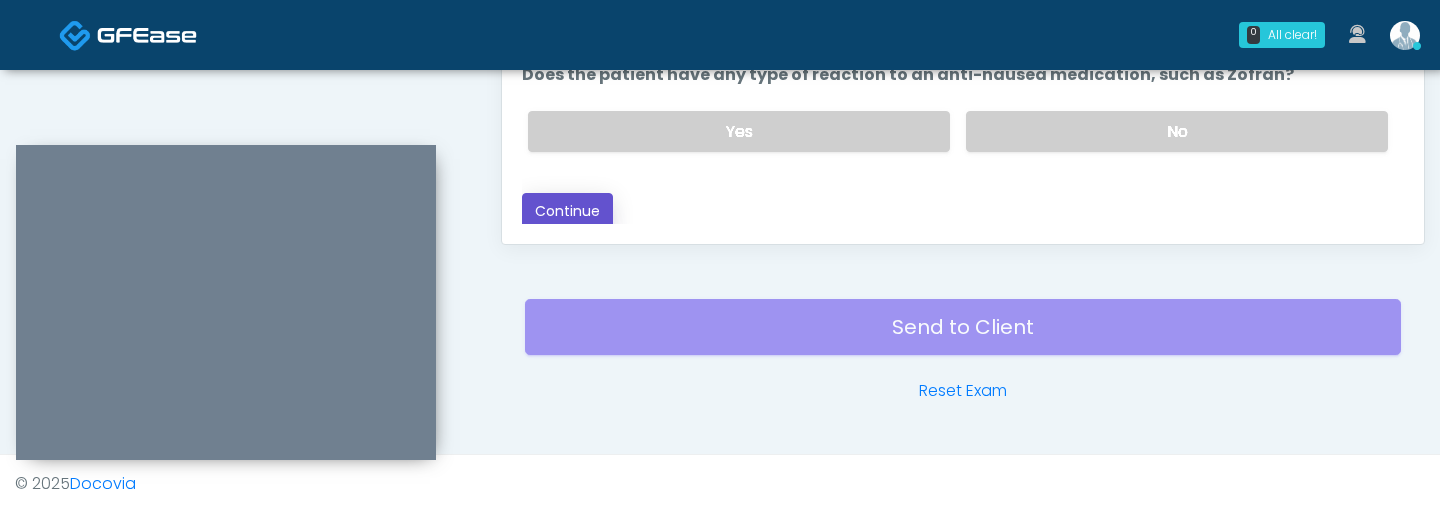 click on "Continue" at bounding box center [567, 211] 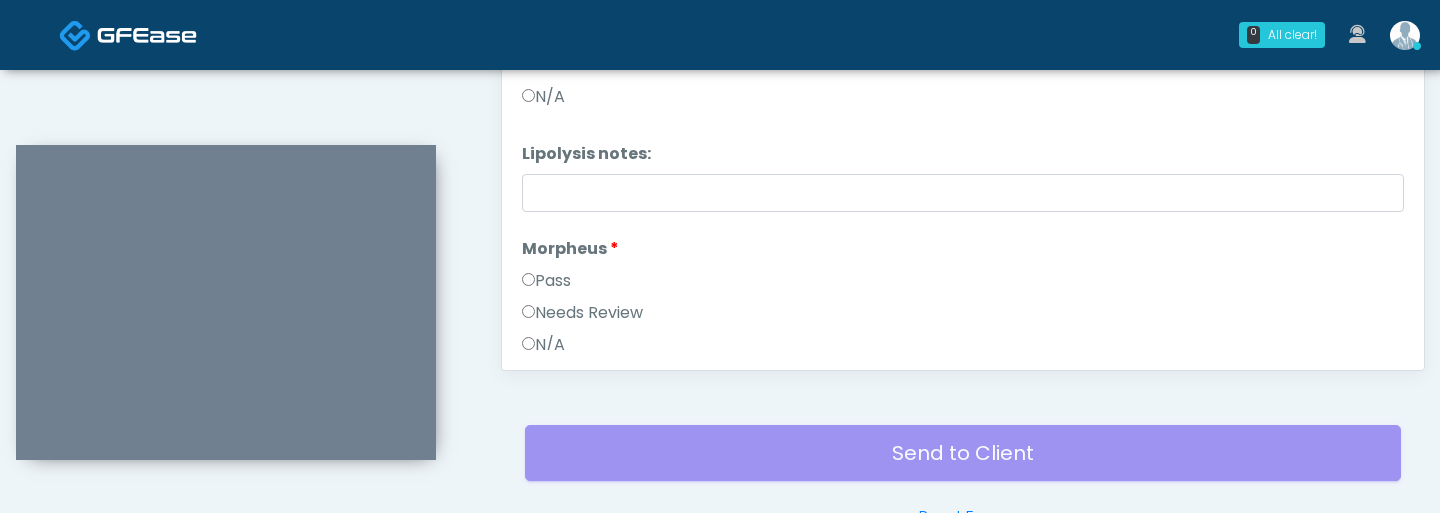 scroll, scrollTop: 1066, scrollLeft: 0, axis: vertical 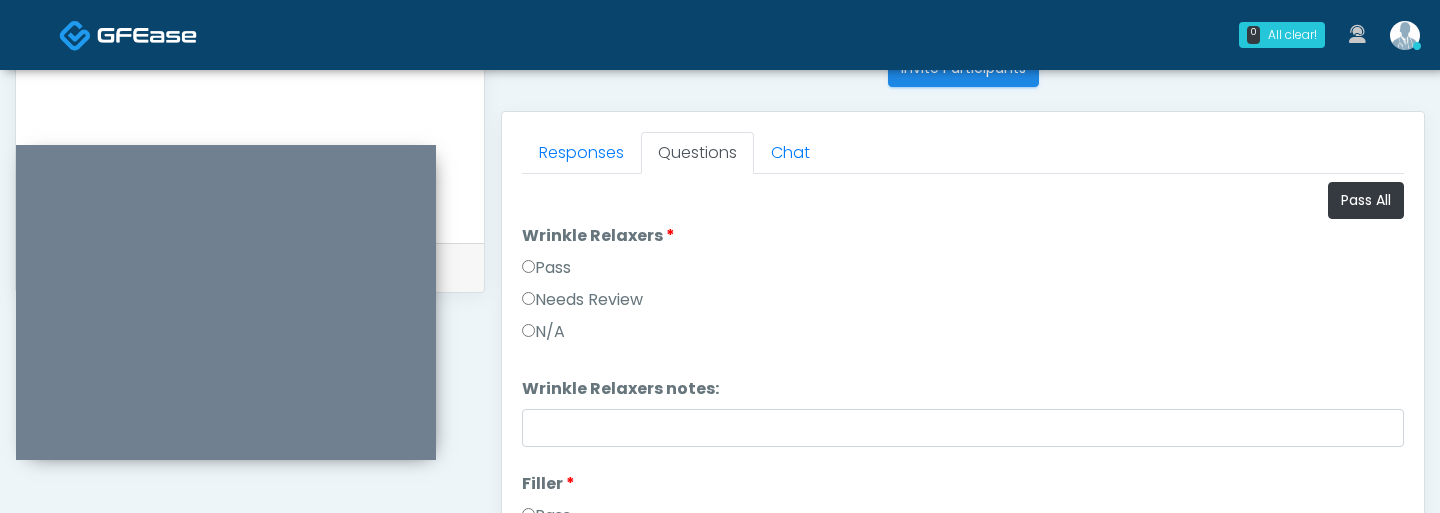 click on "Pass" at bounding box center [546, 268] 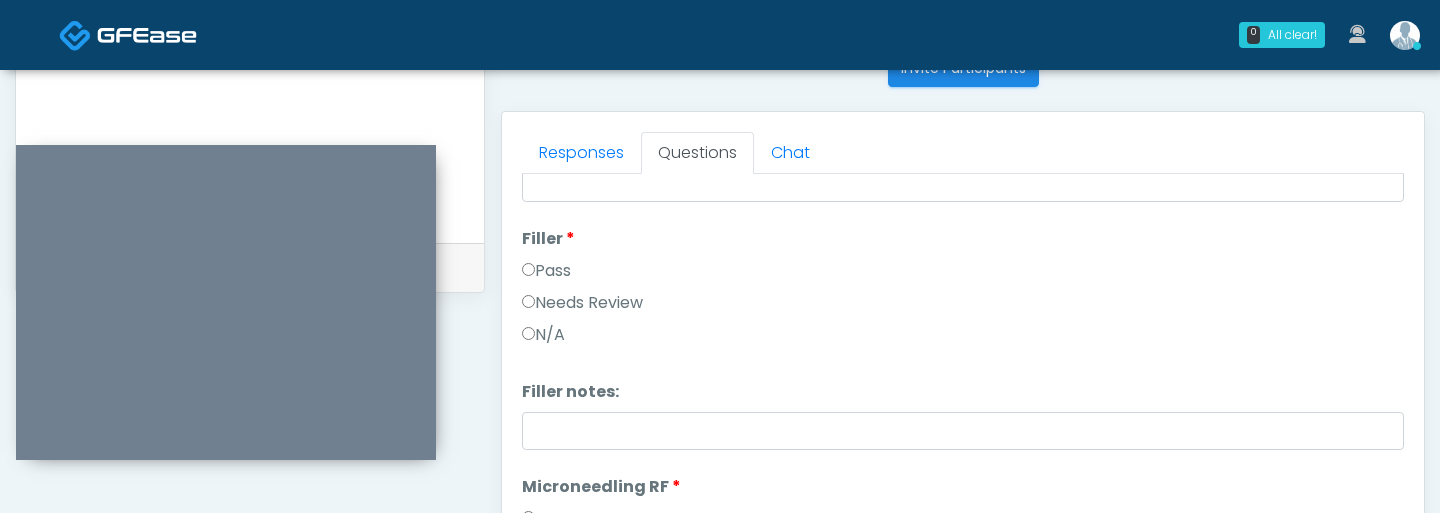 click on "Pass" at bounding box center [546, 271] 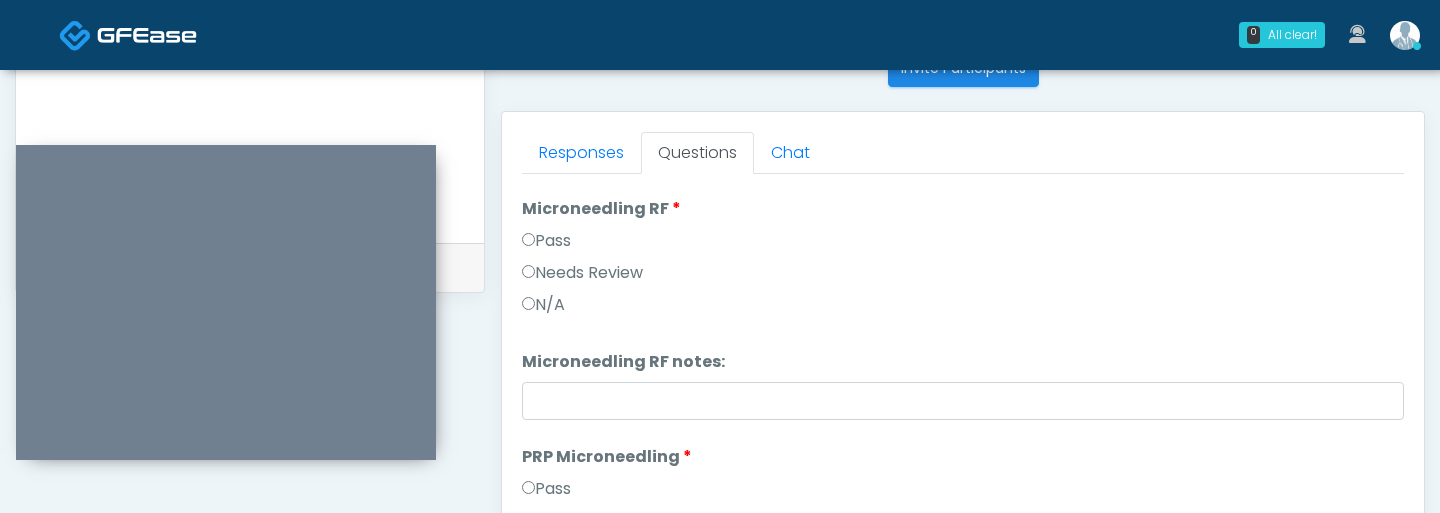 click on "Pass" at bounding box center (546, 241) 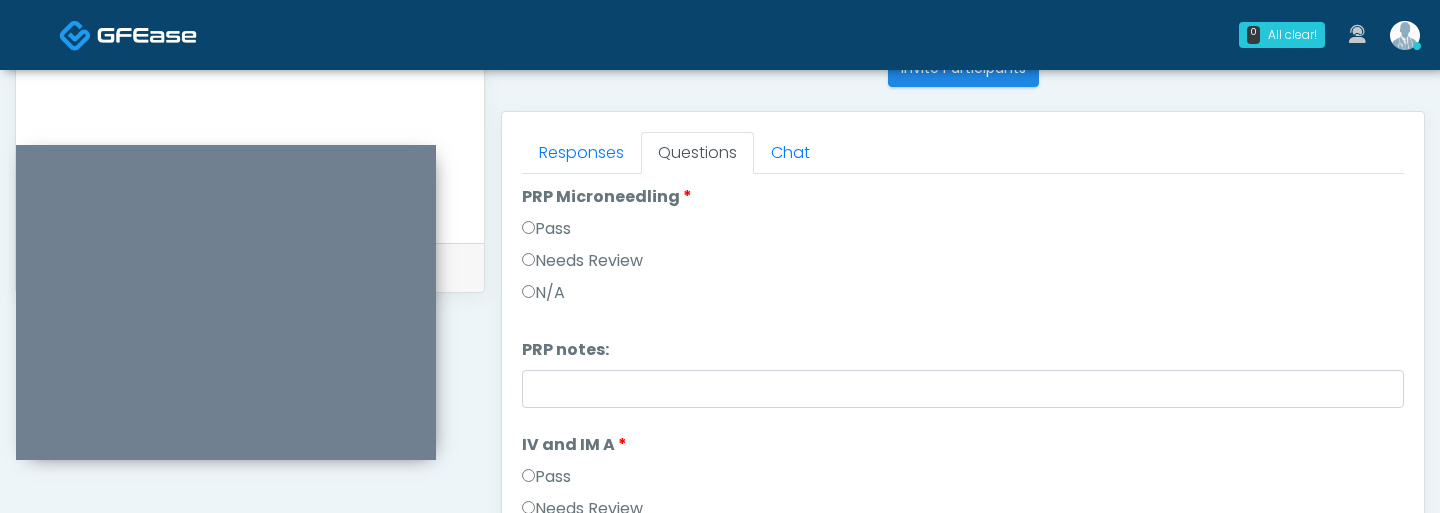 click on "Pass" at bounding box center [546, 229] 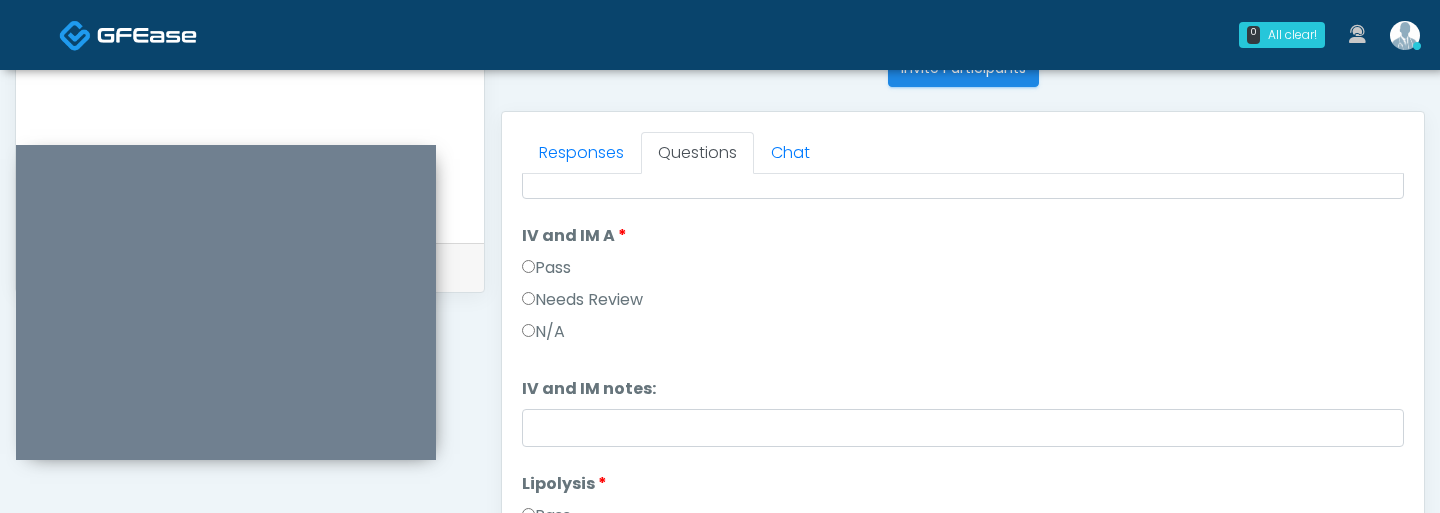 click on "N/A" at bounding box center (543, 332) 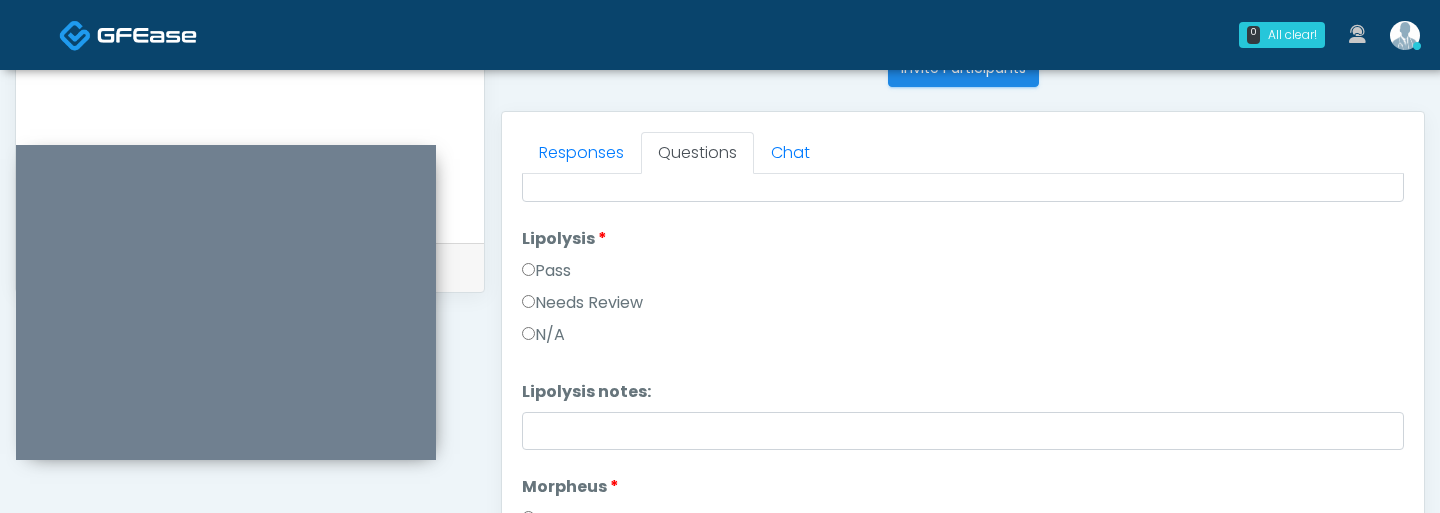 scroll, scrollTop: 1103, scrollLeft: 0, axis: vertical 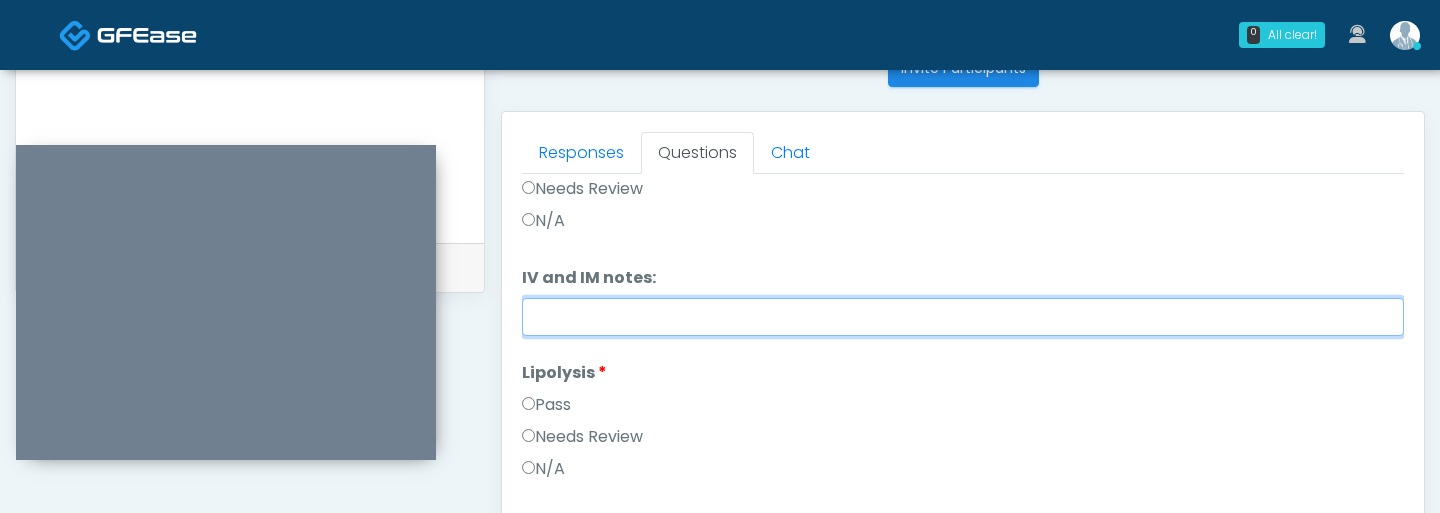 click on "IV and IM notes:" at bounding box center (963, 317) 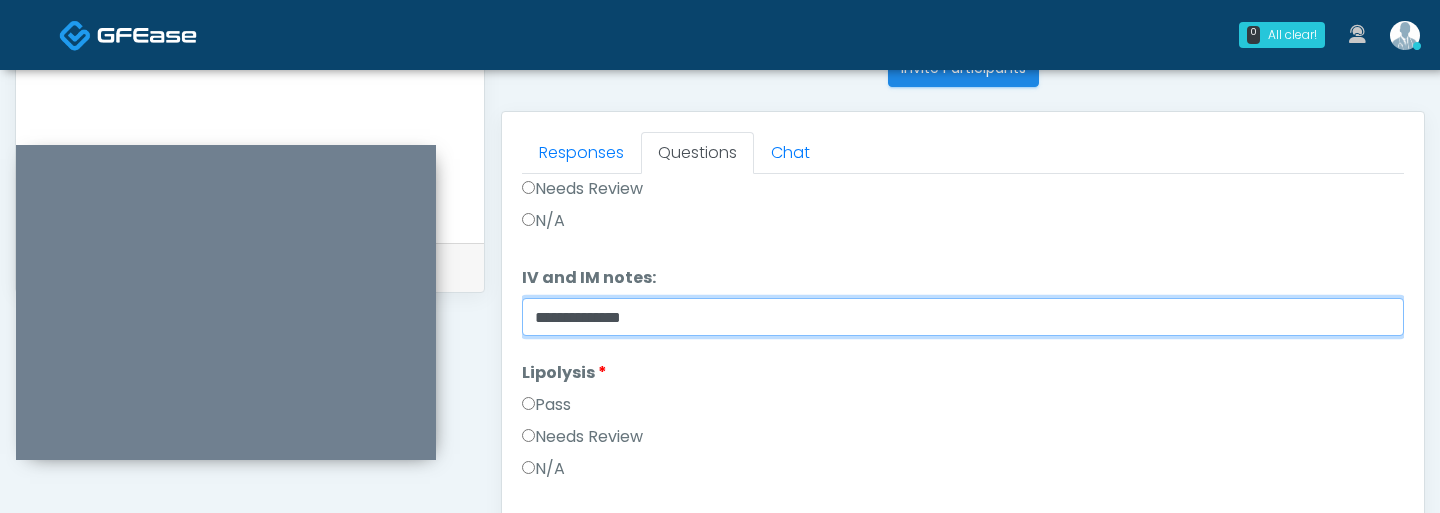 drag, startPoint x: 680, startPoint y: 316, endPoint x: 528, endPoint y: 316, distance: 152 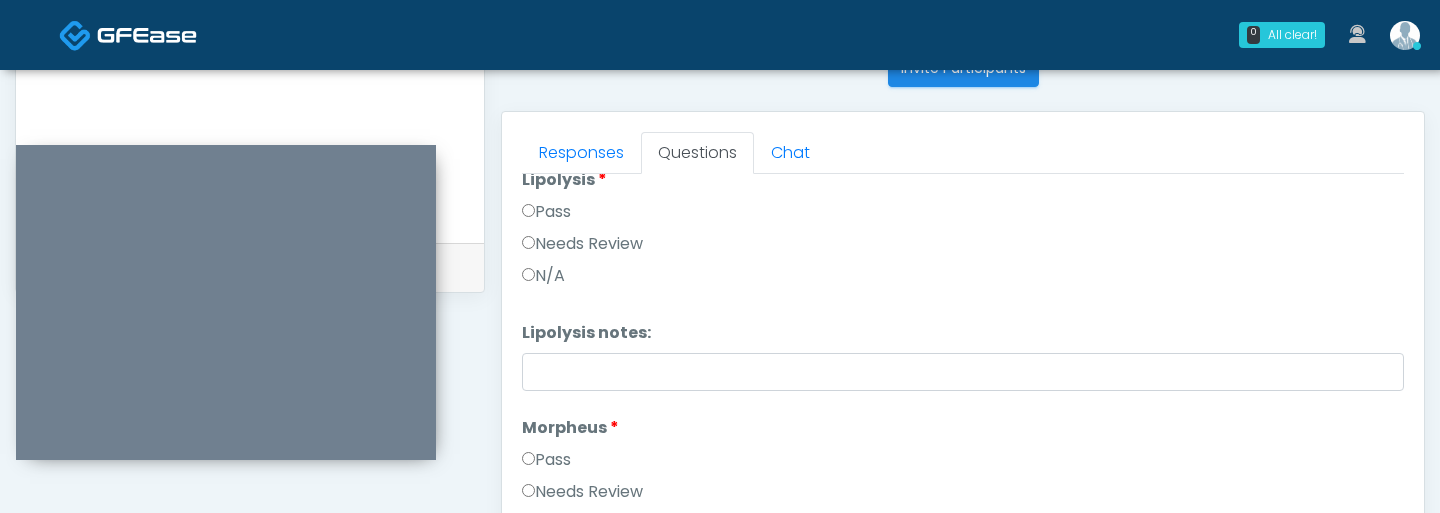 type on "**********" 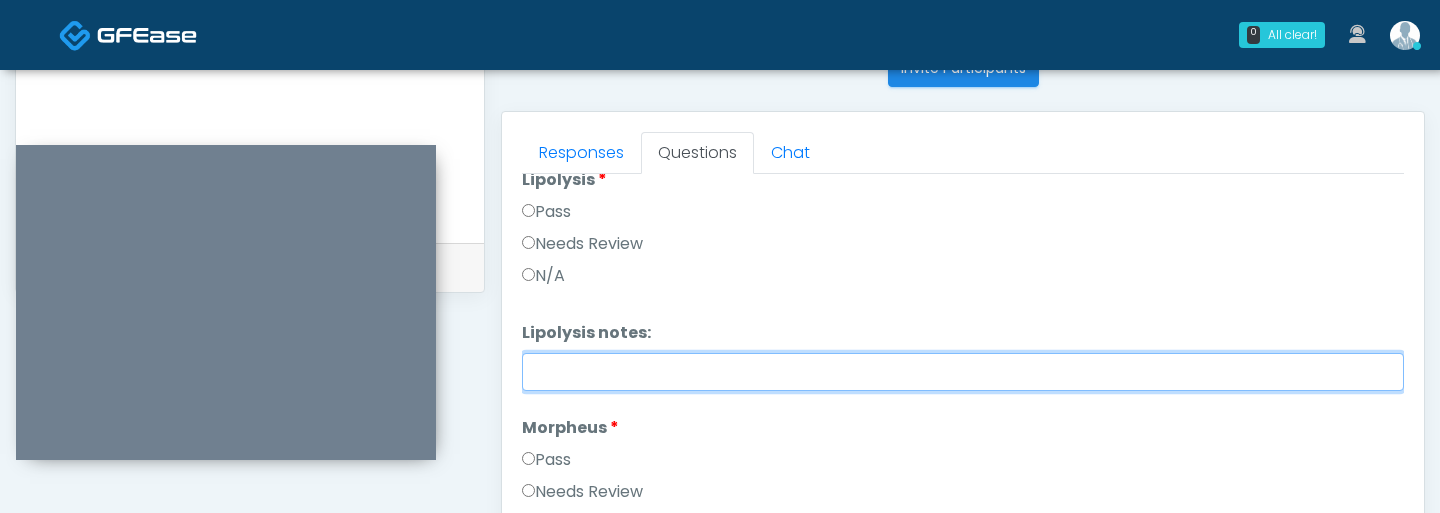 click on "Lipolysis notes:" at bounding box center [963, 372] 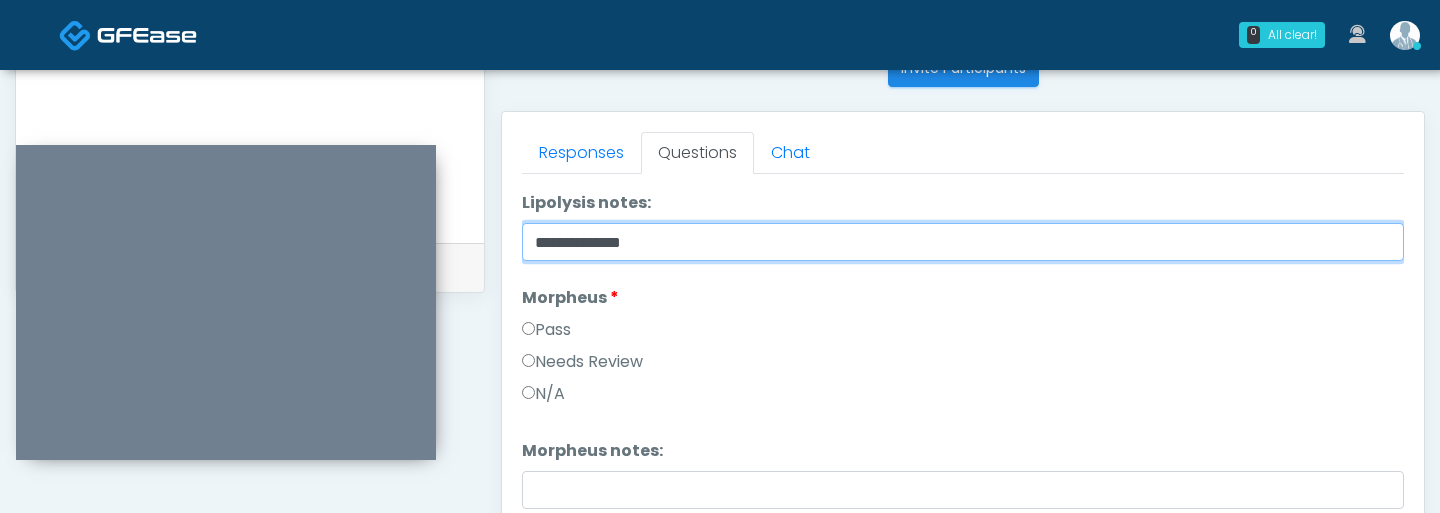 scroll, scrollTop: 1444, scrollLeft: 0, axis: vertical 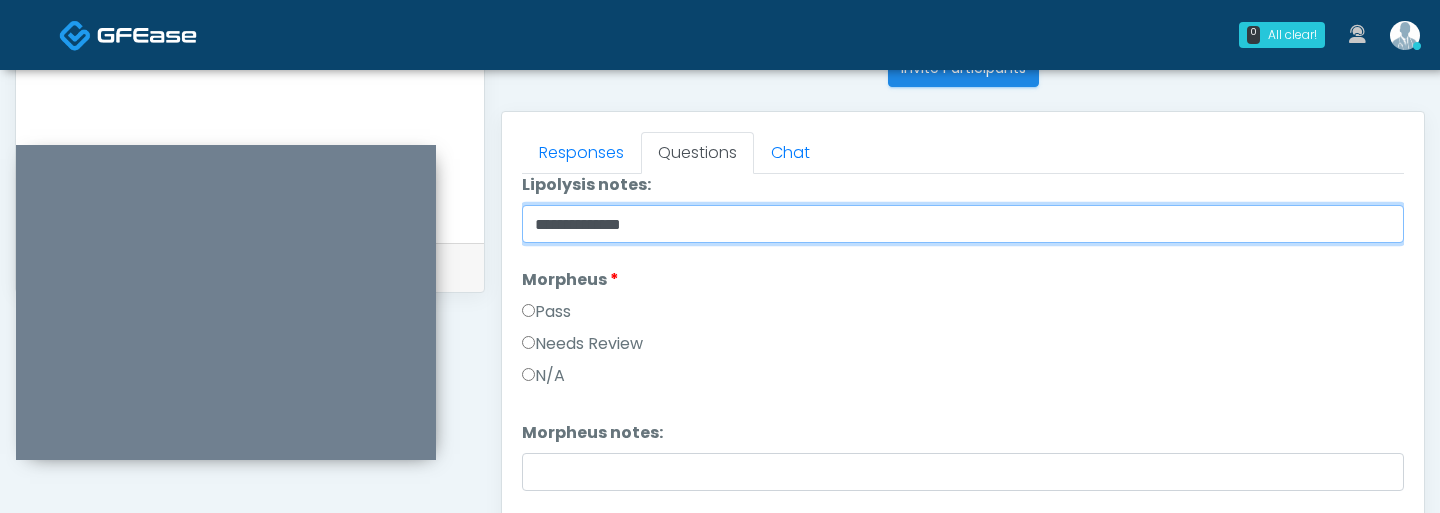 type on "**********" 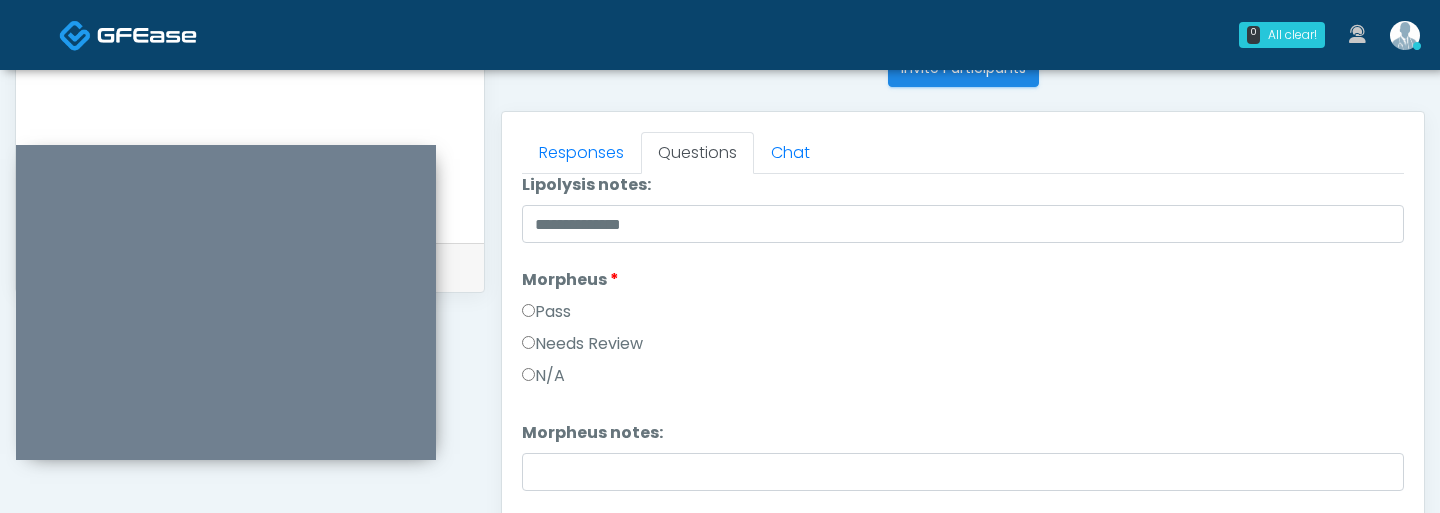 click on "N/A" at bounding box center (543, 376) 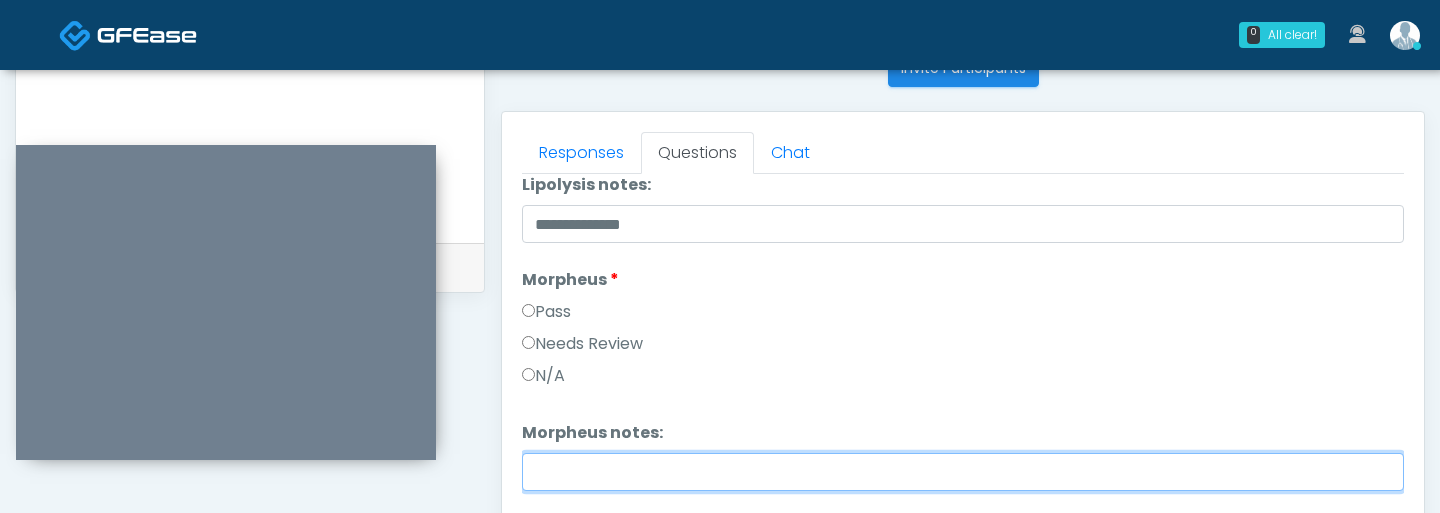 paste on "**********" 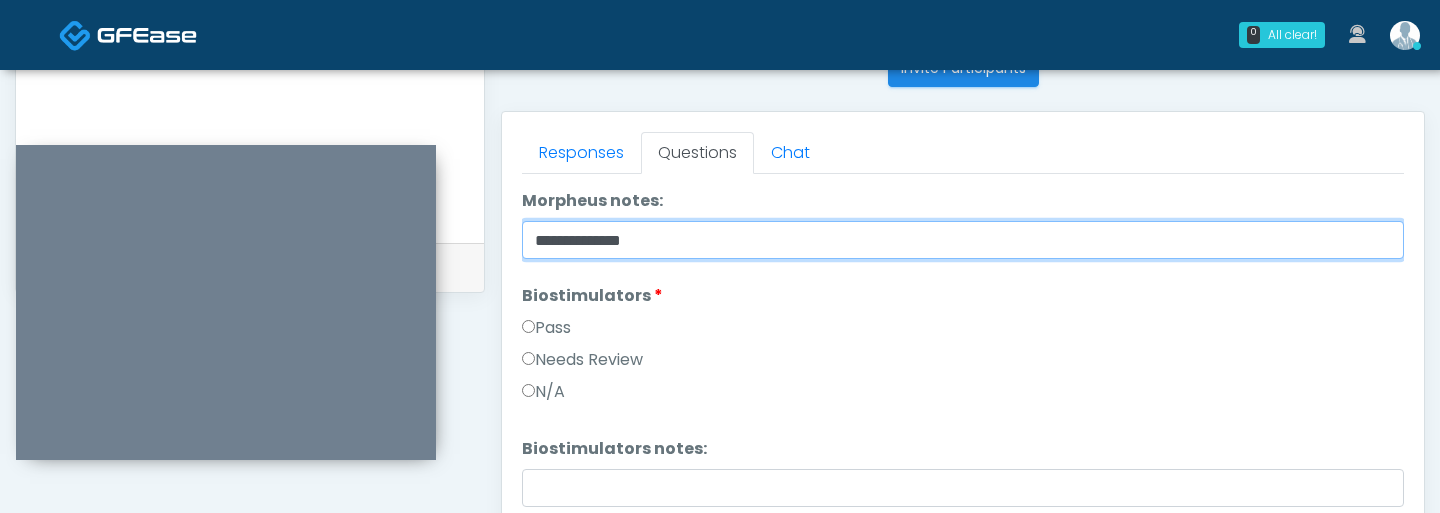 scroll, scrollTop: 1679, scrollLeft: 0, axis: vertical 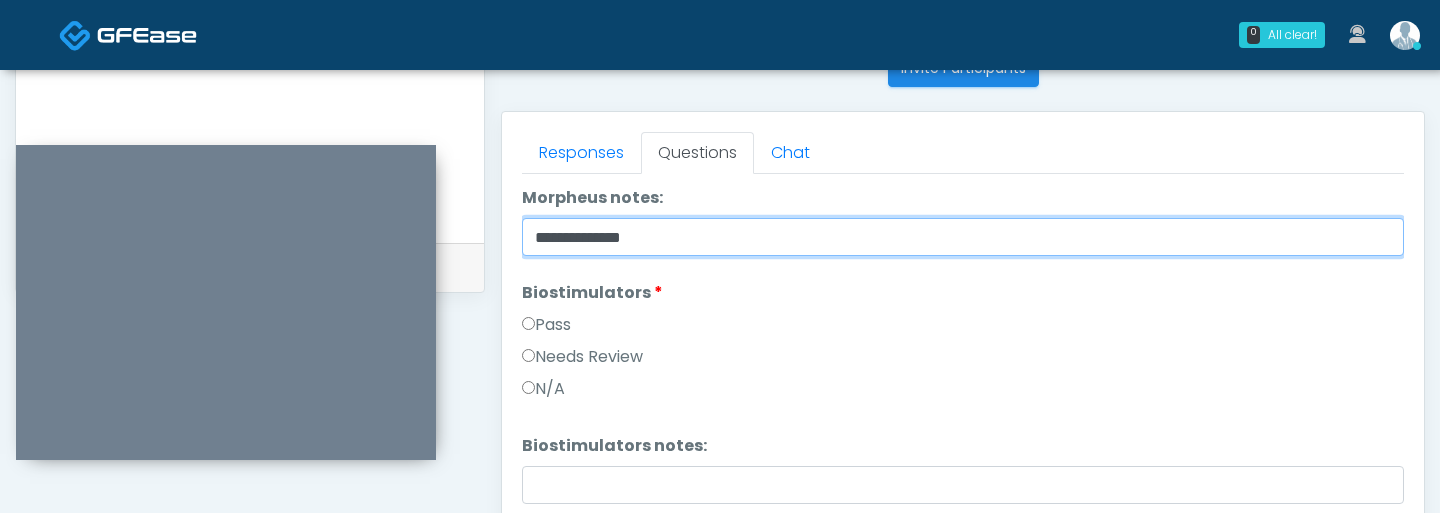type on "**********" 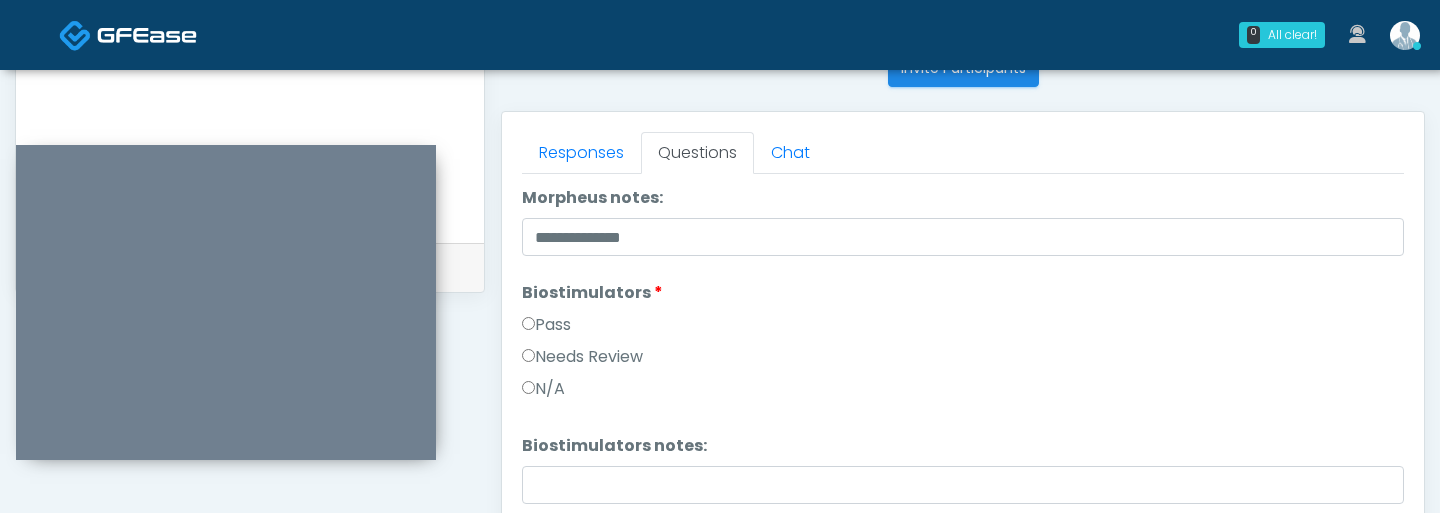 click on "N/A" at bounding box center (963, 393) 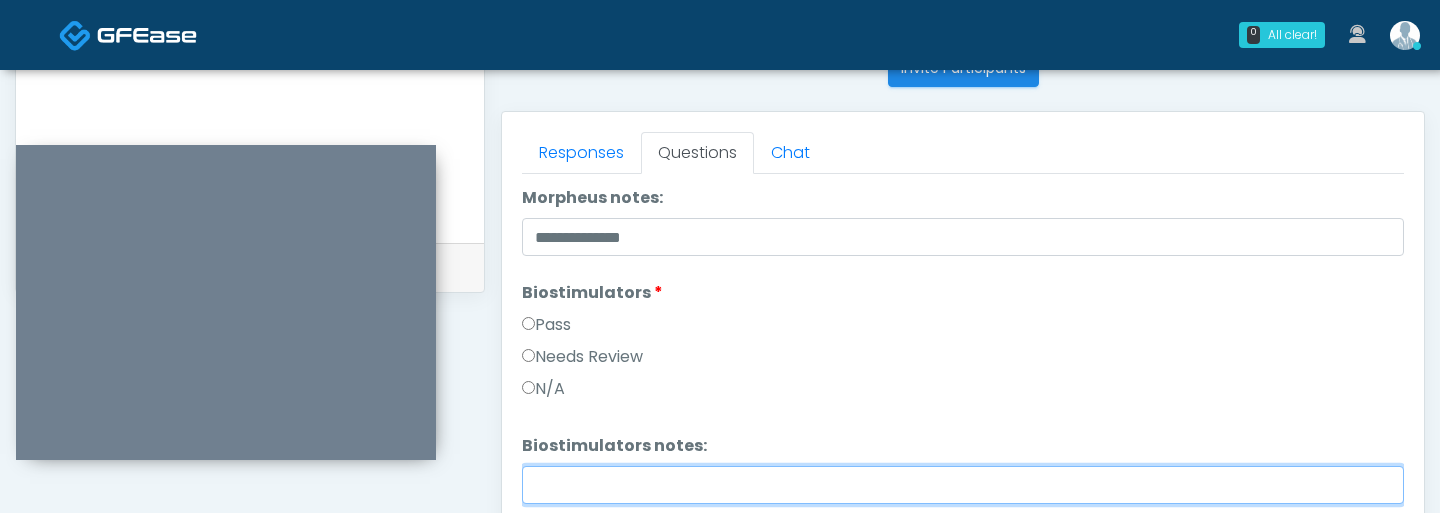 click on "Biostimulators notes:" at bounding box center (963, 485) 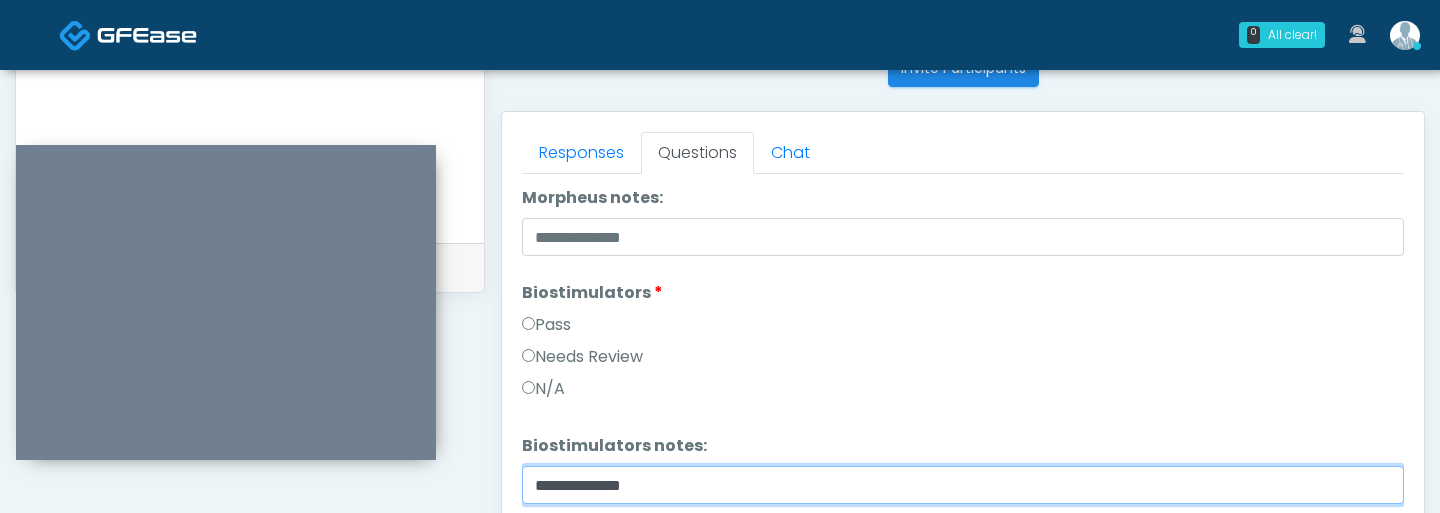 scroll, scrollTop: 1819, scrollLeft: 0, axis: vertical 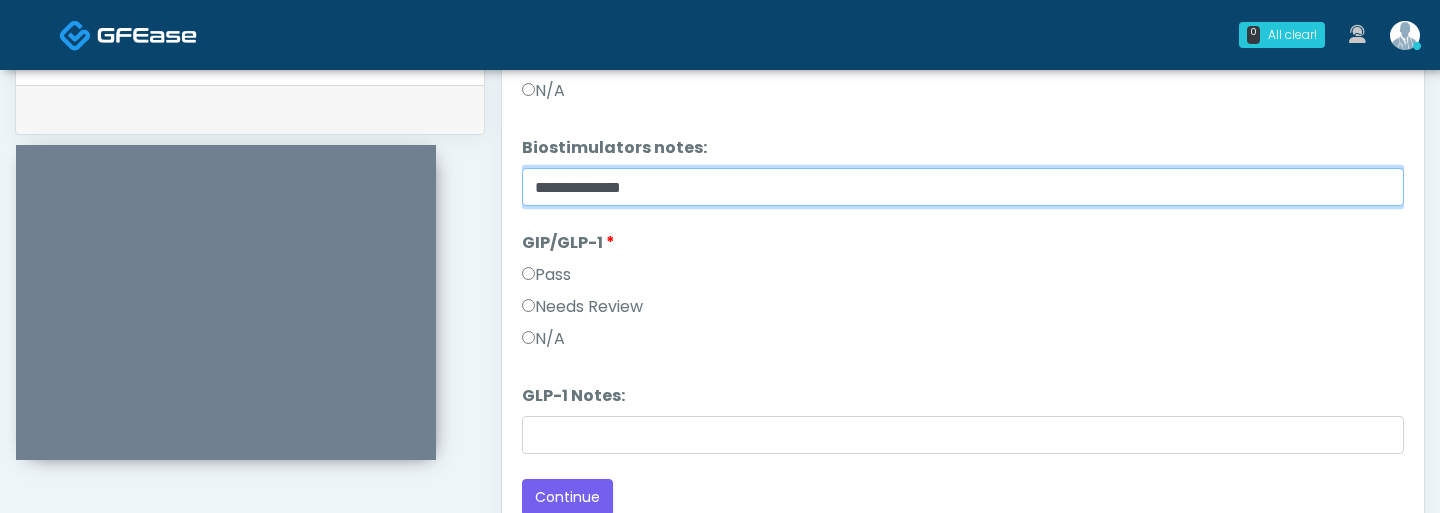 type on "**********" 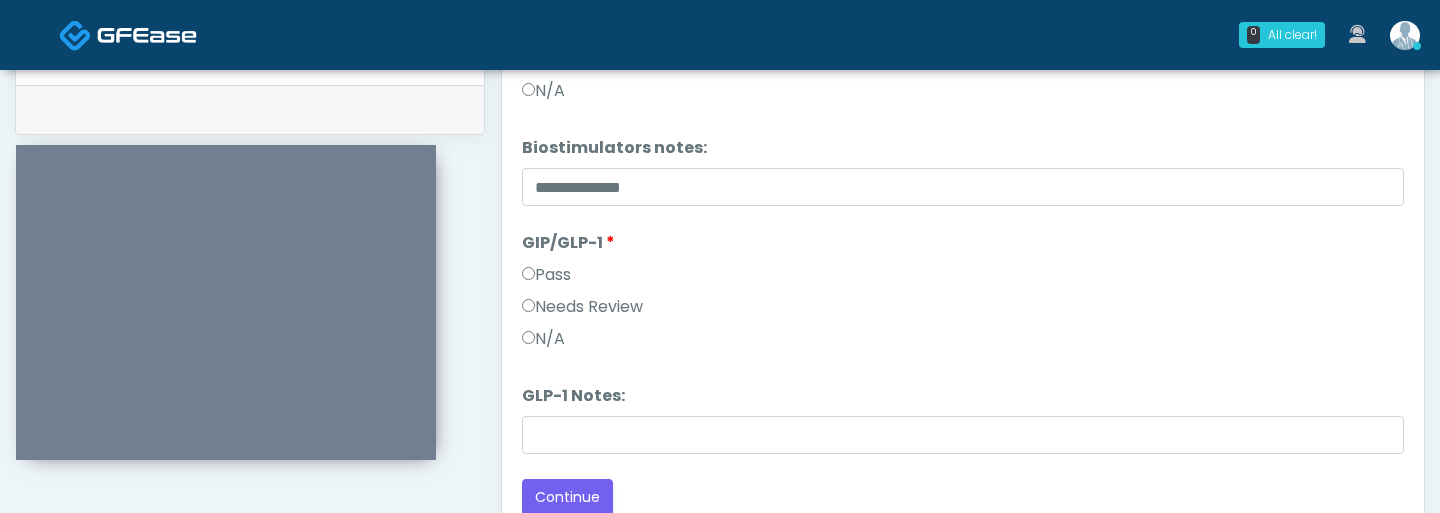 click on "N/A" at bounding box center (543, 339) 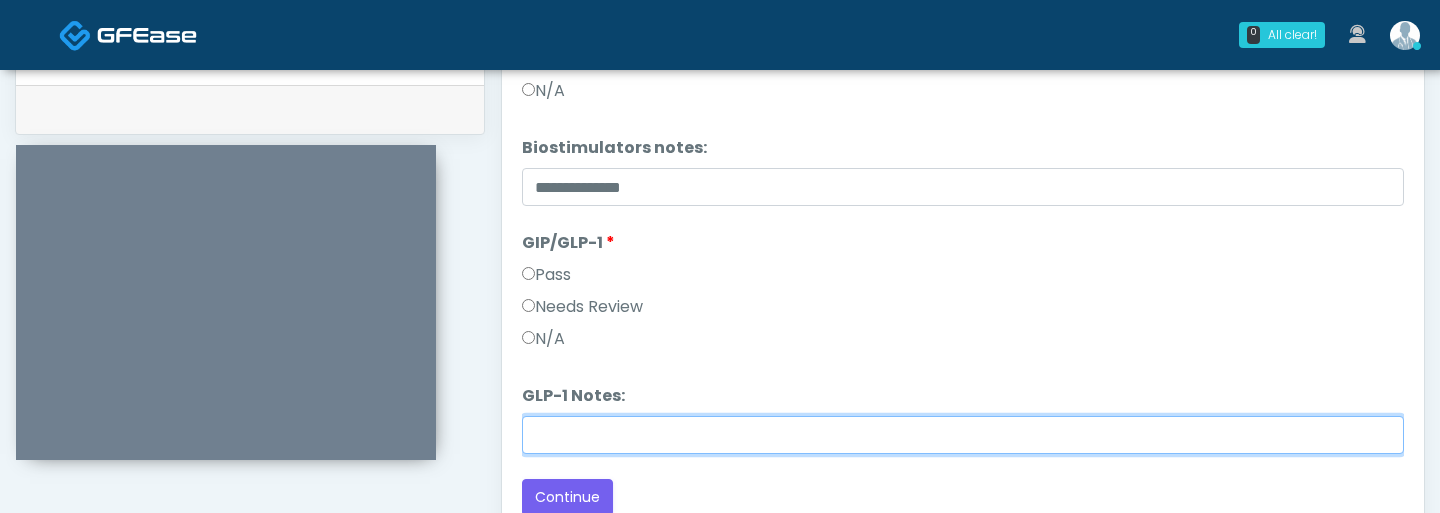 click on "GLP-1 Notes:" at bounding box center (963, 435) 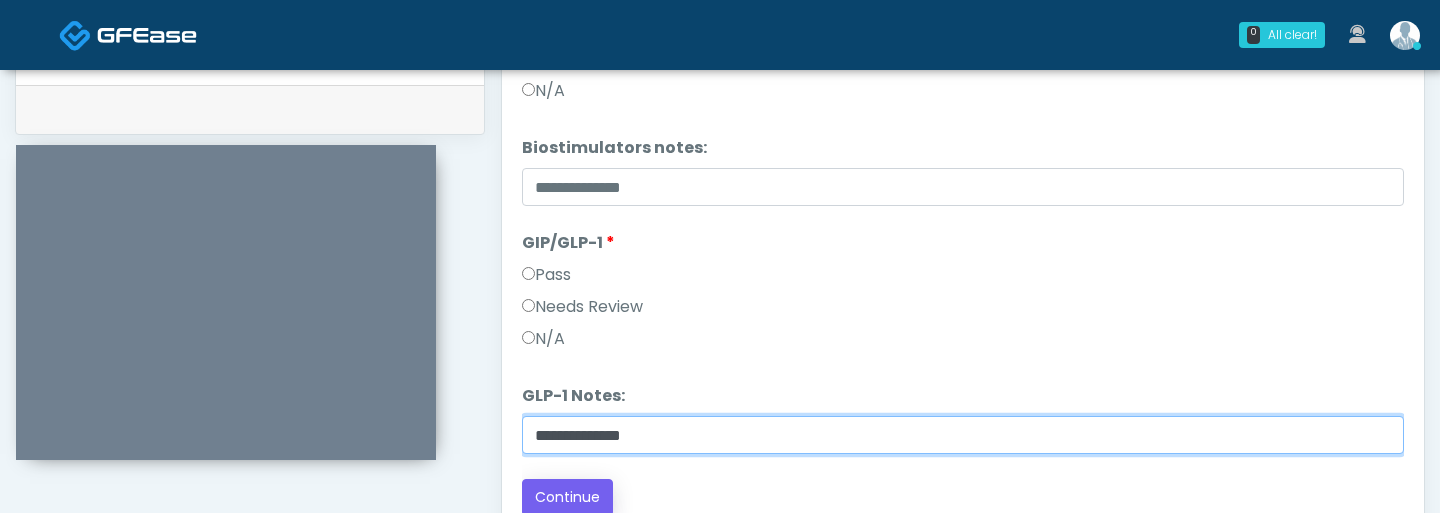 type on "**********" 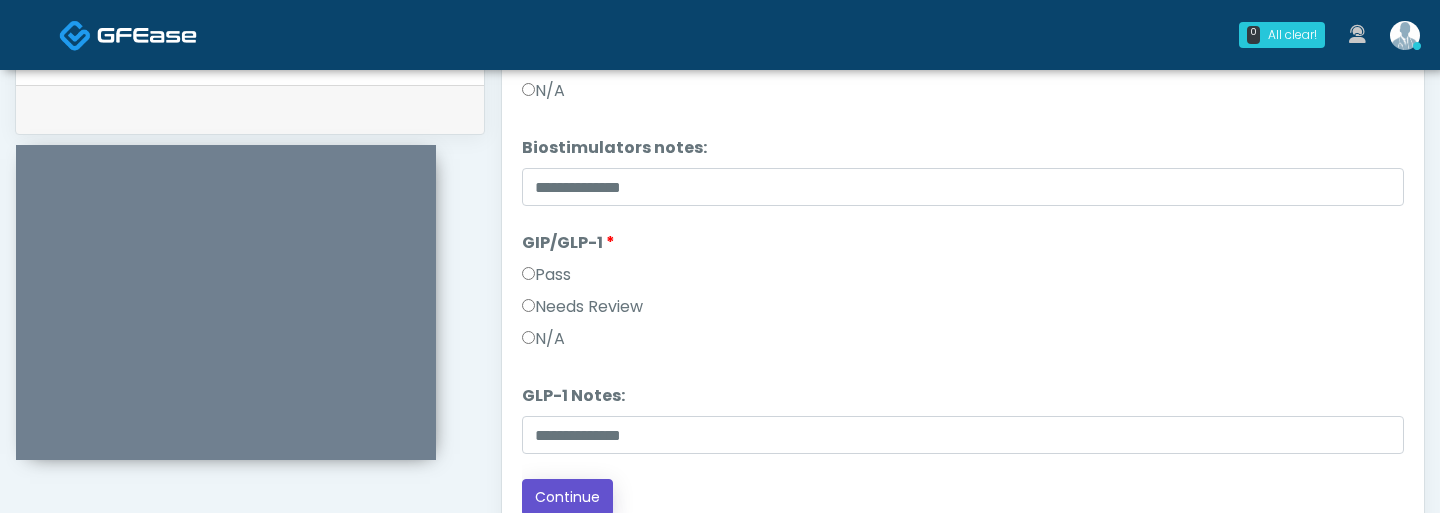 click on "Continue" at bounding box center (567, 497) 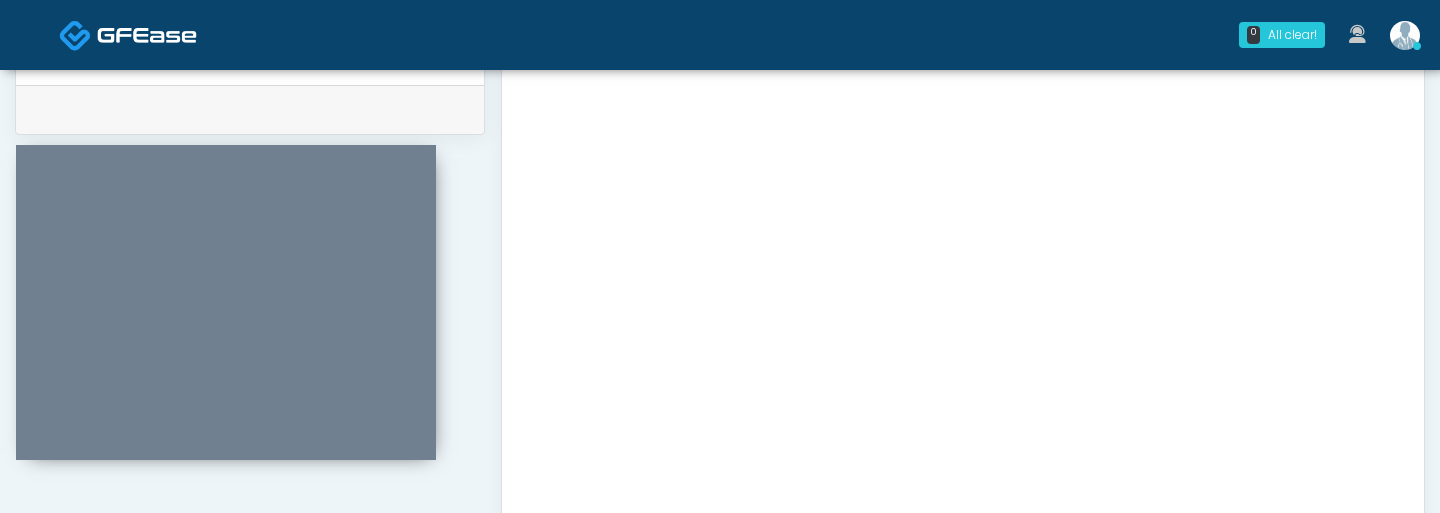 scroll, scrollTop: 0, scrollLeft: 0, axis: both 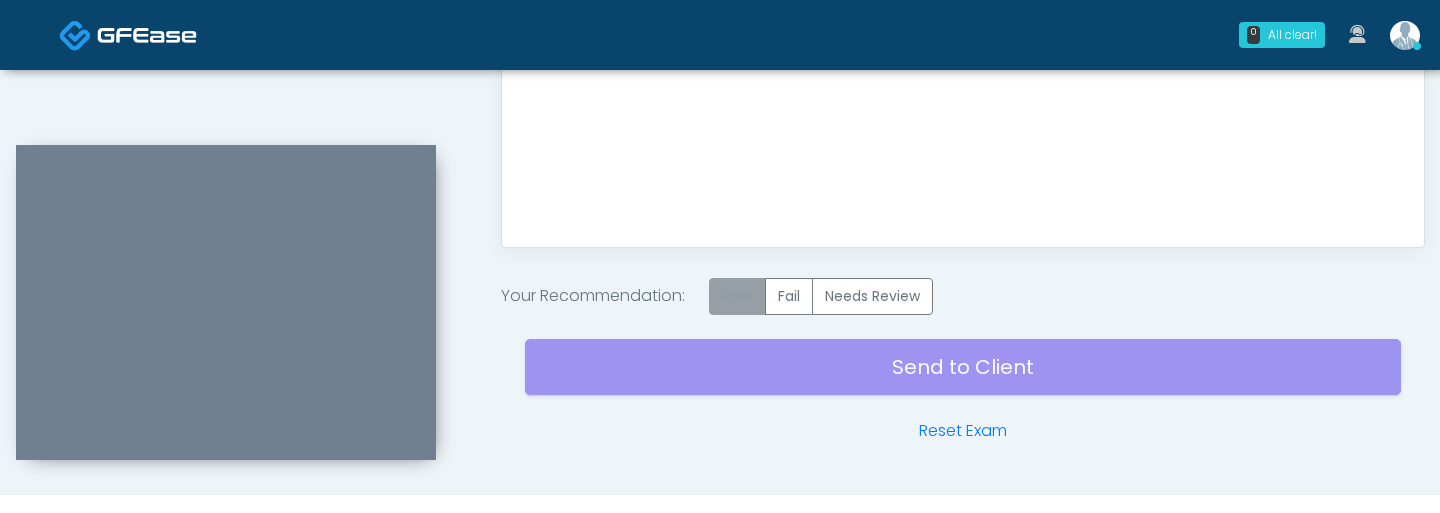 click on "Pass" at bounding box center [737, 296] 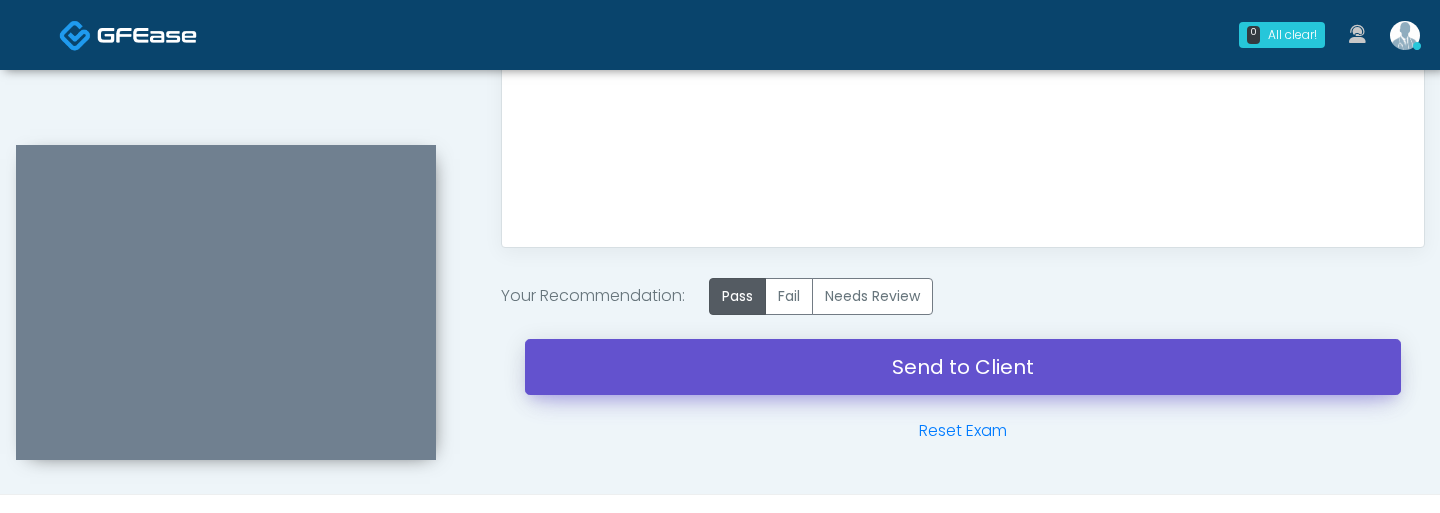 click on "Send to Client" at bounding box center [963, 367] 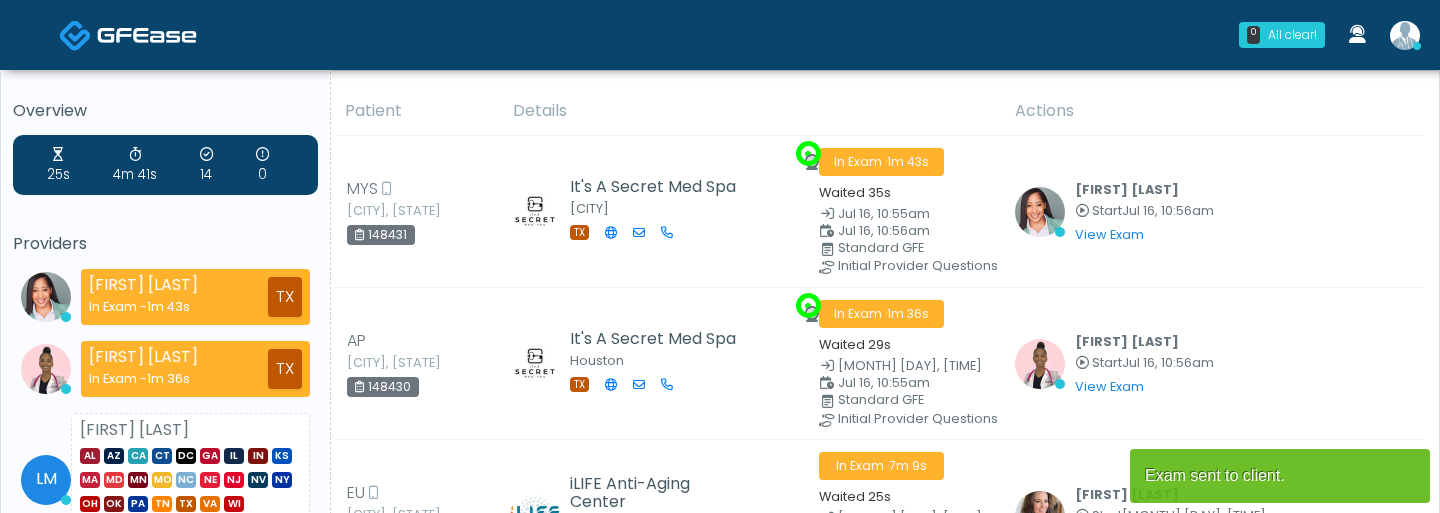 scroll, scrollTop: 0, scrollLeft: 0, axis: both 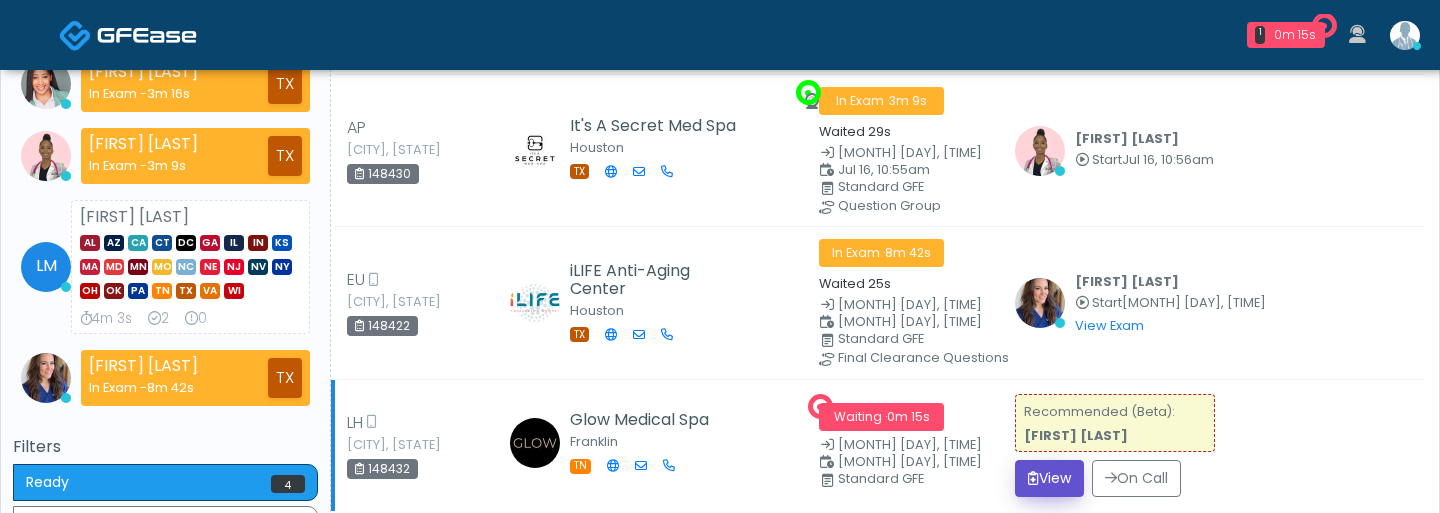 click on "View" at bounding box center [1049, 478] 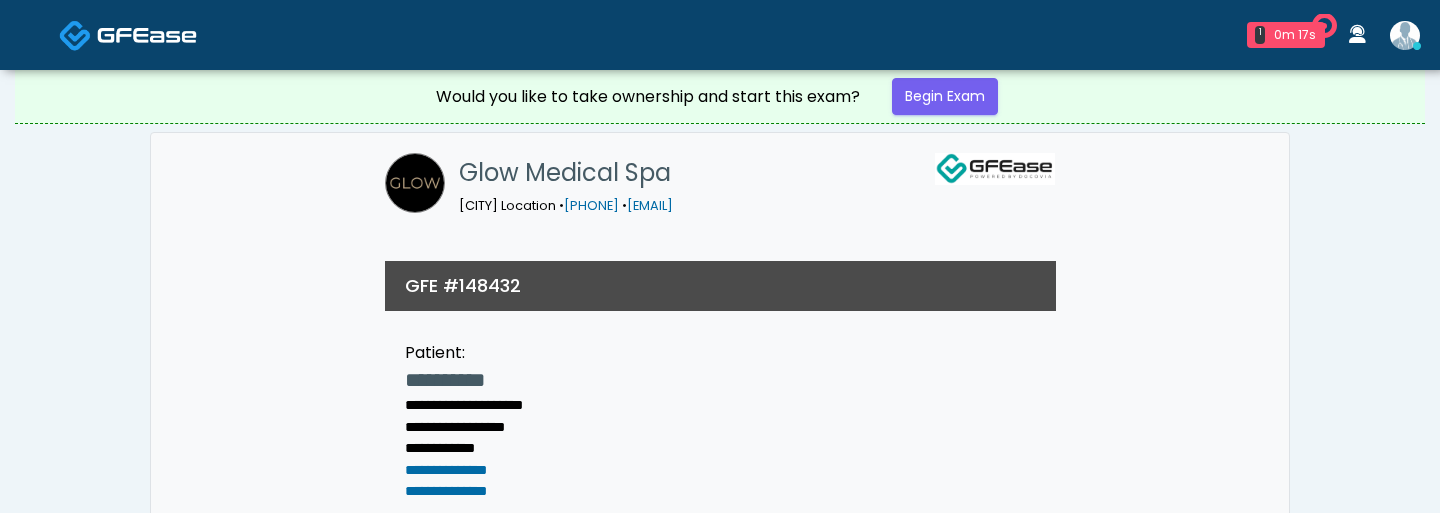 scroll, scrollTop: 0, scrollLeft: 0, axis: both 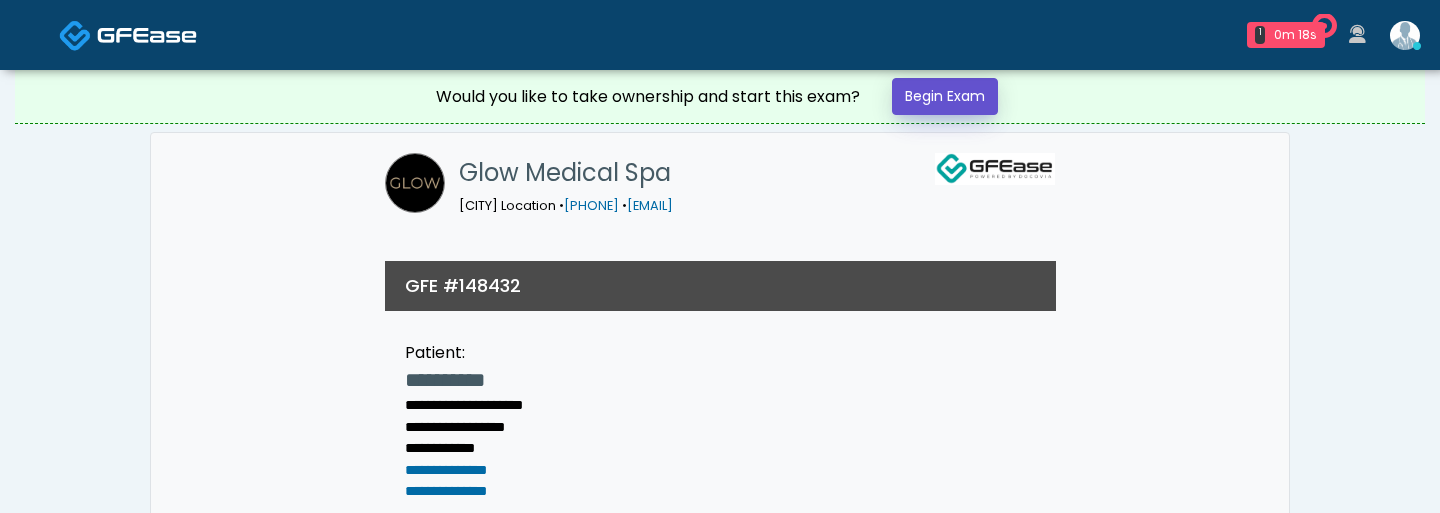 click on "Begin Exam" at bounding box center [945, 96] 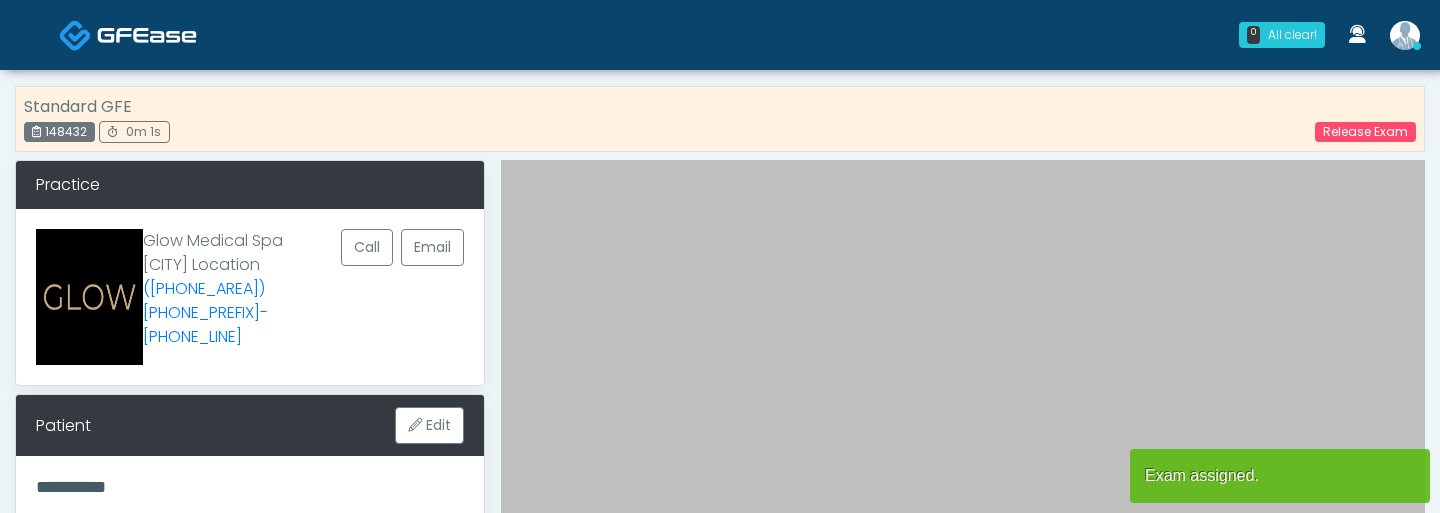 scroll, scrollTop: 0, scrollLeft: 0, axis: both 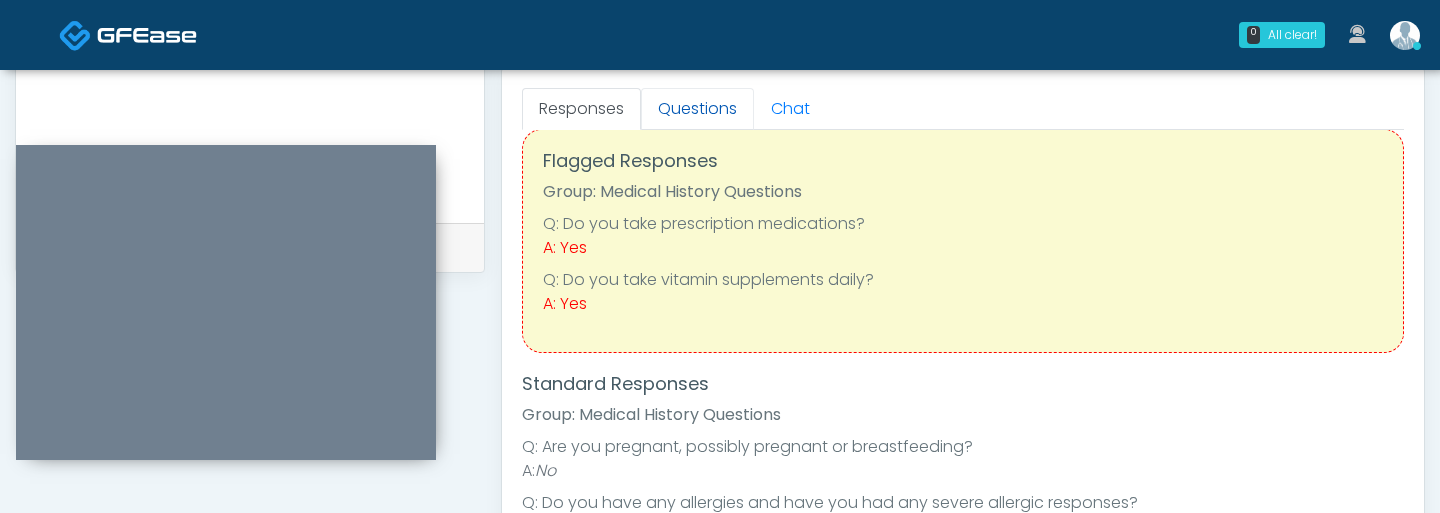 click on "Questions" at bounding box center (697, 109) 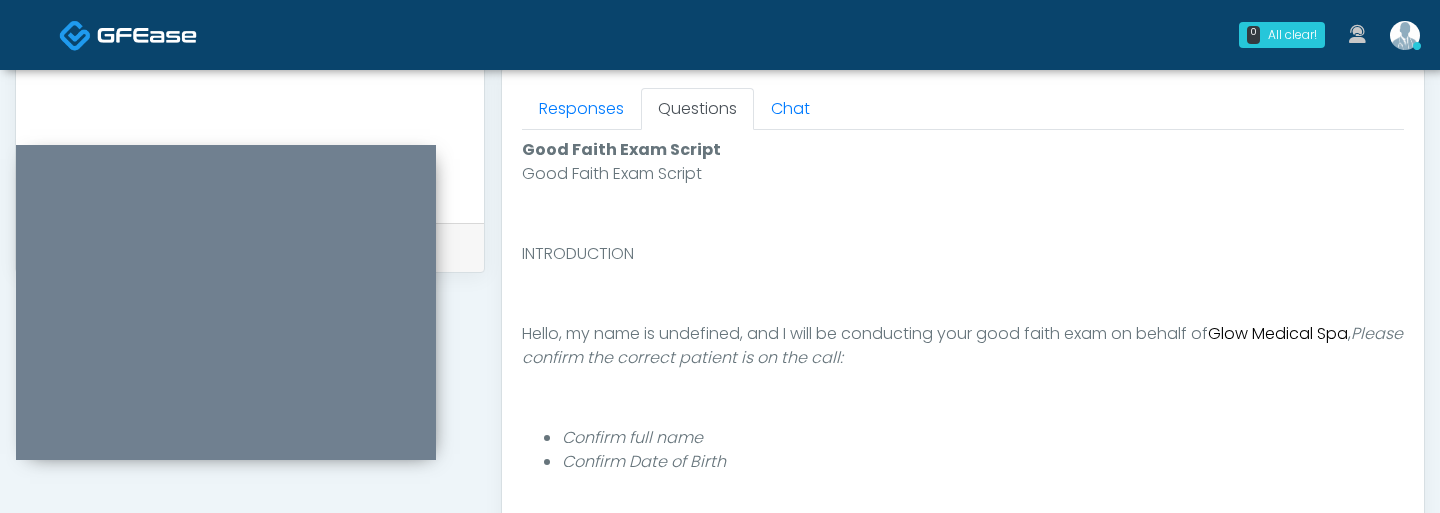 scroll, scrollTop: 0, scrollLeft: 0, axis: both 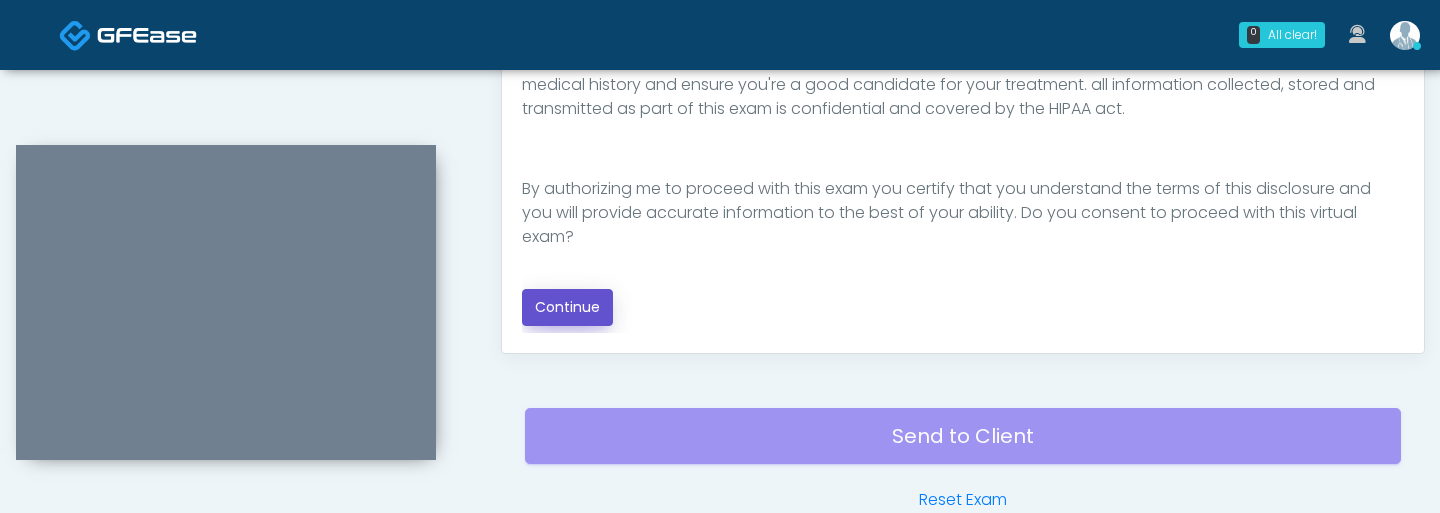 click on "Continue" at bounding box center [567, 307] 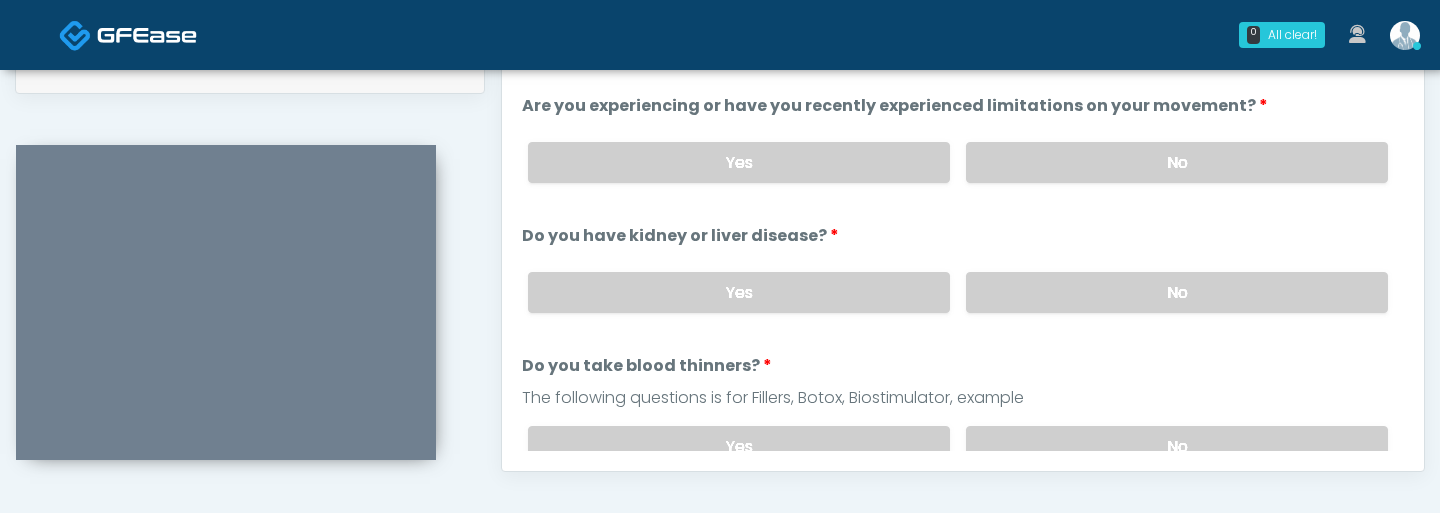 scroll, scrollTop: 1019, scrollLeft: 0, axis: vertical 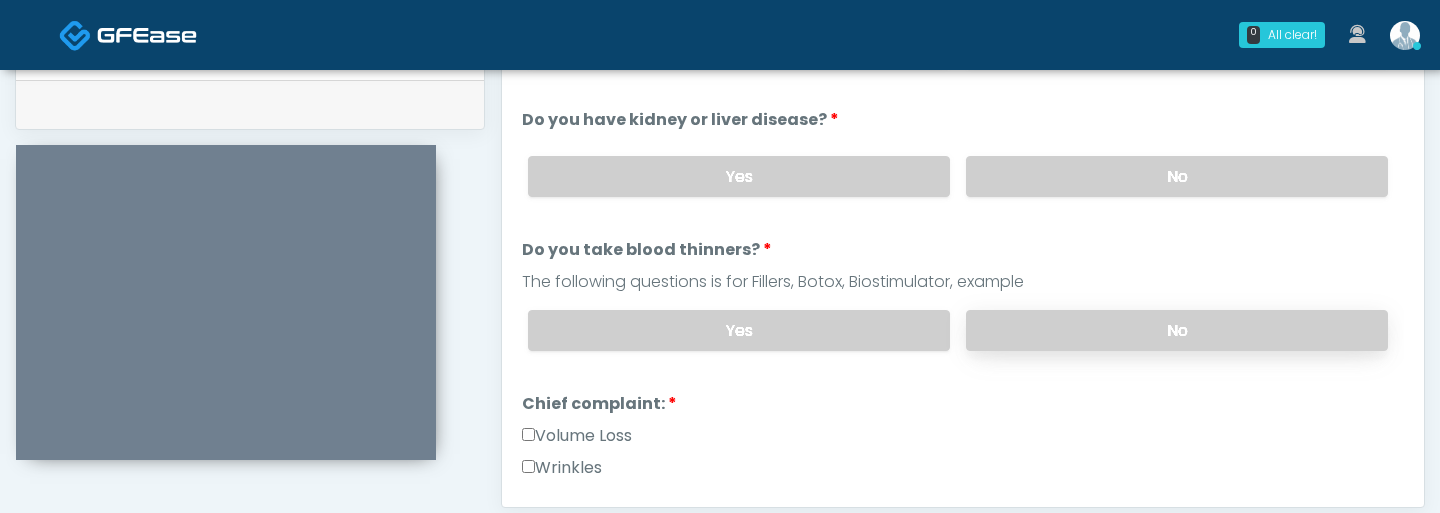click on "No" at bounding box center (1177, 330) 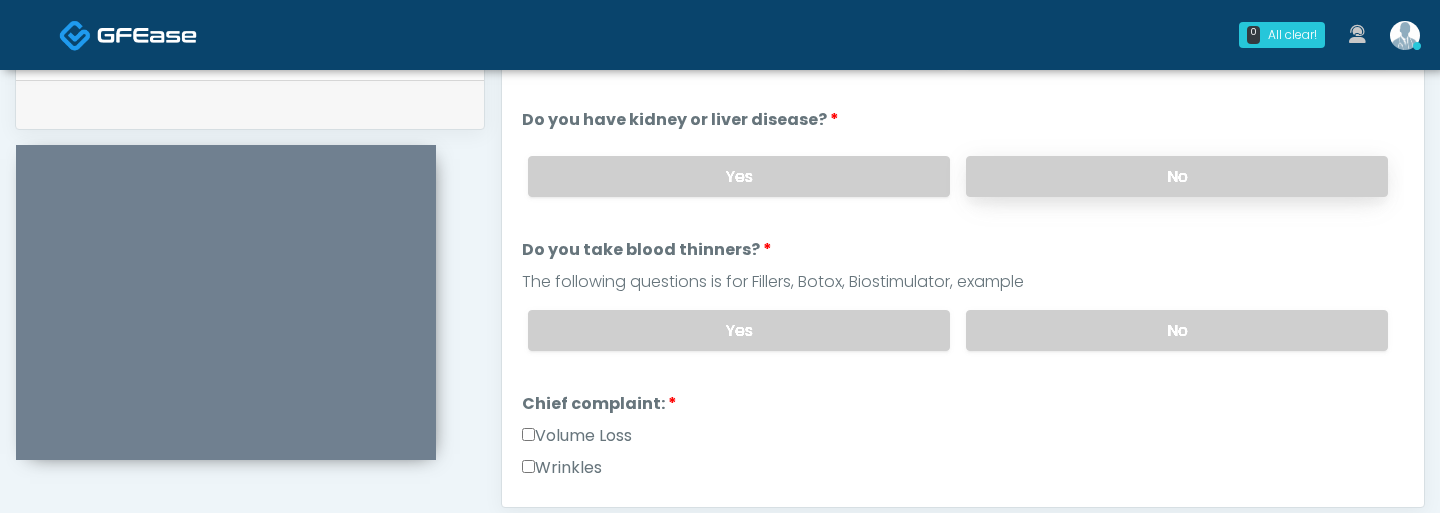 click on "No" at bounding box center [1177, 176] 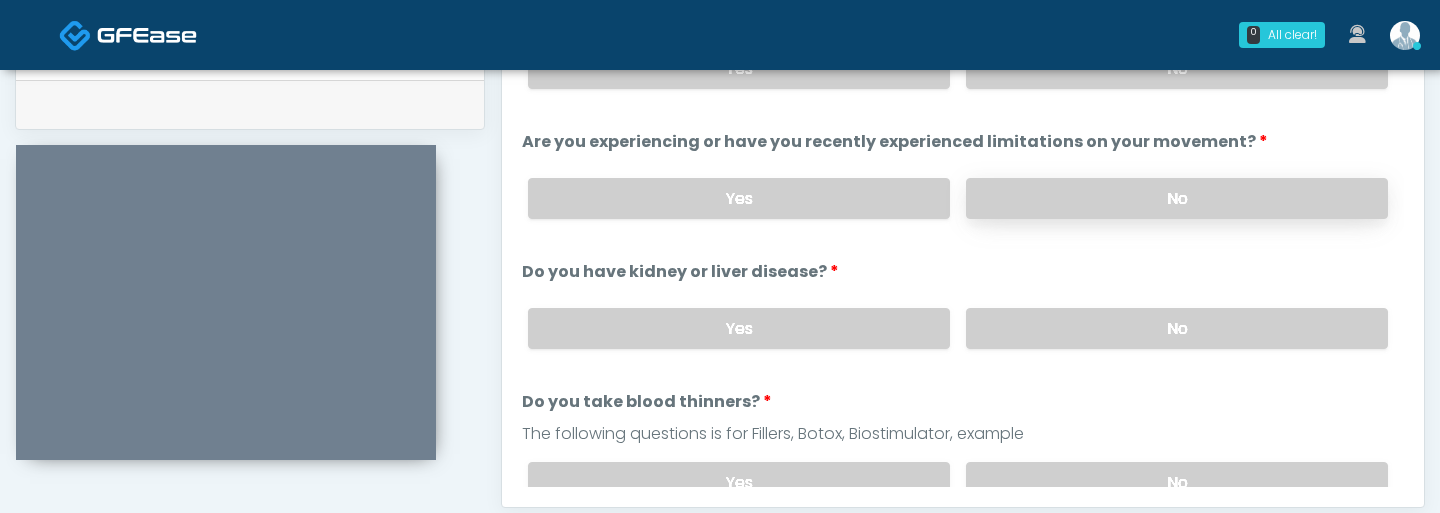 click on "No" at bounding box center [1177, 198] 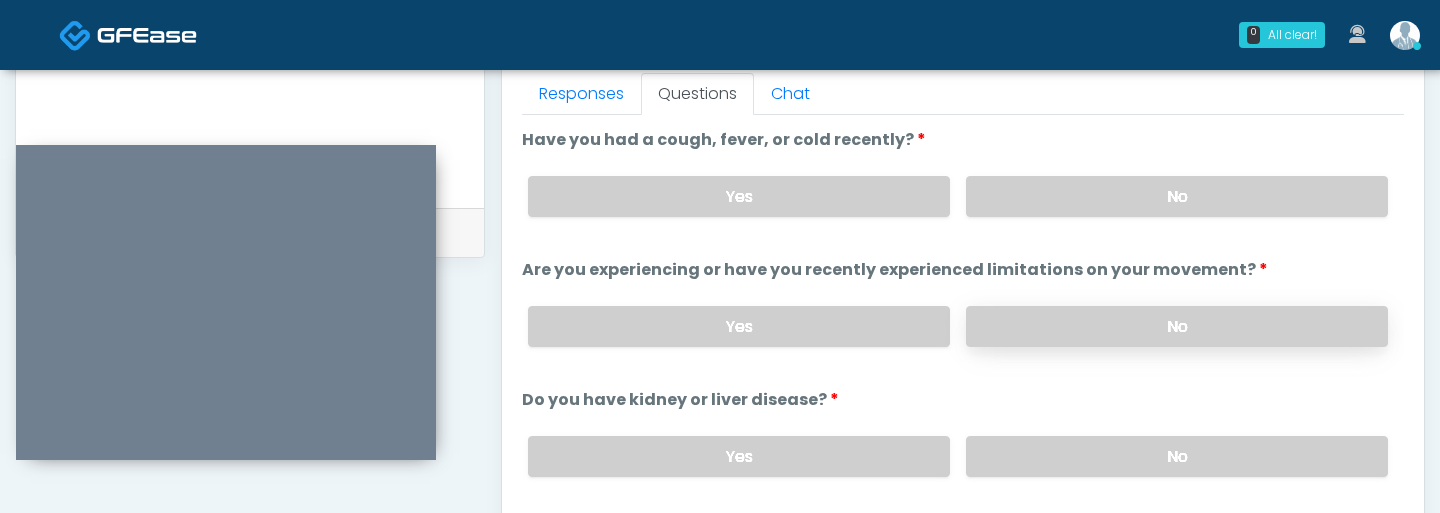 scroll, scrollTop: 876, scrollLeft: 0, axis: vertical 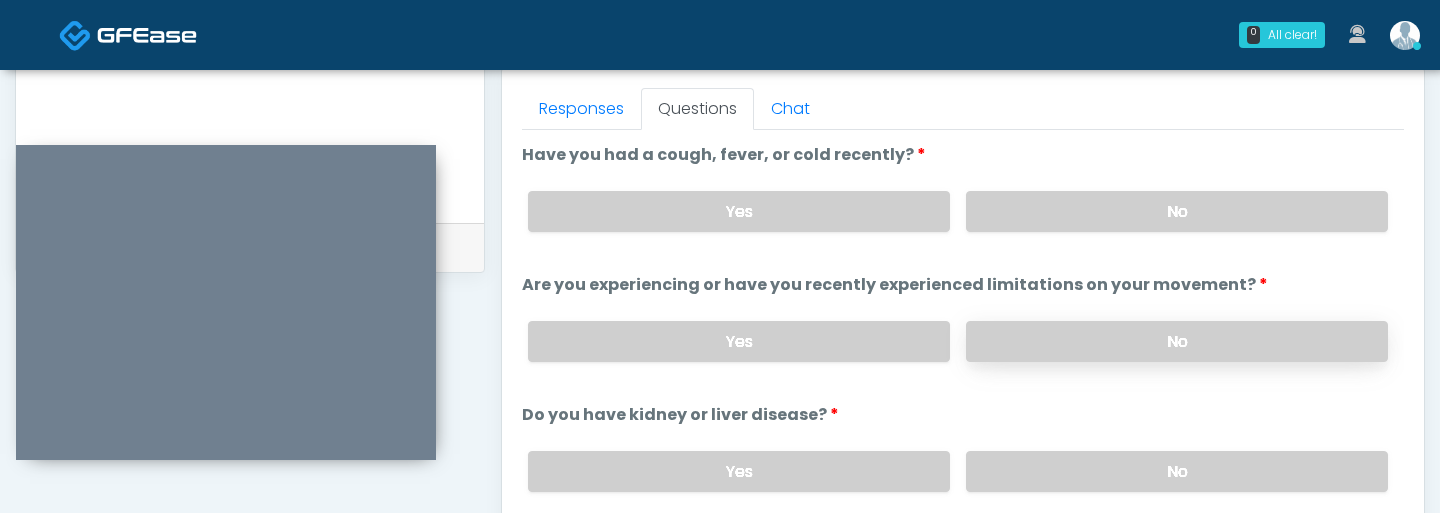 click on "Yes
No" at bounding box center [958, 211] 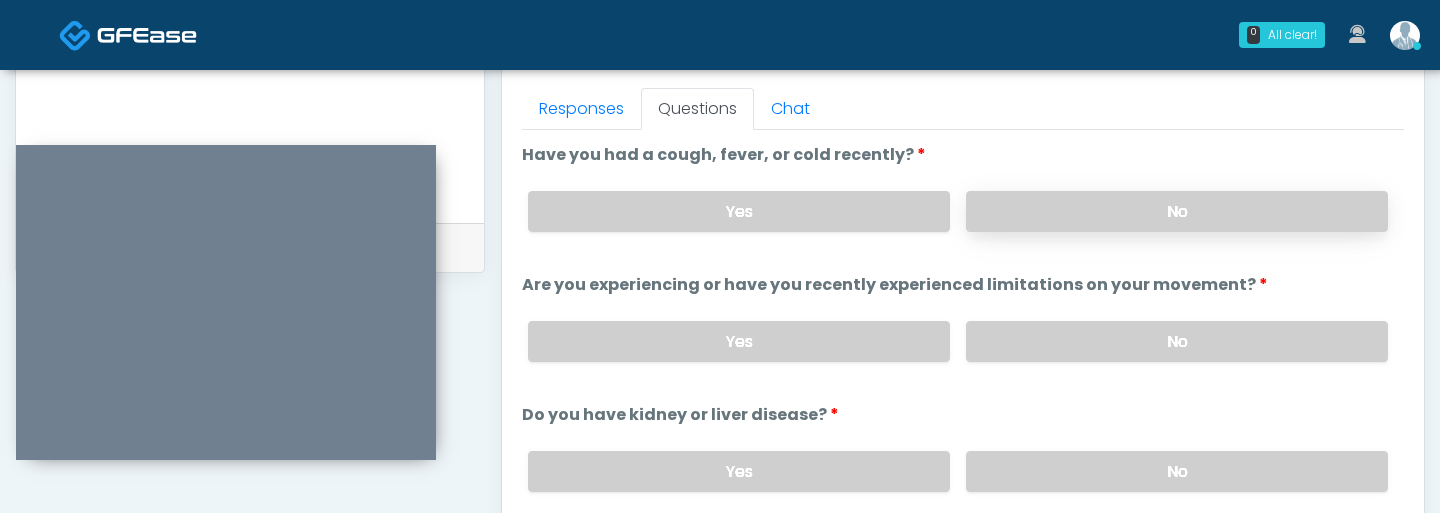 click on "No" at bounding box center (1177, 211) 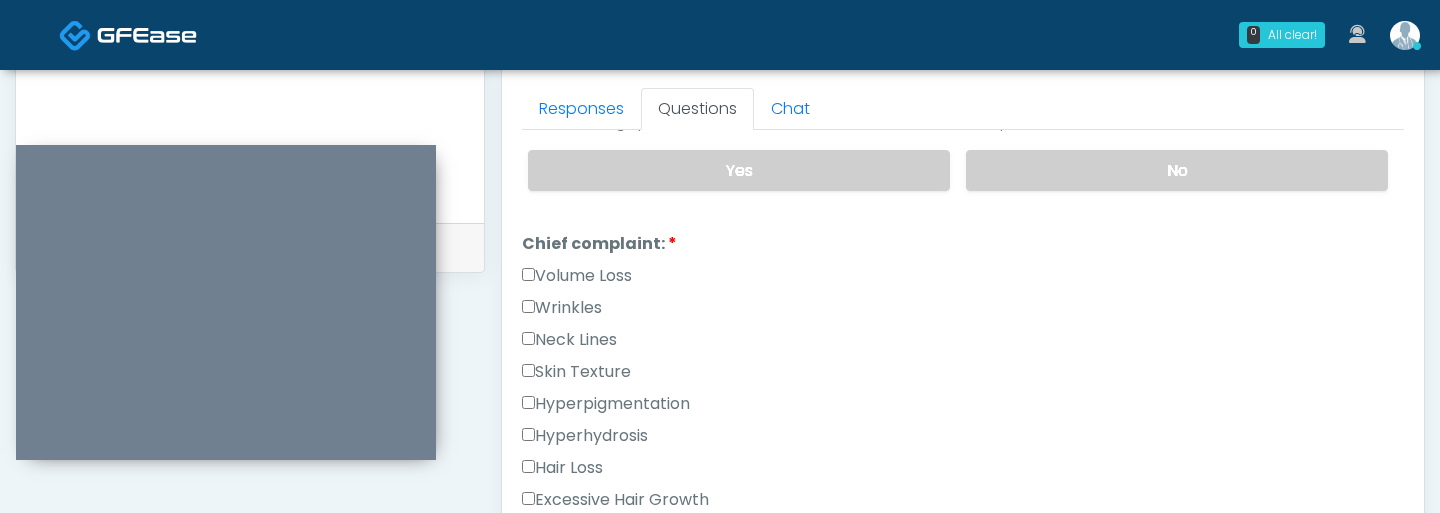 scroll, scrollTop: 497, scrollLeft: 0, axis: vertical 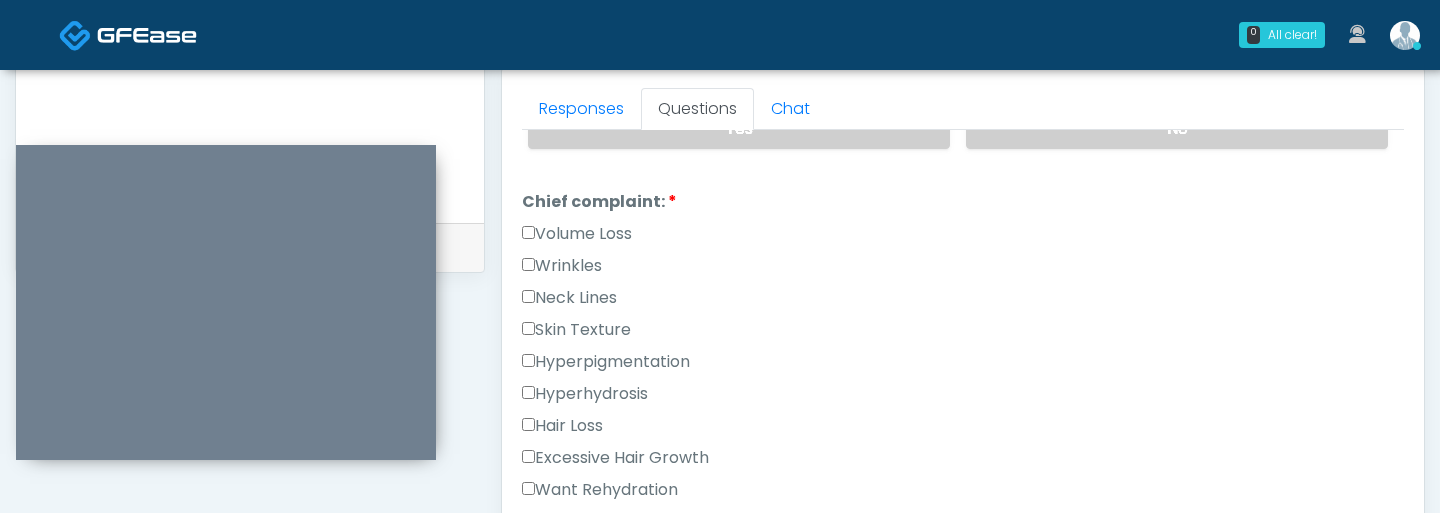 click on "Volume Loss" at bounding box center [577, 234] 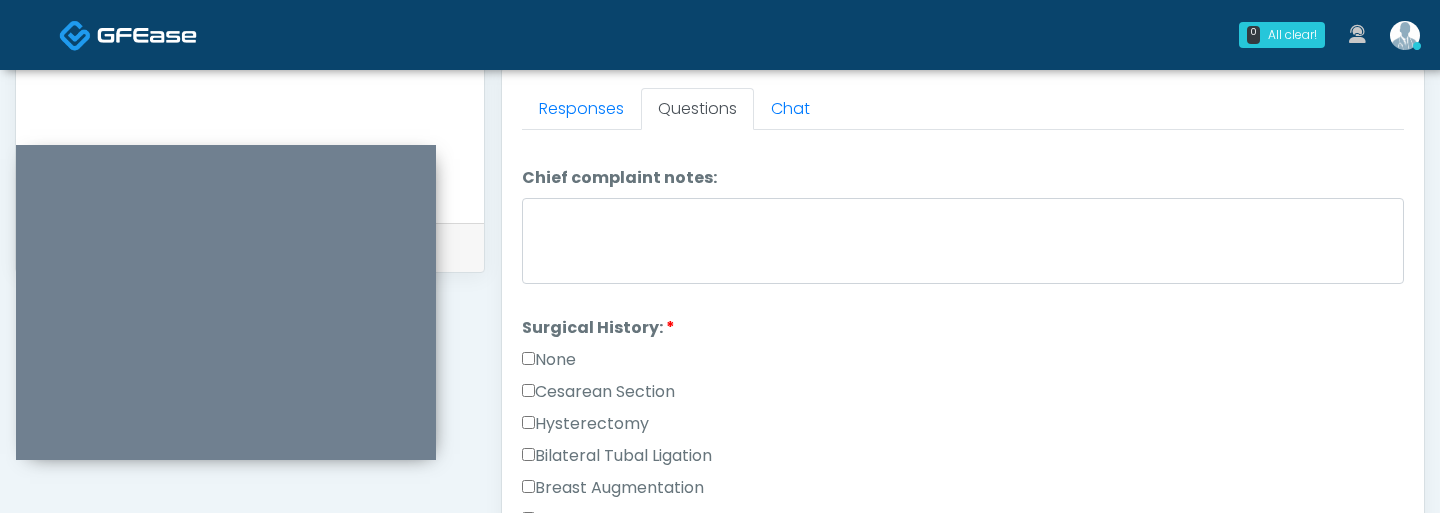 scroll, scrollTop: 963, scrollLeft: 0, axis: vertical 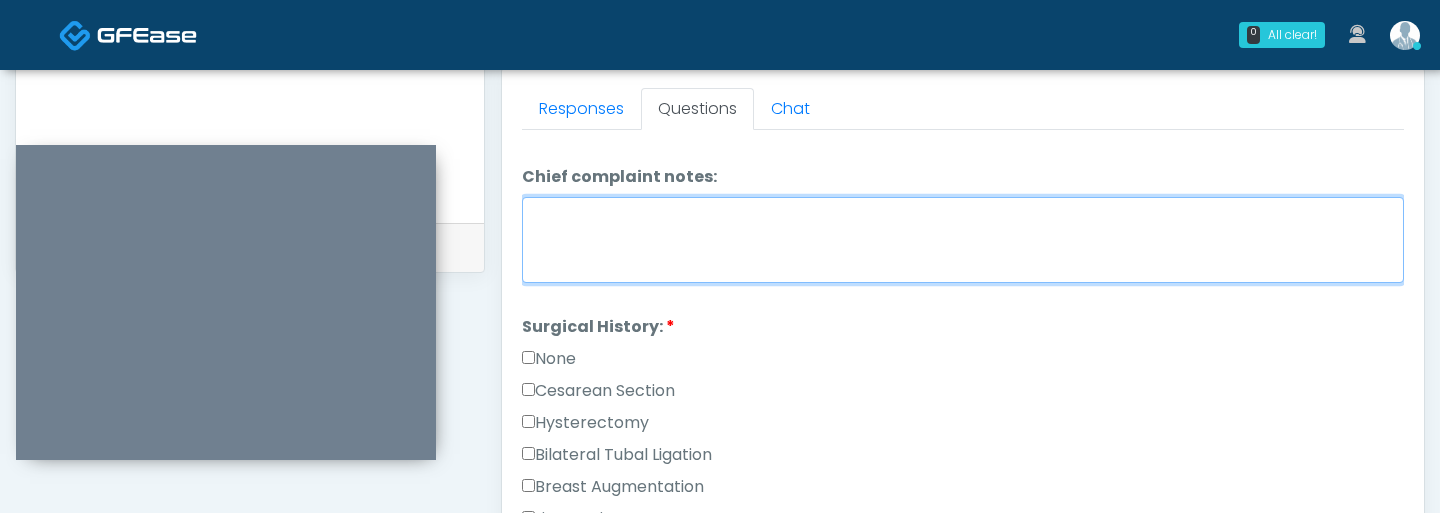 click on "Chief complaint notes:" at bounding box center [963, 240] 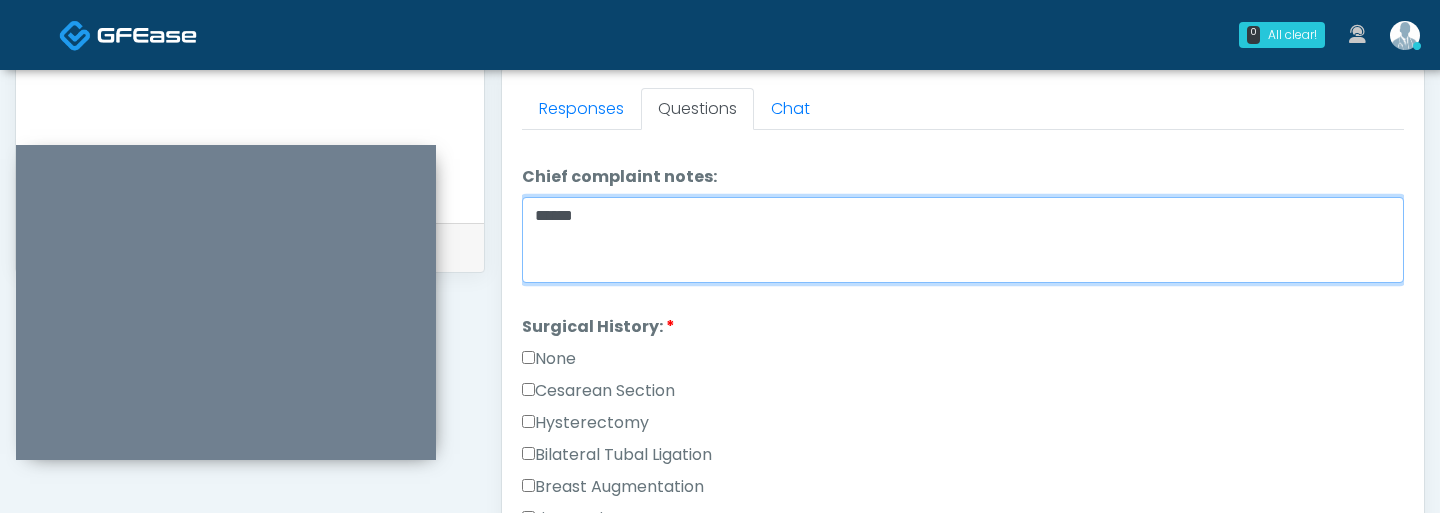 type on "******" 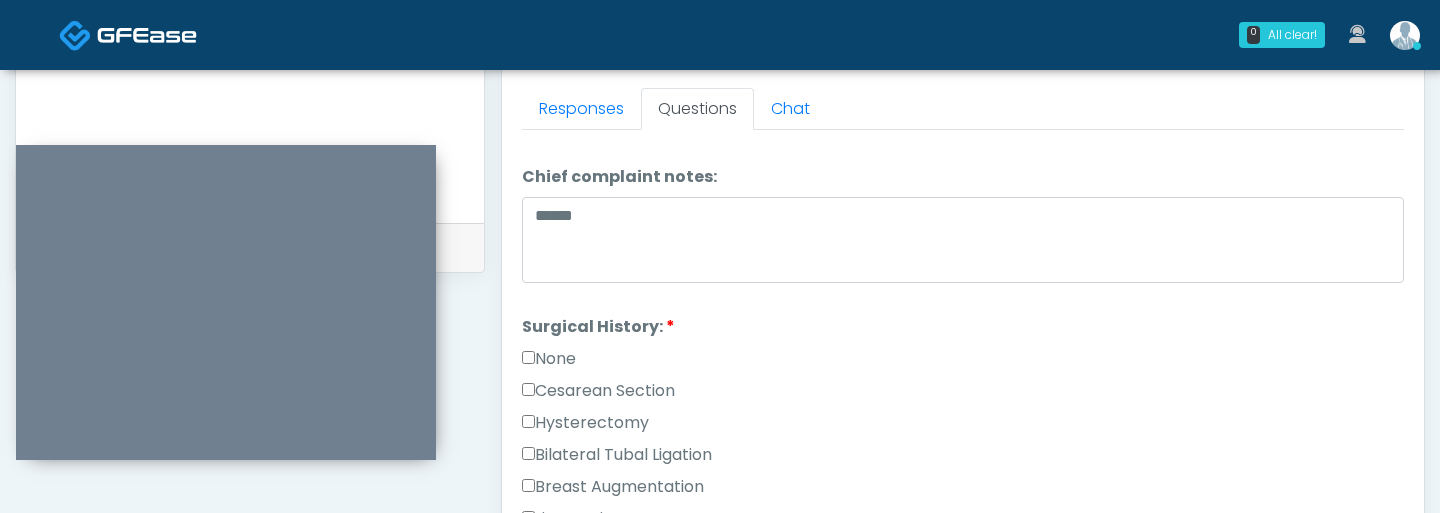 click on "None" at bounding box center [549, 359] 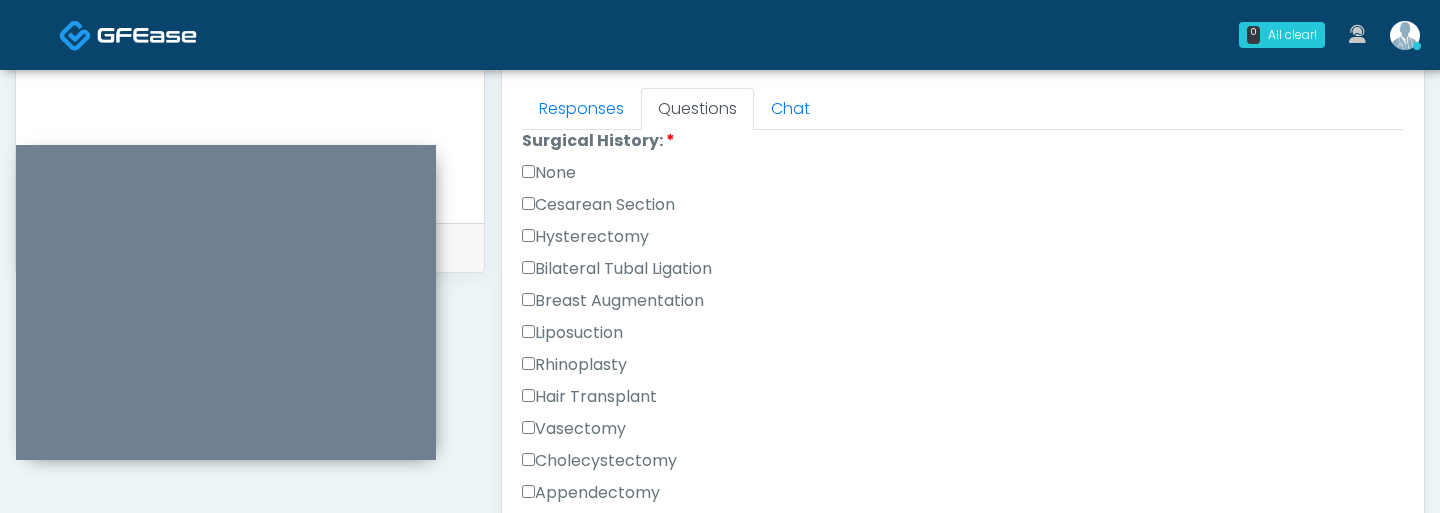 scroll, scrollTop: 1303, scrollLeft: 0, axis: vertical 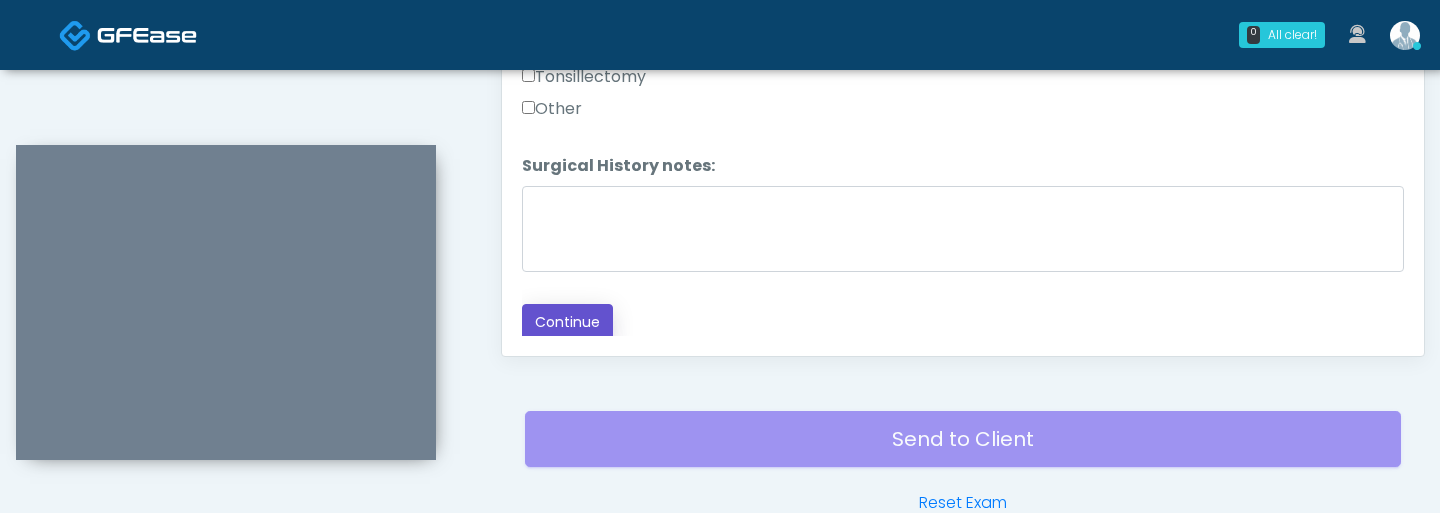 click on "Continue" at bounding box center [567, 322] 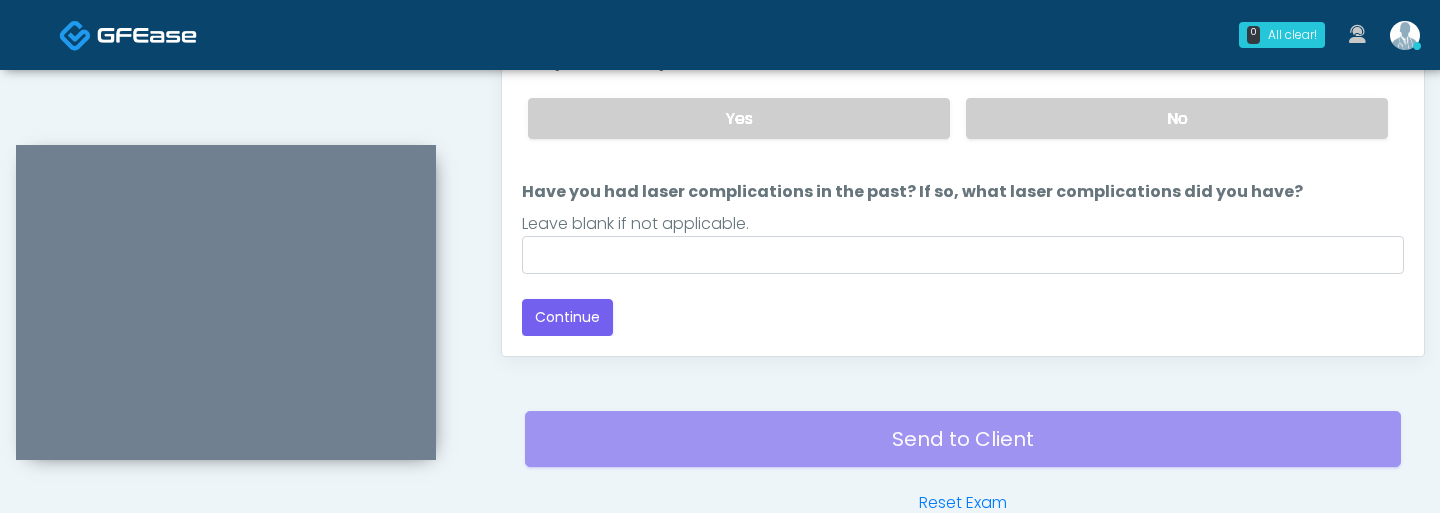 scroll, scrollTop: 1282, scrollLeft: 0, axis: vertical 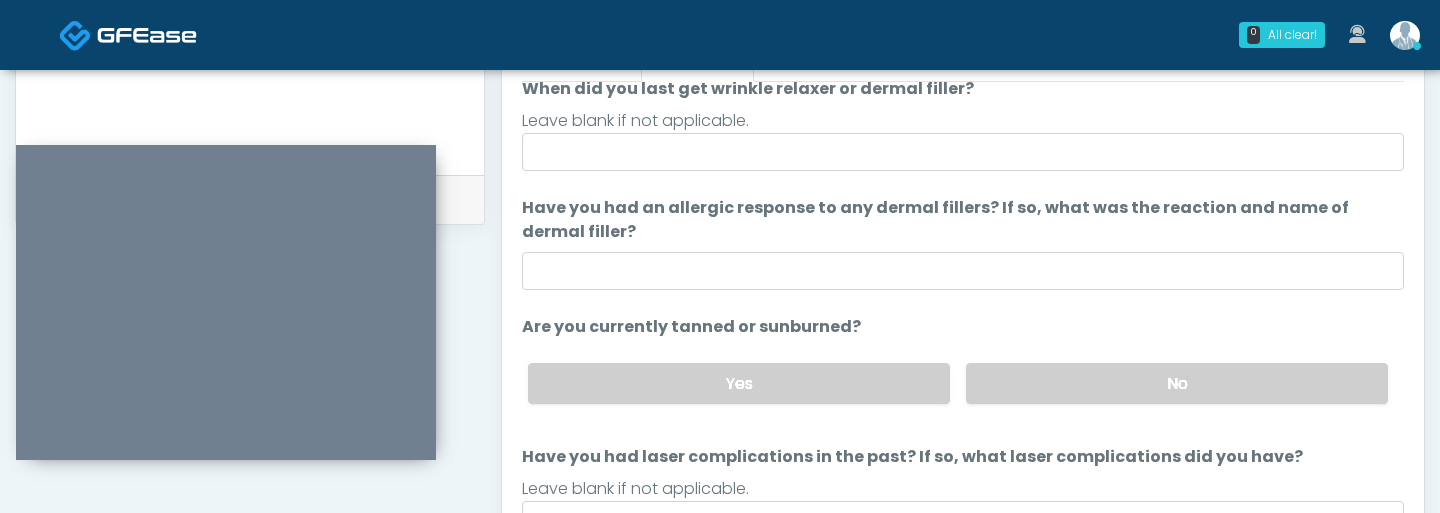 click on "Yes
No" at bounding box center [958, 383] 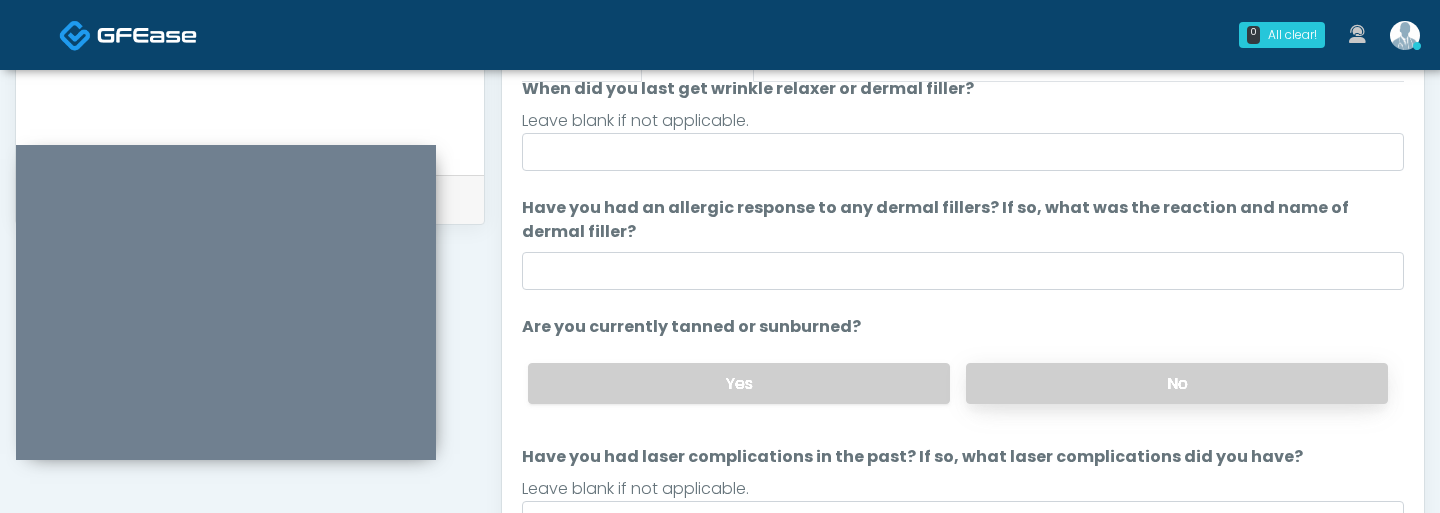 click on "No" at bounding box center (1177, 383) 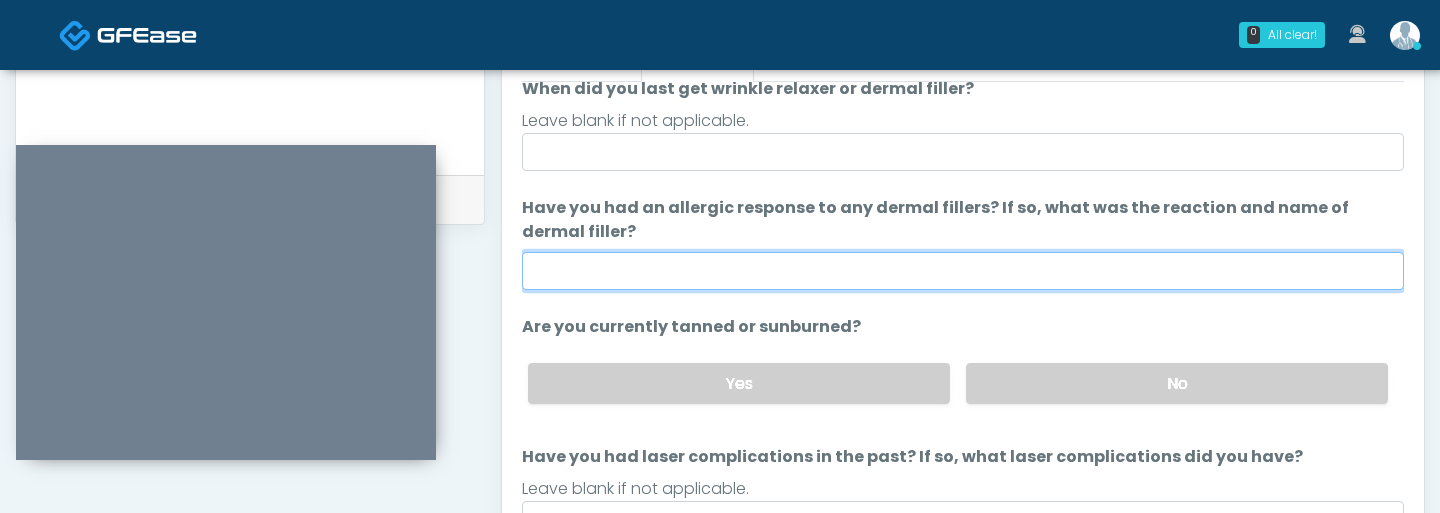 click on "Have you had an allergic response to any dermal fillers? If so, what was the reaction and name of dermal filler?" at bounding box center [963, 271] 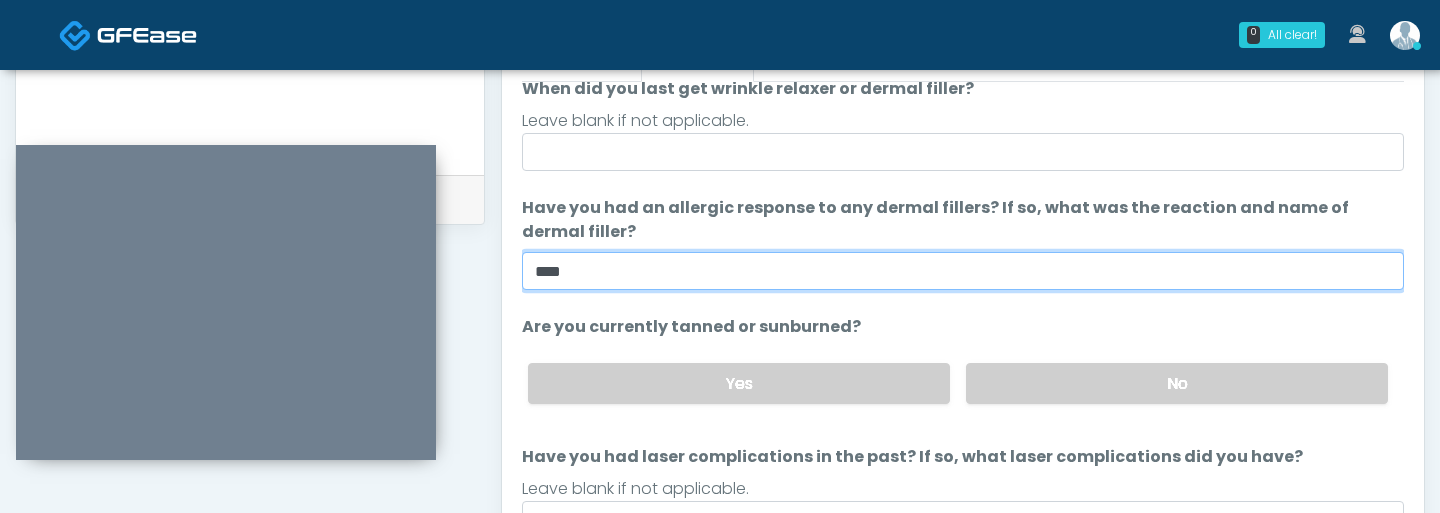 type on "****" 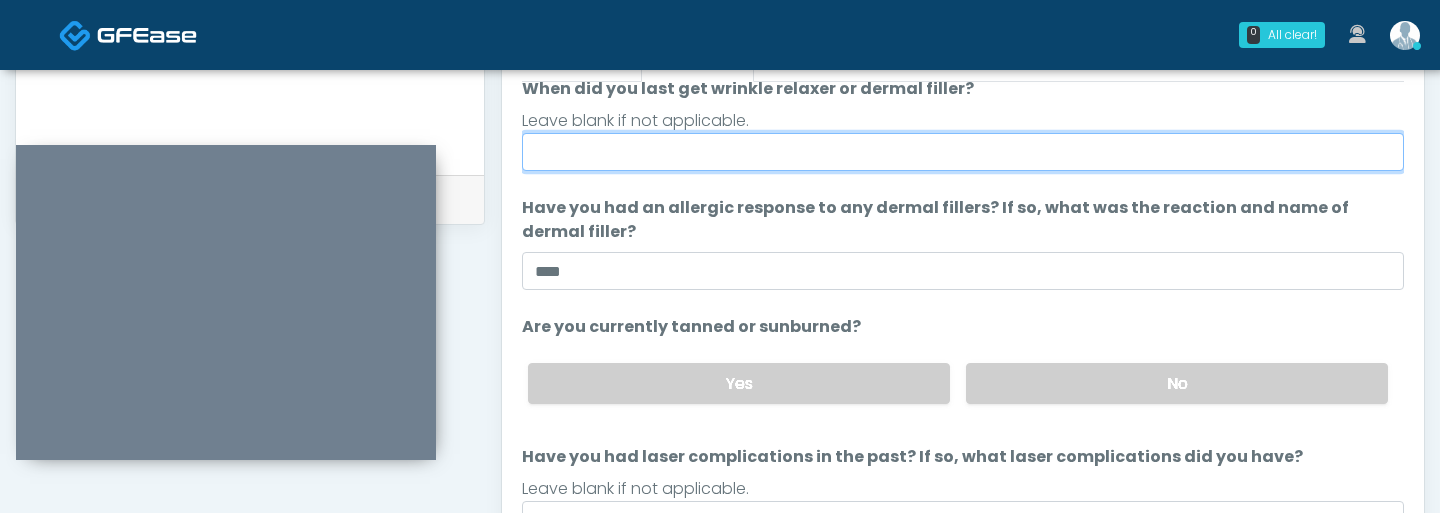 click on "When did you last get wrinkle relaxer or dermal filler?" at bounding box center [963, 152] 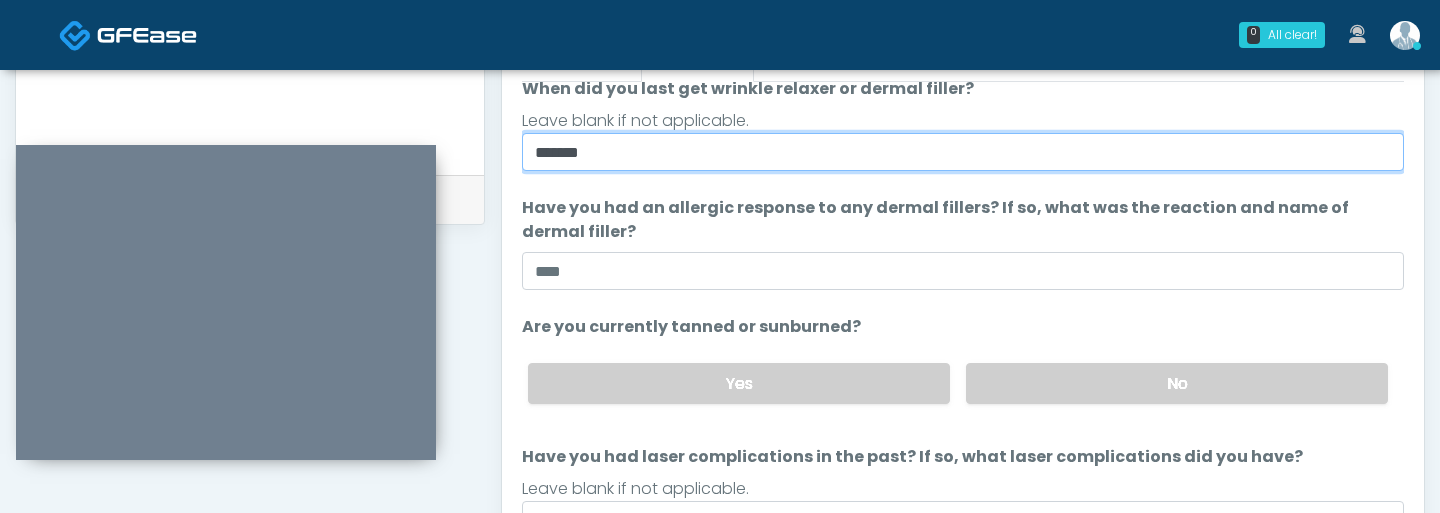 scroll, scrollTop: 188, scrollLeft: 0, axis: vertical 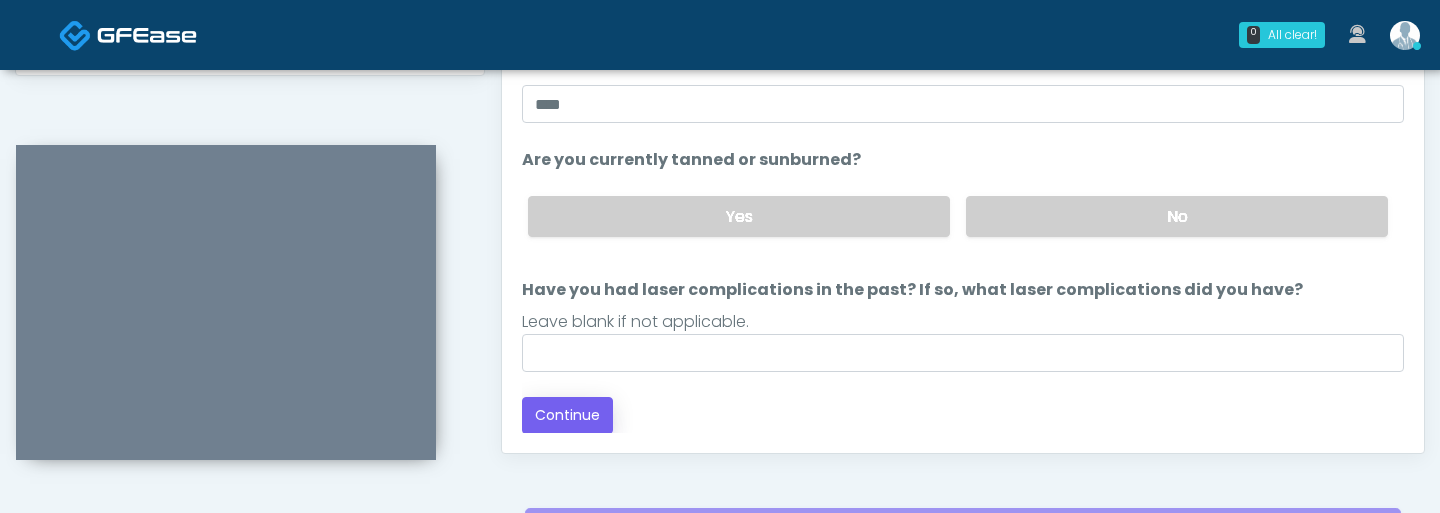 type on "*******" 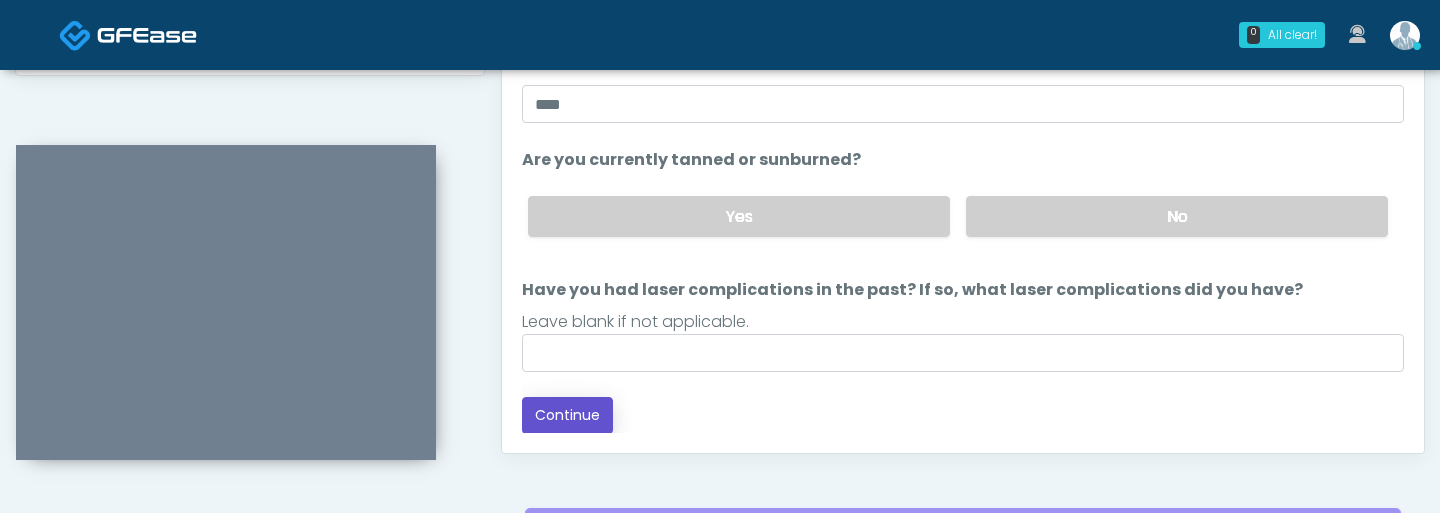 click on "Continue" at bounding box center [567, 415] 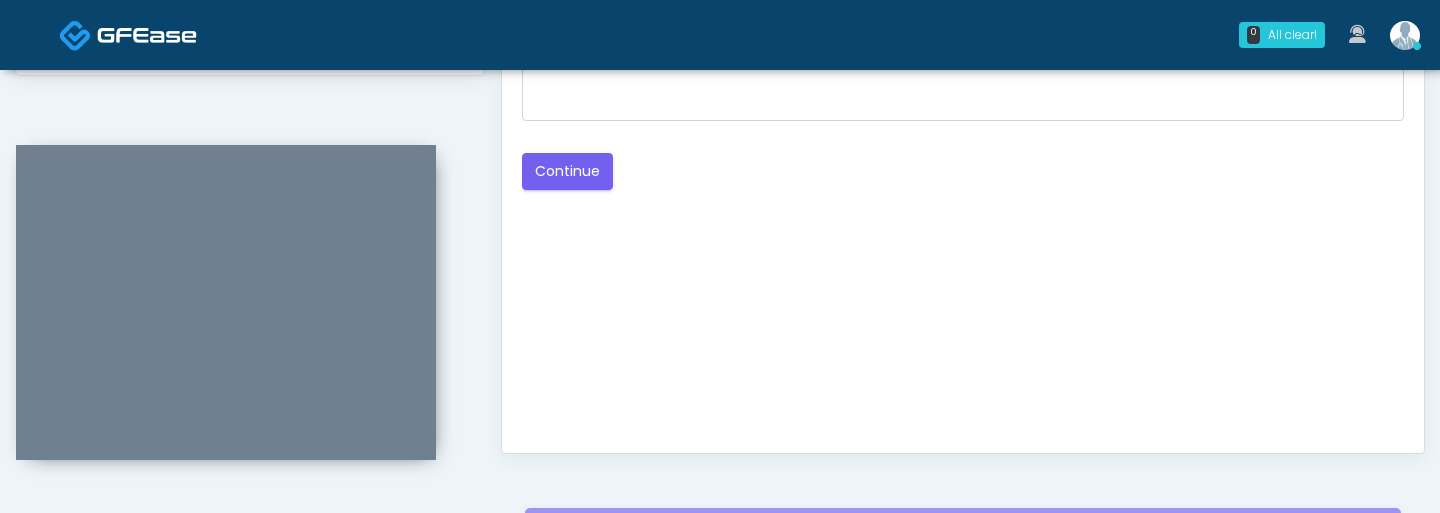 scroll, scrollTop: 1282, scrollLeft: 0, axis: vertical 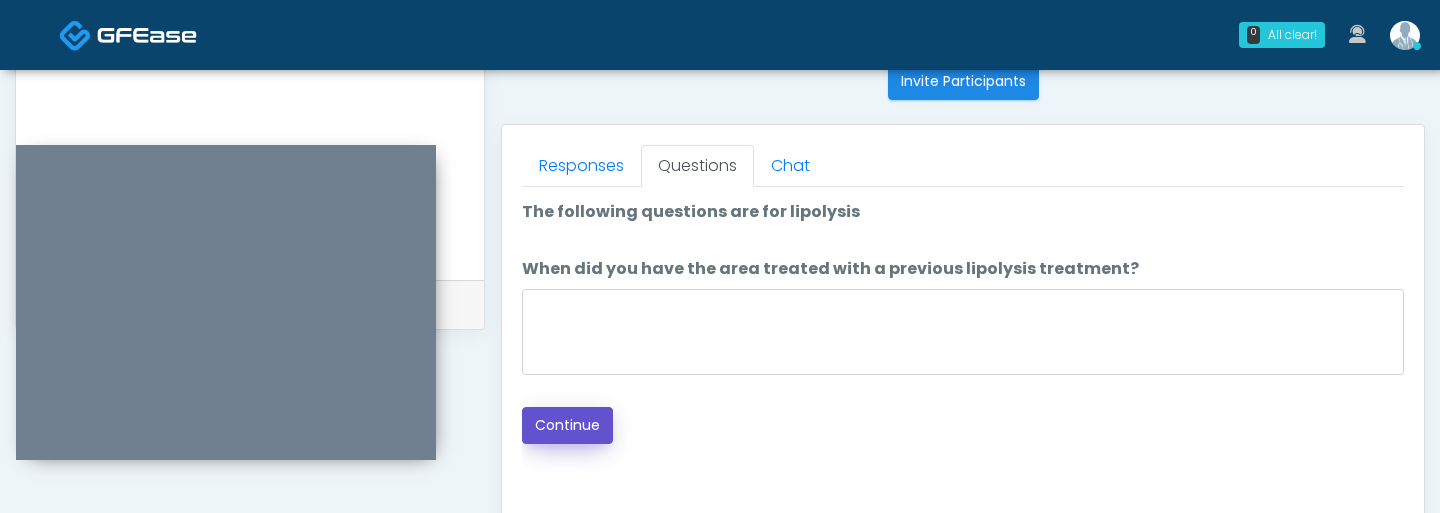 click on "Continue" at bounding box center (567, 425) 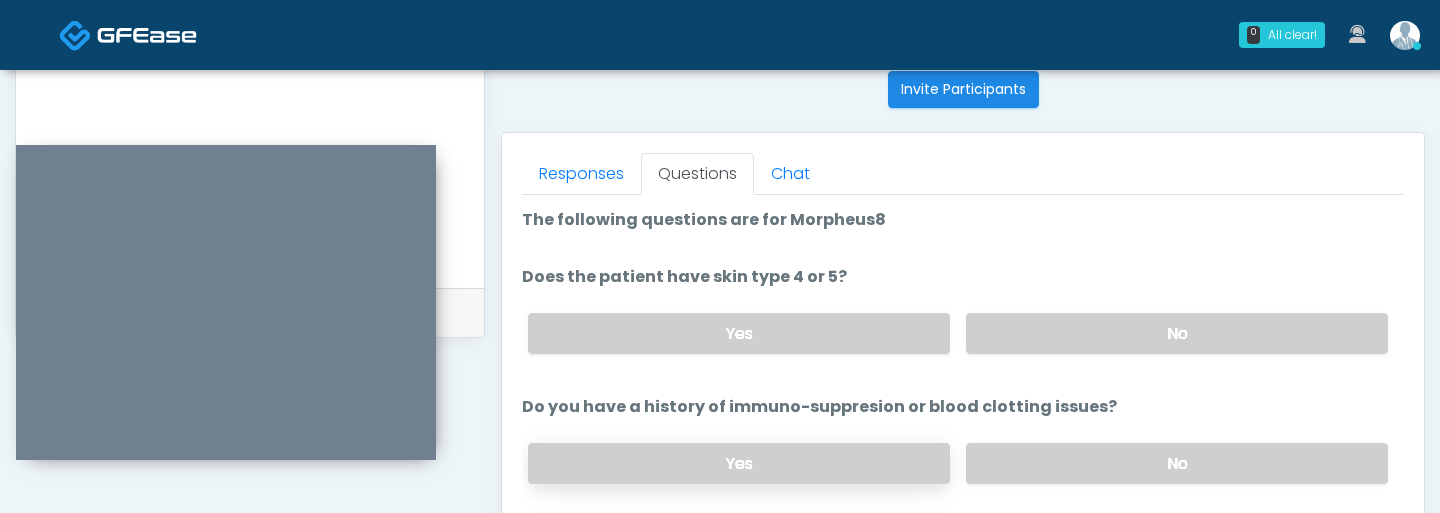 scroll, scrollTop: 953, scrollLeft: 0, axis: vertical 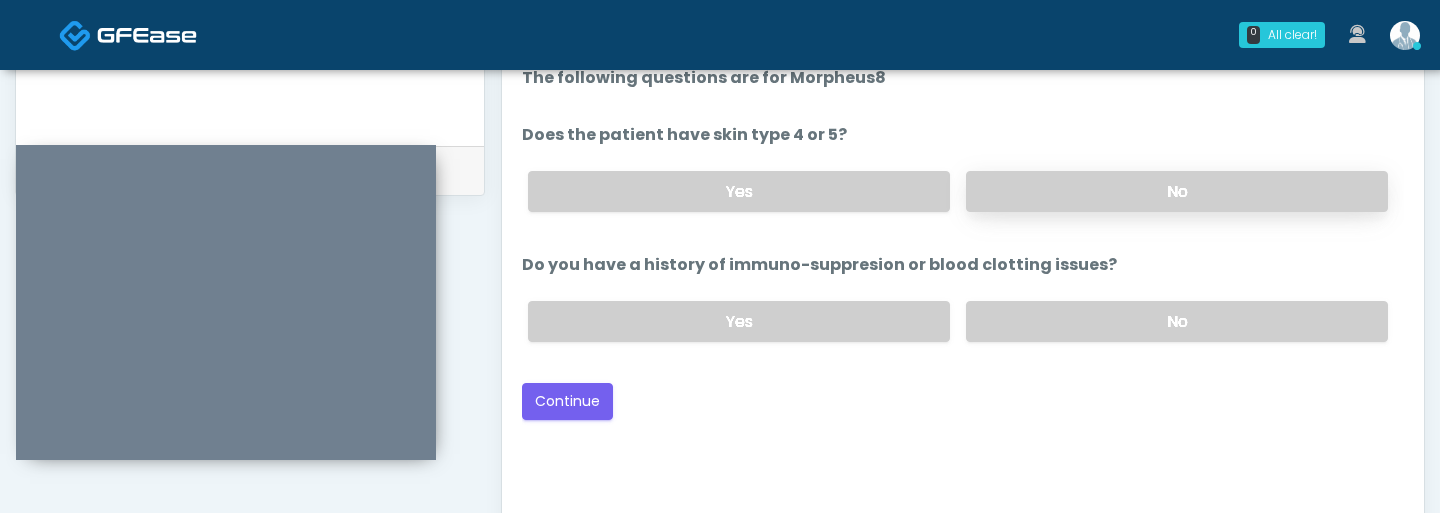 click on "No" at bounding box center (1177, 191) 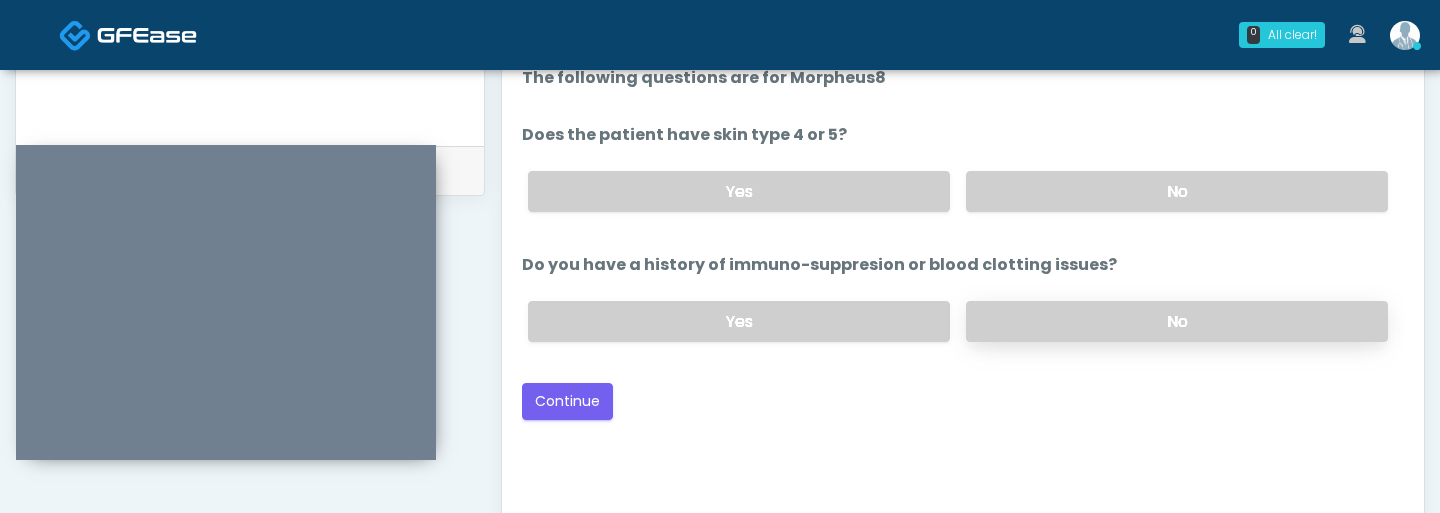 click on "No" at bounding box center [1177, 321] 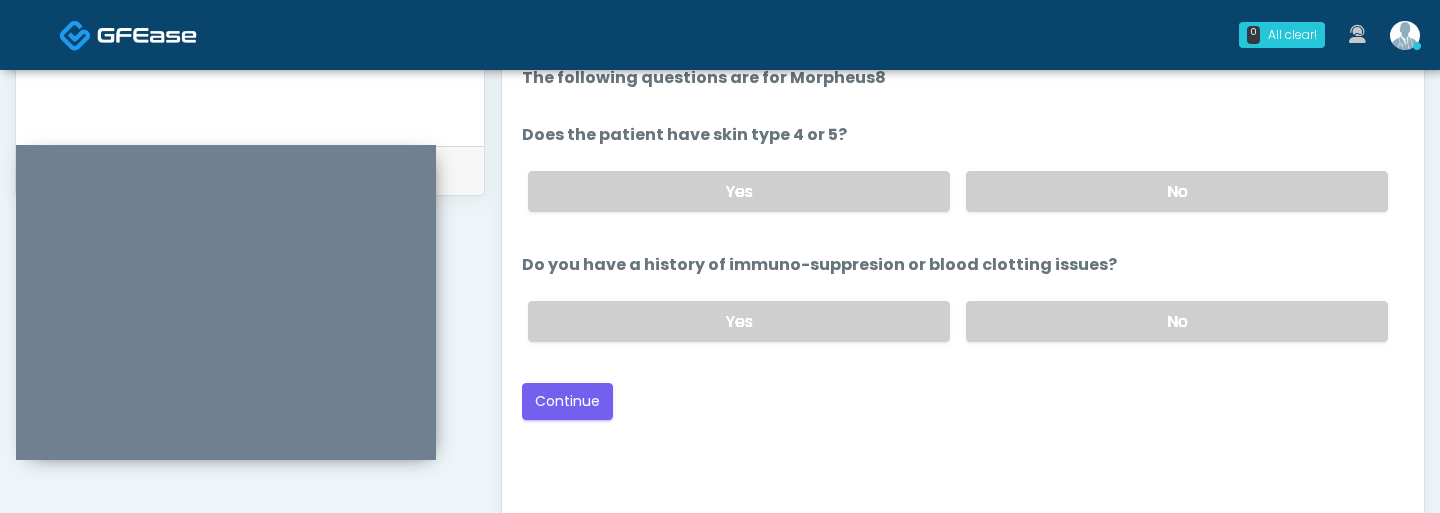 click on "Good Faith Exam Script
Good Faith Exam Script INTRODUCTION Hello, my name is undefined, and I will be conducting your good faith exam on behalf of  Glow Medical Spa ,  Please confirm the correct patient is on the call: Confirm full name Confirm Date of Birth ﻿﻿ This exam will take about 5 minutes to complete and it is a state requirement before you receive any new treatment. I am a third party service provider and have been retained by this practice to collect and review your medical history and ensure you're a good candidate for your treatment. all information collected, stored and transmitted as part of this exam is confidential and covered by the HIPAA act.  By authorizing me to proceed with this exam you certify that you understand the terms of this disclosure and you will provide accurate information to the best of your ability. Do you consent to proceed with this virtual exam?" at bounding box center [963, 303] 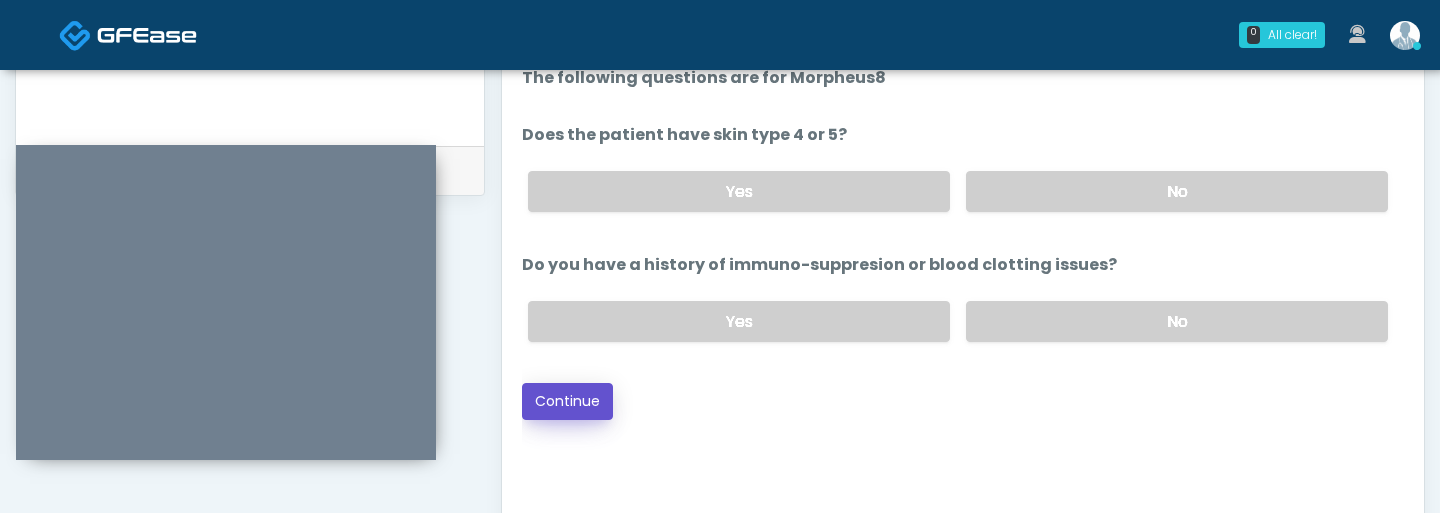 click on "Continue" at bounding box center (567, 401) 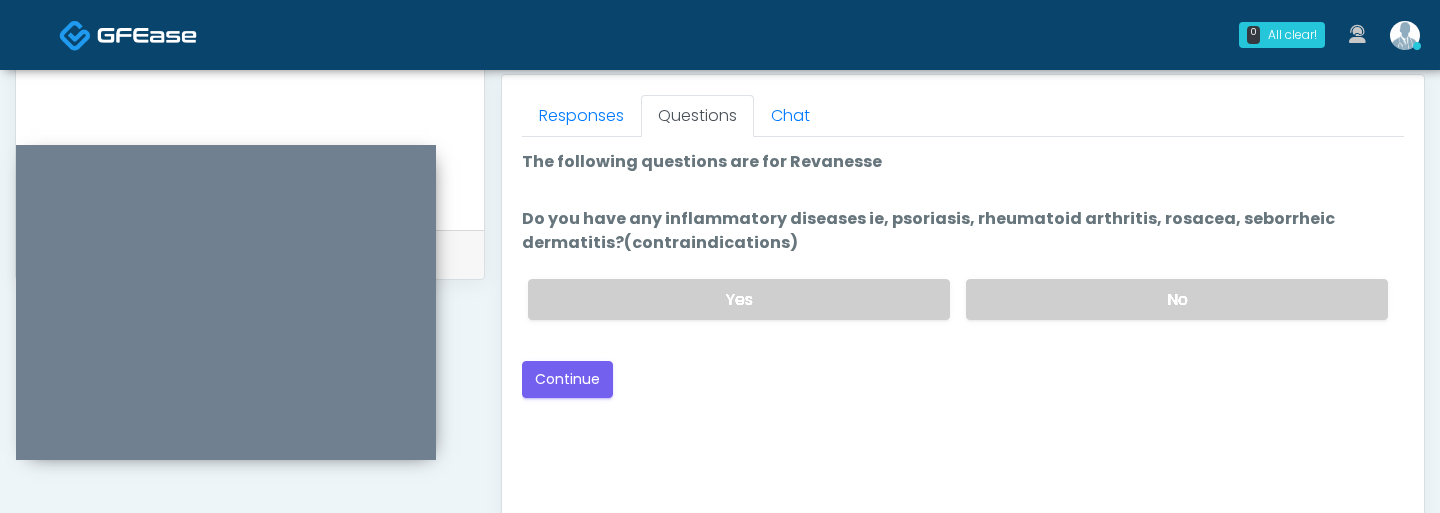 scroll, scrollTop: 870, scrollLeft: 0, axis: vertical 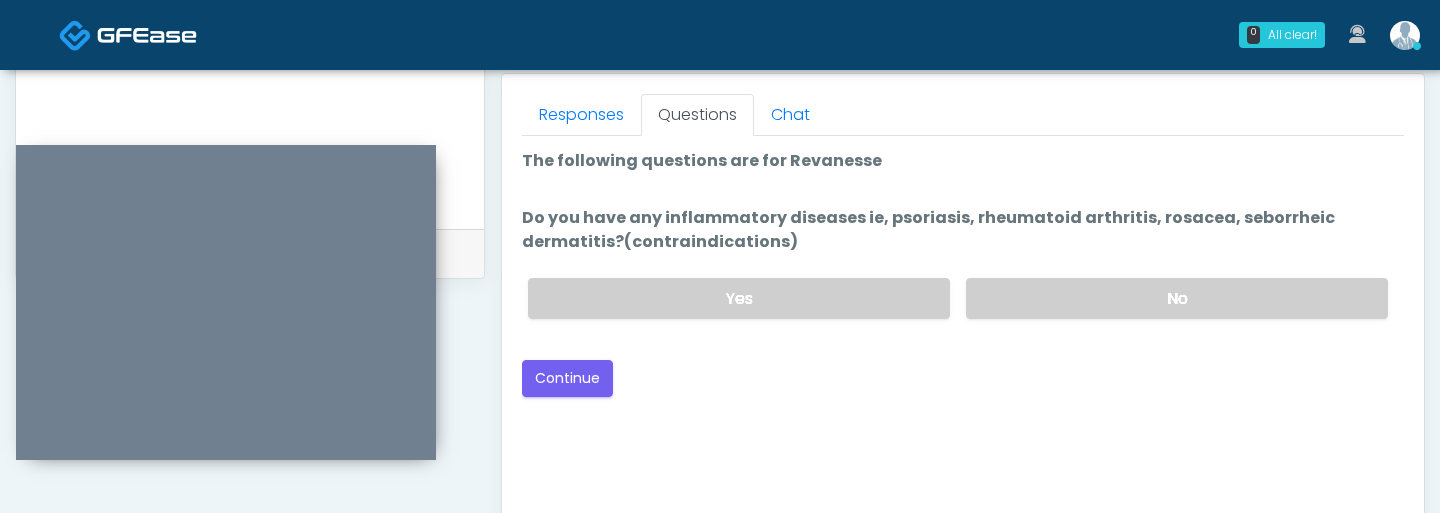 click on "Yes
No" at bounding box center [958, 298] 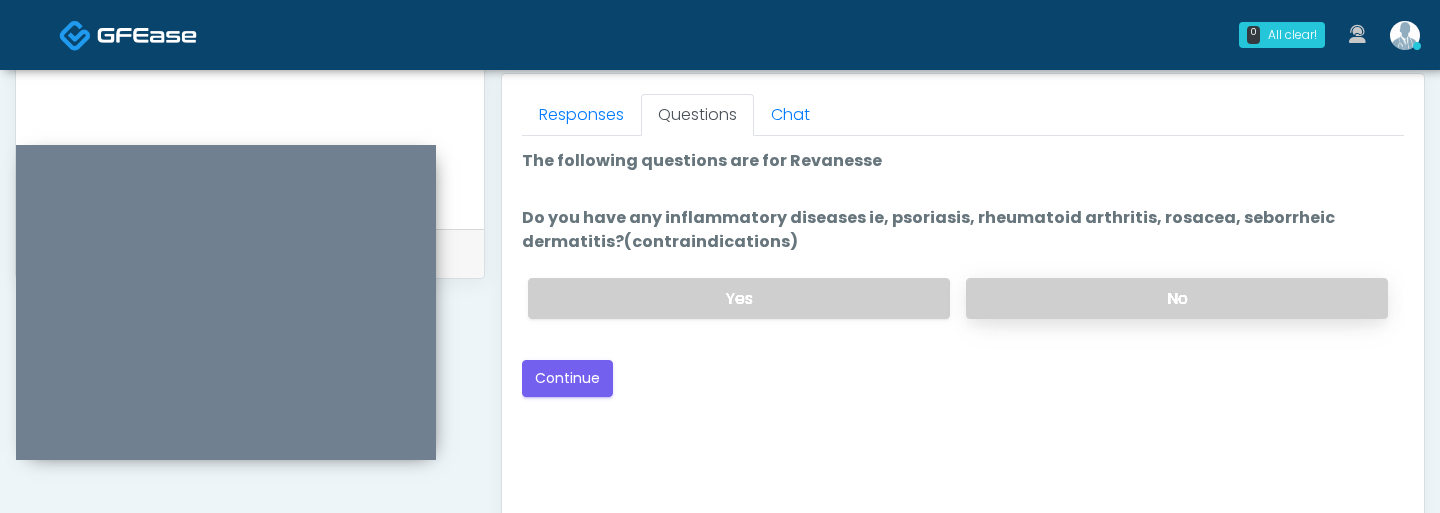 click on "No" at bounding box center [1177, 298] 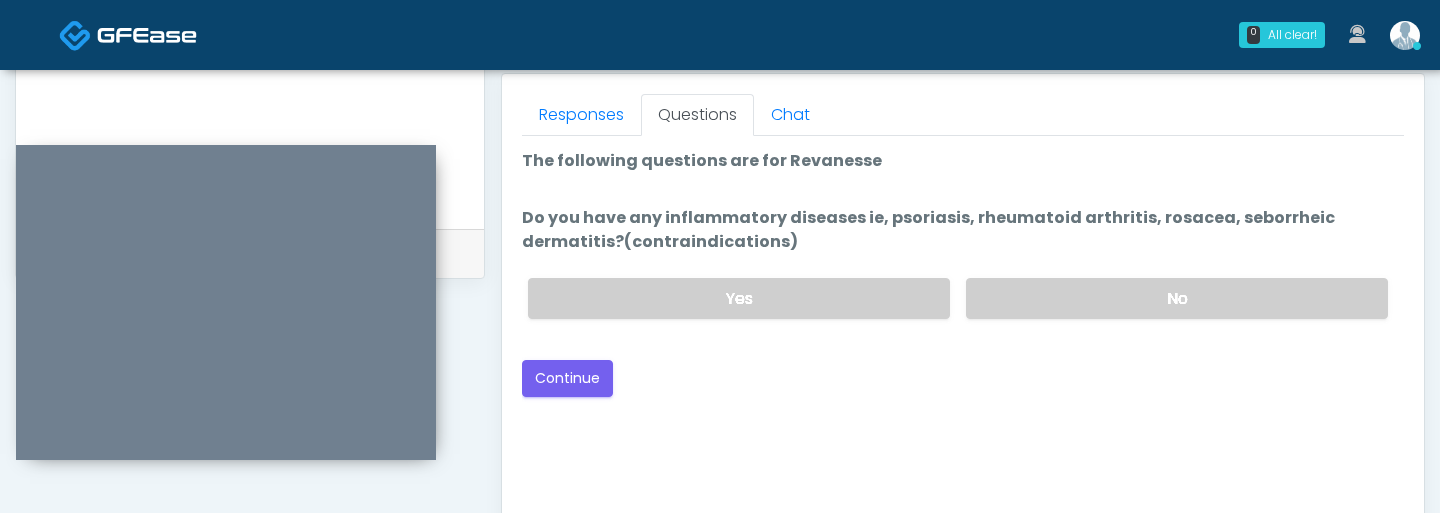 click on "Back
Continue" at bounding box center [963, 378] 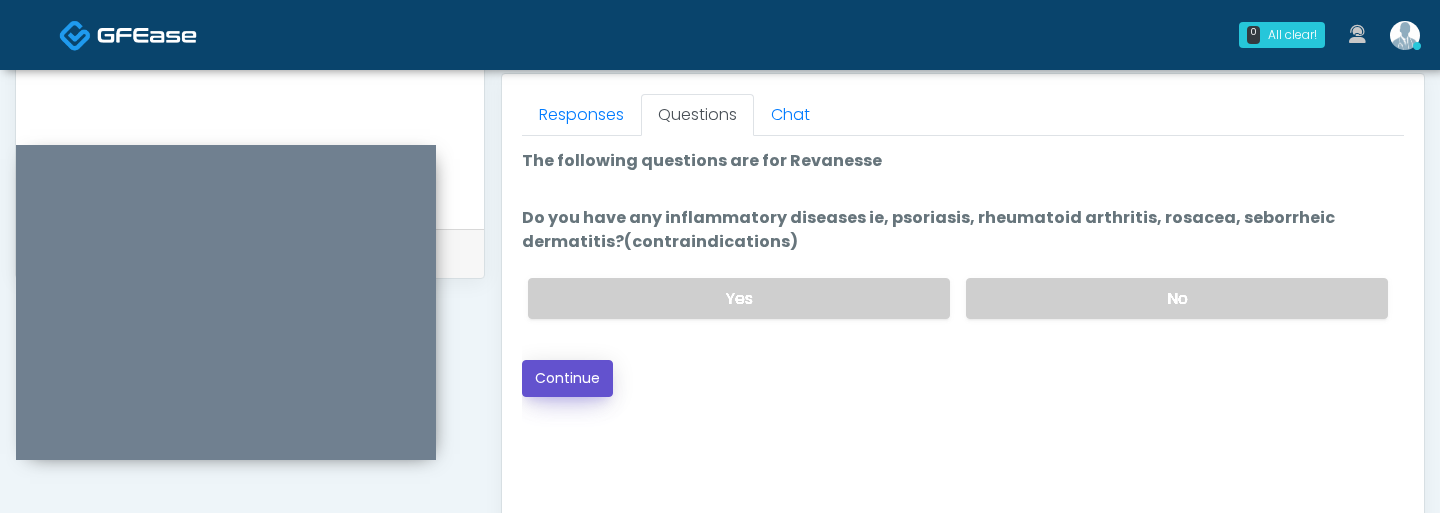 click on "Continue" at bounding box center [567, 378] 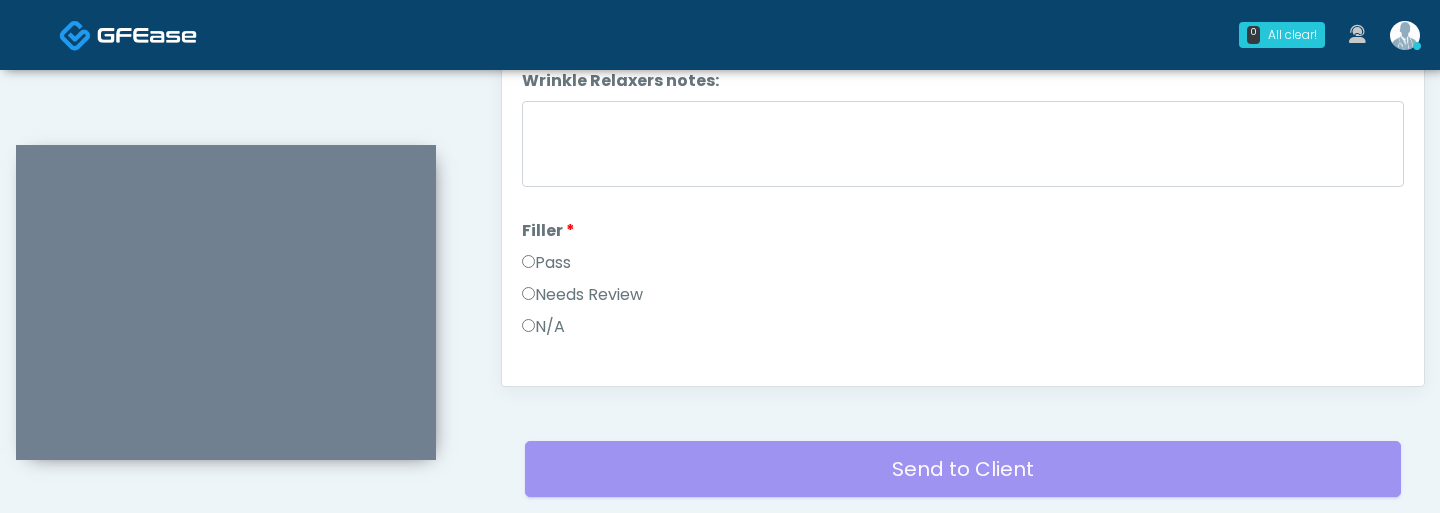 click on "Pass" at bounding box center [546, 263] 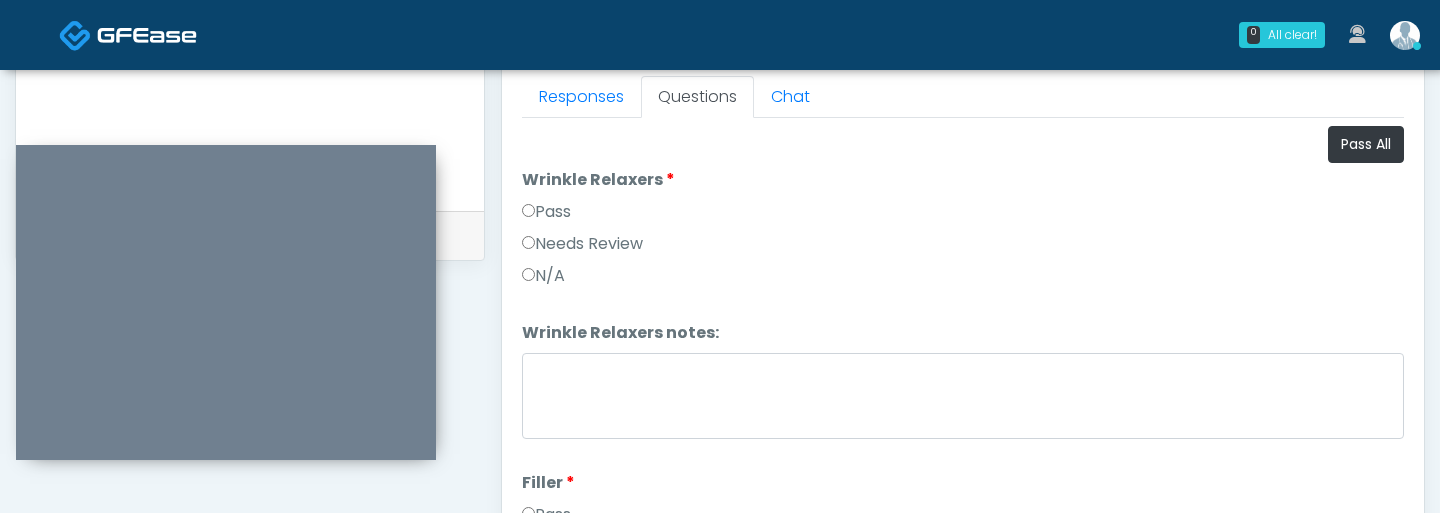 scroll, scrollTop: 887, scrollLeft: 0, axis: vertical 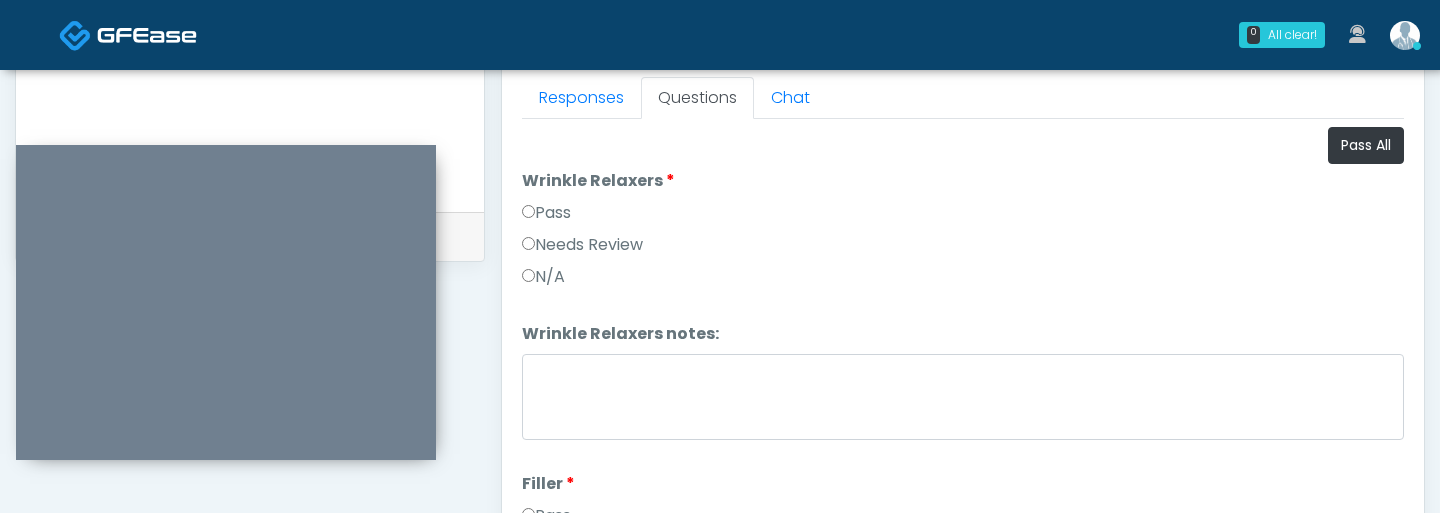 click on "Pass" at bounding box center (546, 213) 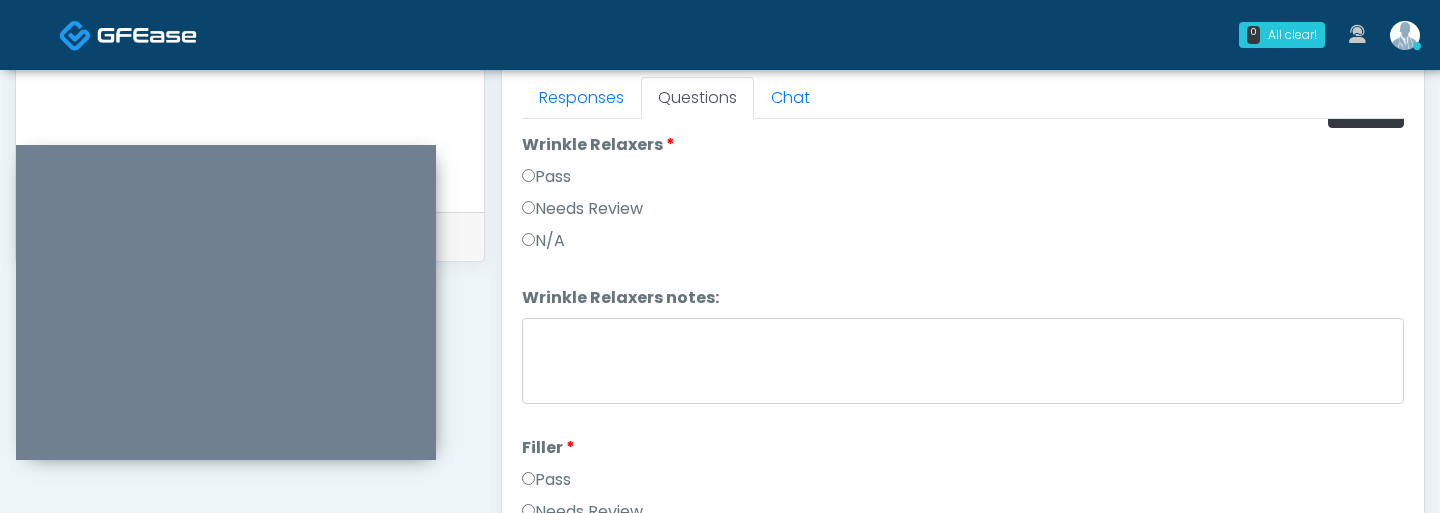 scroll, scrollTop: 0, scrollLeft: 0, axis: both 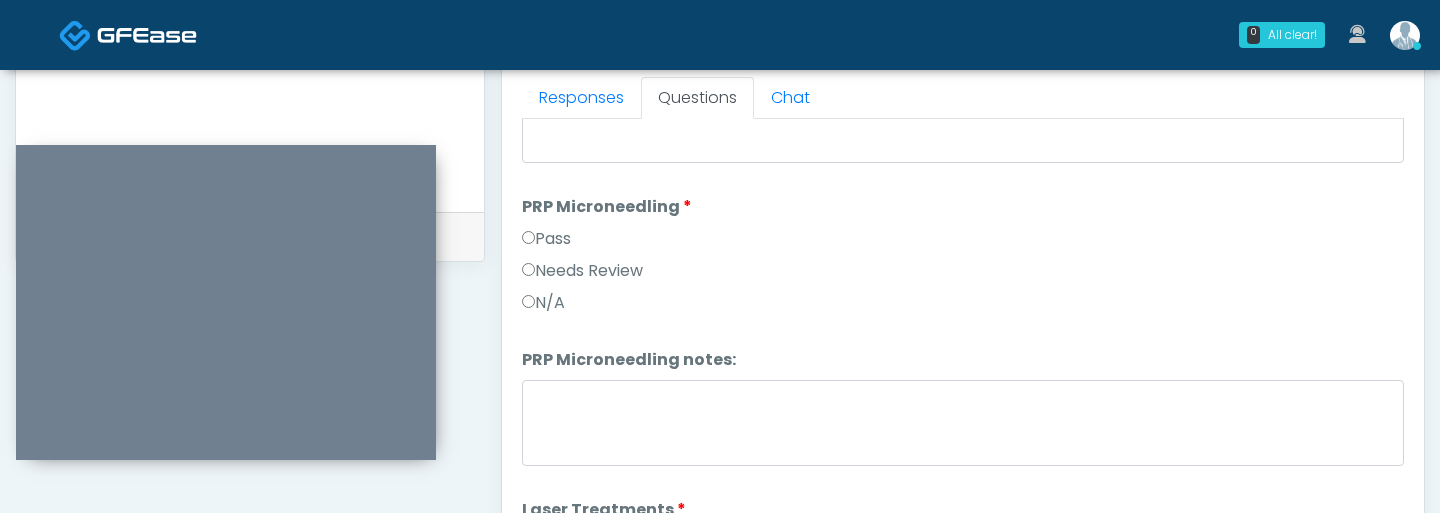 click on "PRP Microneedling
PRP Microneedling
Pass
Needs Review
N/A" at bounding box center (963, 259) 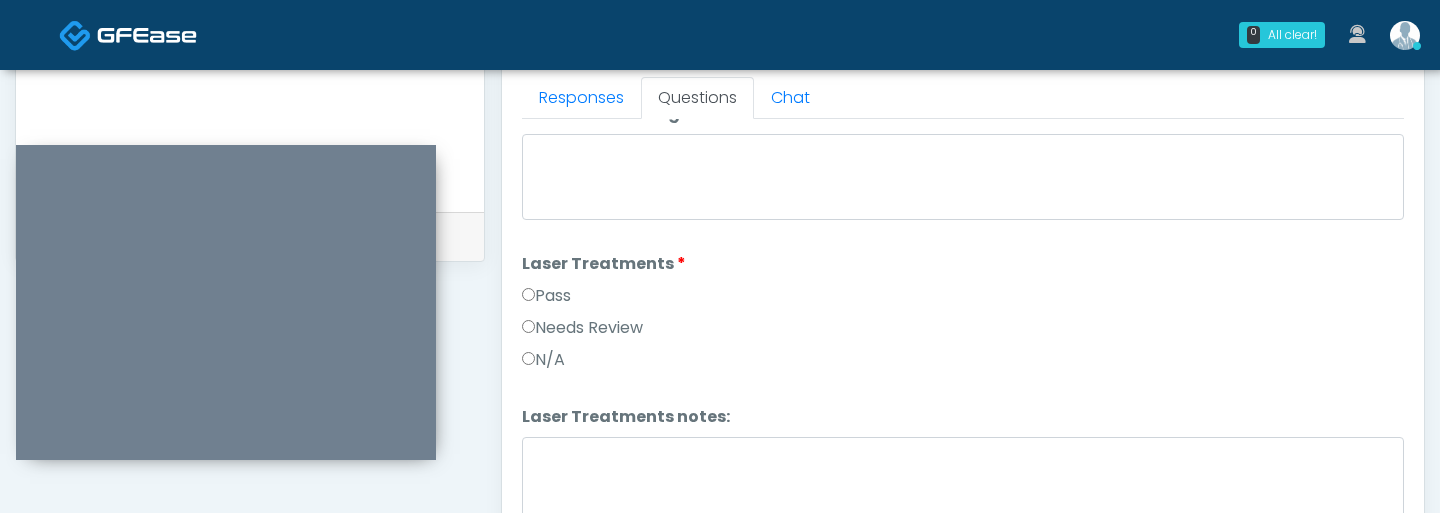 click on "Pass" at bounding box center (546, 296) 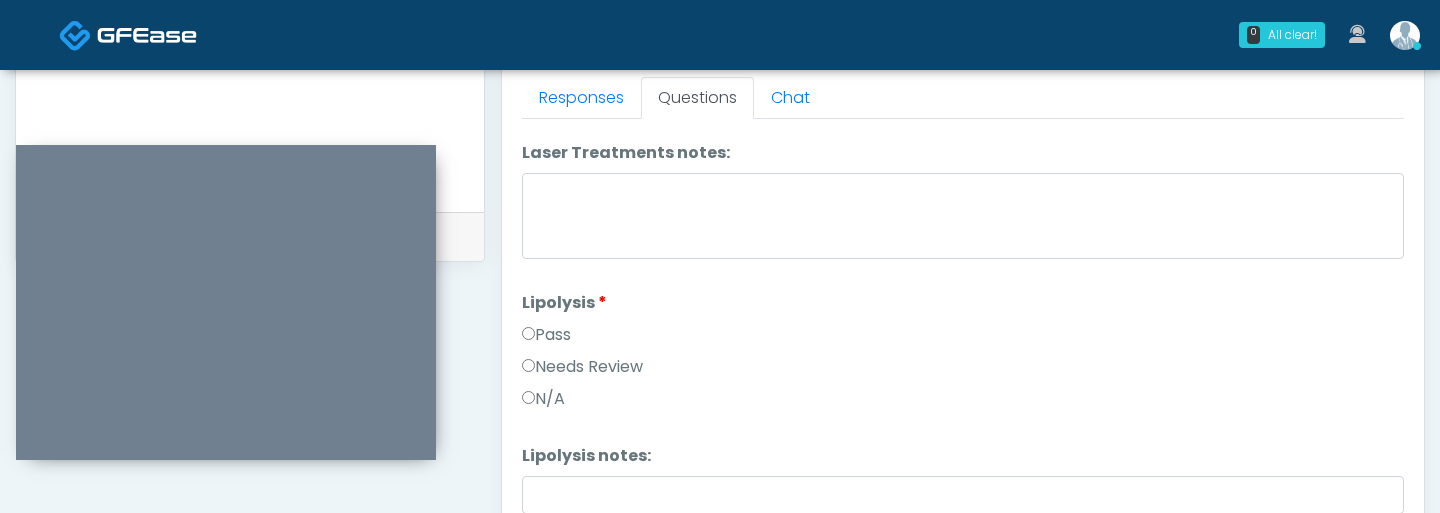 click on "Pass" at bounding box center [546, 335] 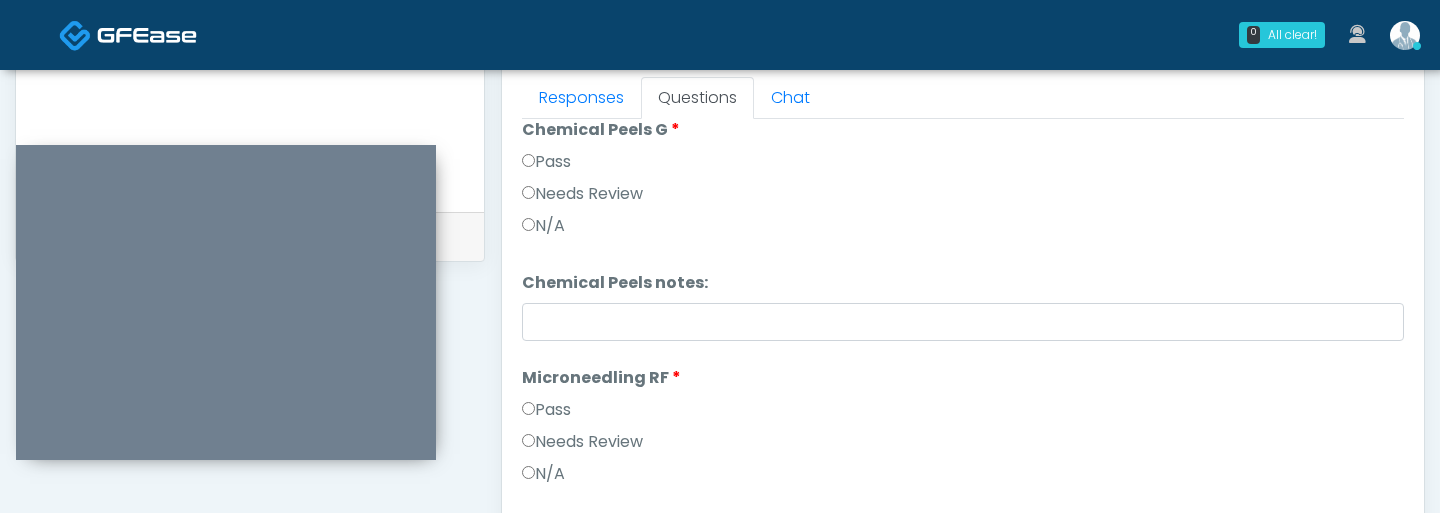 click on "Pass" at bounding box center [546, 162] 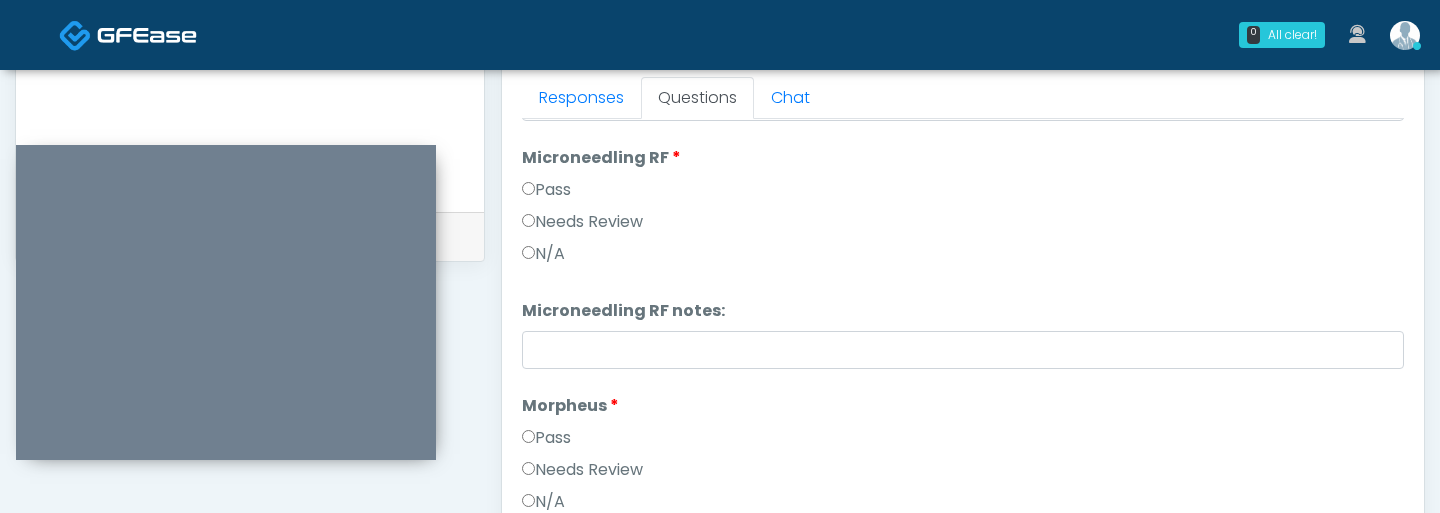 click on "Pass" at bounding box center [546, 438] 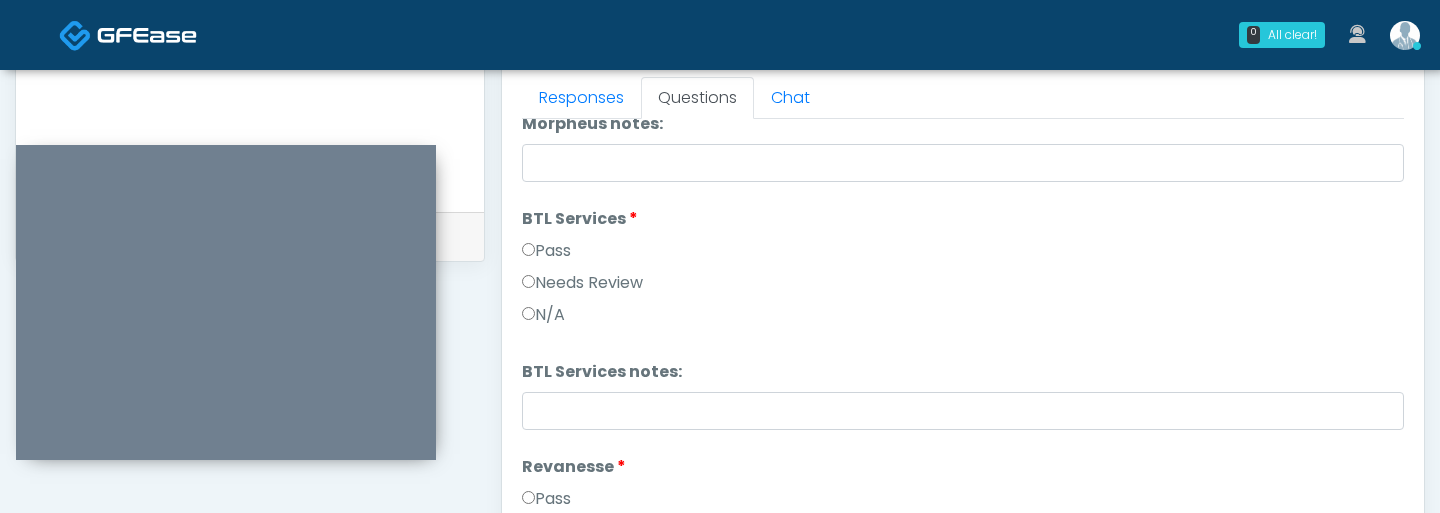 scroll, scrollTop: 2170, scrollLeft: 0, axis: vertical 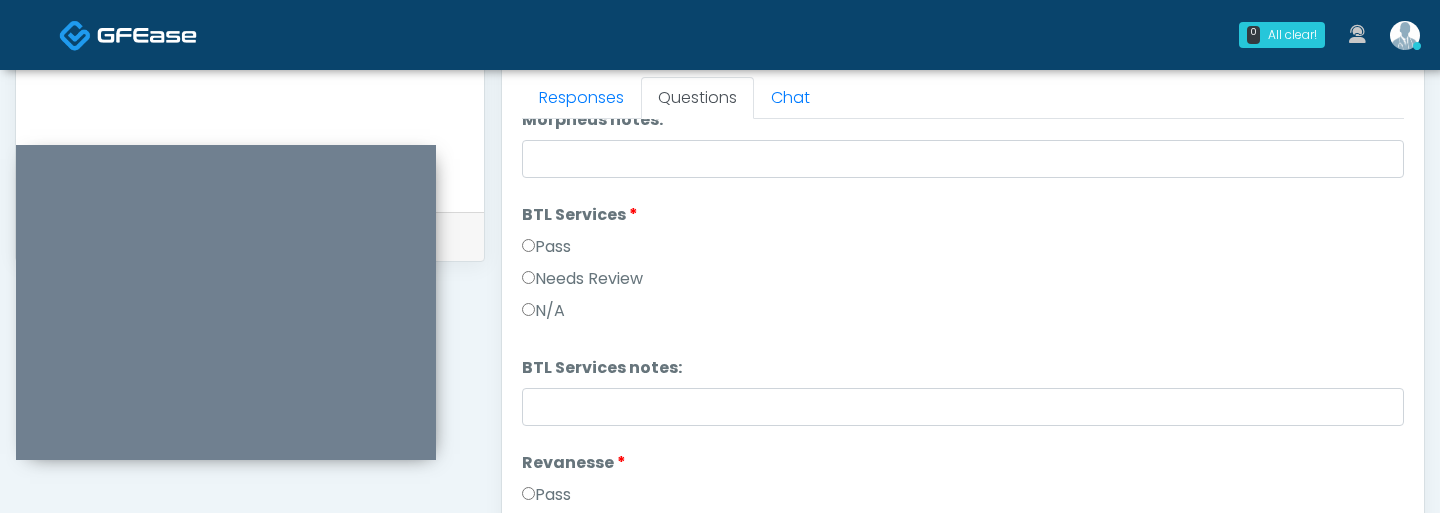 click on "Pass" at bounding box center [546, 247] 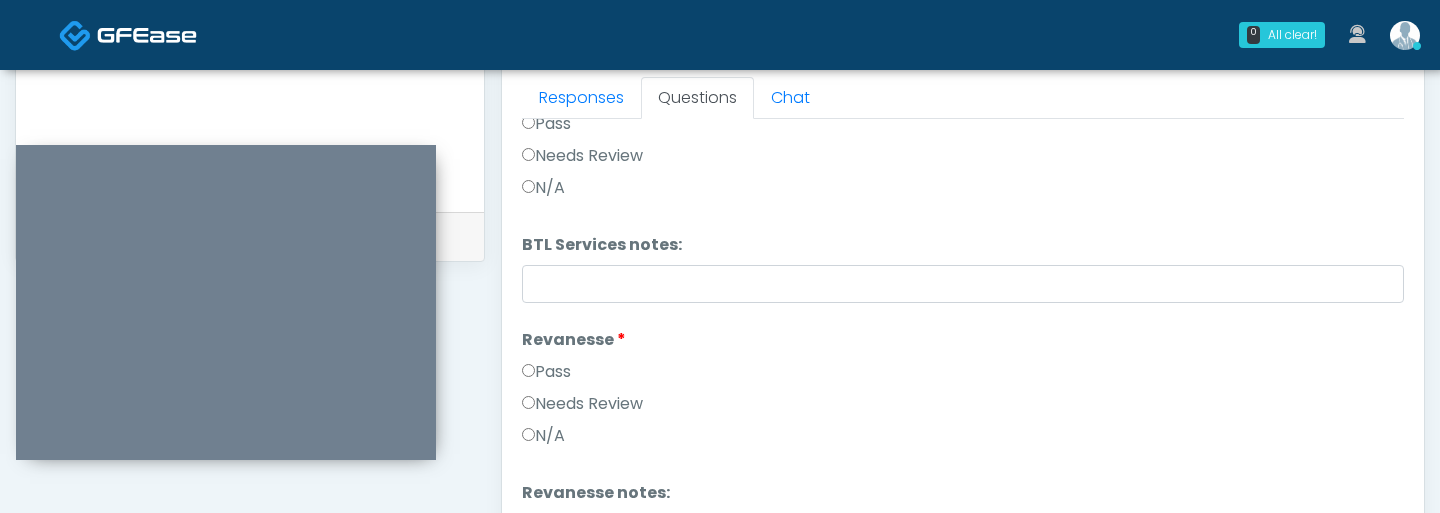 scroll, scrollTop: 2350, scrollLeft: 0, axis: vertical 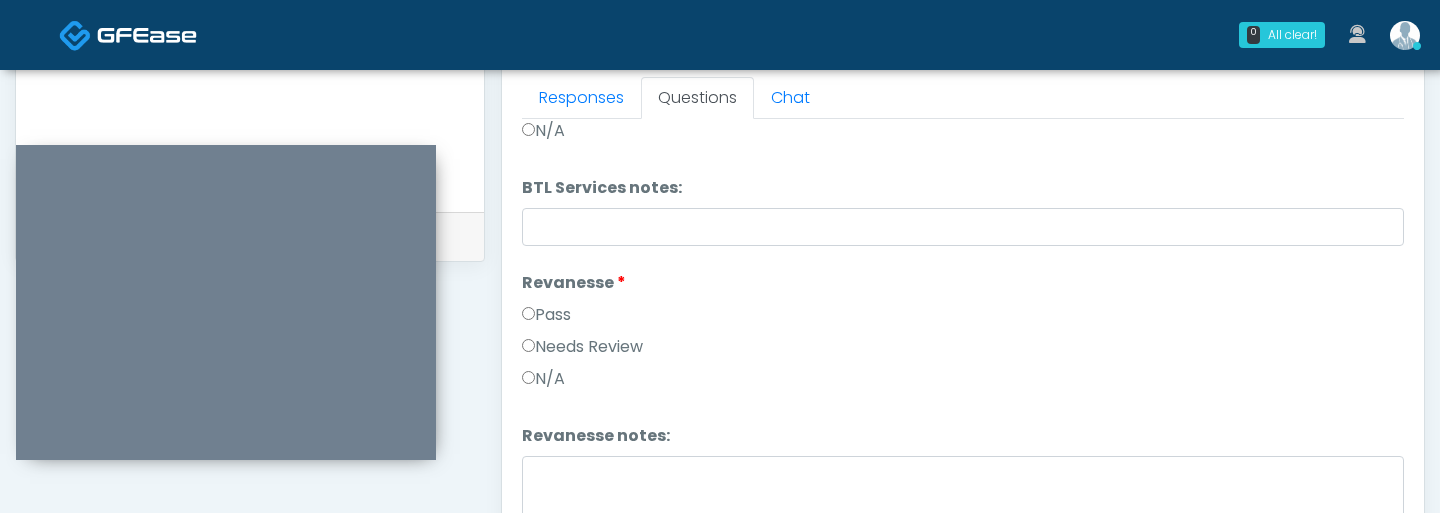 click on "Pass" at bounding box center (963, 319) 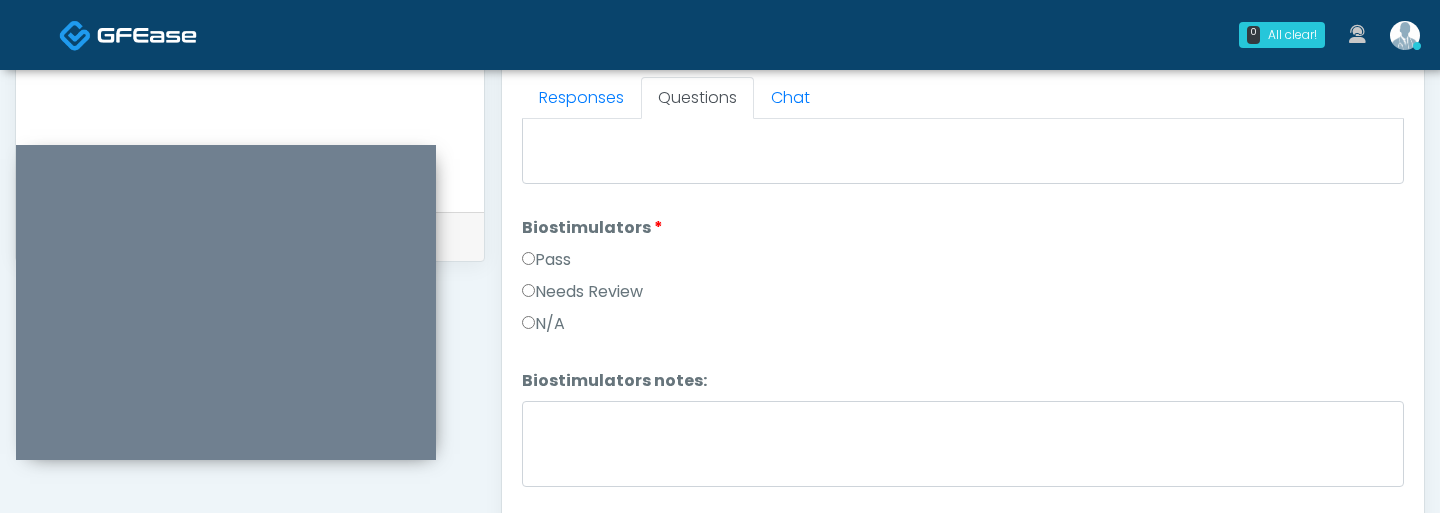 click on "Pass" at bounding box center [546, 260] 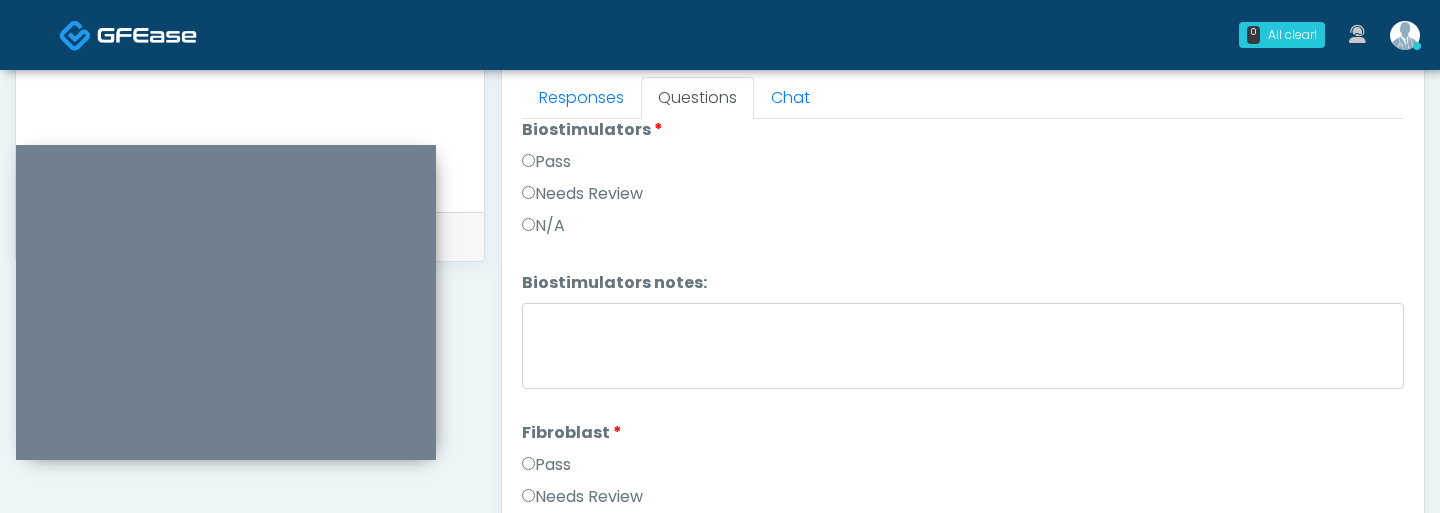 scroll, scrollTop: 2890, scrollLeft: 0, axis: vertical 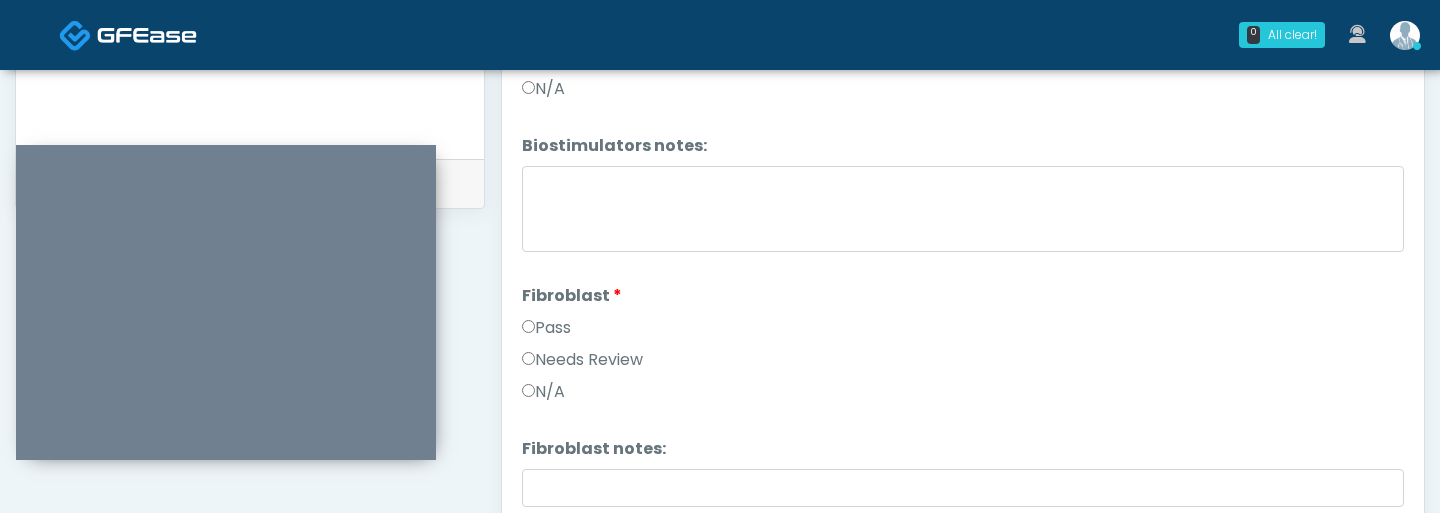 click on "Pass" at bounding box center [546, 328] 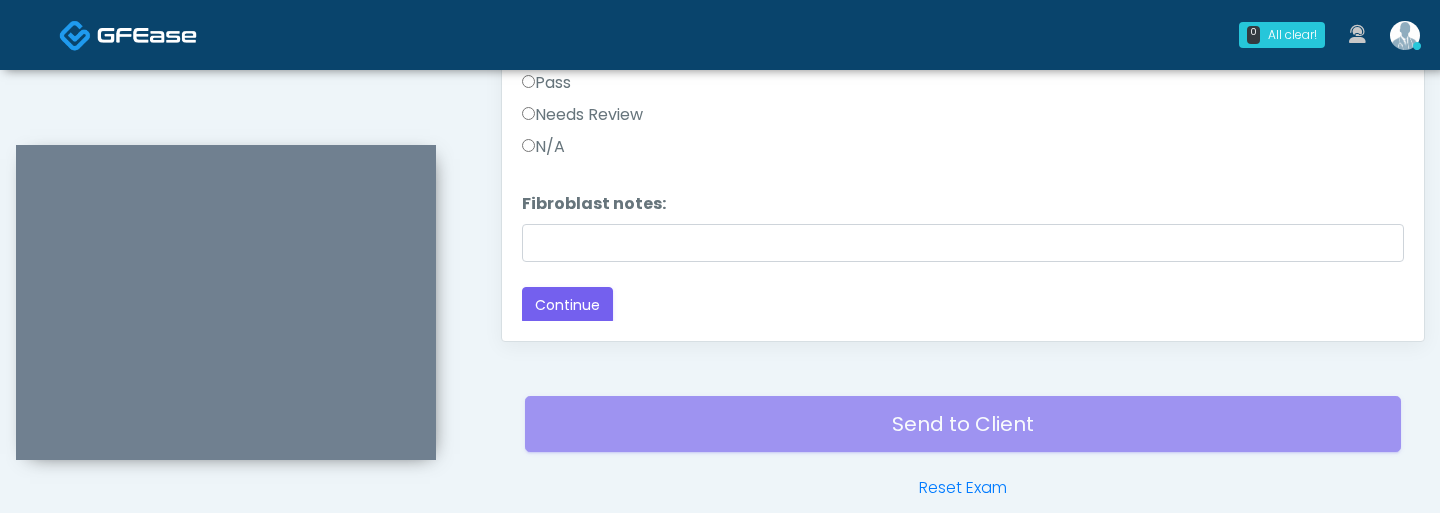 scroll, scrollTop: 1215, scrollLeft: 0, axis: vertical 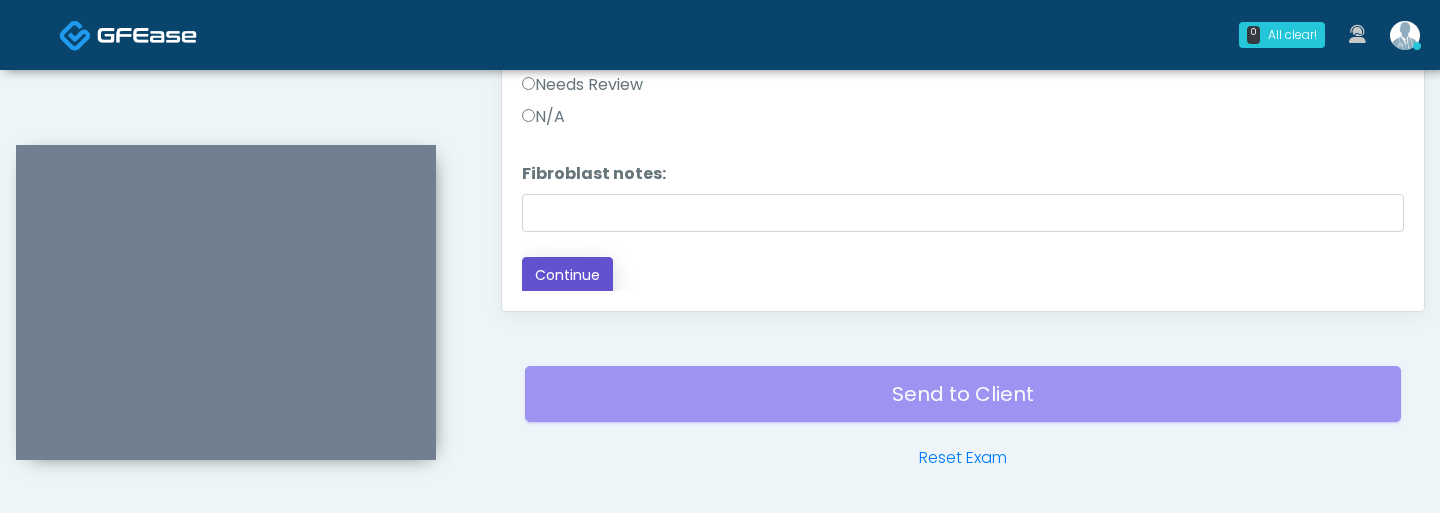 click on "Continue" at bounding box center [567, 275] 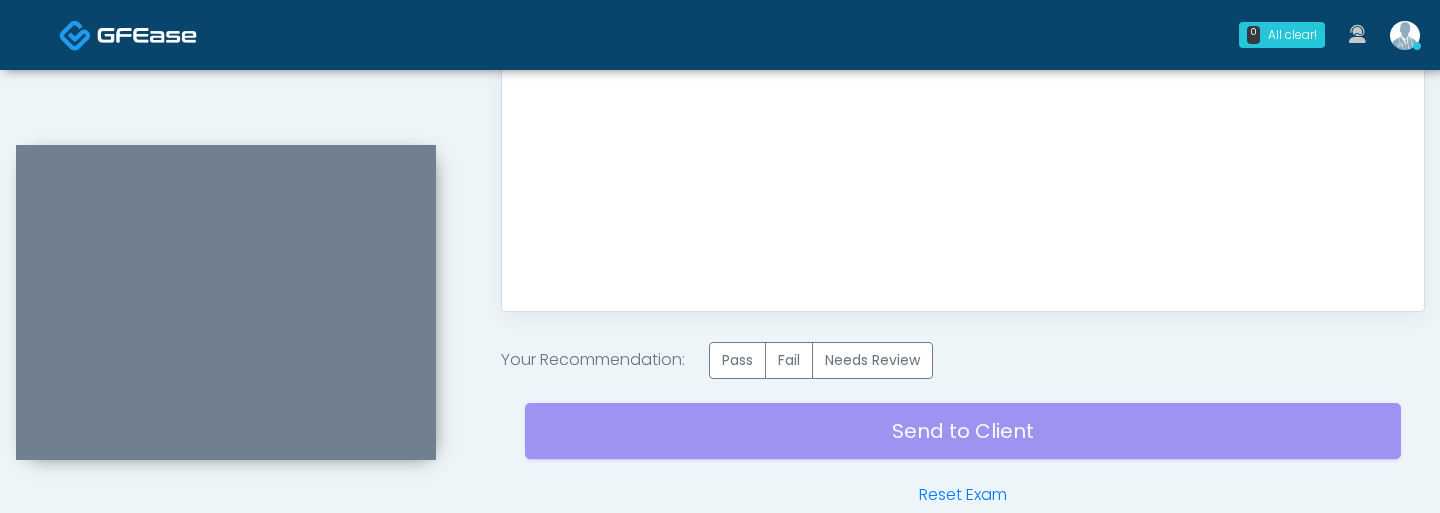 scroll, scrollTop: 0, scrollLeft: 0, axis: both 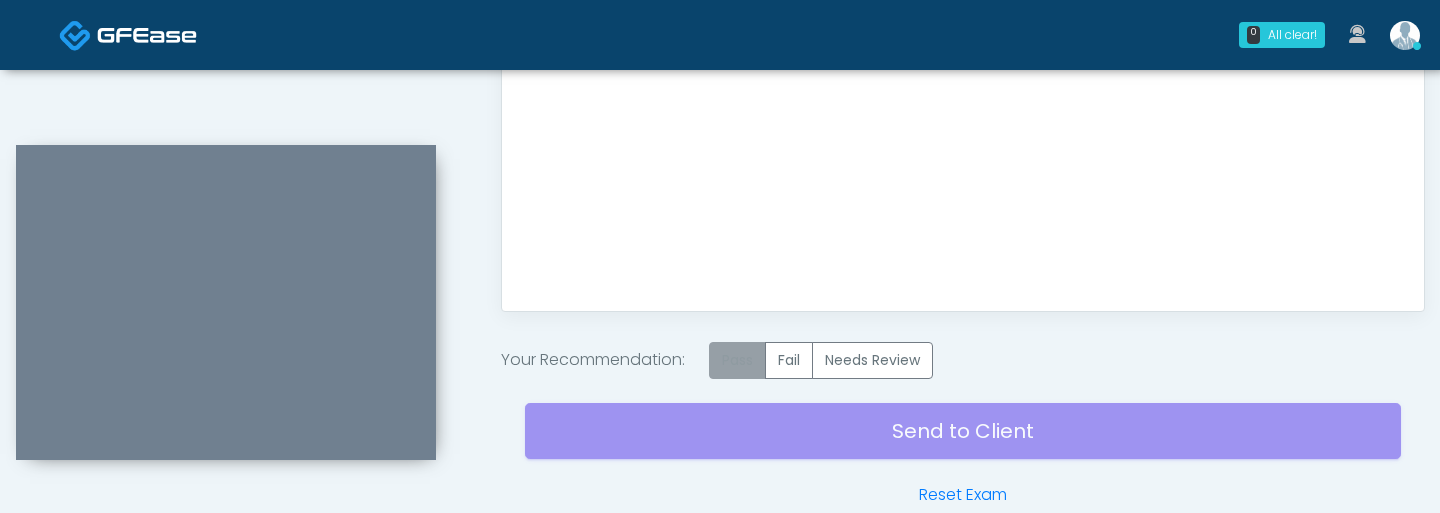click on "Pass" at bounding box center (737, 360) 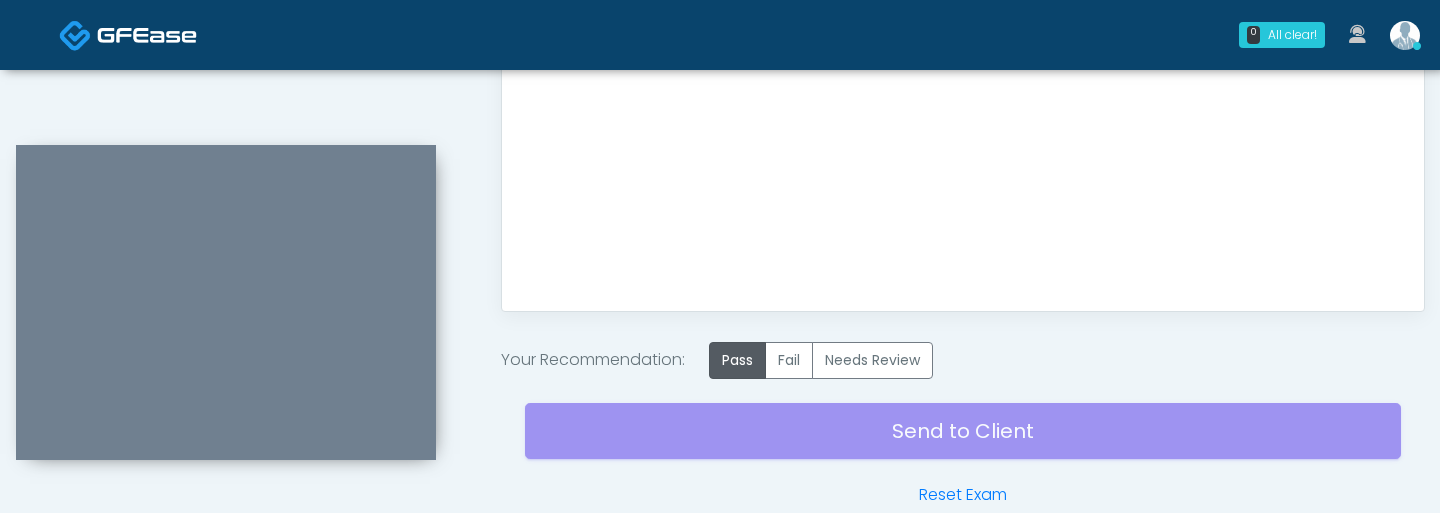 click on "Send to Client
Reset Exam" at bounding box center (963, 443) 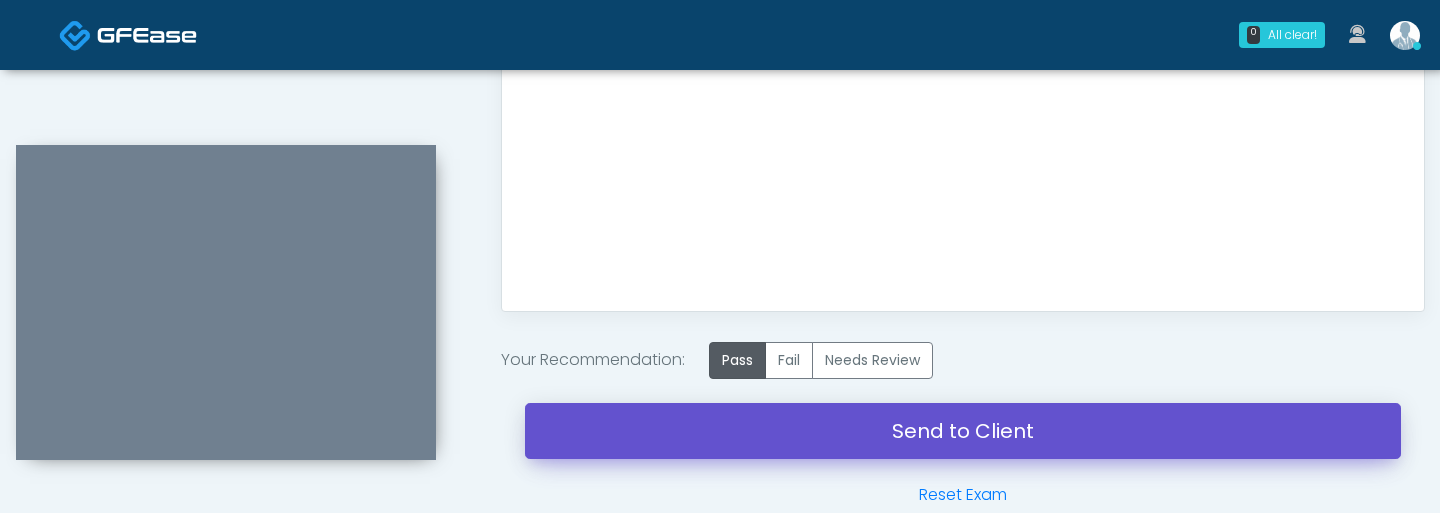 click on "Send to Client" at bounding box center (963, 431) 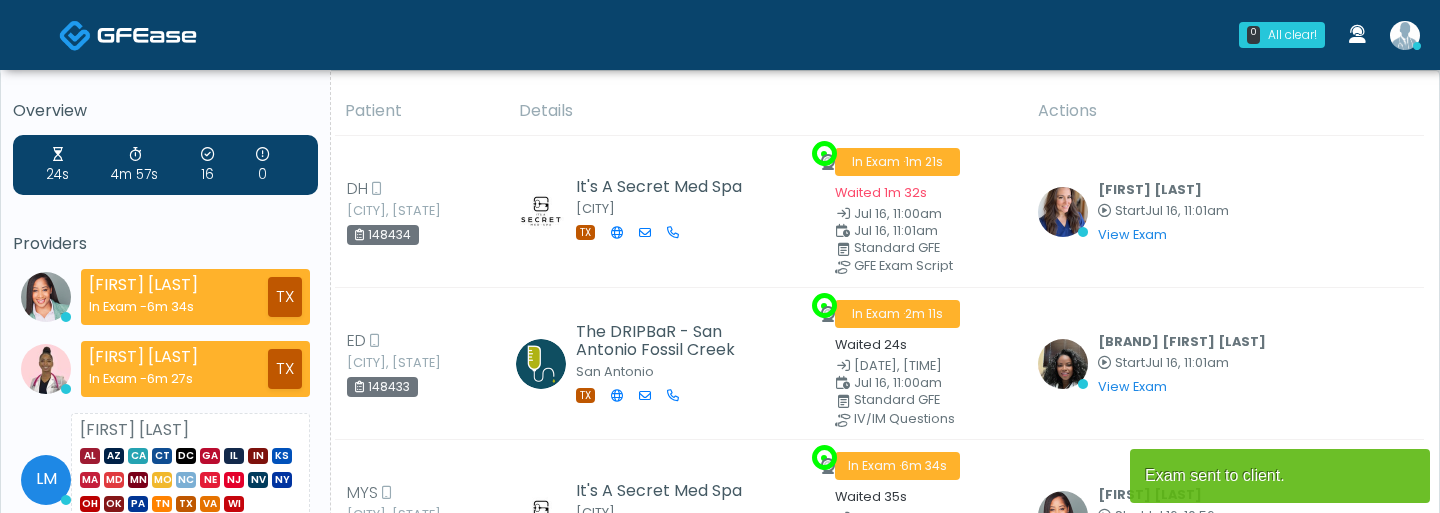 scroll, scrollTop: 0, scrollLeft: 0, axis: both 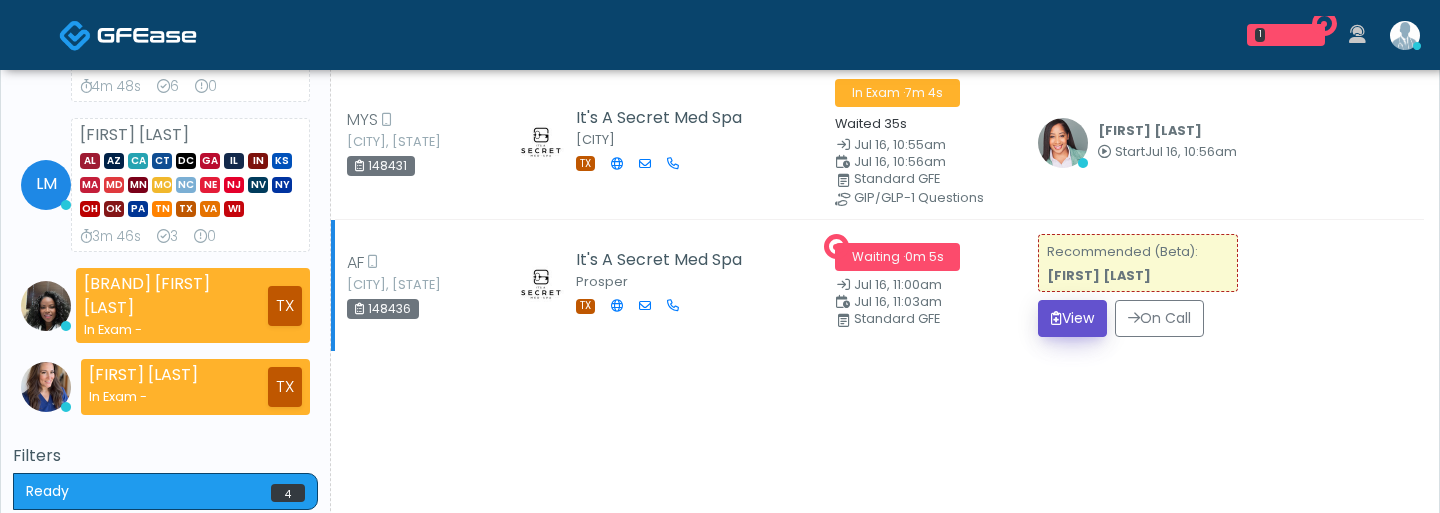 click on "View" at bounding box center (1072, 318) 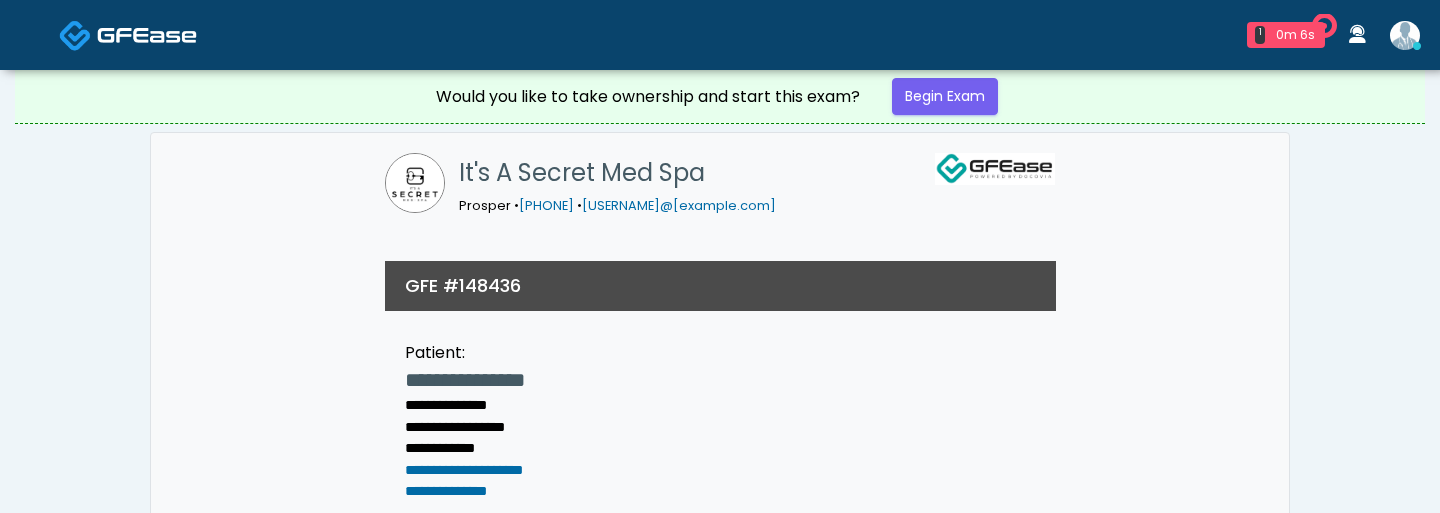 scroll, scrollTop: 0, scrollLeft: 0, axis: both 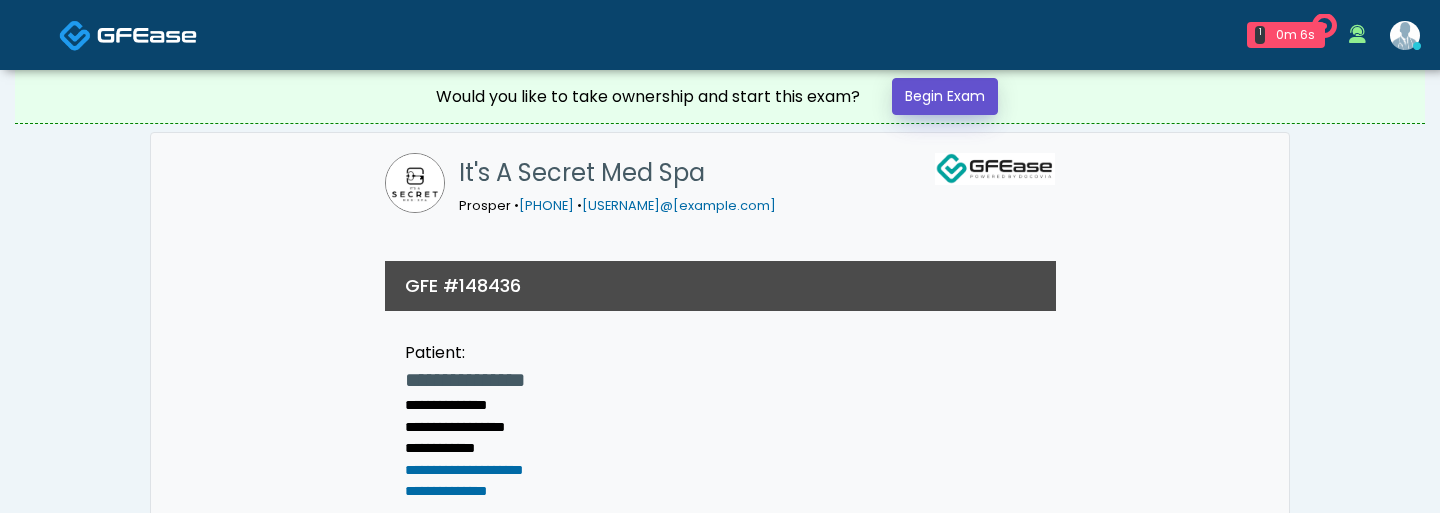 click on "Begin Exam" at bounding box center [945, 96] 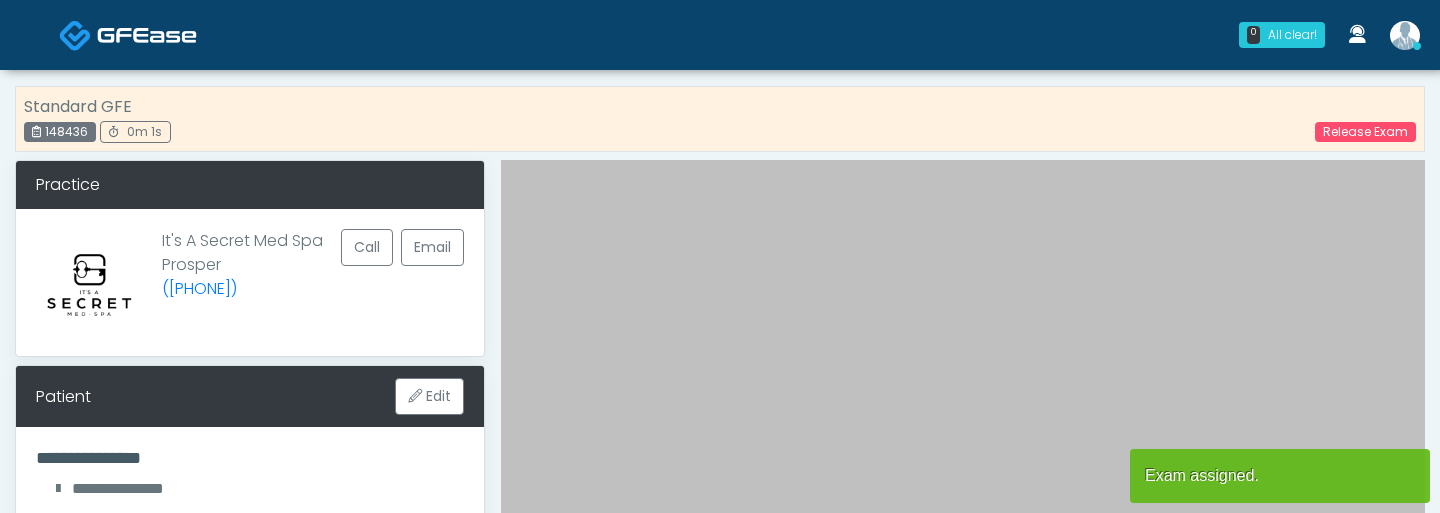 scroll, scrollTop: 0, scrollLeft: 0, axis: both 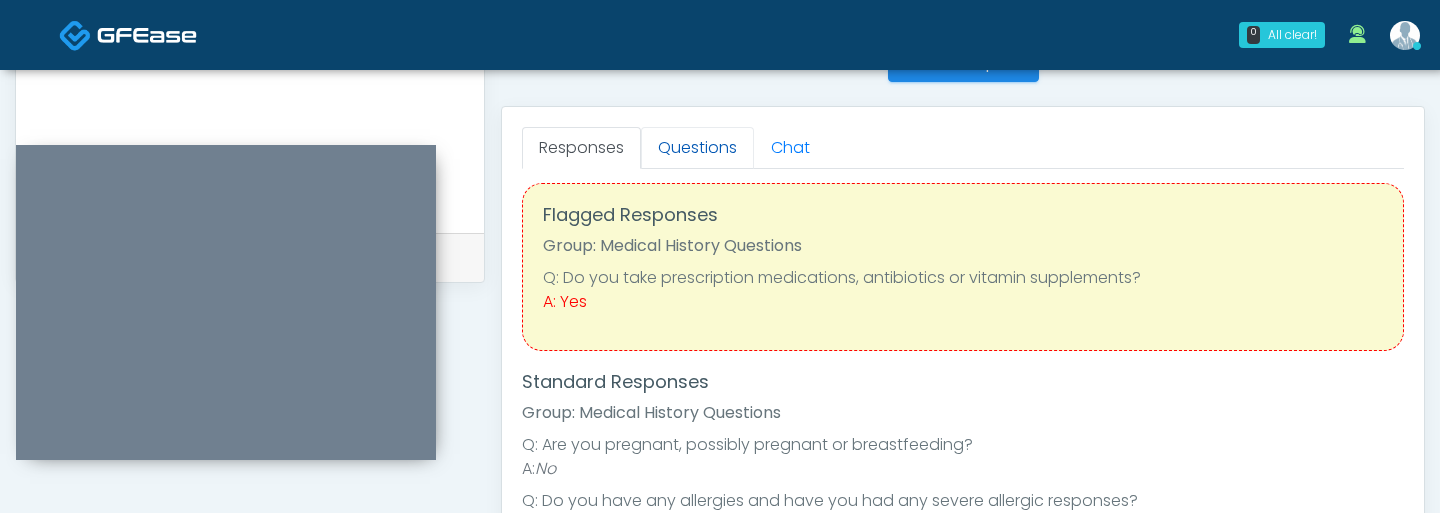 click on "Questions" at bounding box center [697, 148] 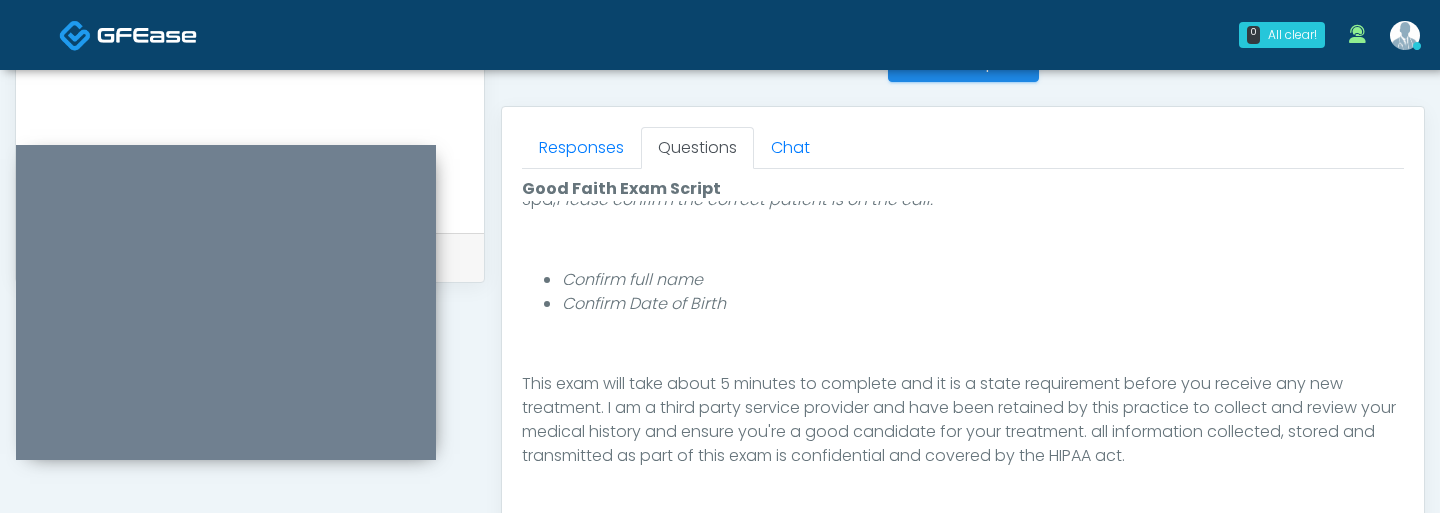 scroll, scrollTop: 208, scrollLeft: 0, axis: vertical 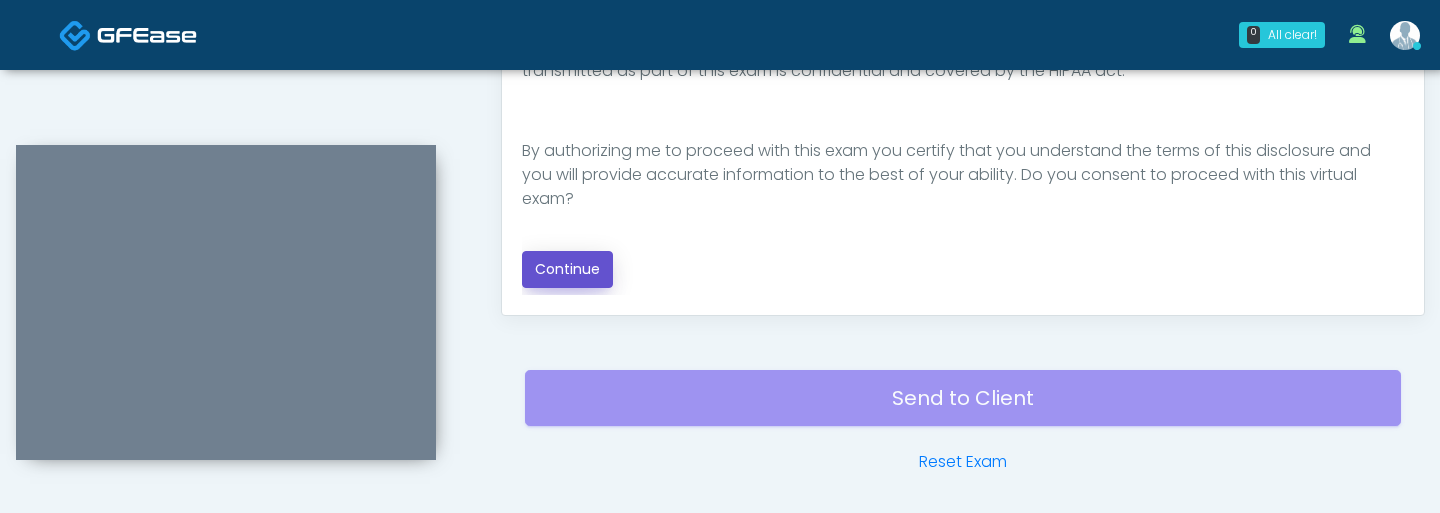 click on "Continue" at bounding box center (567, 269) 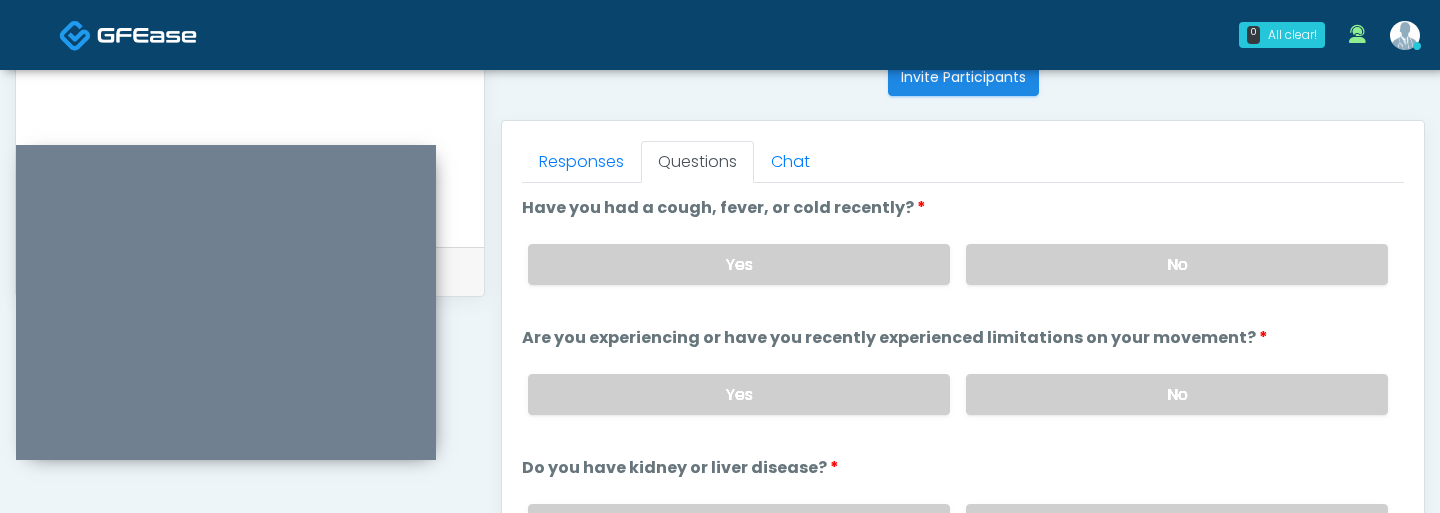 scroll, scrollTop: 682, scrollLeft: 0, axis: vertical 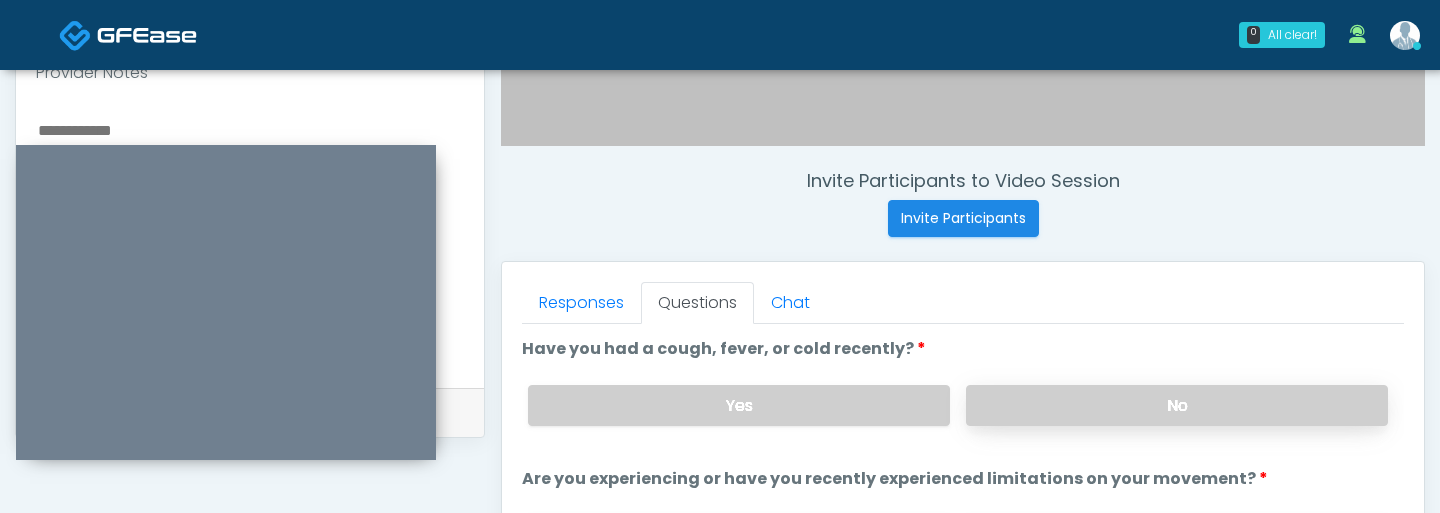 click on "No" at bounding box center [1177, 405] 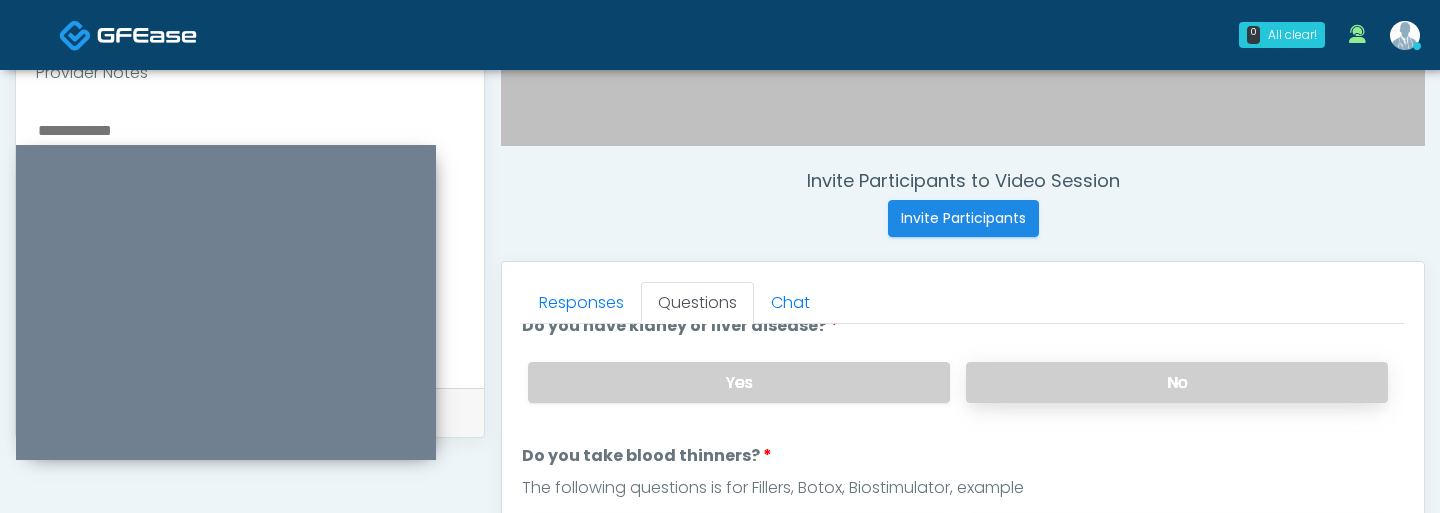 click on "No" at bounding box center (1177, 382) 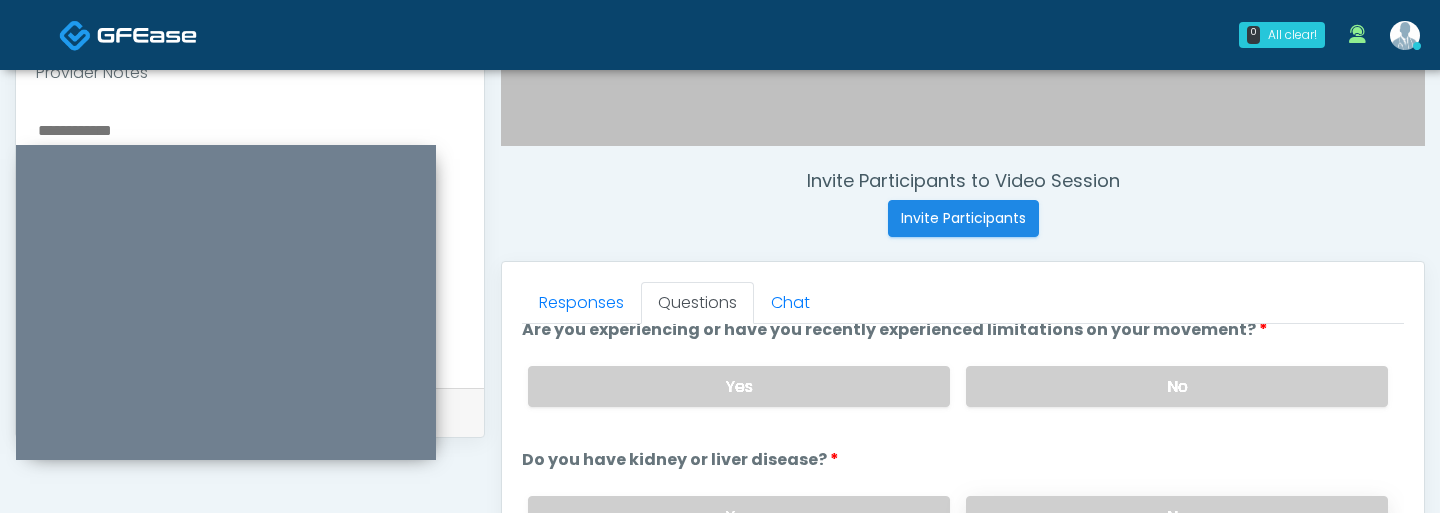 click on "No" at bounding box center [1177, 386] 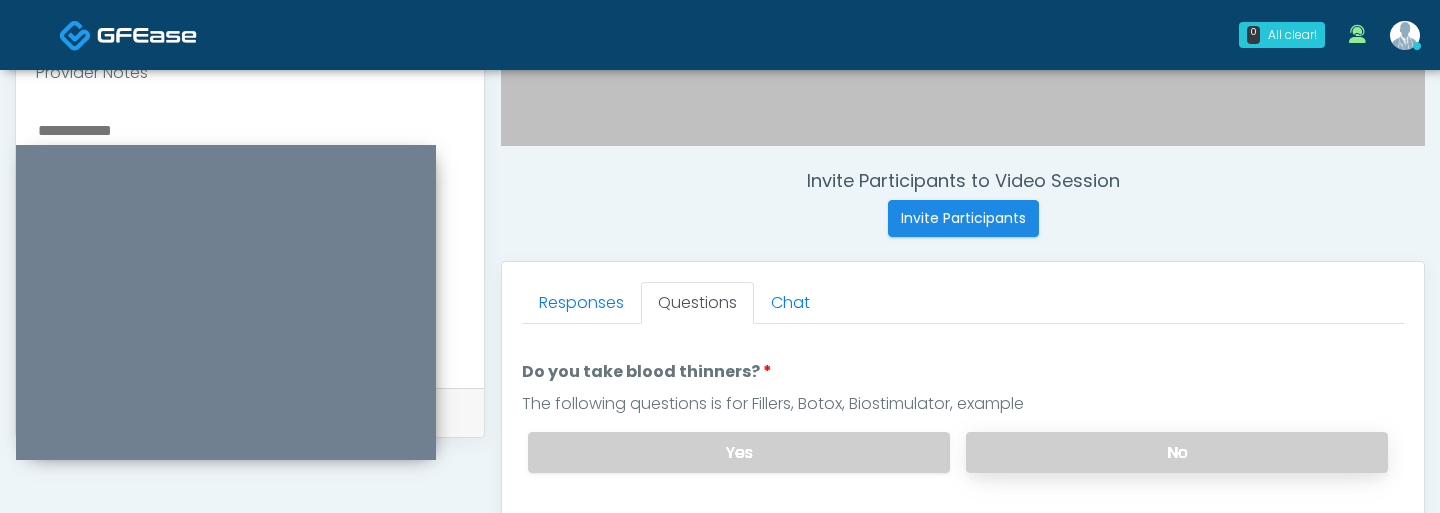 click on "No" at bounding box center [1177, 452] 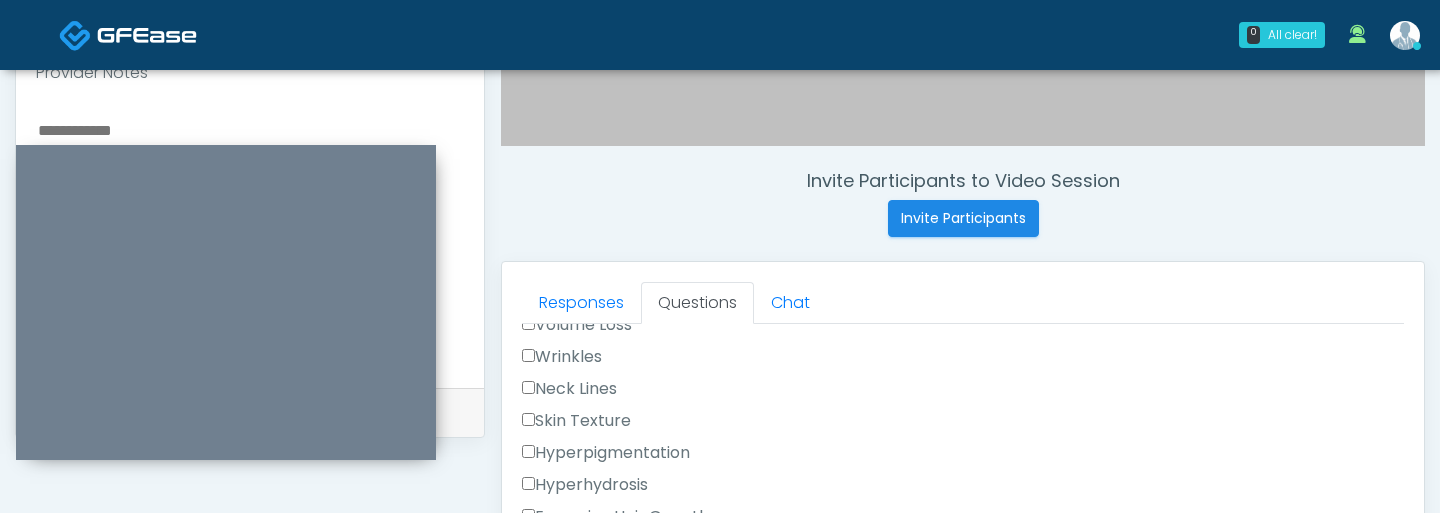 scroll, scrollTop: 610, scrollLeft: 0, axis: vertical 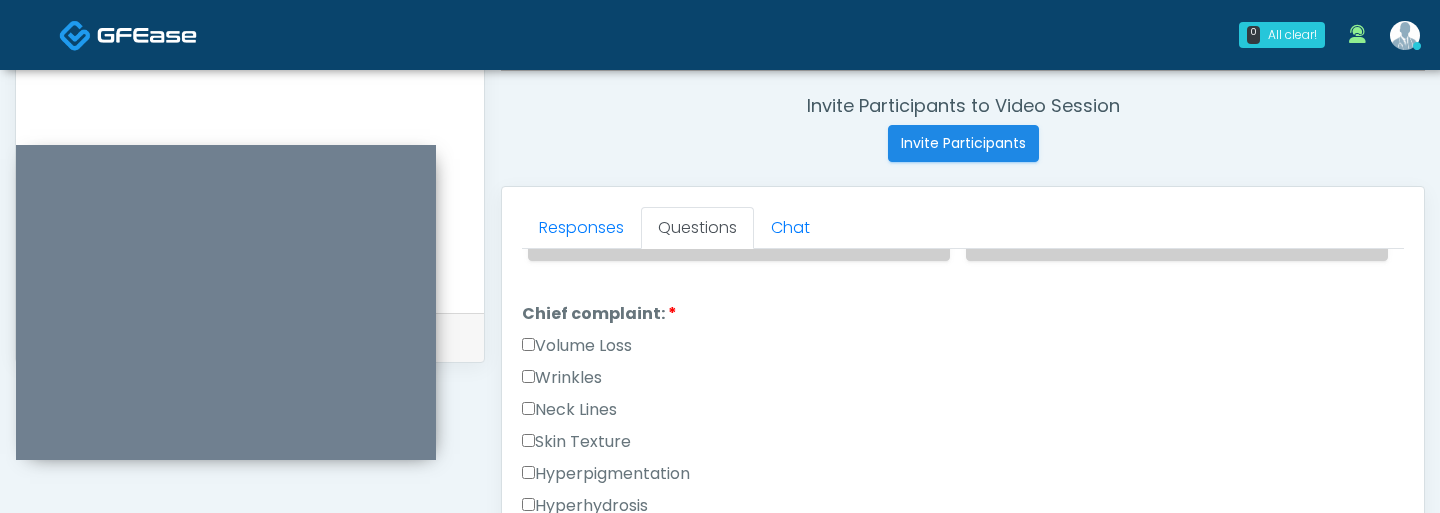 click on "Wrinkles" at bounding box center (562, 378) 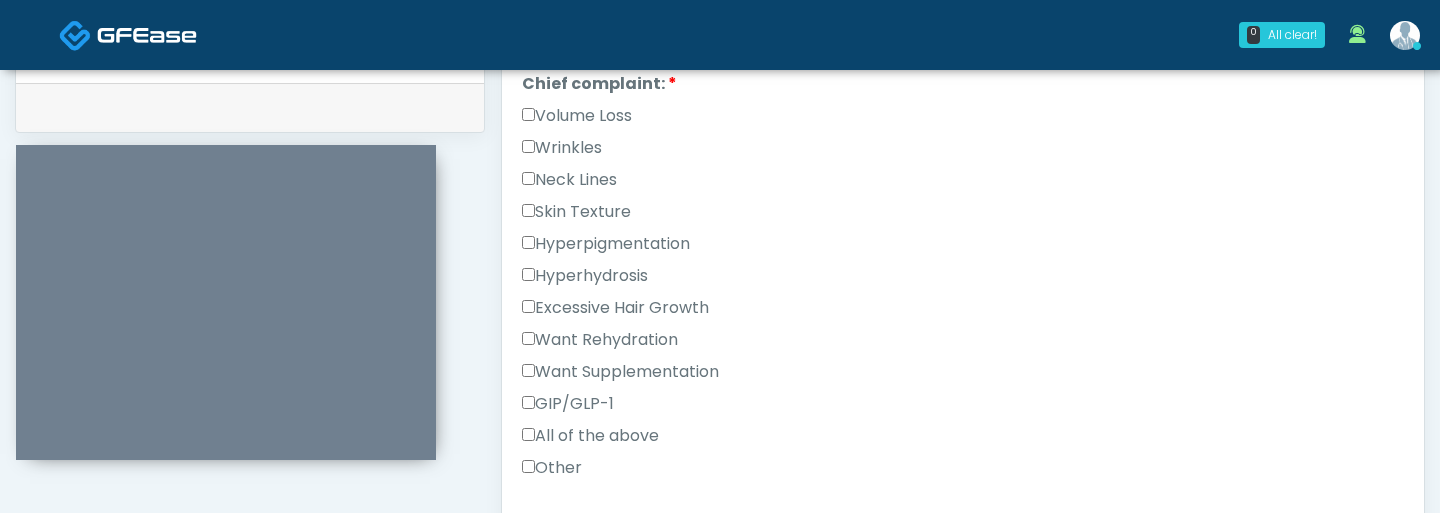 scroll, scrollTop: 1021, scrollLeft: 0, axis: vertical 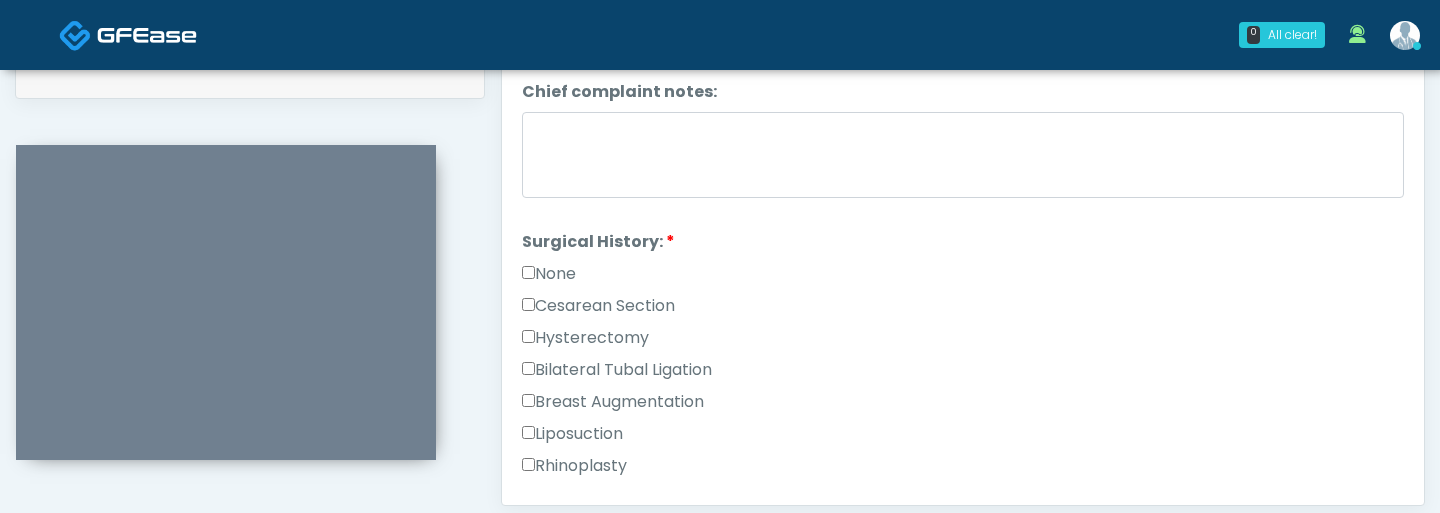 click on "None" at bounding box center (549, 274) 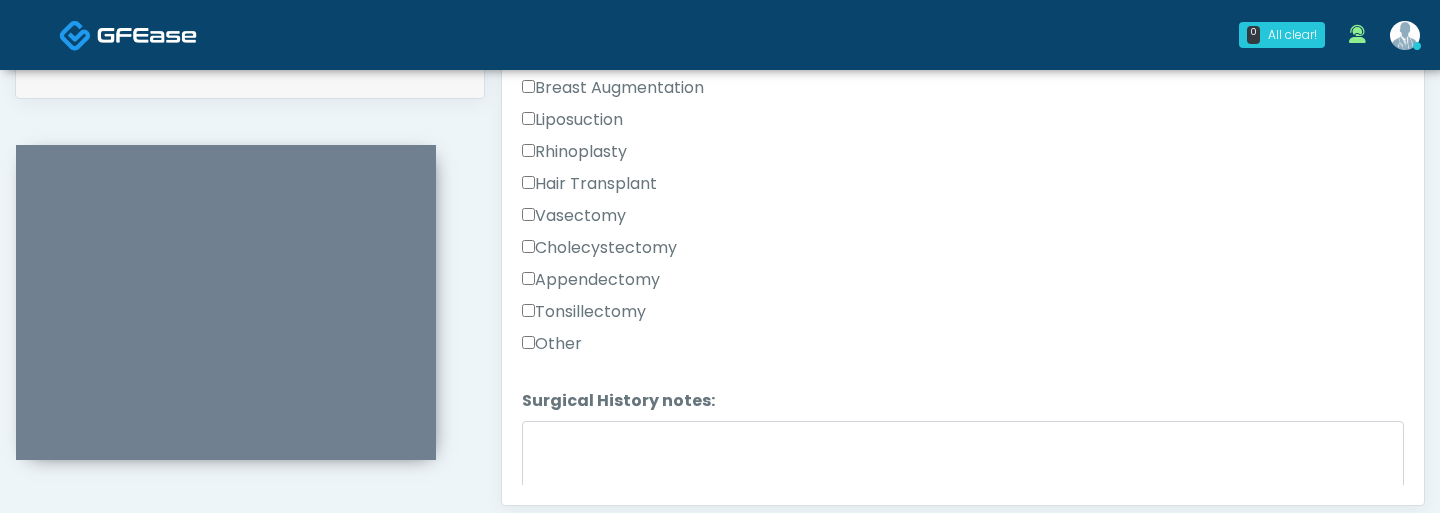scroll, scrollTop: 1303, scrollLeft: 0, axis: vertical 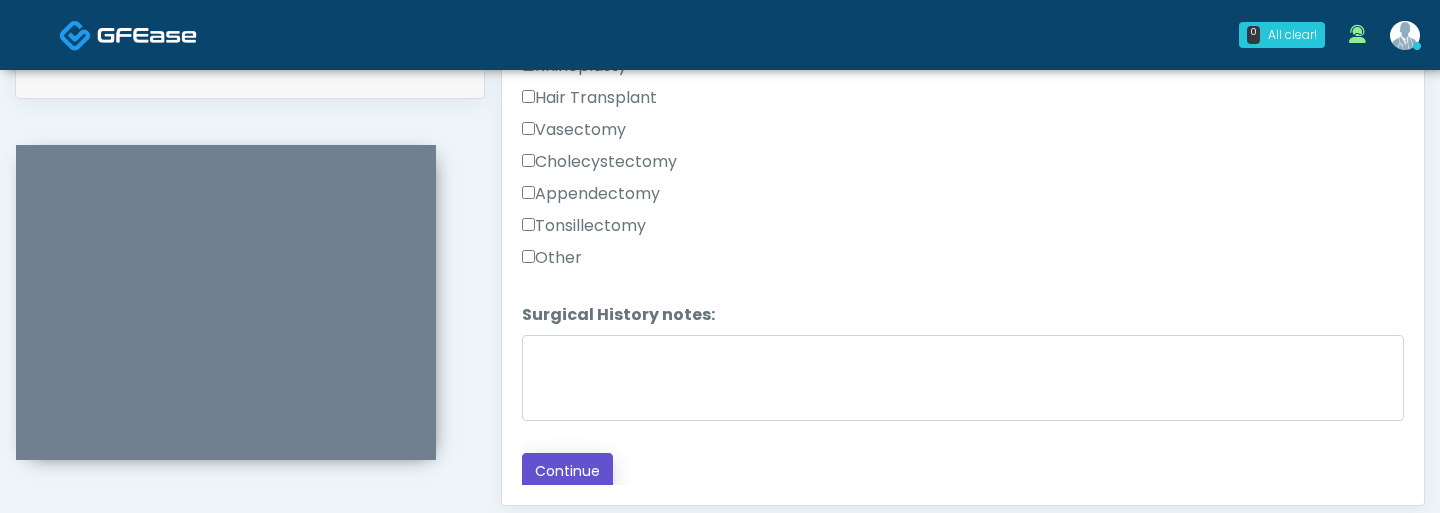 click on "Continue" at bounding box center (567, 471) 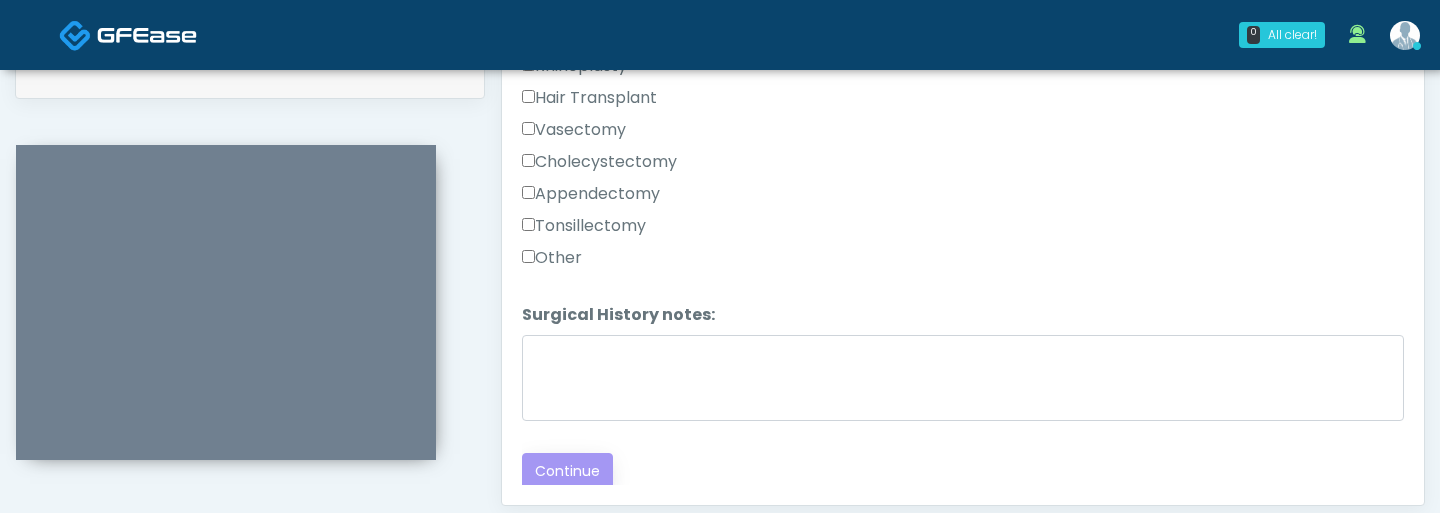 scroll, scrollTop: 1282, scrollLeft: 0, axis: vertical 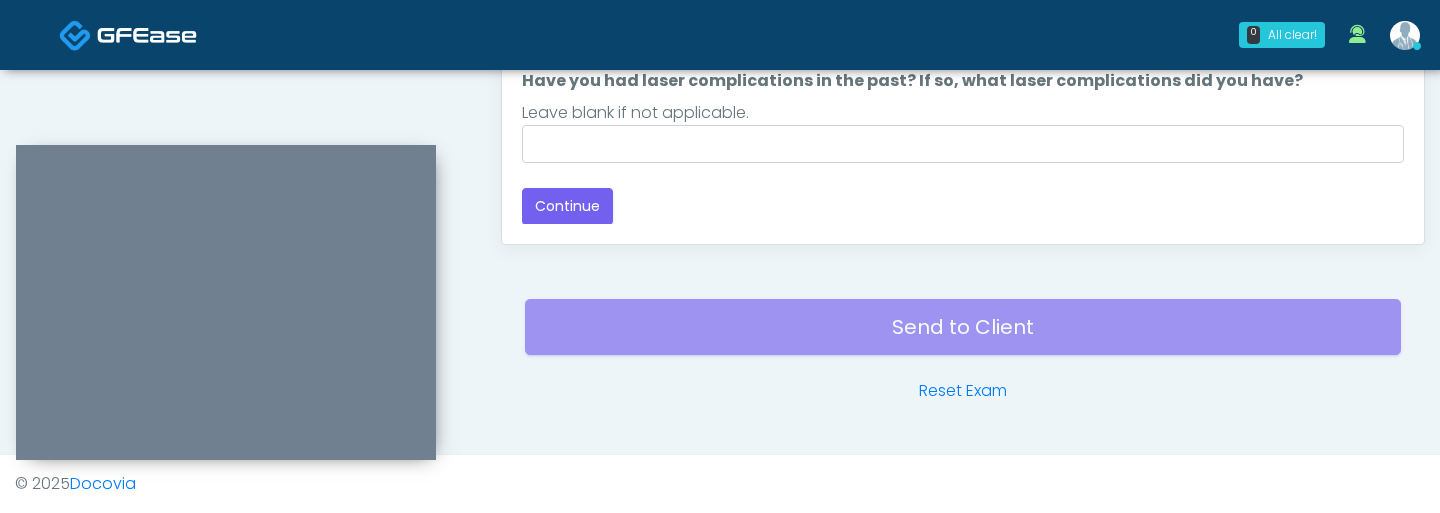 click on "© [YEAR] [COMPANY]" at bounding box center [720, 483] 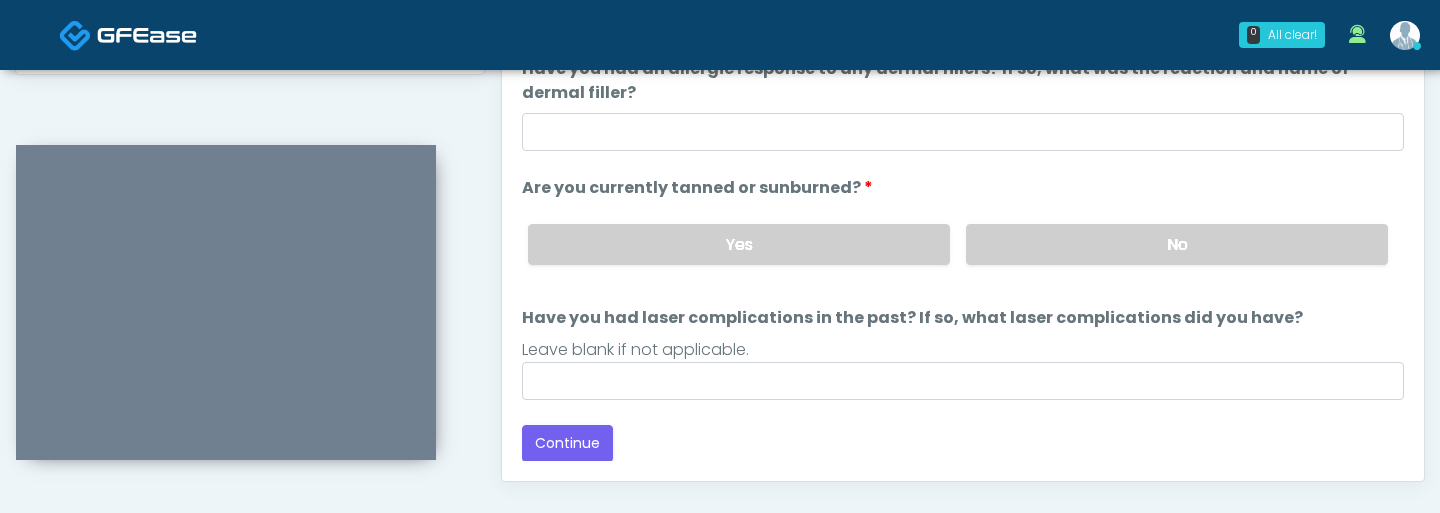 scroll, scrollTop: 1016, scrollLeft: 0, axis: vertical 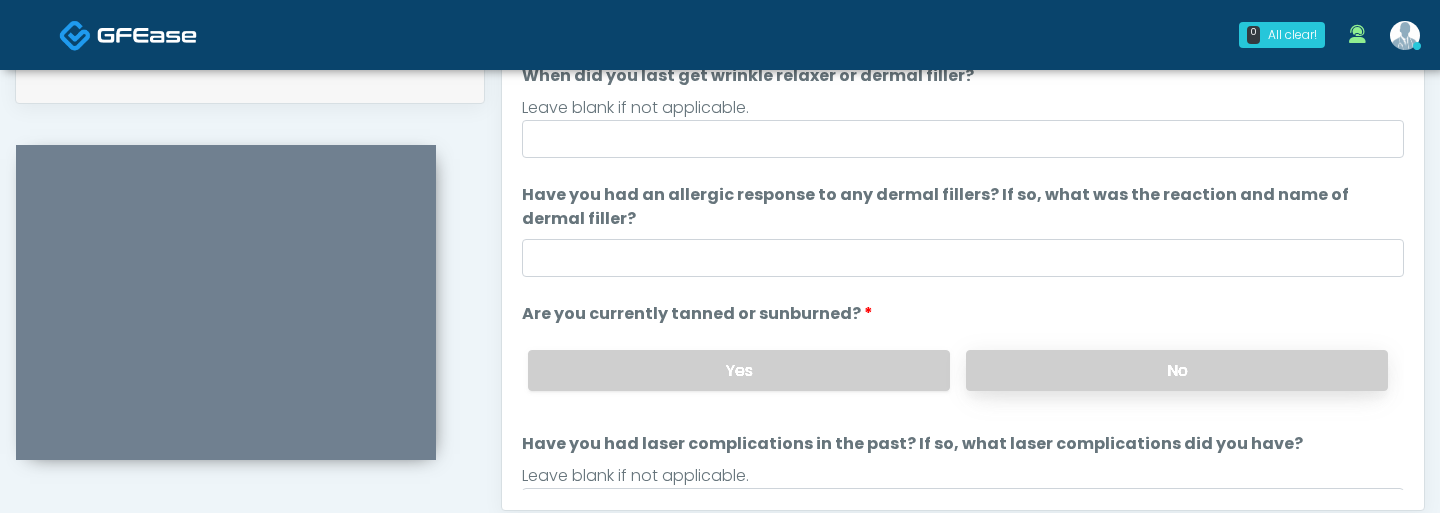 click on "No" at bounding box center (1177, 370) 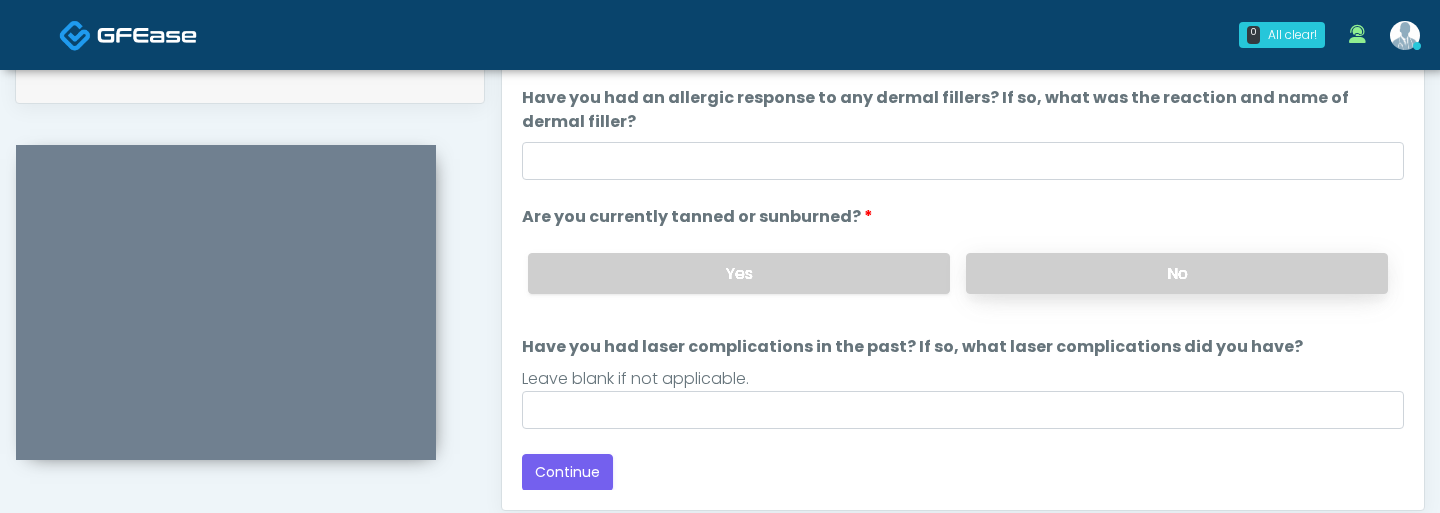 scroll, scrollTop: 1155, scrollLeft: 0, axis: vertical 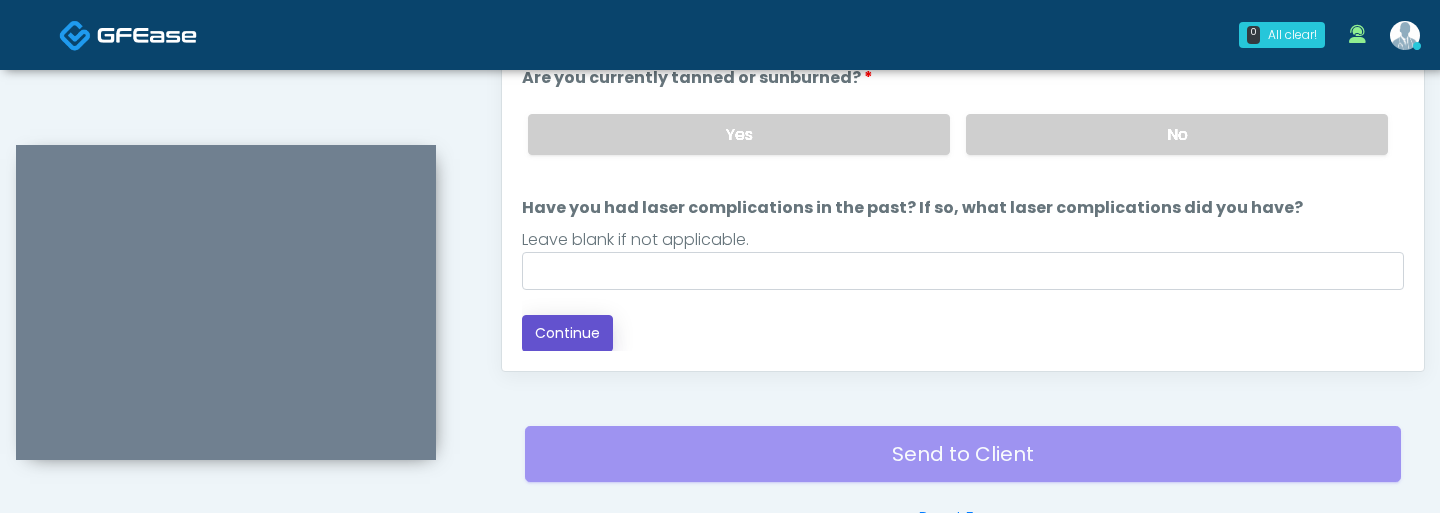 click on "Continue" at bounding box center [567, 333] 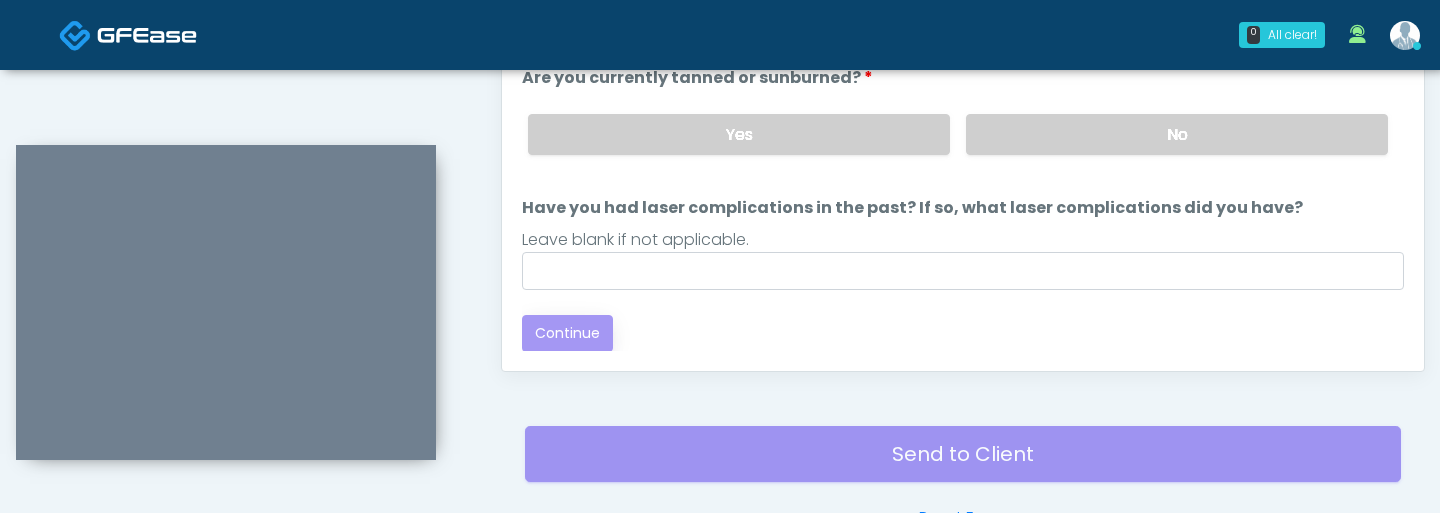 scroll, scrollTop: 1282, scrollLeft: 0, axis: vertical 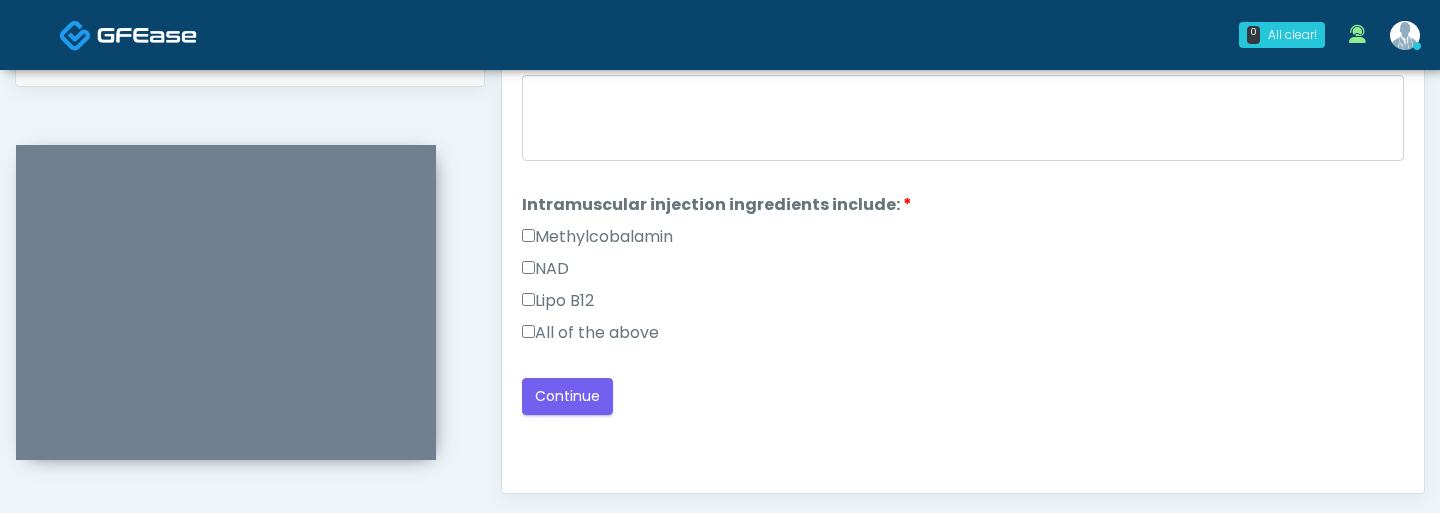 click on "Lipo B12" at bounding box center [963, 305] 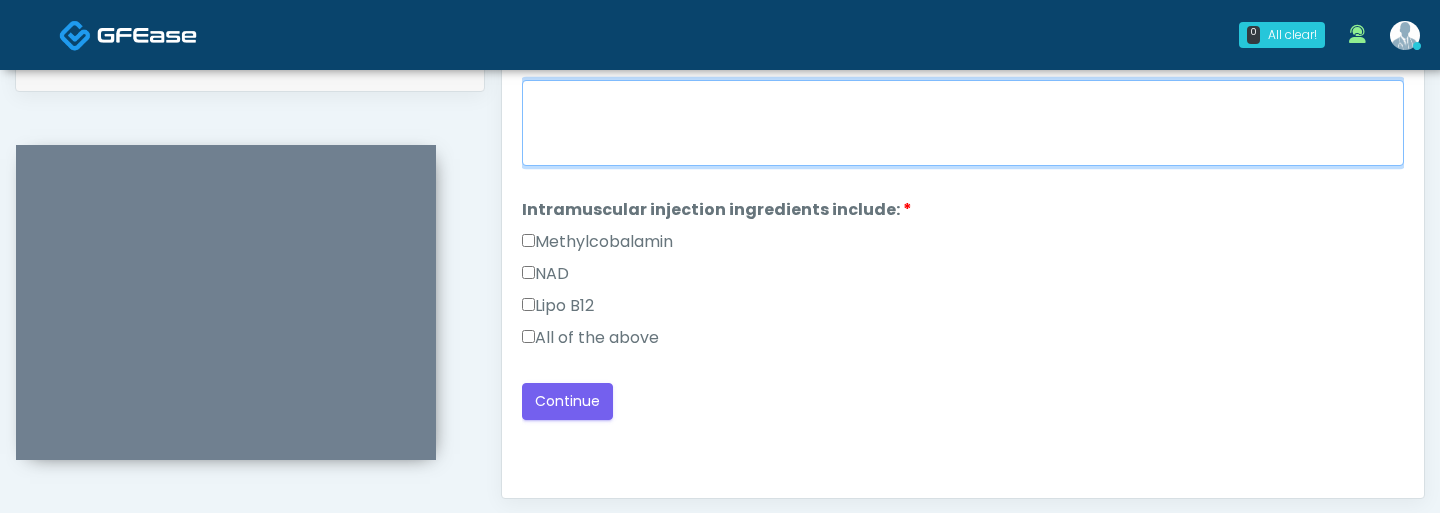 click on "When did you last get an IV or IM?" at bounding box center [963, 123] 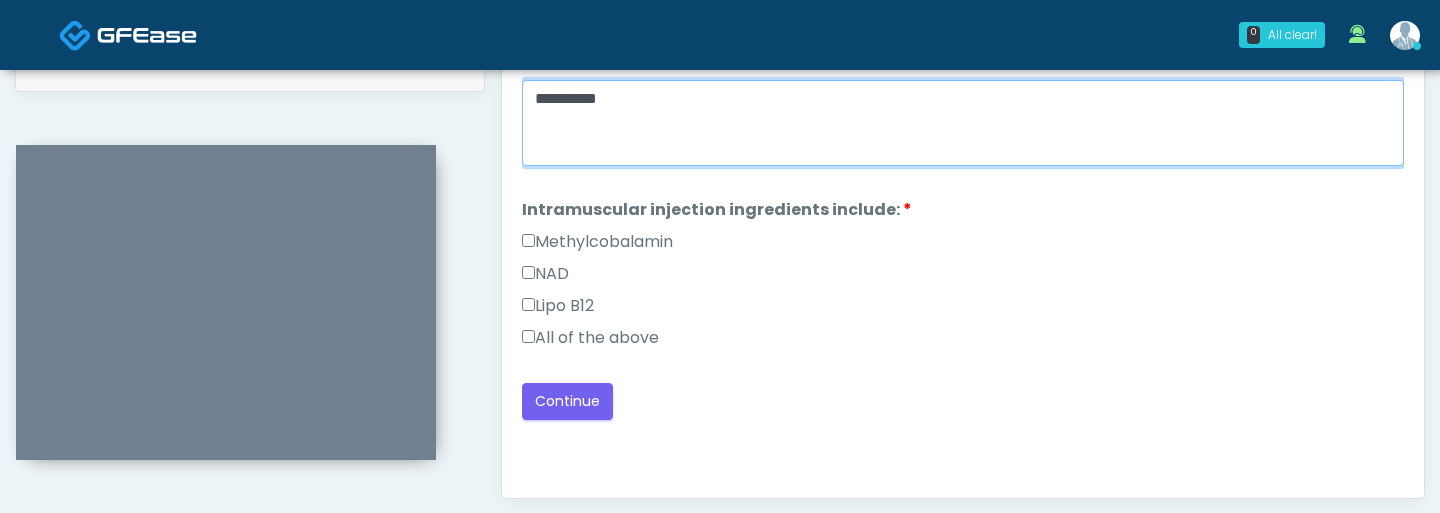 type on "*********" 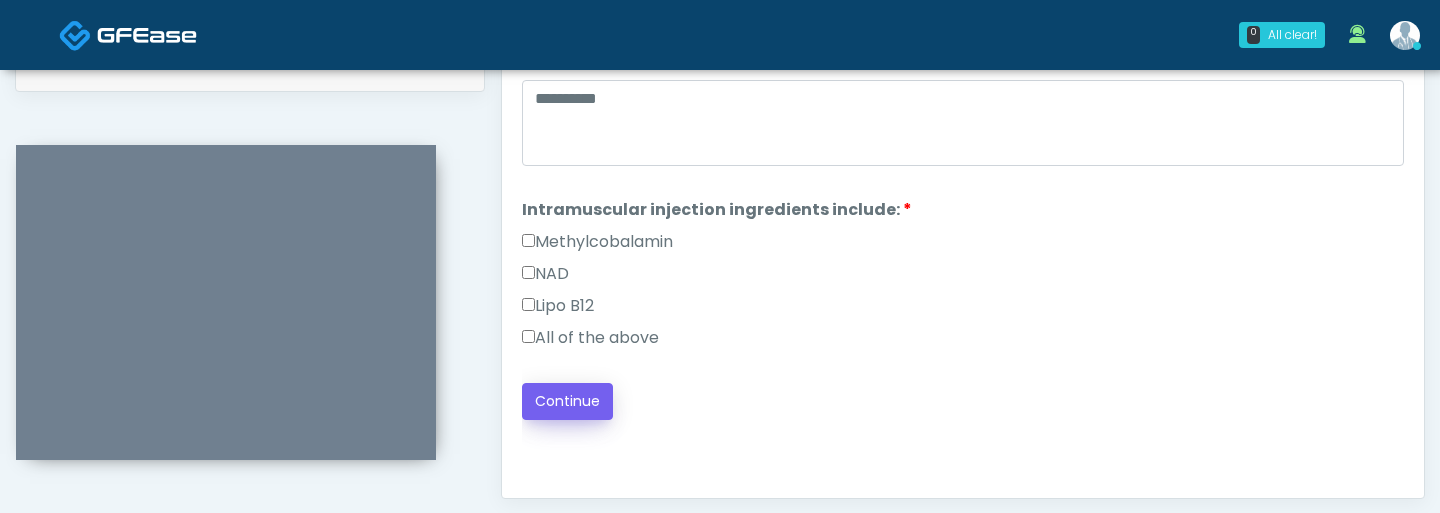 click on "Back
Continue" at bounding box center (963, 401) 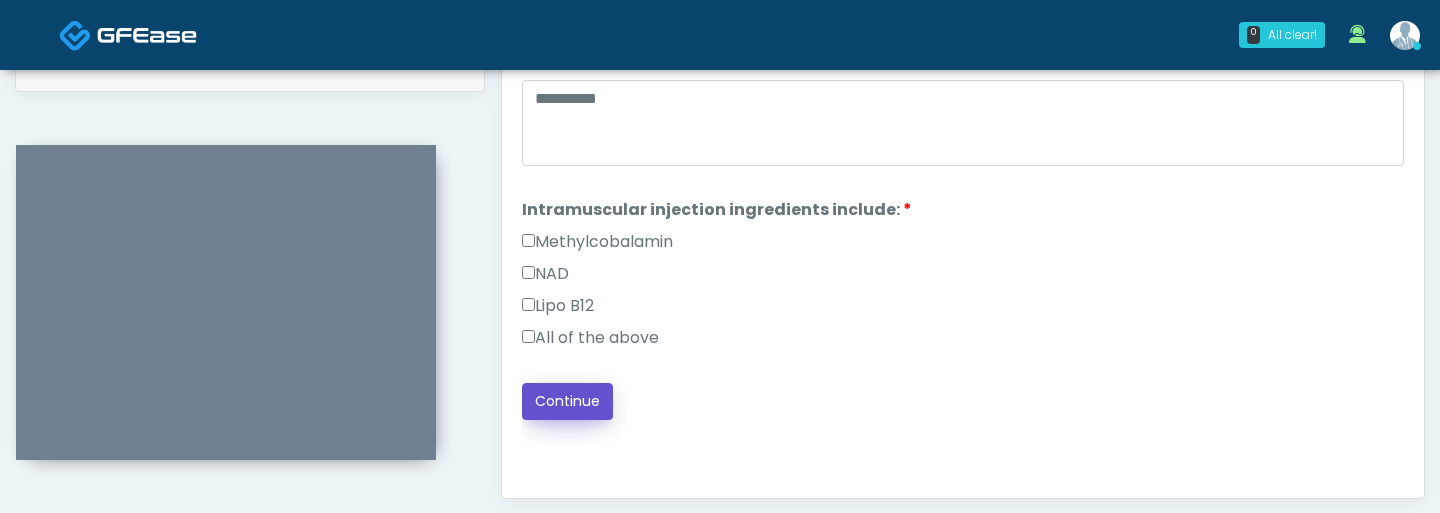 click on "Continue" at bounding box center [567, 401] 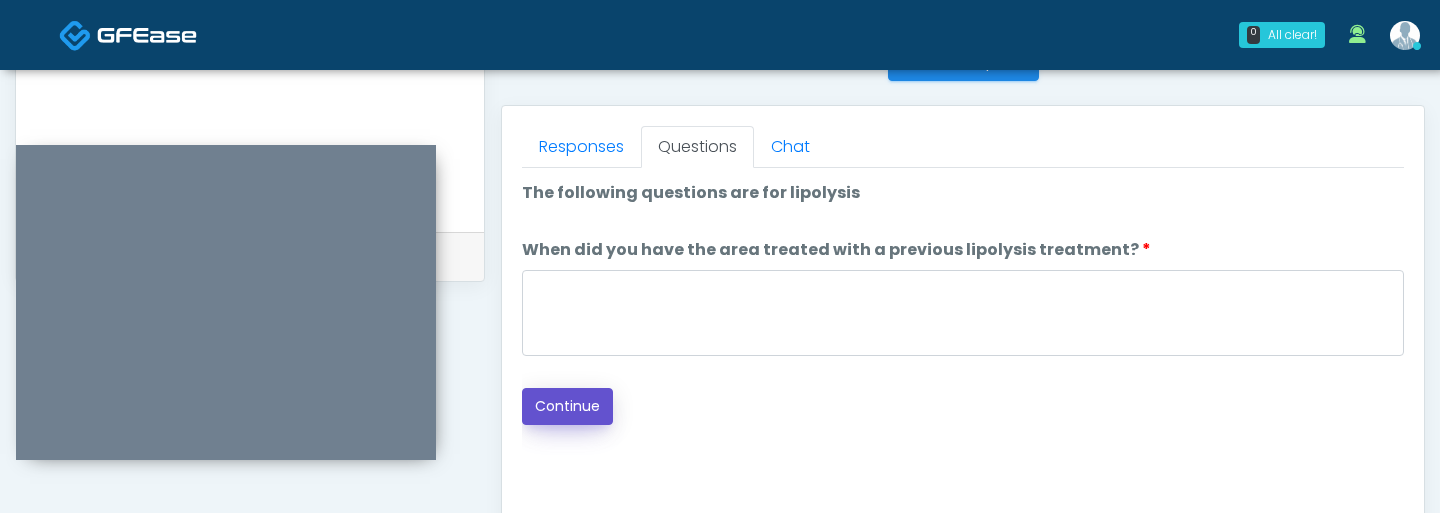 click on "Continue" at bounding box center [567, 406] 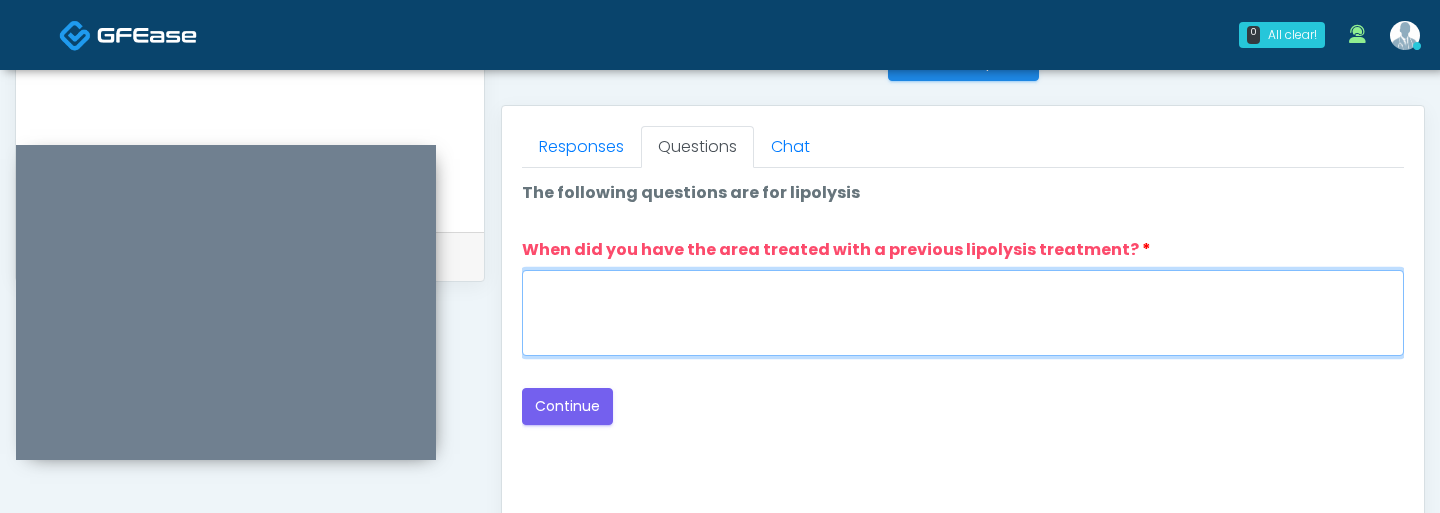 click on "When did you have the area treated with a previous lipolysis treatment?" at bounding box center (963, 313) 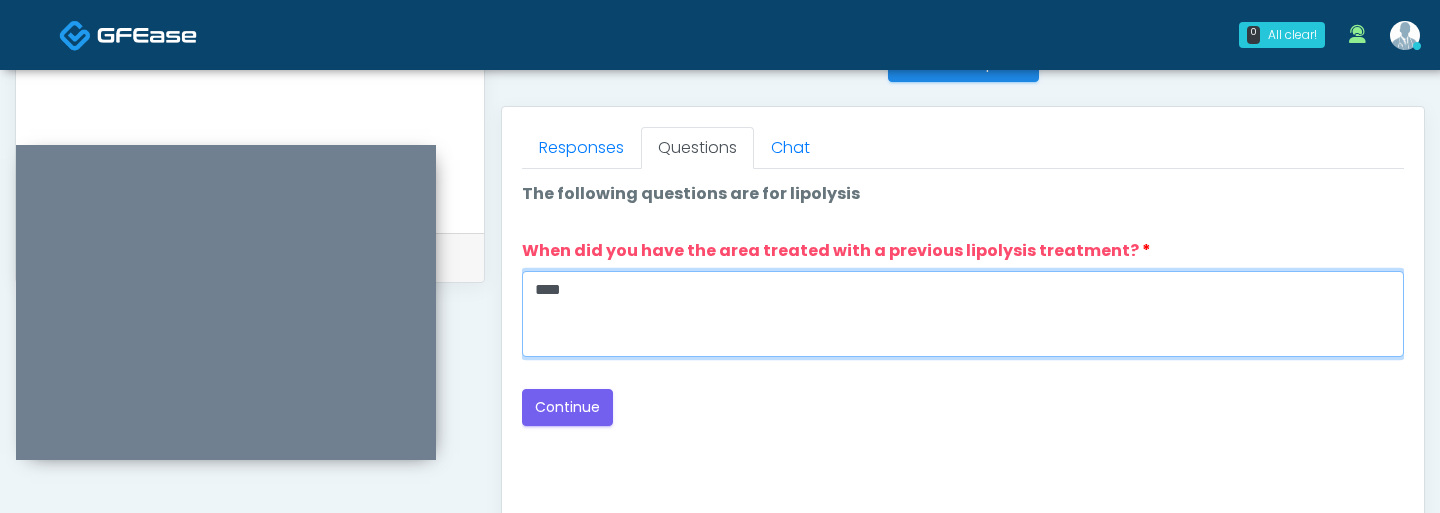 type on "****" 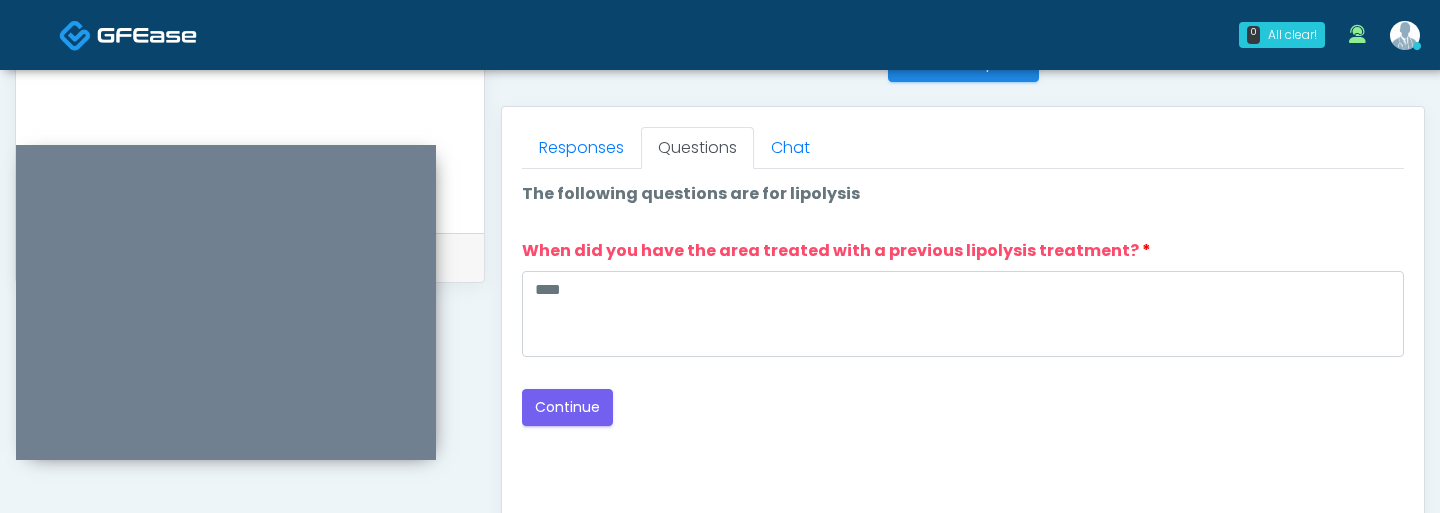 click on "Back
Continue" at bounding box center [963, 407] 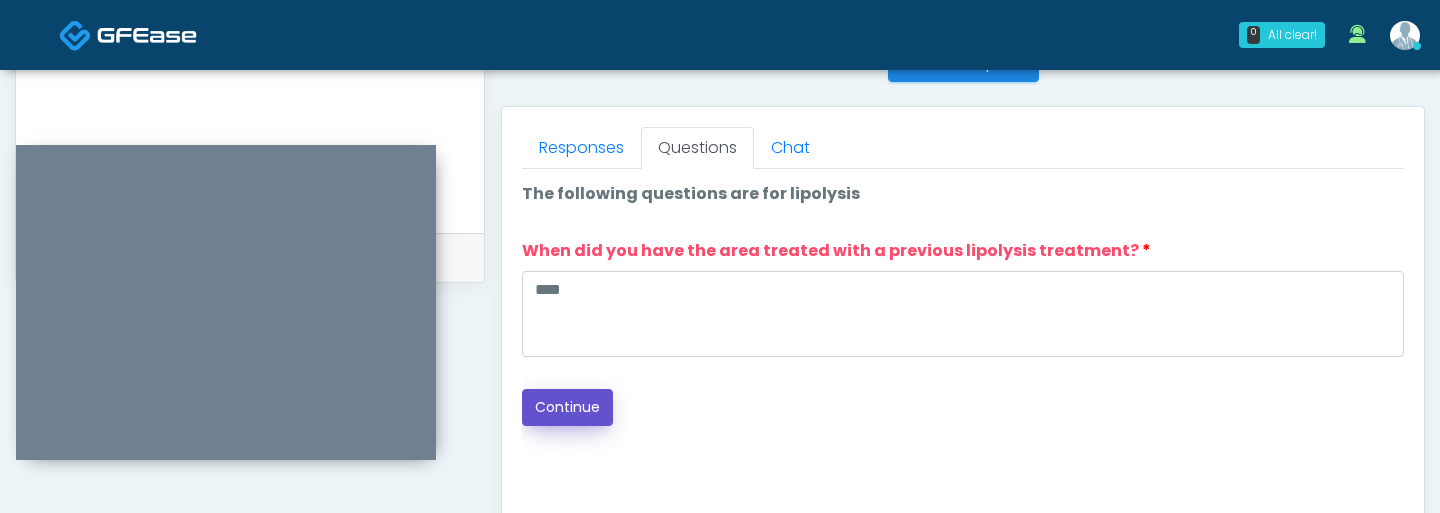 click on "Continue" at bounding box center (567, 407) 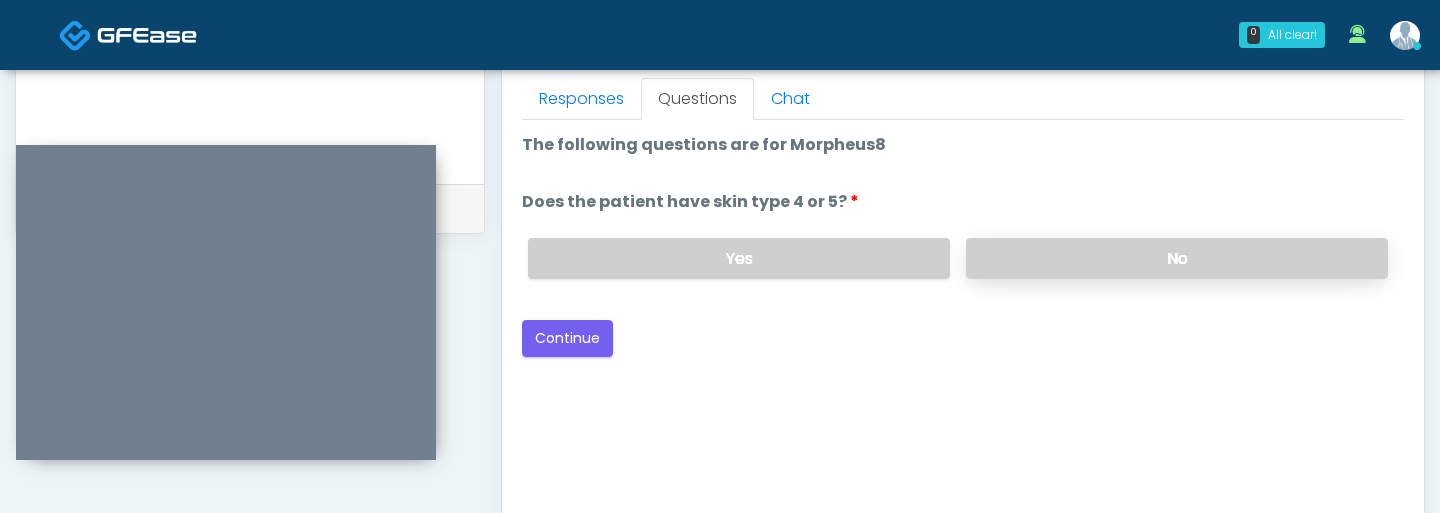 click on "No" at bounding box center (1177, 258) 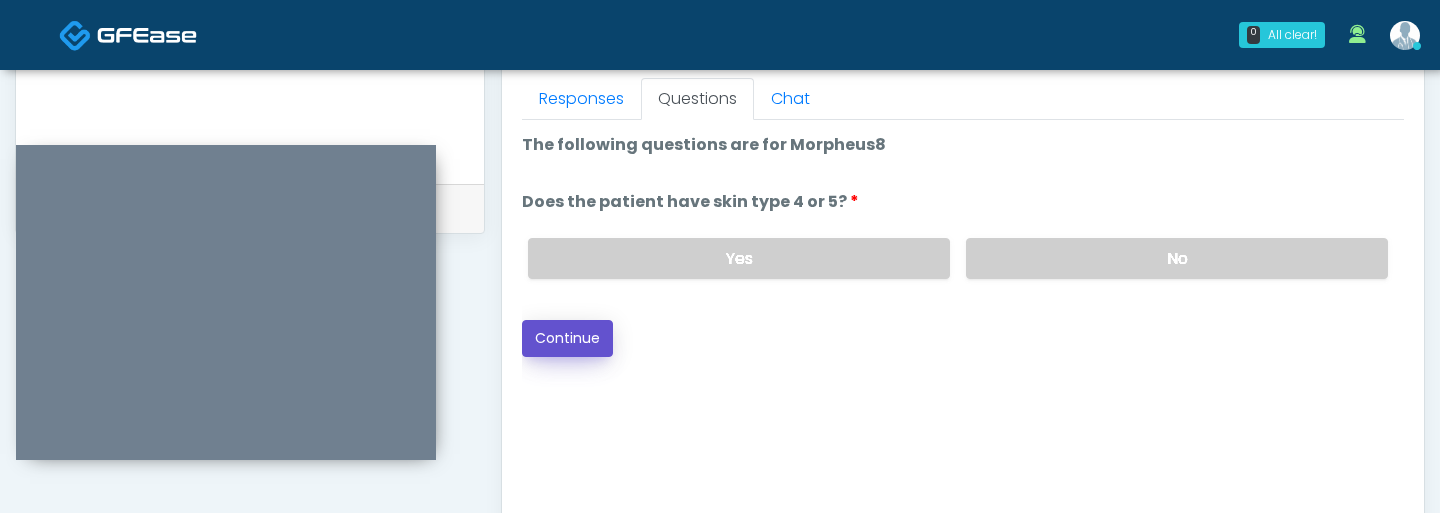 click on "Continue" at bounding box center (567, 338) 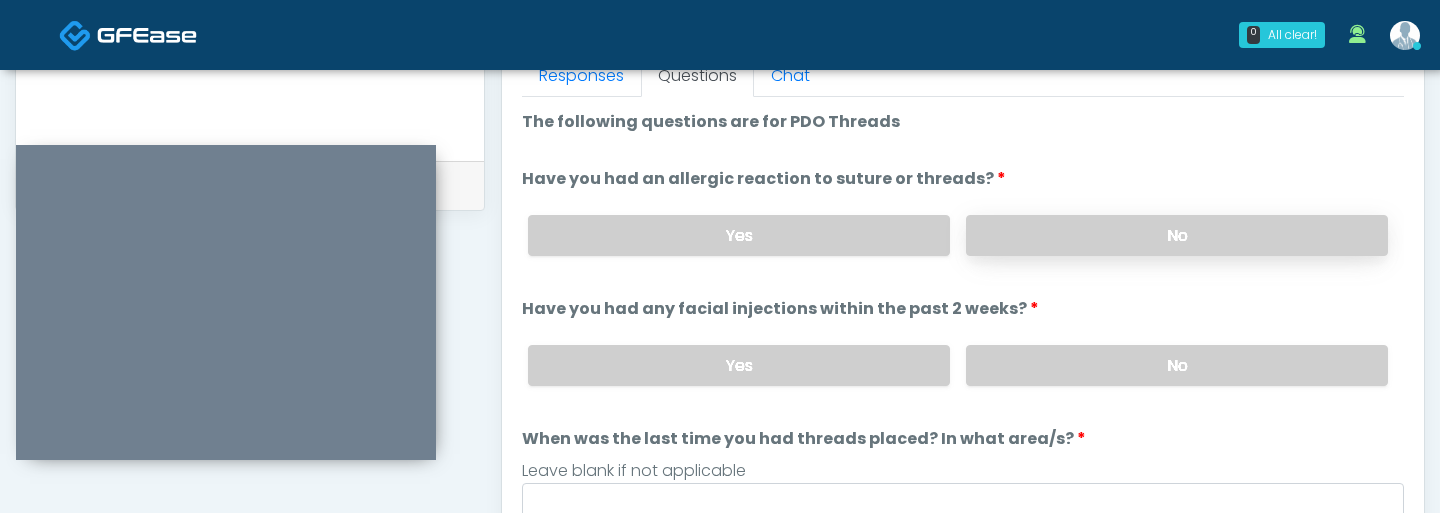click on "No" at bounding box center (1177, 235) 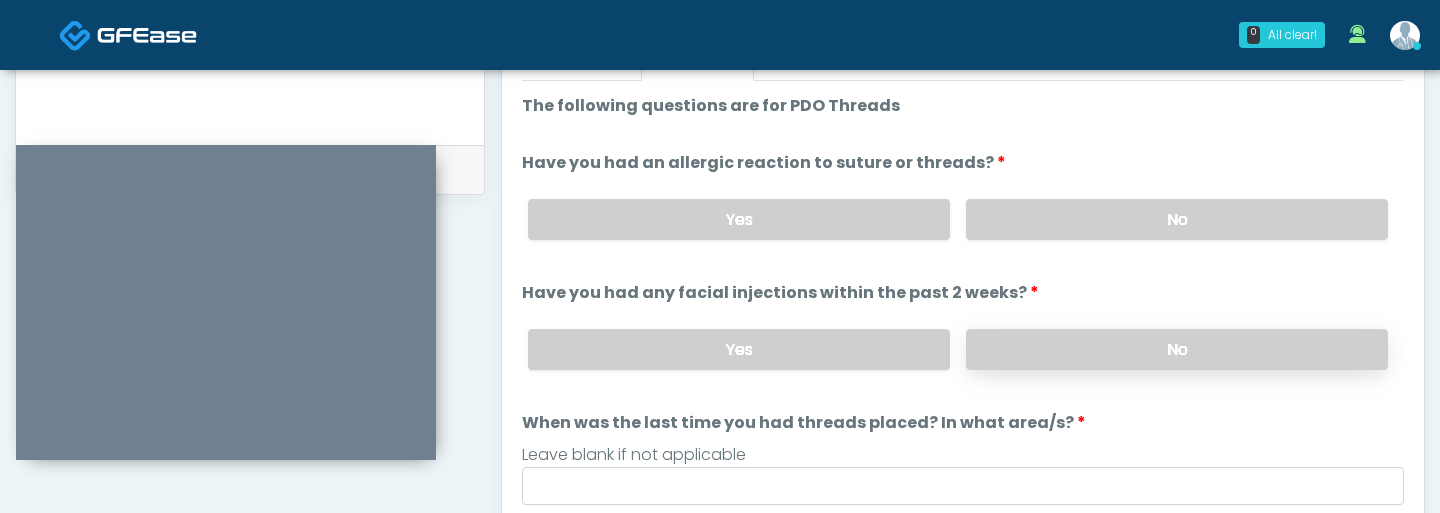 click on "No" at bounding box center [1177, 349] 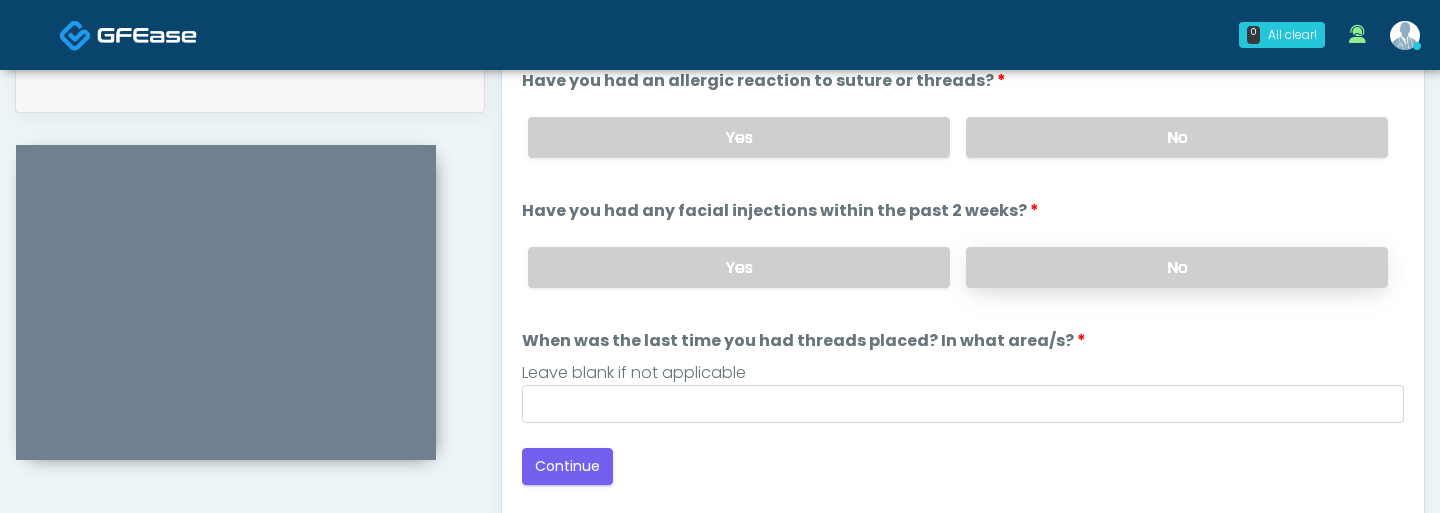 scroll, scrollTop: 1023, scrollLeft: 0, axis: vertical 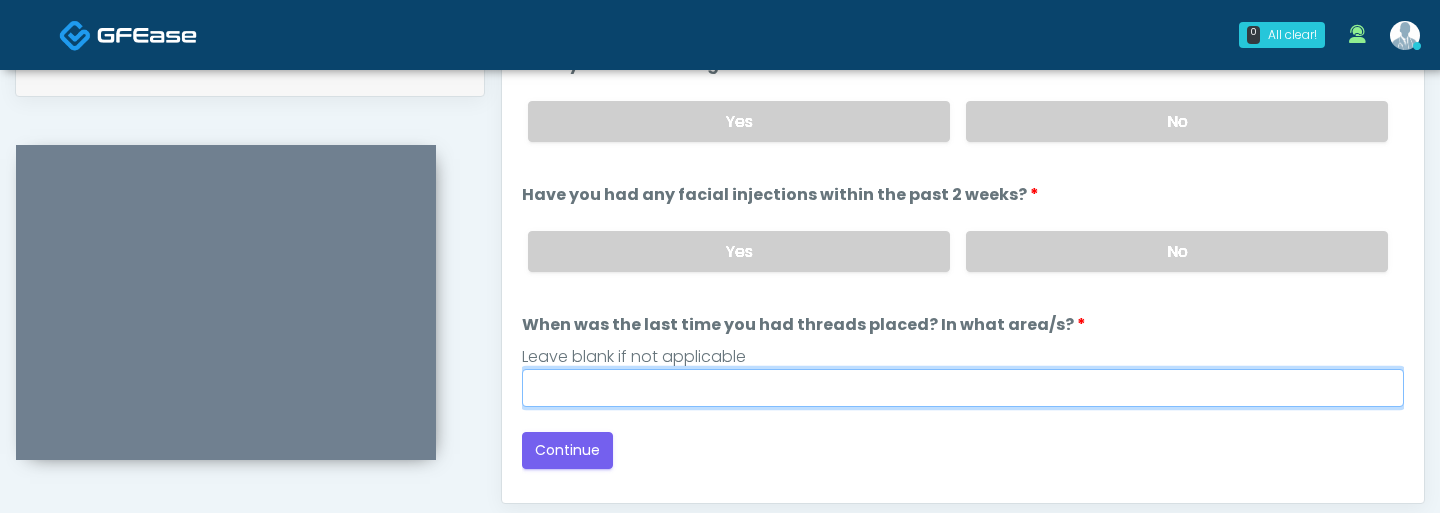 click on "When was the last time you had threads placed? In what area/s?" at bounding box center (963, 388) 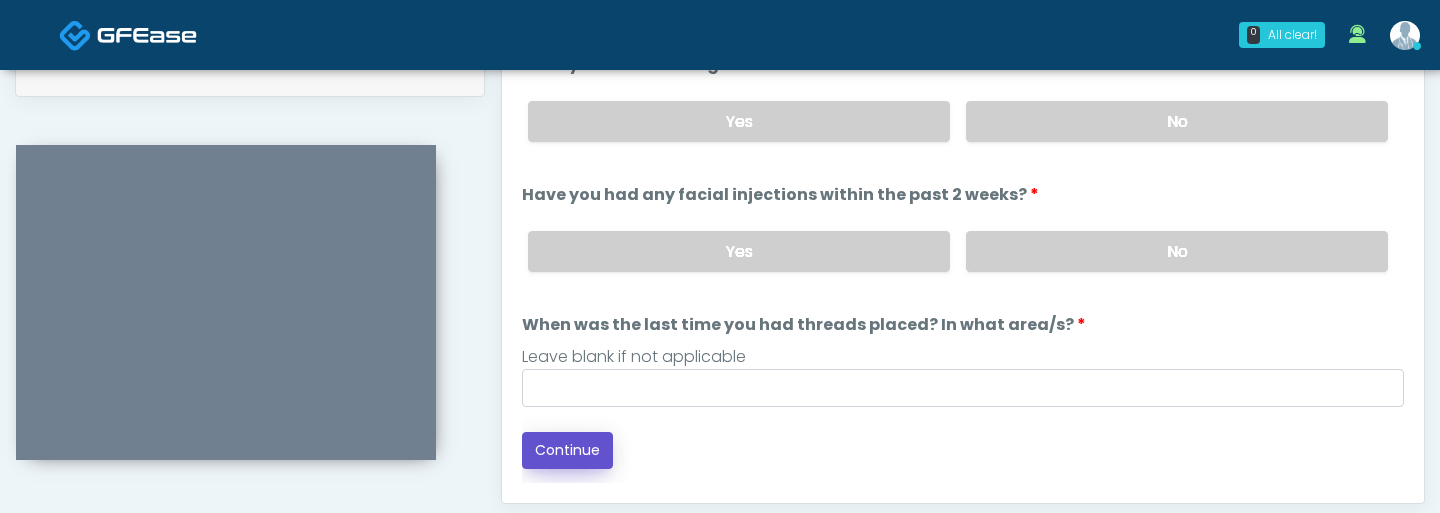 click on "Continue" at bounding box center [567, 450] 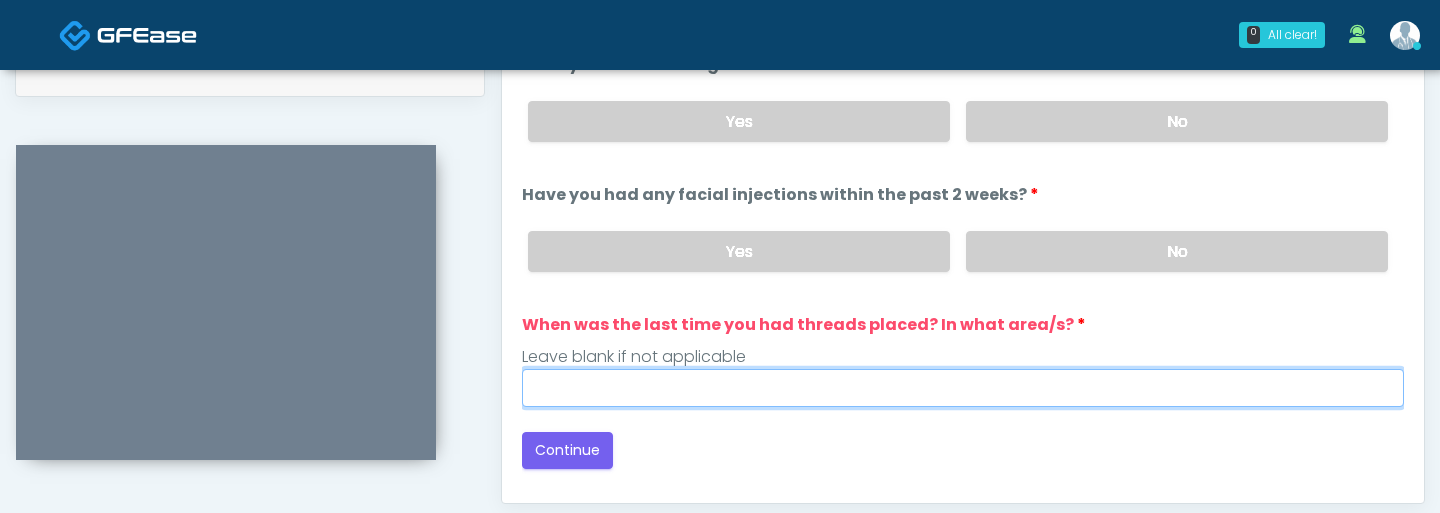 click on "When was the last time you had threads placed? In what area/s?" at bounding box center [963, 388] 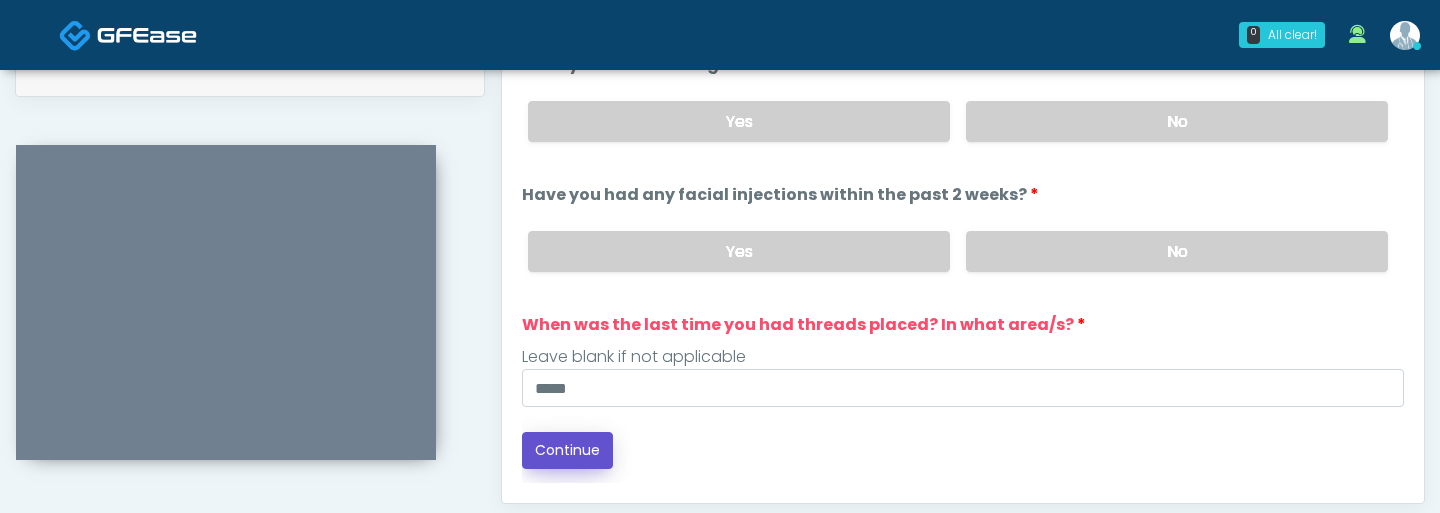 click on "Continue" at bounding box center [567, 450] 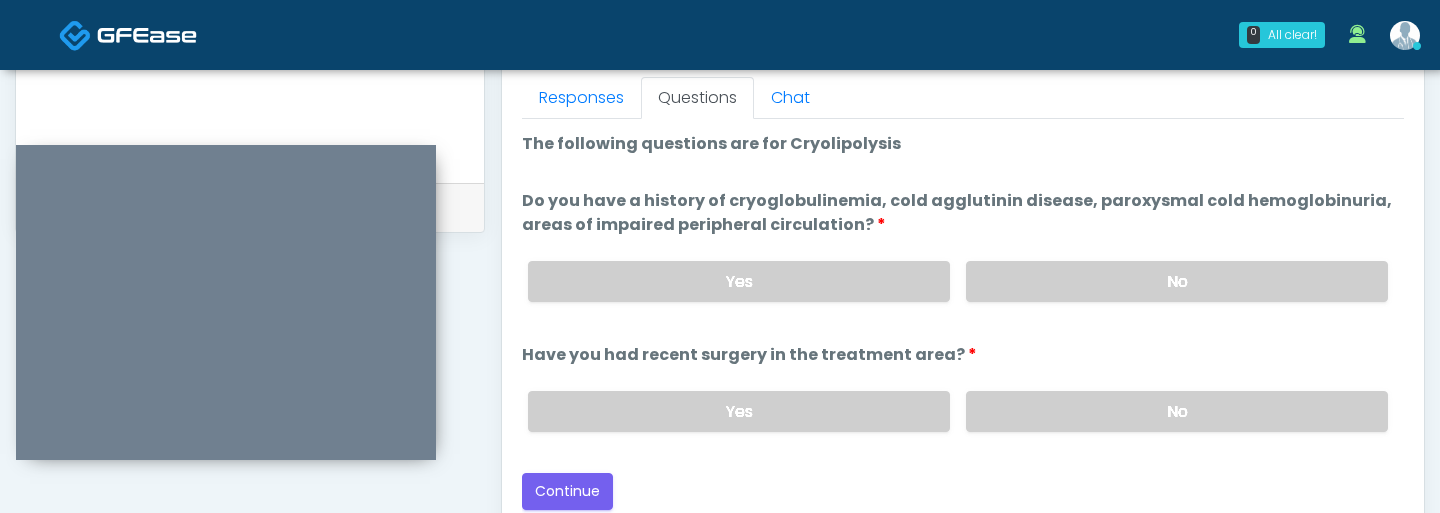 scroll, scrollTop: 876, scrollLeft: 0, axis: vertical 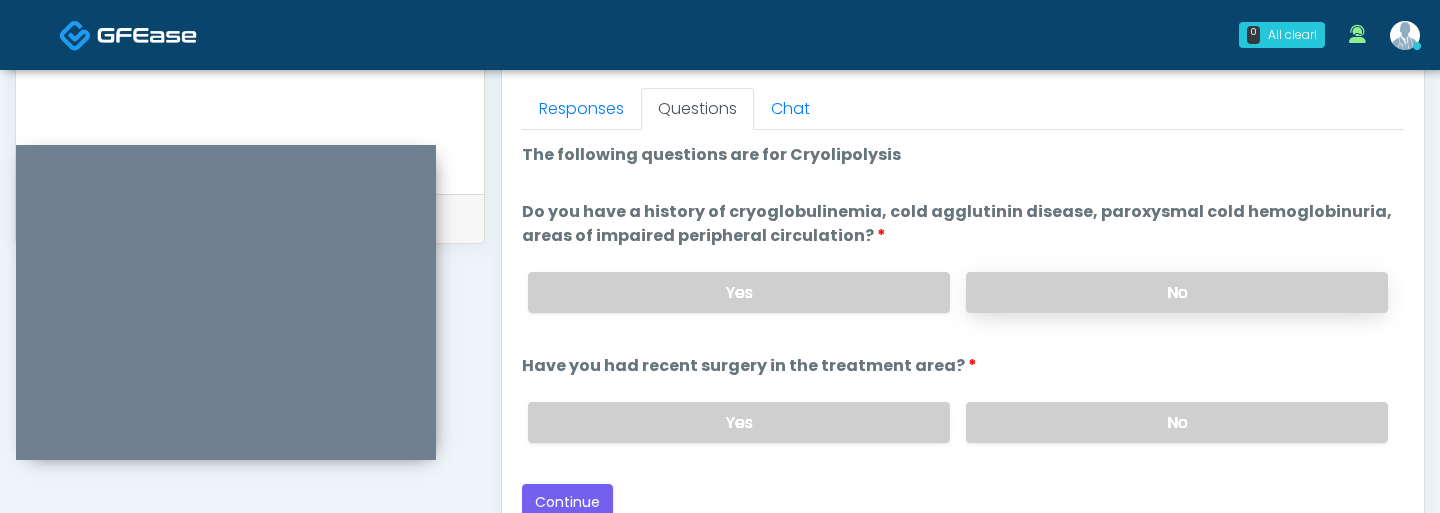 click on "No" at bounding box center [1177, 292] 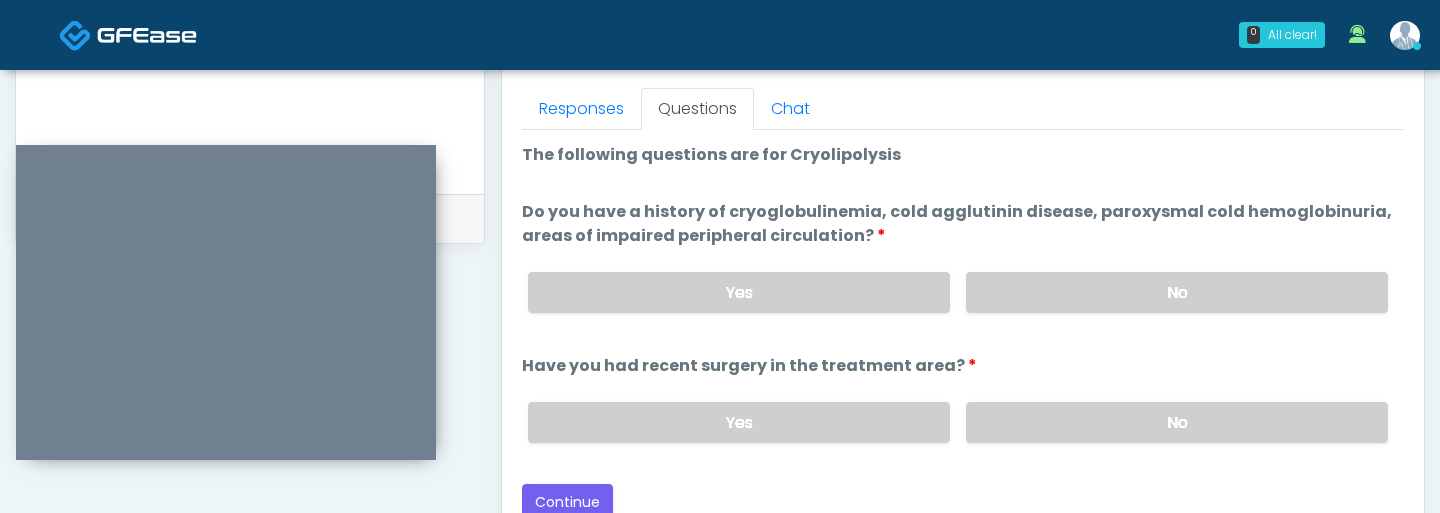click on "Yes
No" at bounding box center [958, 422] 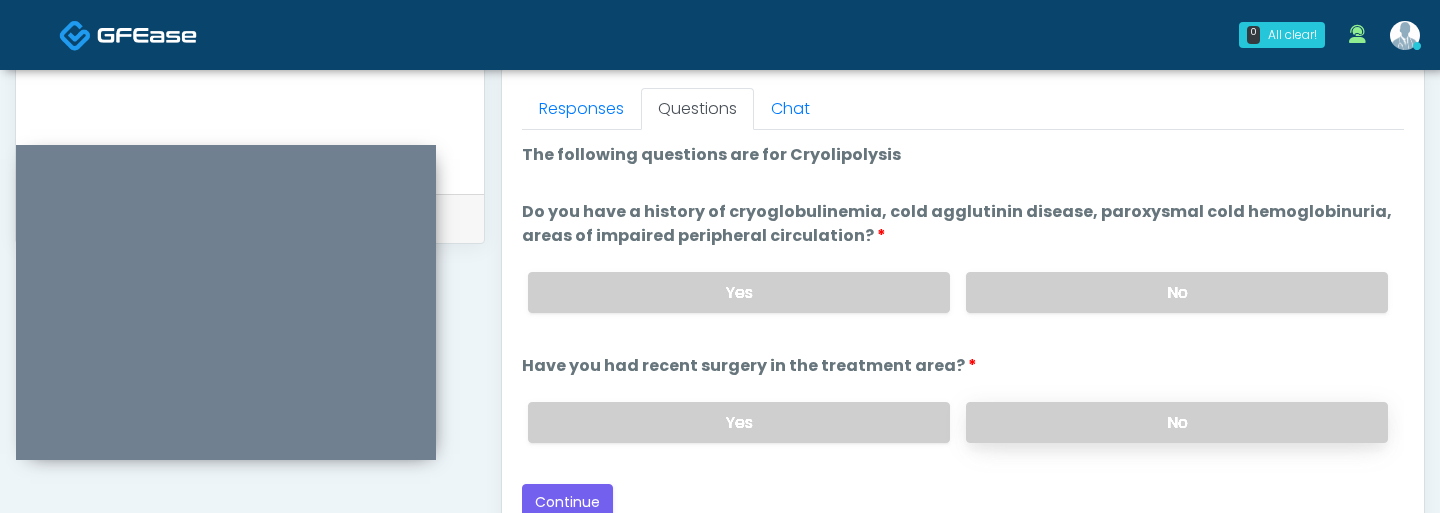 click on "No" at bounding box center [1177, 422] 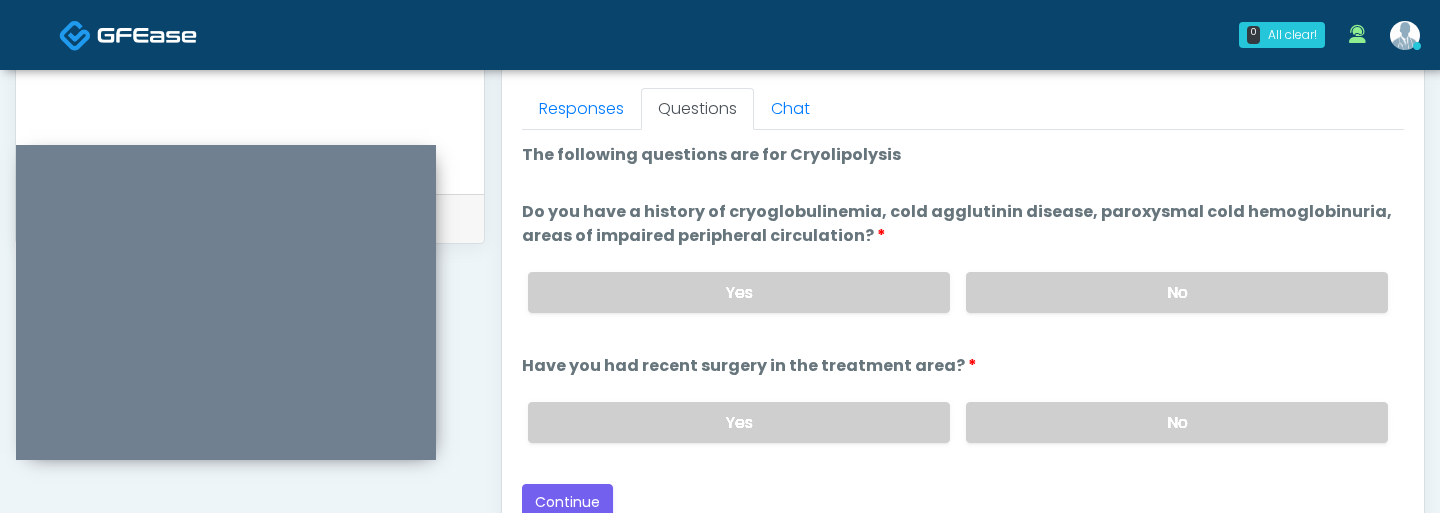 click on "Loading...
Connecting to your agent...
Please wait while we prepare your personalized experience.
The following questions are for Cryolipolysis
The following questions are for Cryolipolysis
Do you have a history of cryoglobulinemia, cold agglutinin disease, paroxysmal cold hemoglobinuria, areas of impaired peripheral circulation?
Do you have a history of cryoglobulinemia, cold agglutinin disease, paroxysmal cold hemoglobinuria, areas of impaired peripheral circulation?
Yes
No
Yes No" at bounding box center [963, 332] 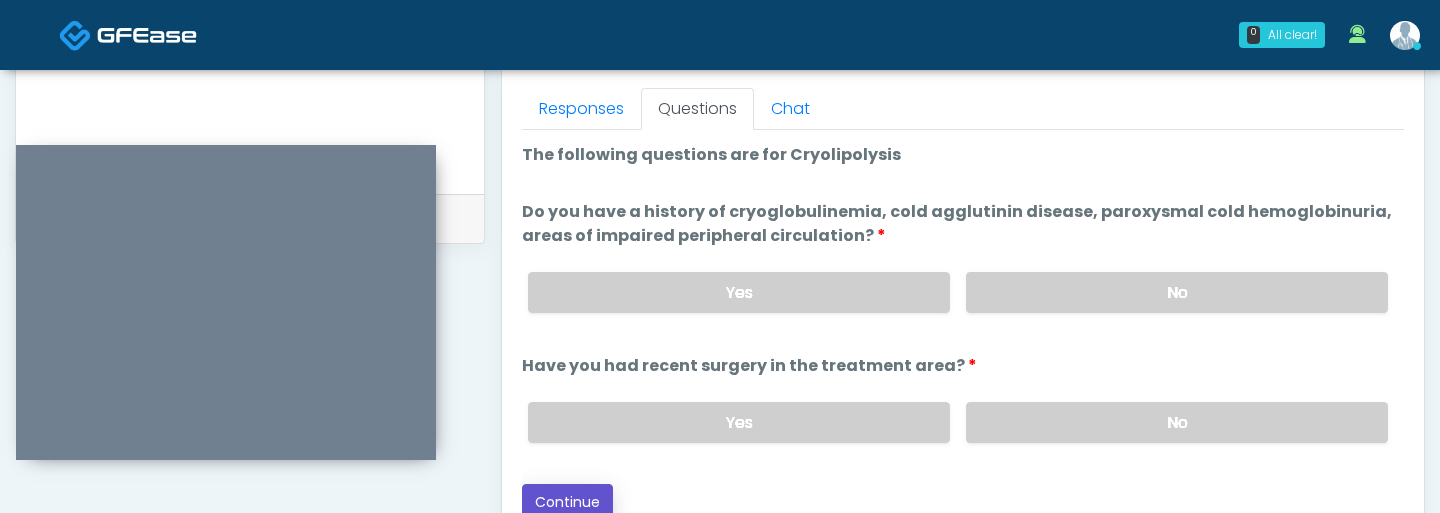 click on "Continue" at bounding box center (567, 502) 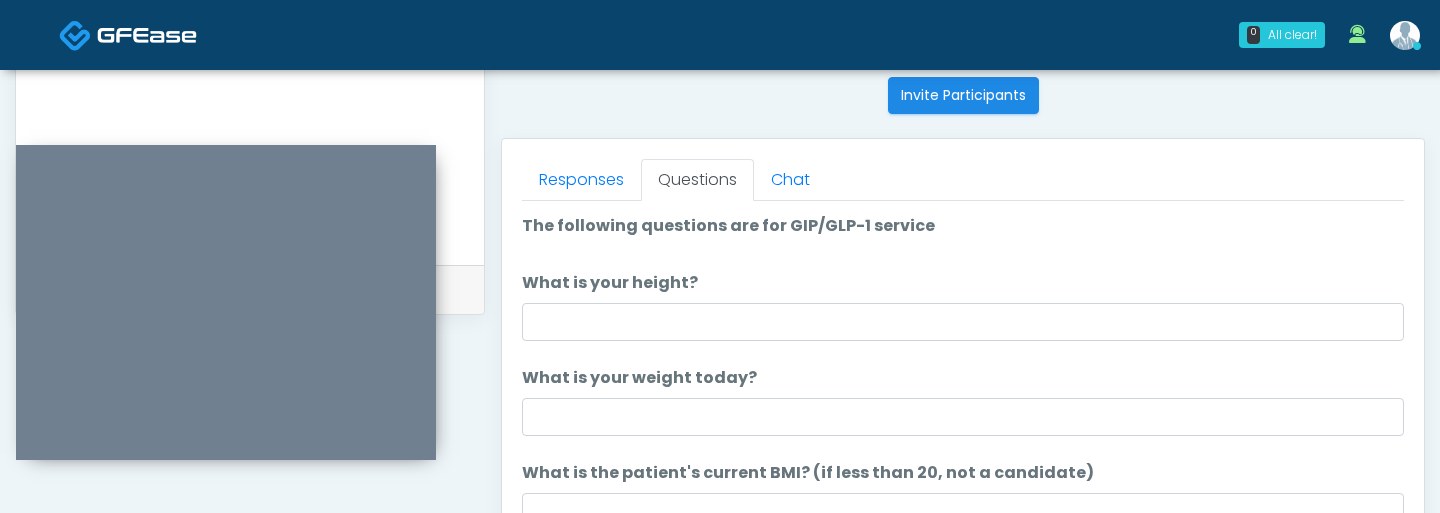scroll, scrollTop: 935, scrollLeft: 0, axis: vertical 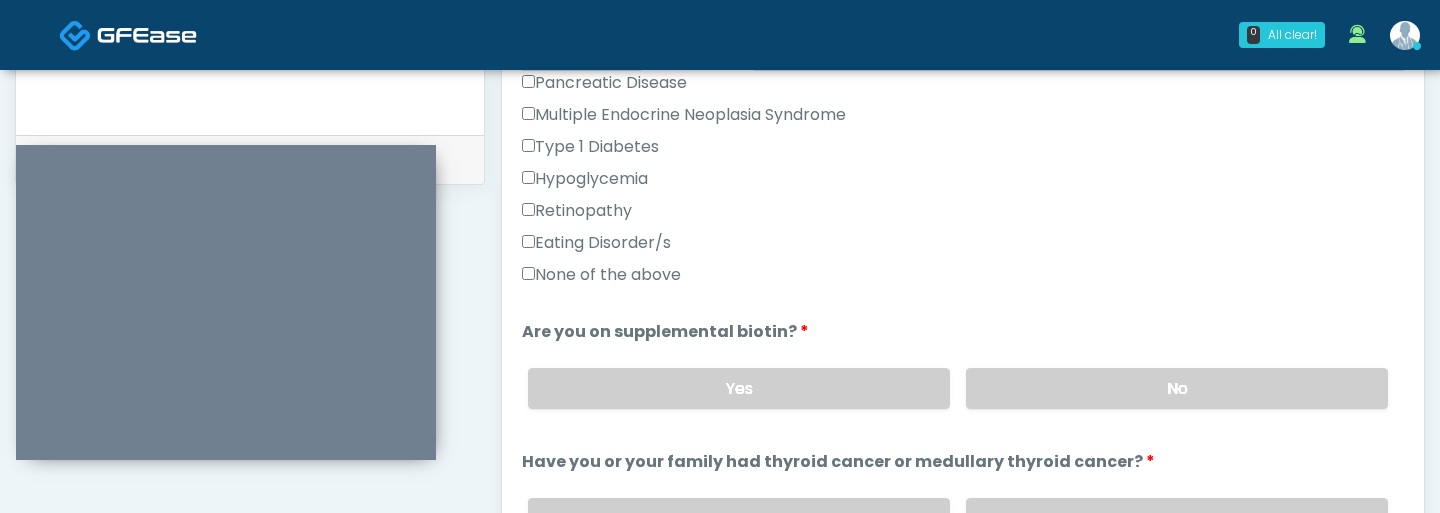 click on "None of the above" at bounding box center (601, 275) 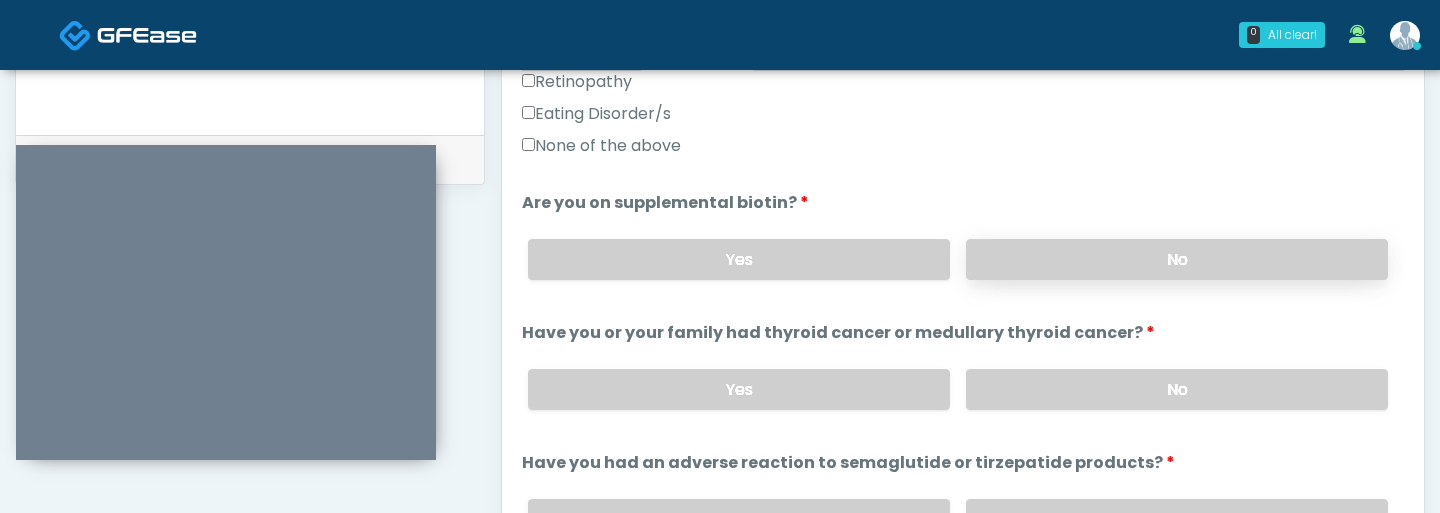 scroll, scrollTop: 721, scrollLeft: 0, axis: vertical 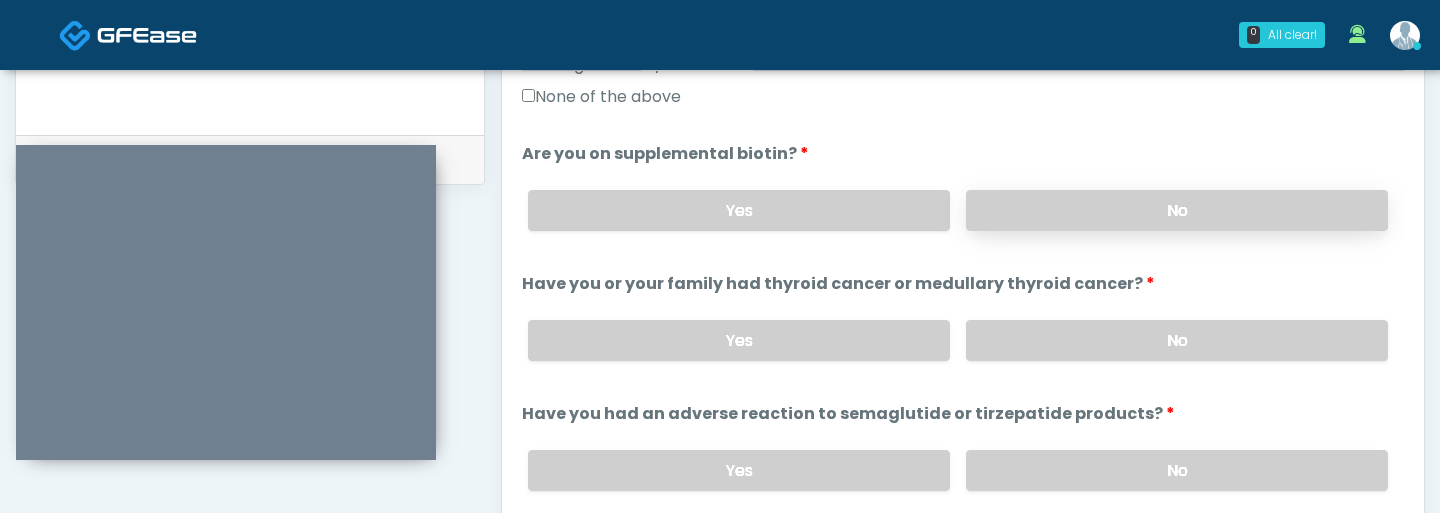 click on "No" at bounding box center (1177, 210) 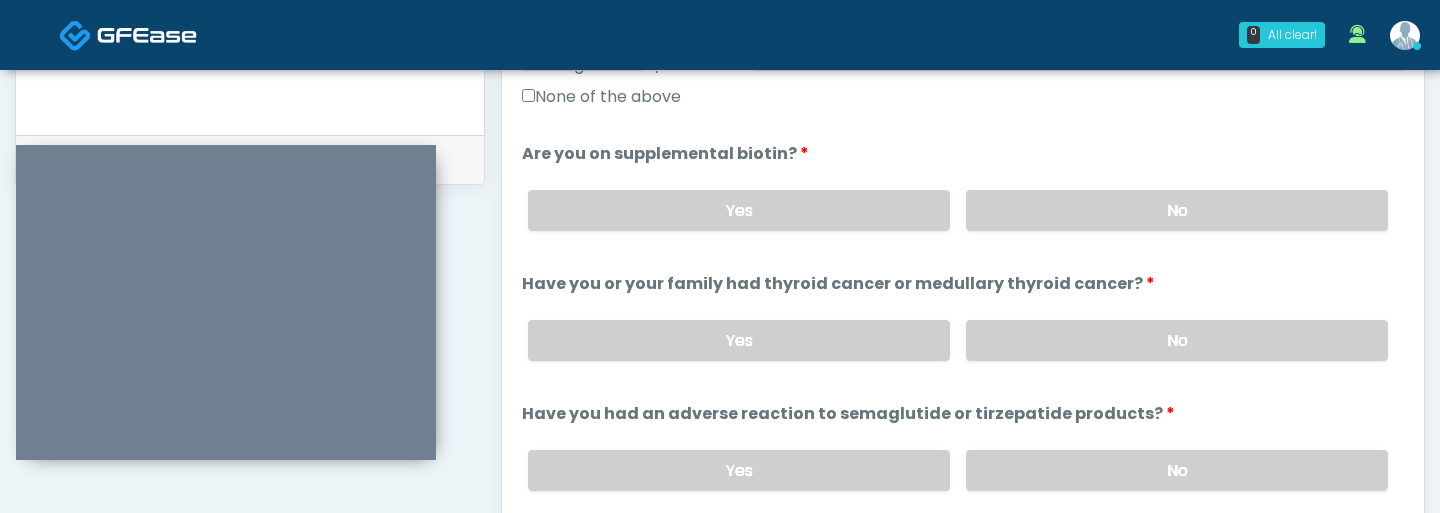 click on "Yes
No" at bounding box center (958, 340) 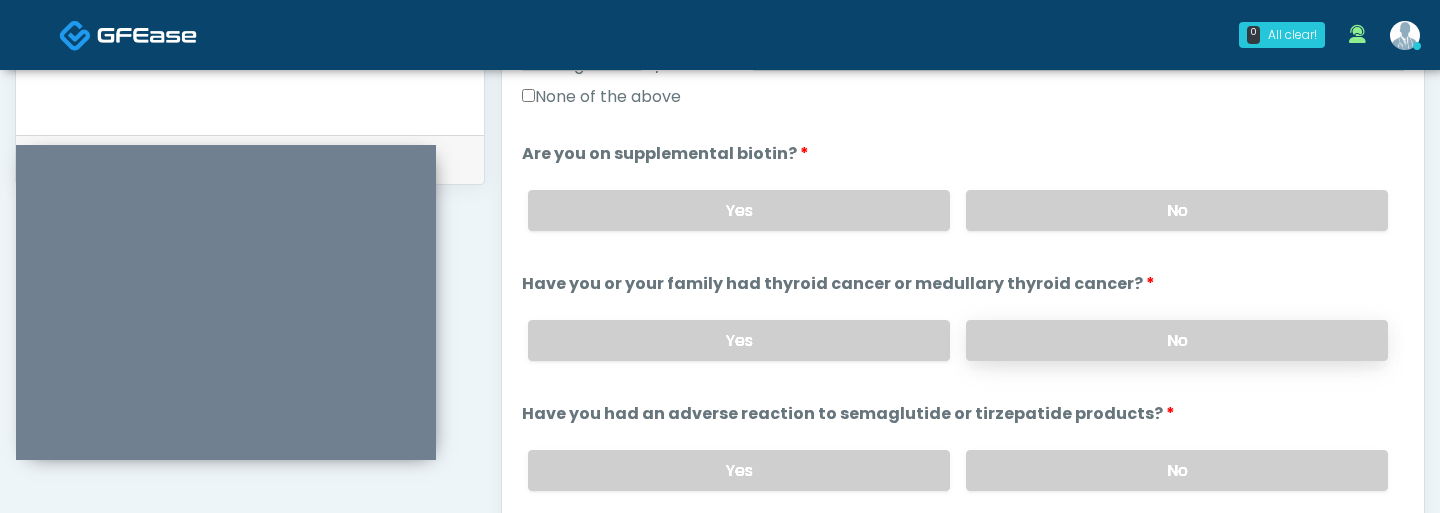 click on "No" at bounding box center [1177, 340] 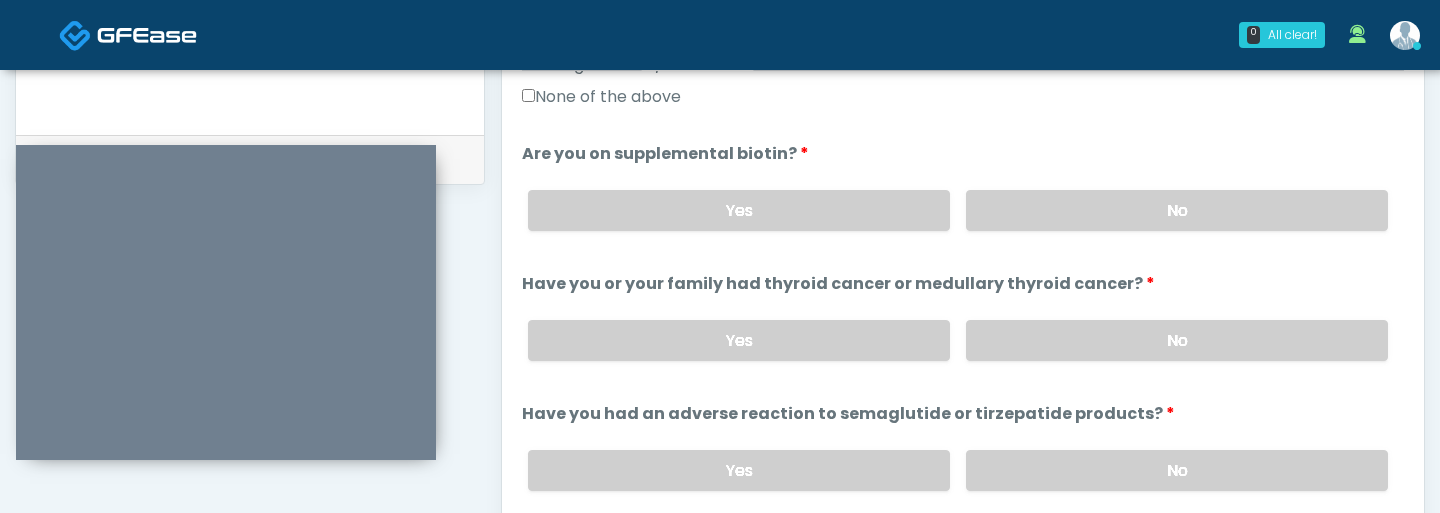 click on "Yes
No" at bounding box center (958, 470) 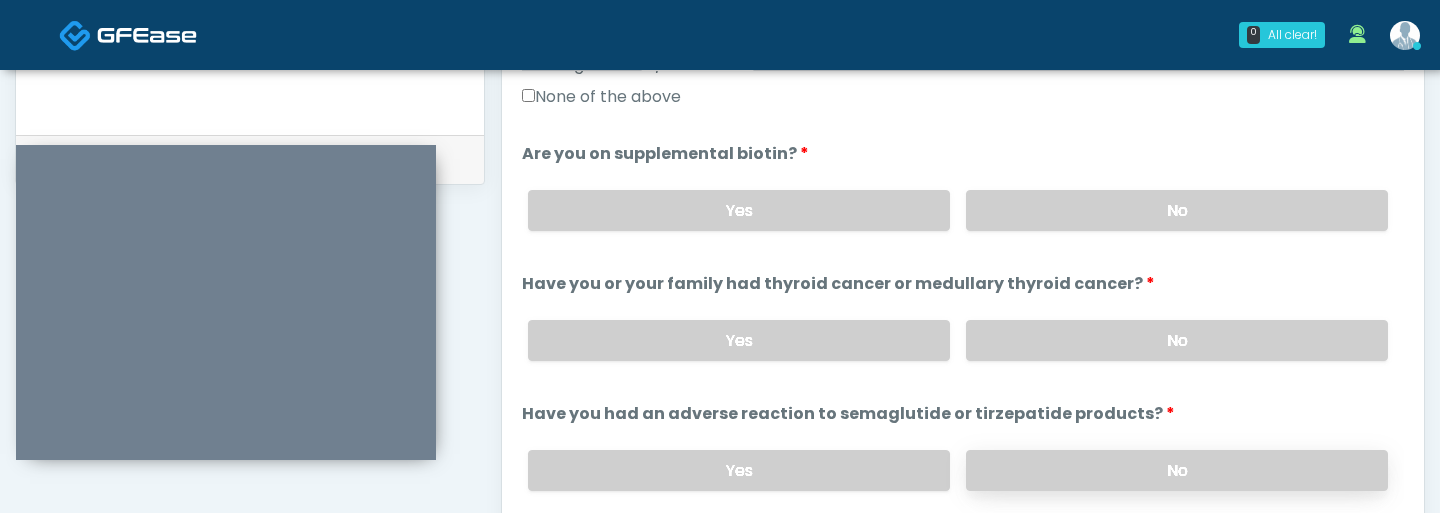 click on "No" at bounding box center (1177, 470) 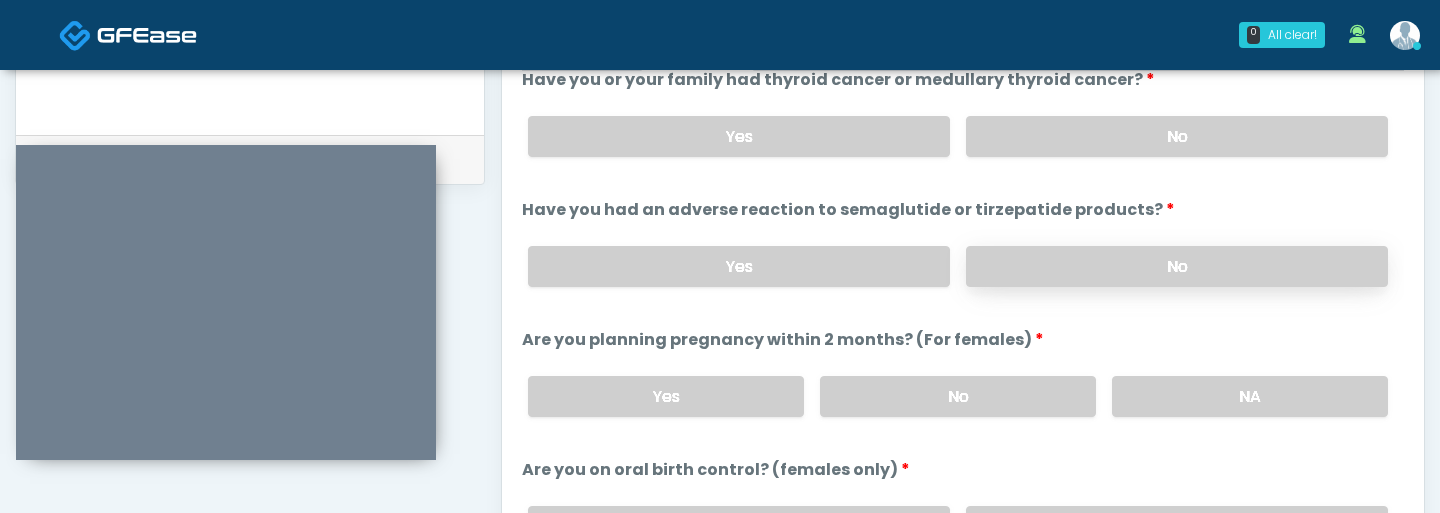 scroll, scrollTop: 938, scrollLeft: 0, axis: vertical 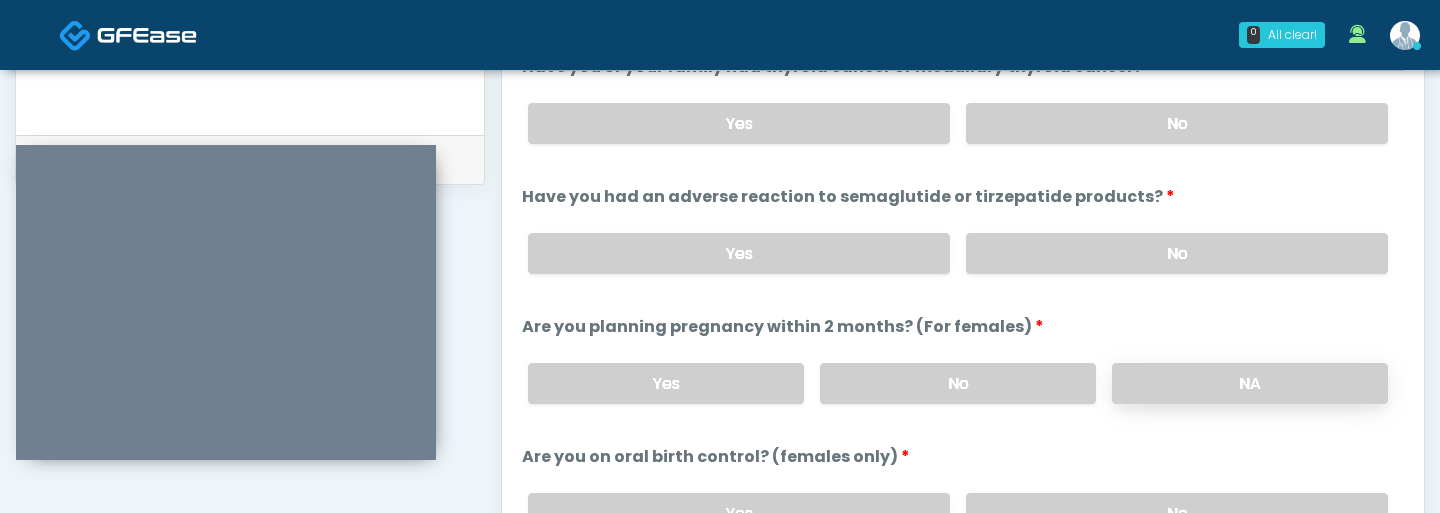click on "NA" at bounding box center (1250, 383) 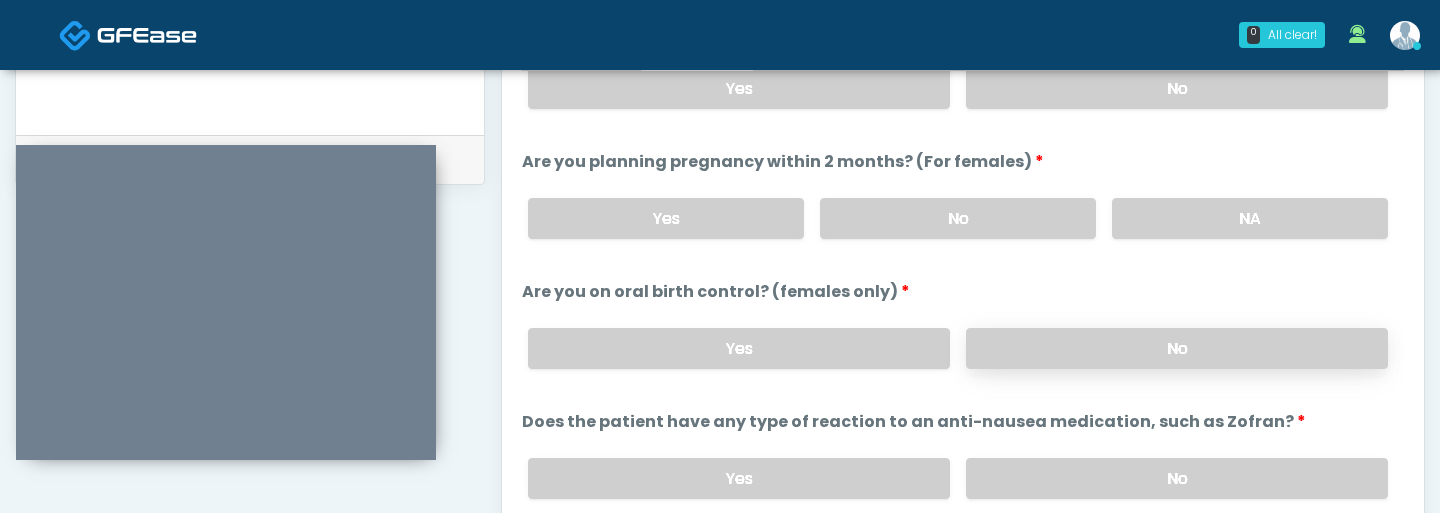 click on "No" at bounding box center (1177, 348) 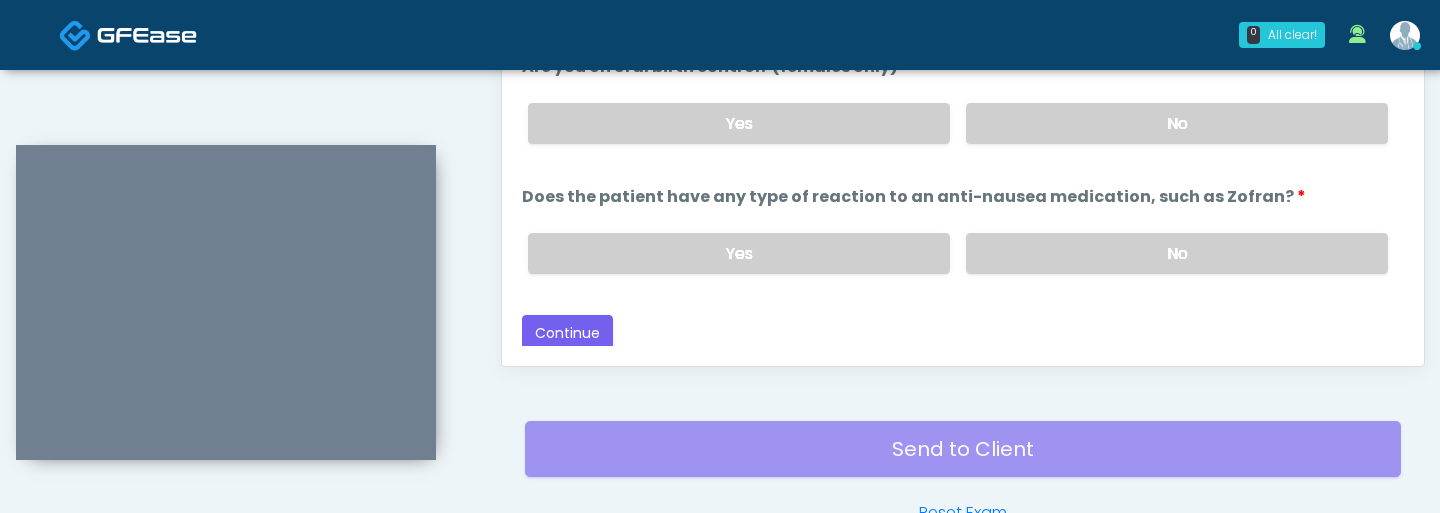 scroll, scrollTop: 1167, scrollLeft: 0, axis: vertical 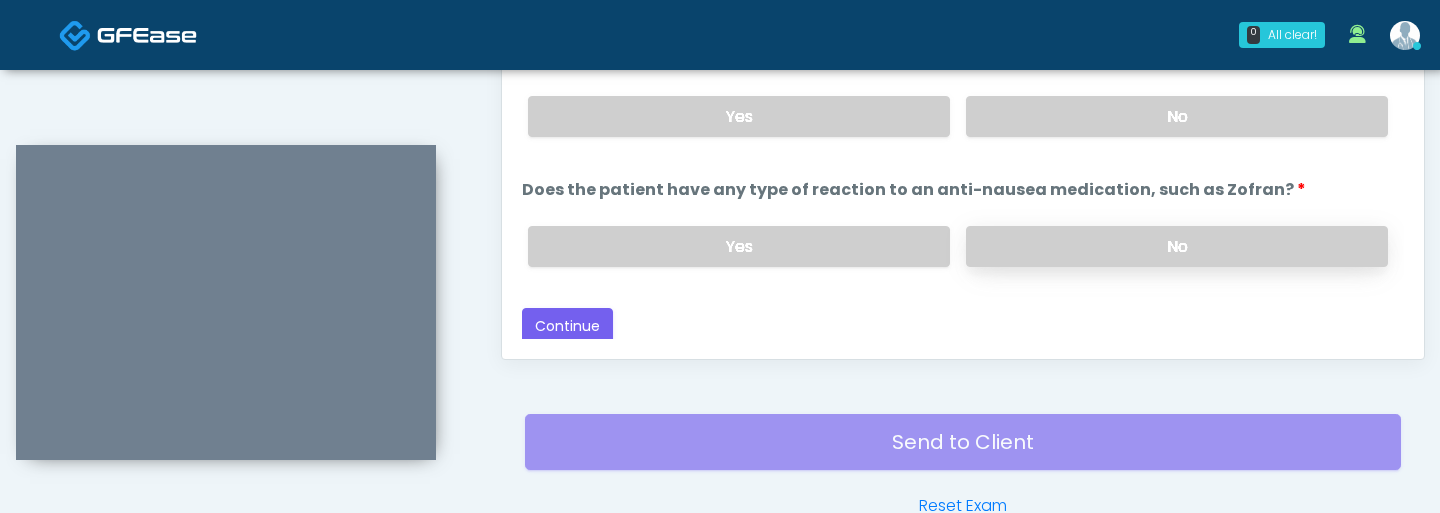 click on "No" at bounding box center (1177, 246) 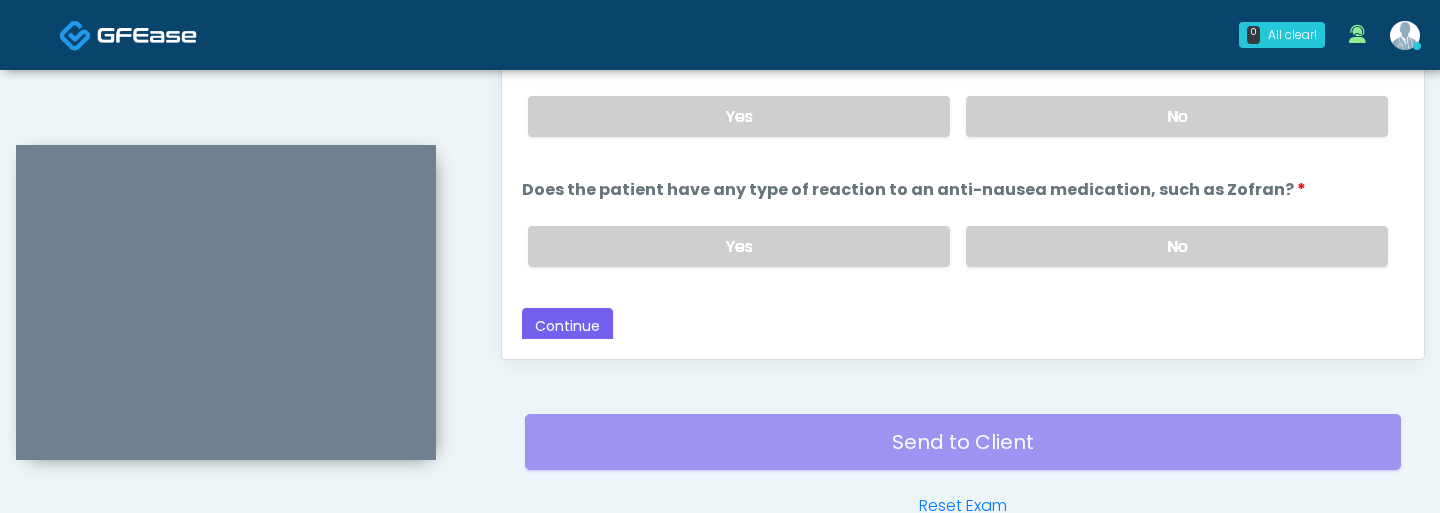 click on "Responses
Questions
Chat
Good Faith Exam Script
Good Faith Exam Script INTRODUCTION Hello, my name is undefined, and I will be conducting your good faith exam on behalf of It's A Secret Med Spa,  Please confirm the correct patient is on the call: Confirm full name Confirm Date of Birth ﻿﻿ This exam will take about 5 minutes to complete and it is a state requirement before you receive any new treatment. I am a third party service provider and have been retained by this practice to collect and review your medical history and ensure you're a good candidate for your treatment. all information collected, stored and transmitted as part of this exam is confidential and covered by the HIPAA act.
Continue" at bounding box center (963, 68) 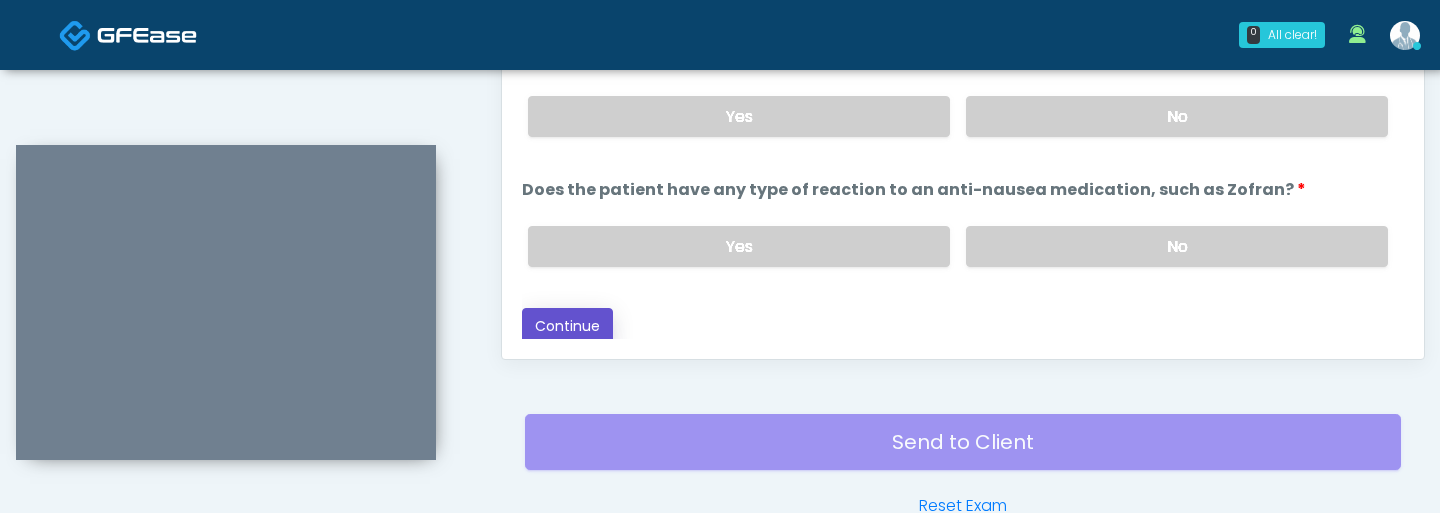 click on "Continue" at bounding box center (567, 326) 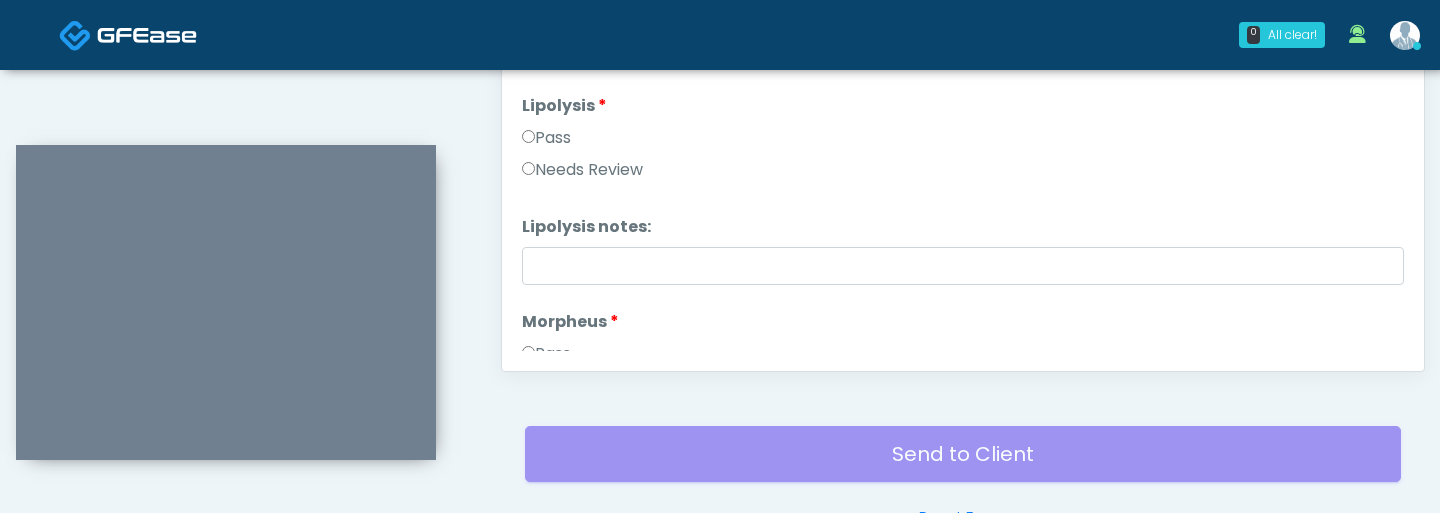 scroll, scrollTop: 1148, scrollLeft: 0, axis: vertical 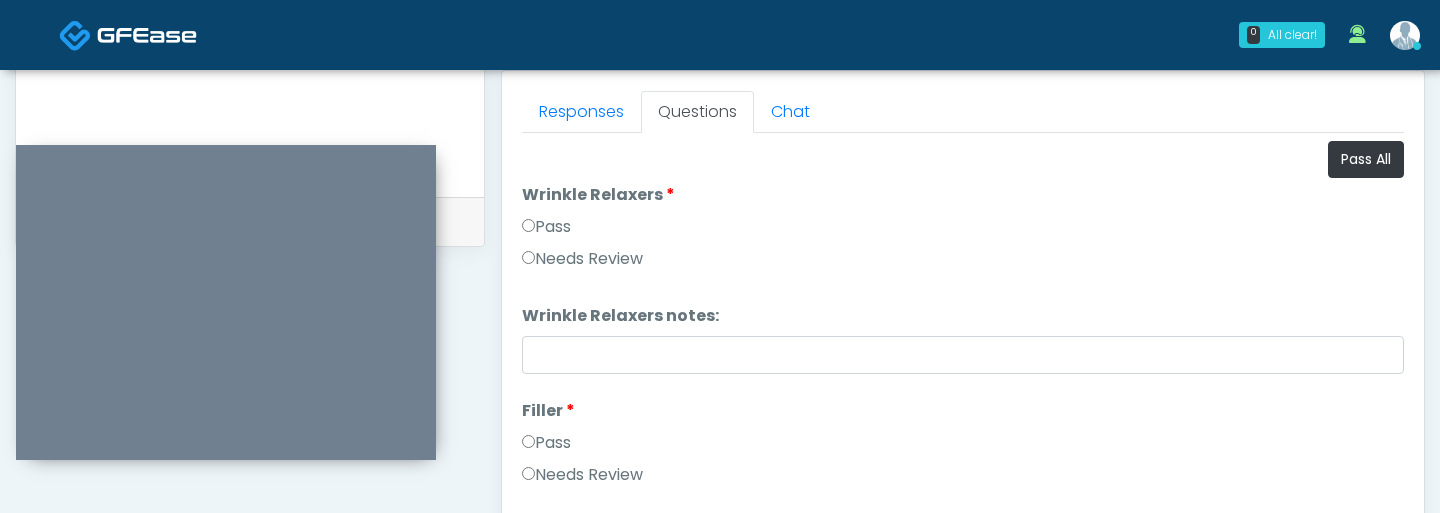 click on "Pass" at bounding box center (546, 443) 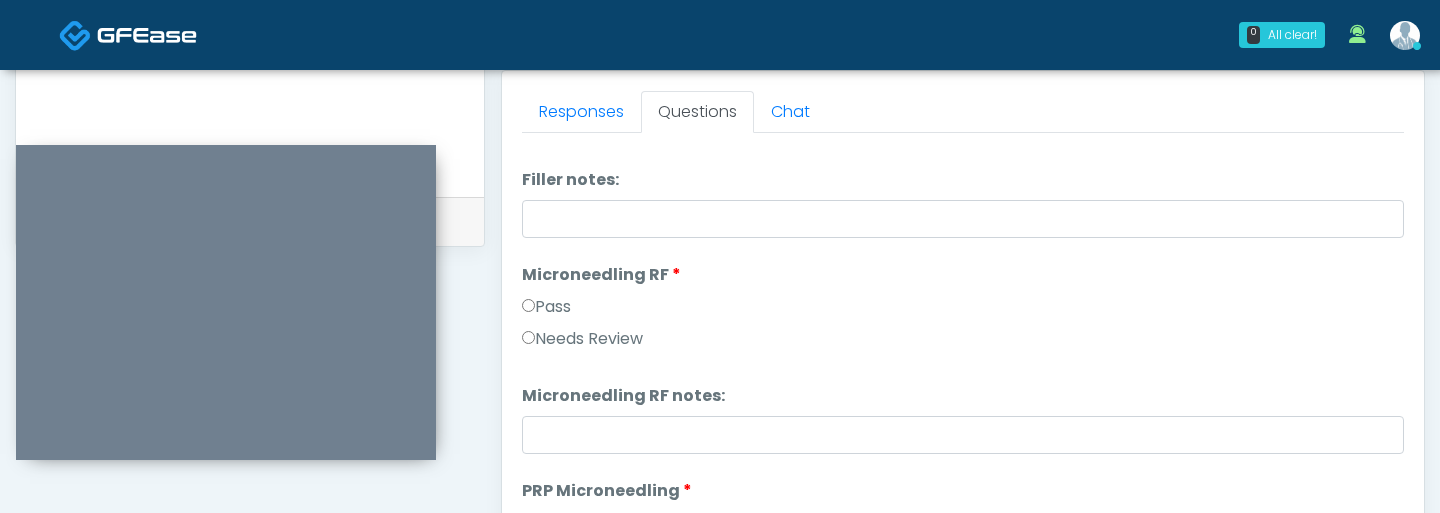 click on "Pass" at bounding box center [546, 307] 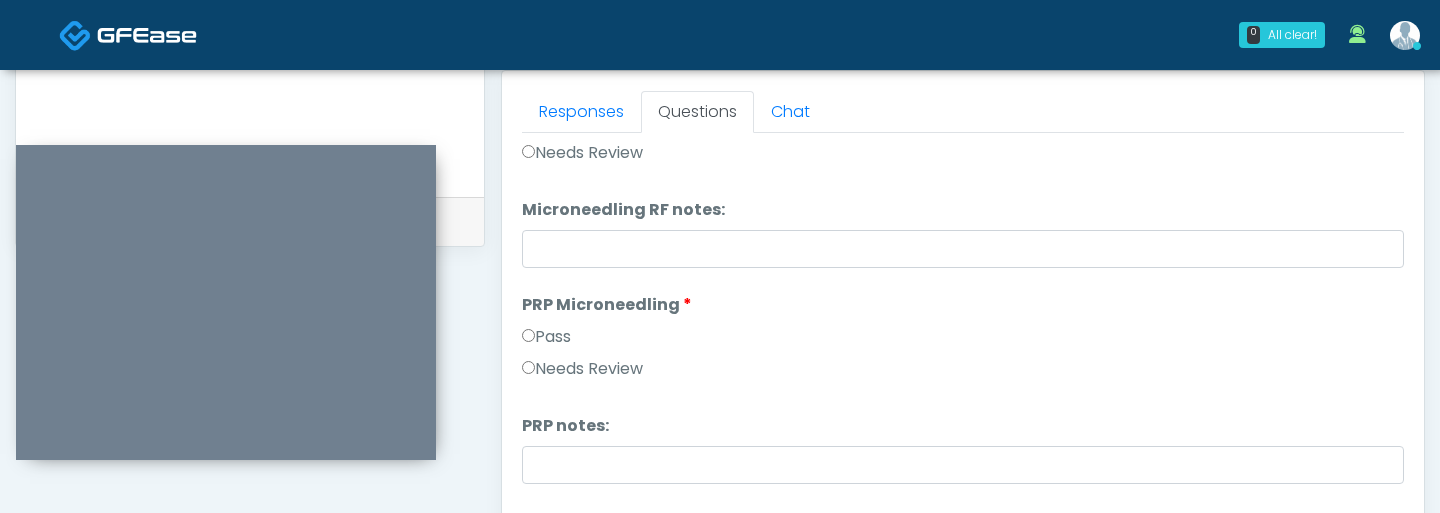click on "Pass" at bounding box center [546, 337] 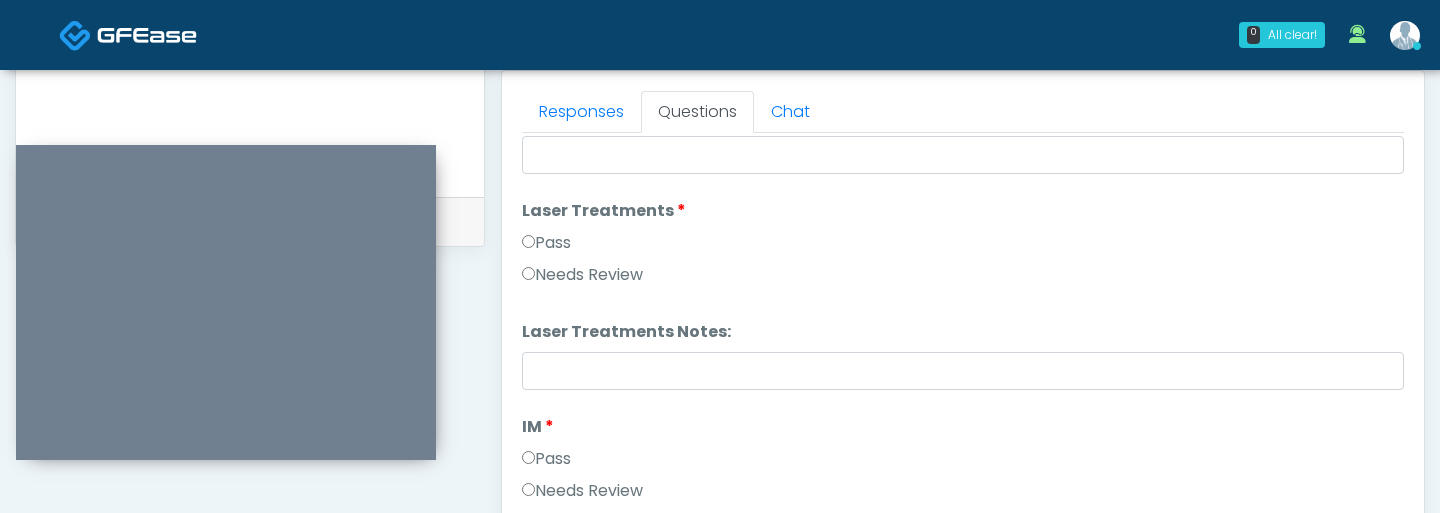 scroll, scrollTop: 865, scrollLeft: 0, axis: vertical 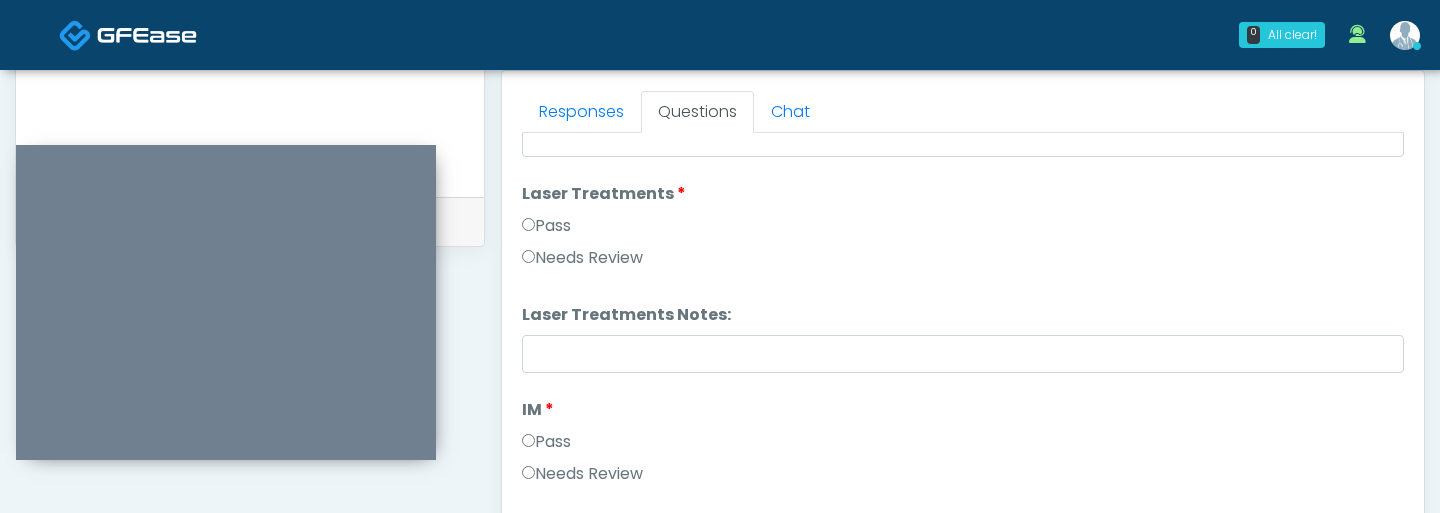 click on "Pass" at bounding box center (546, 226) 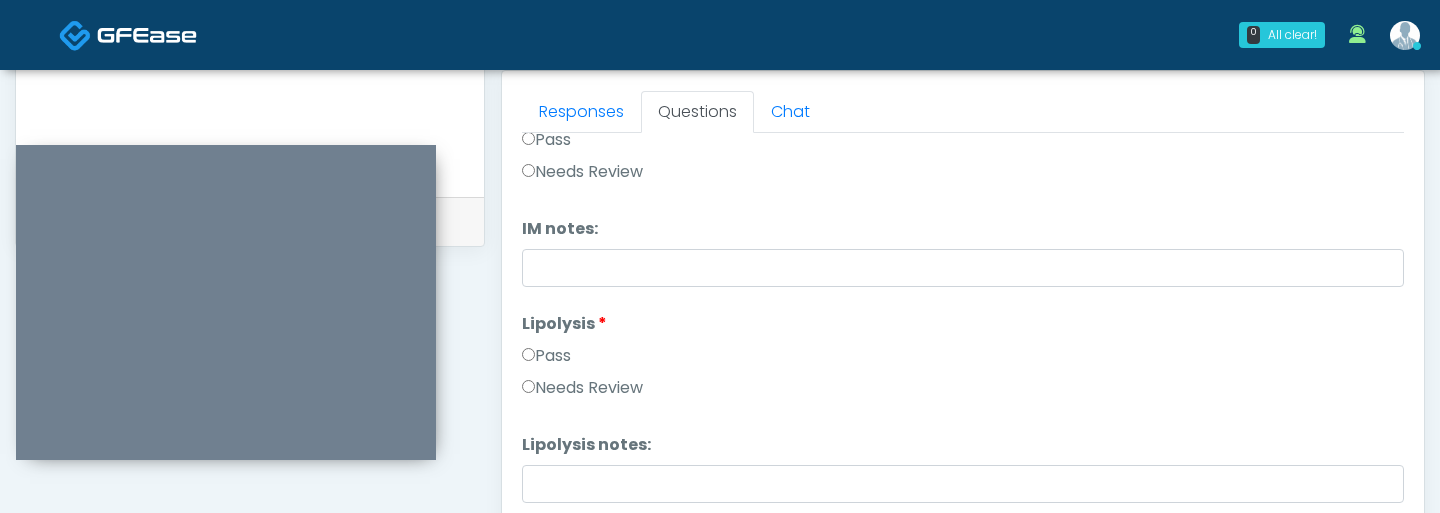 scroll, scrollTop: 1168, scrollLeft: 0, axis: vertical 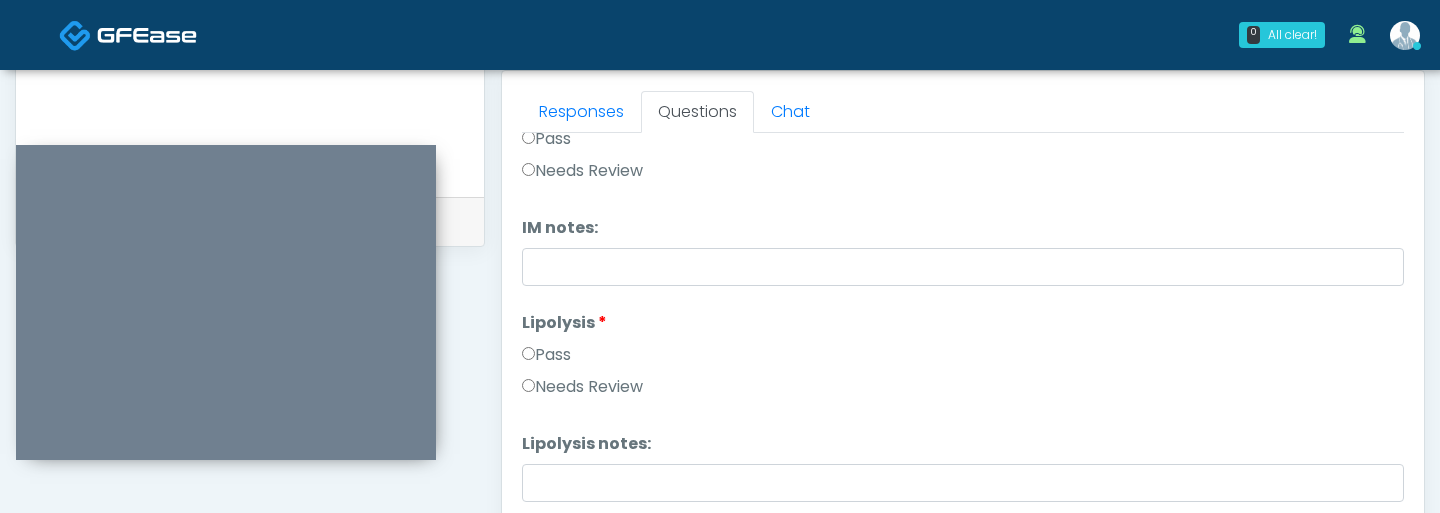 click on "Lipolysis
Lipolysis
Pass
Needs Review" at bounding box center [963, 359] 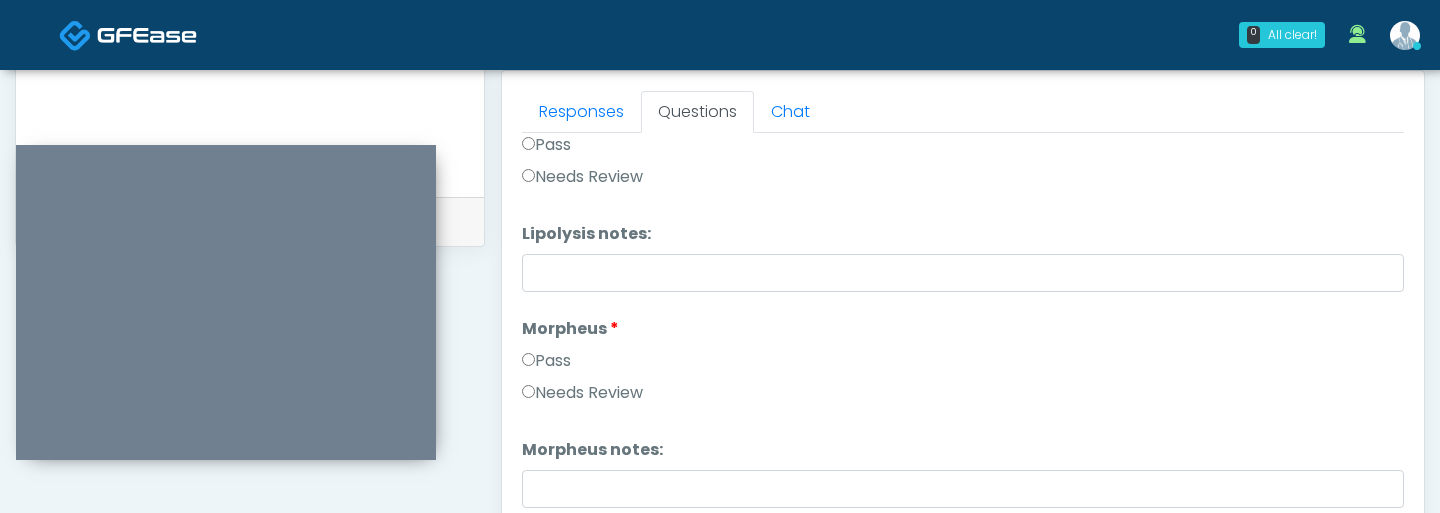 click on "Pass" at bounding box center [546, 361] 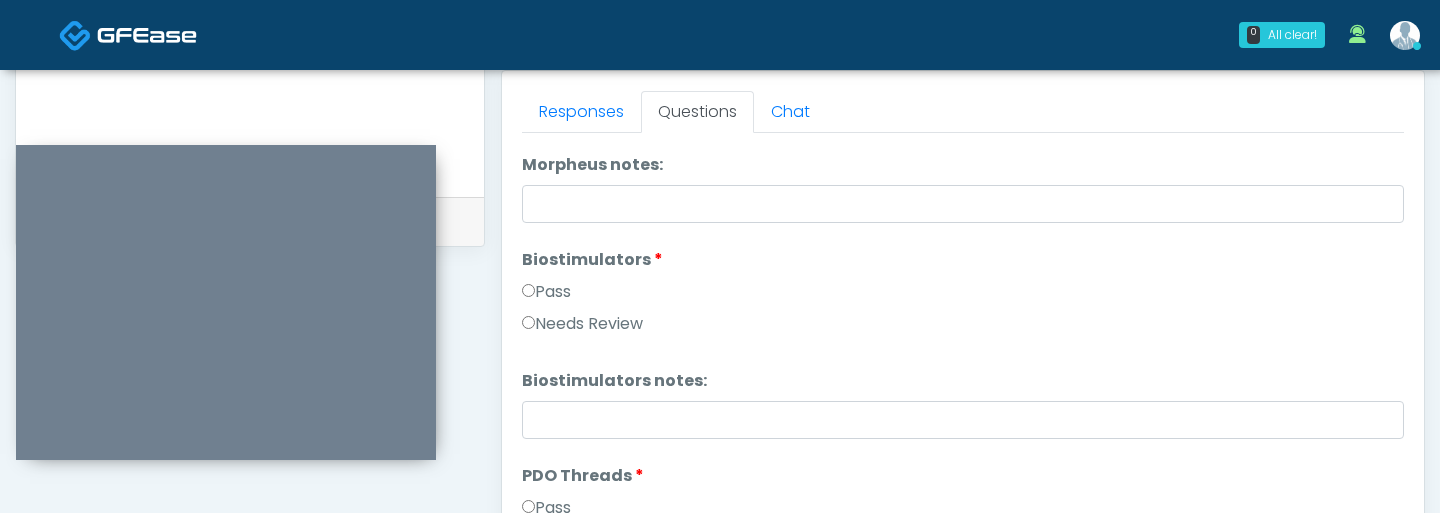 click on "Pass" at bounding box center [546, 292] 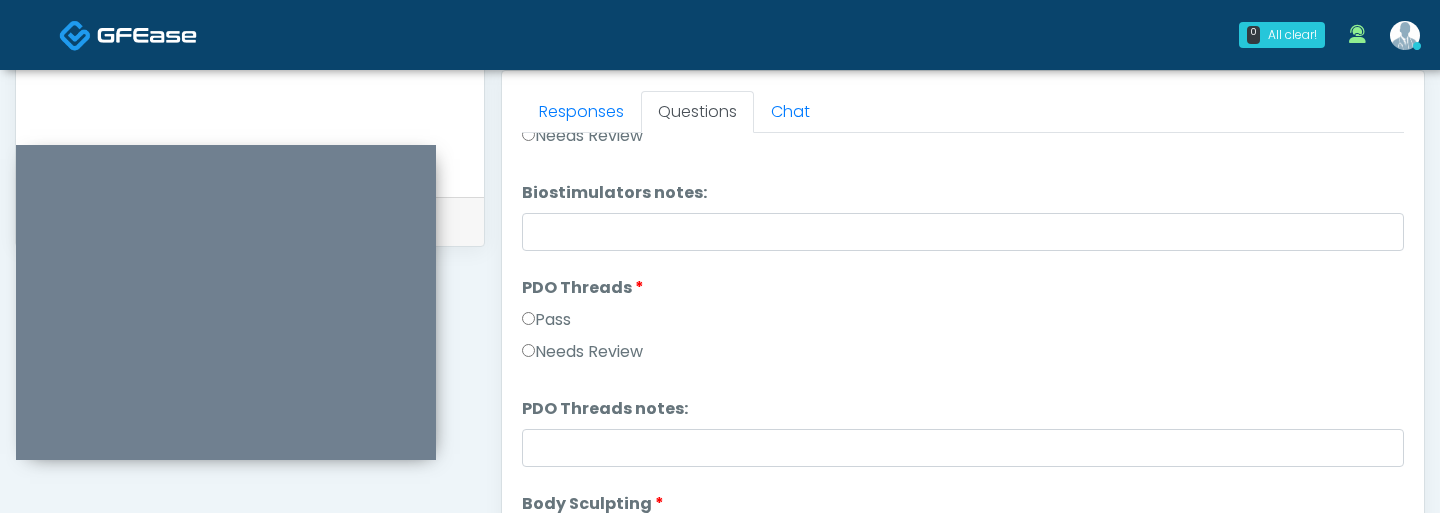 click on "Pass" at bounding box center [546, 320] 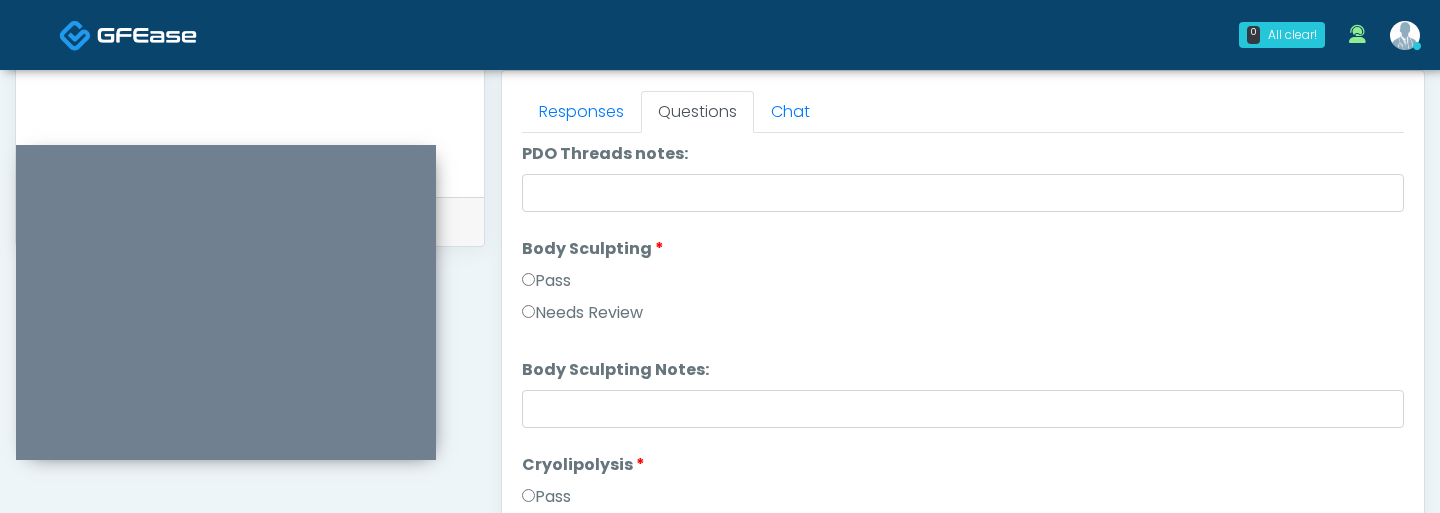 click on "Pass" at bounding box center [546, 281] 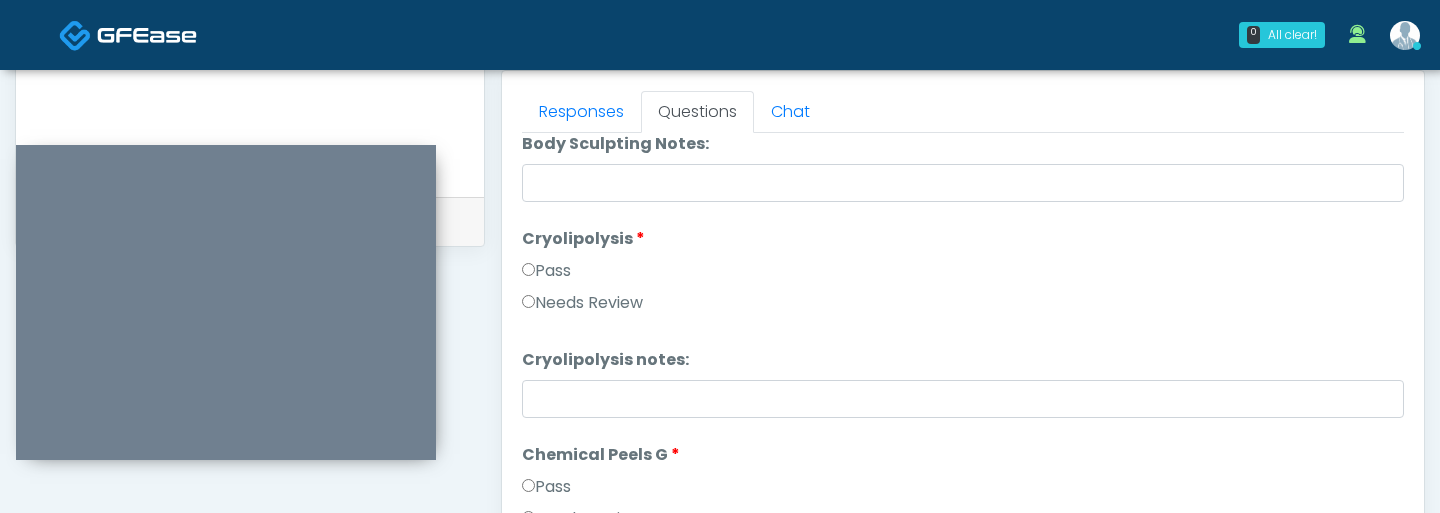 click on "Pass" at bounding box center (546, 271) 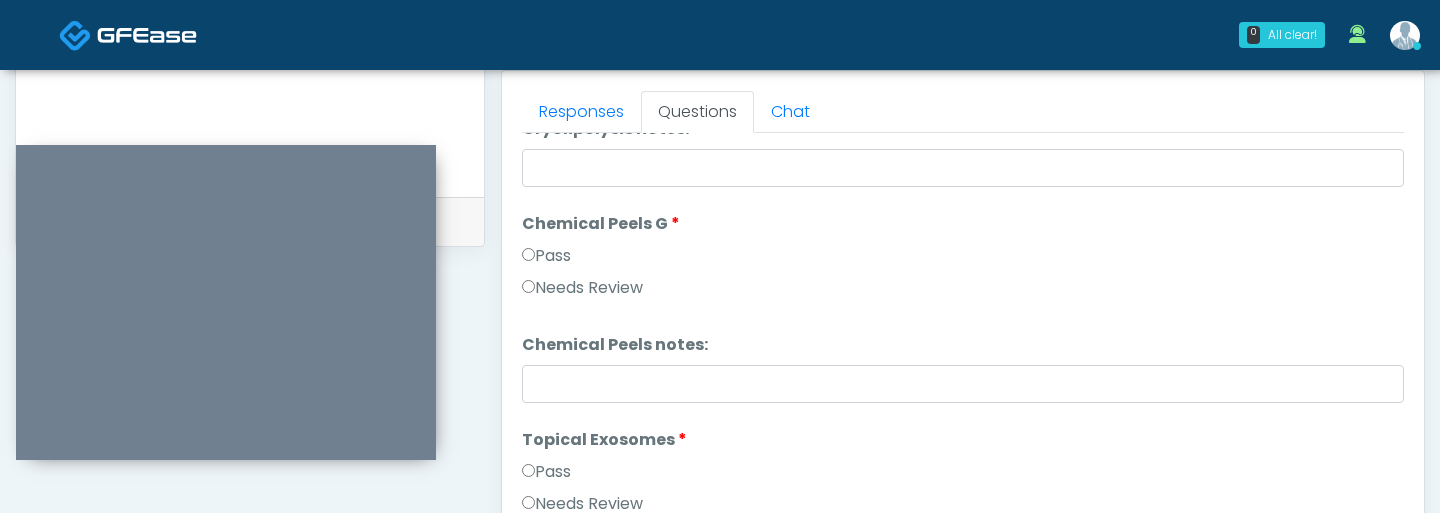 scroll, scrollTop: 2580, scrollLeft: 0, axis: vertical 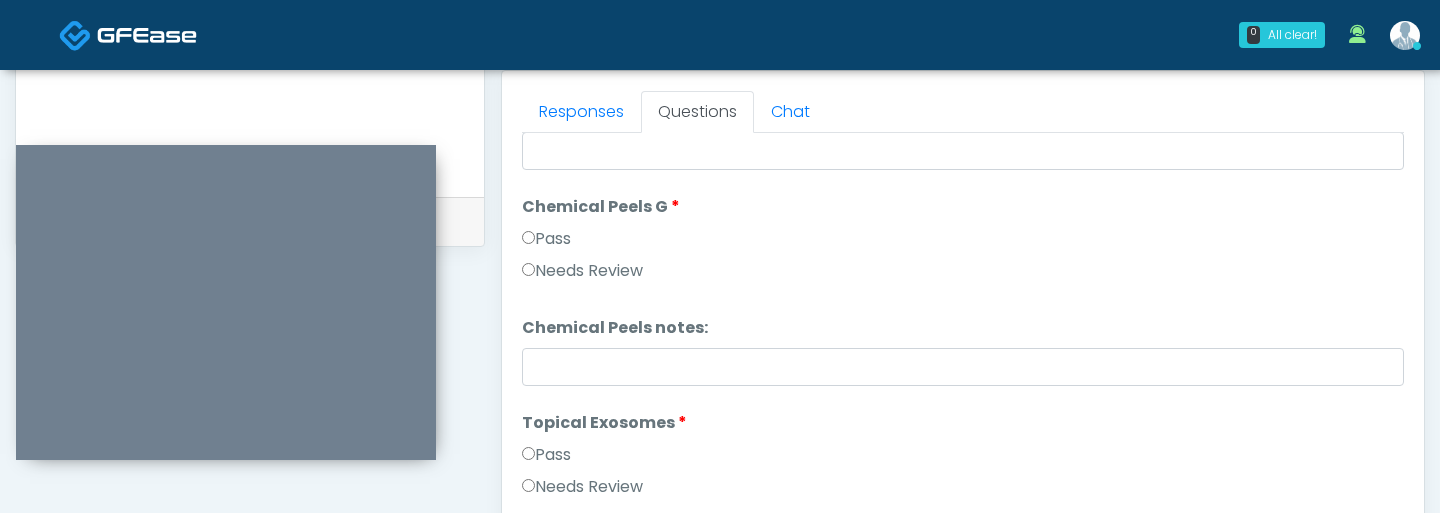 click on "Chemical Peels G
Chemical Peels G
Pass
Needs Review" at bounding box center (963, 243) 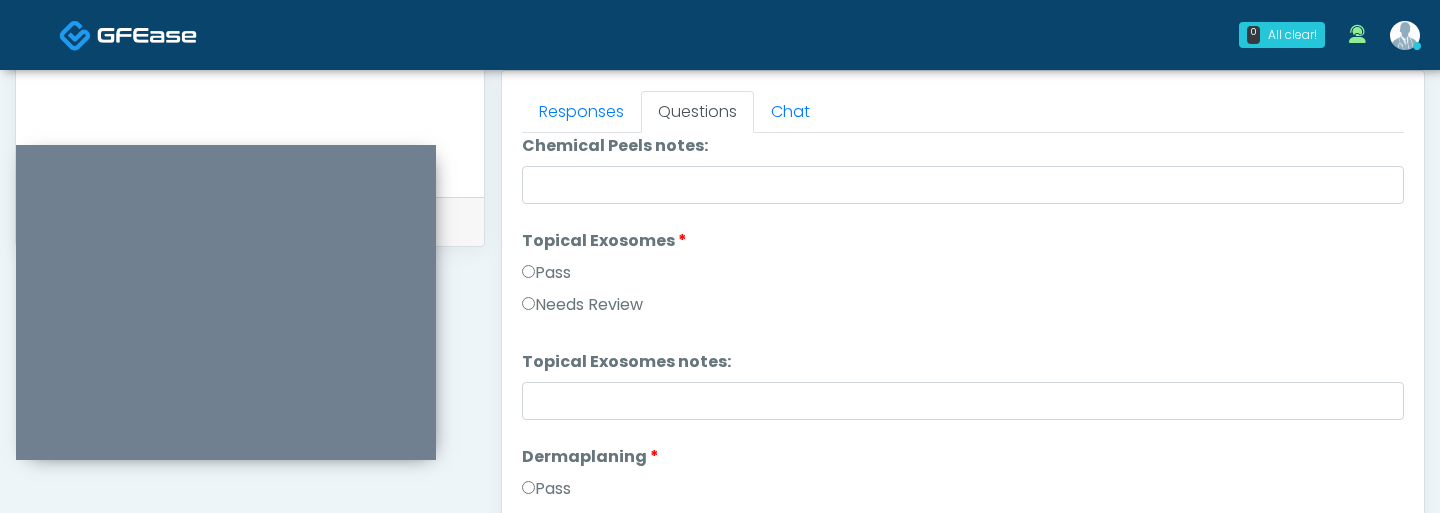 click on "Pass" at bounding box center [546, 273] 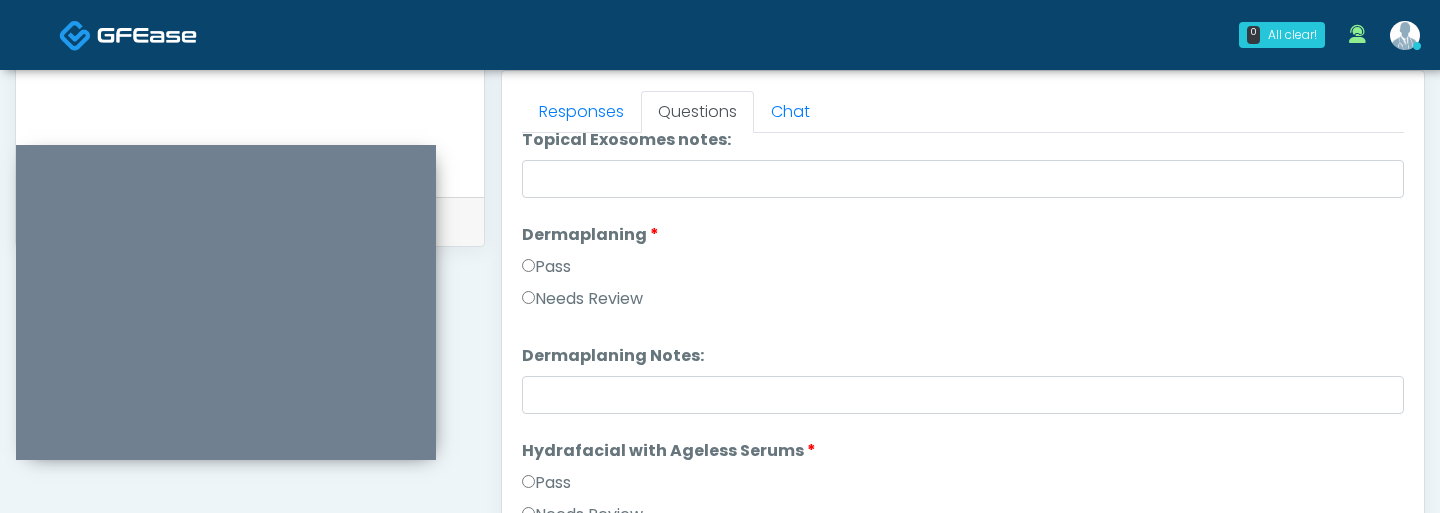 click on "Pass" at bounding box center [546, 267] 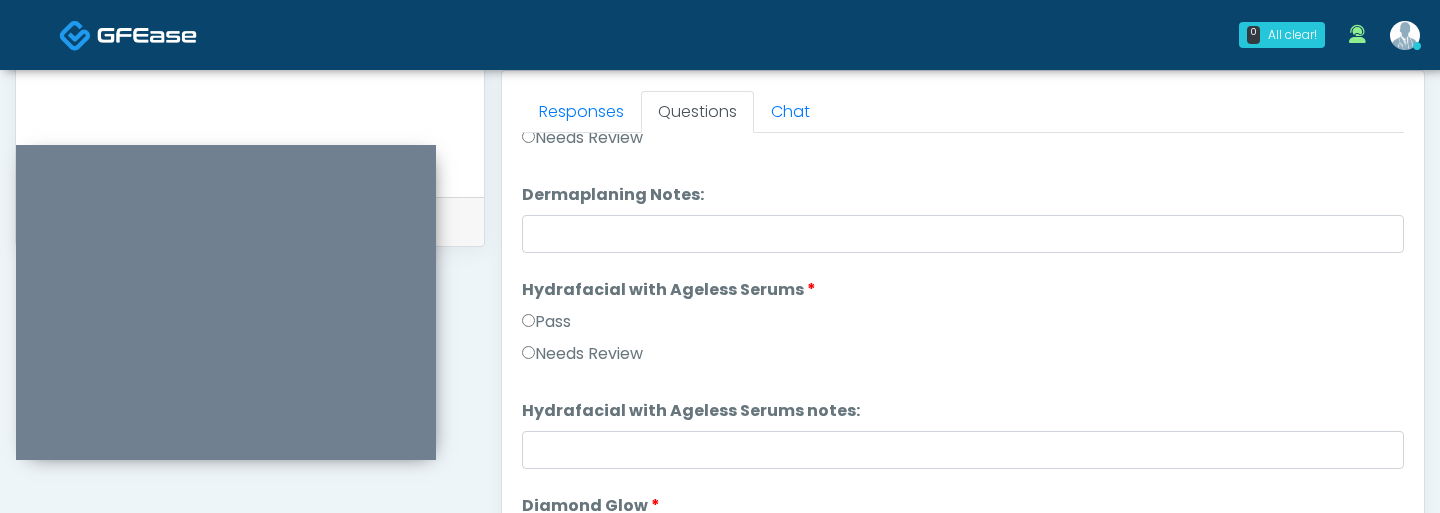 click on "Pass" at bounding box center (546, 322) 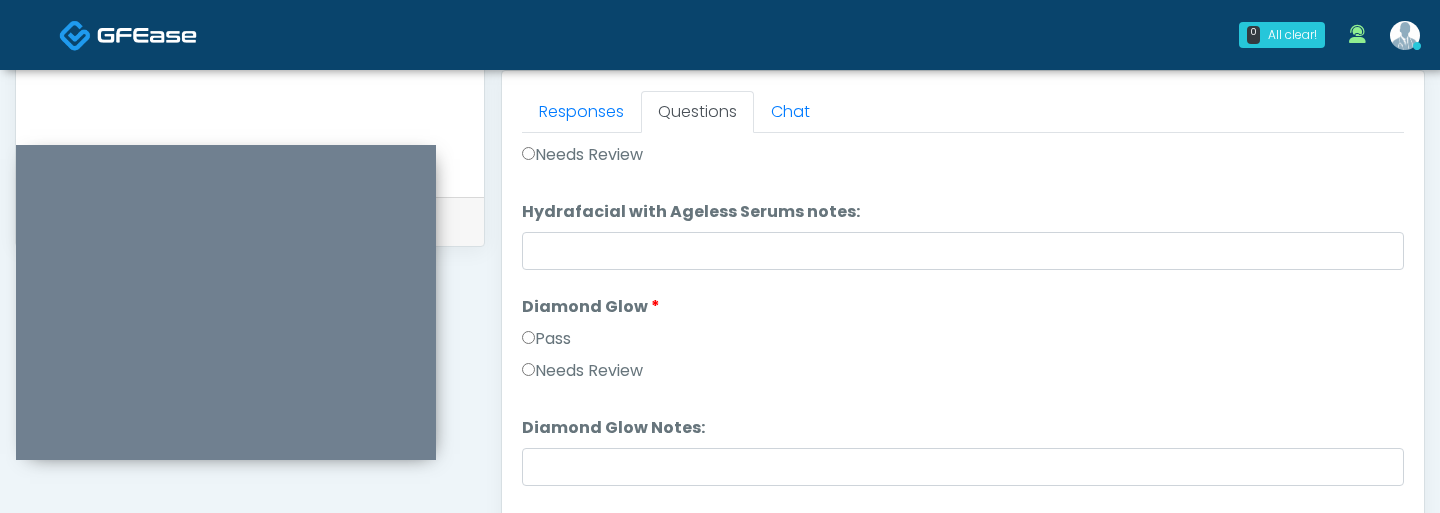 click on "Pass" at bounding box center [546, 339] 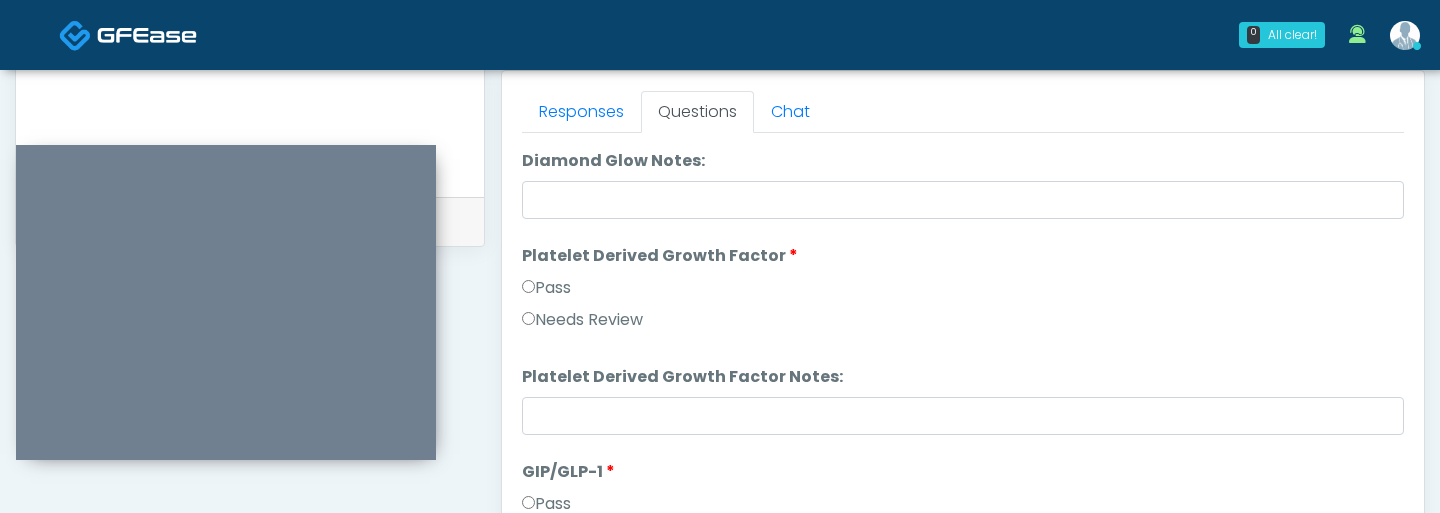 scroll, scrollTop: 3621, scrollLeft: 0, axis: vertical 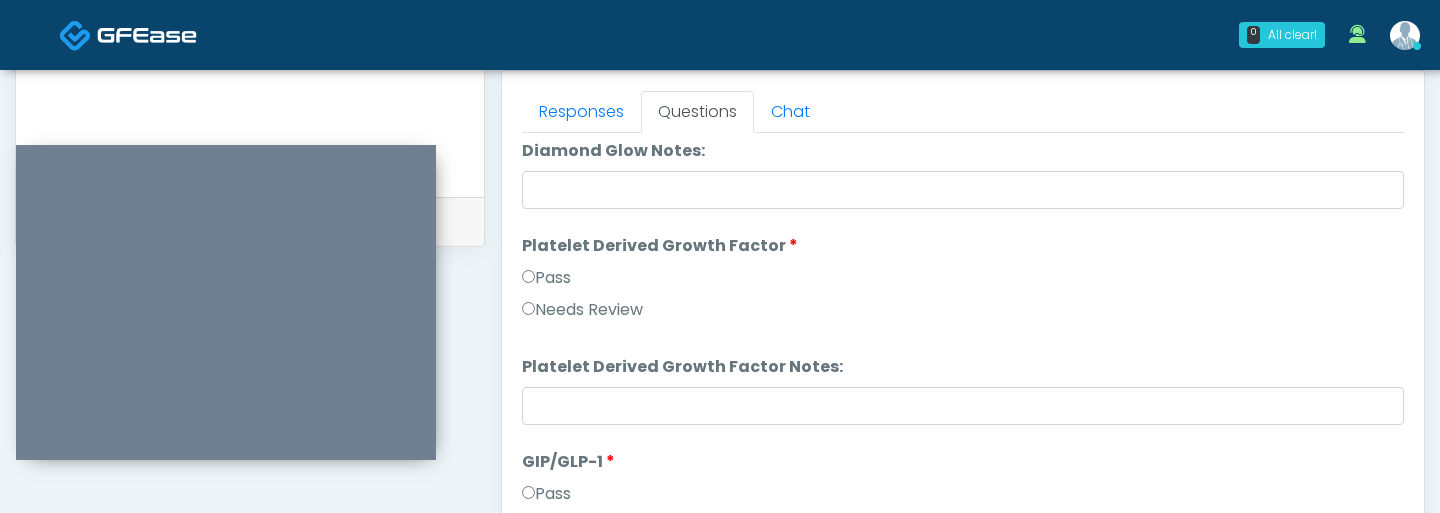 click on "Pass" at bounding box center (546, 278) 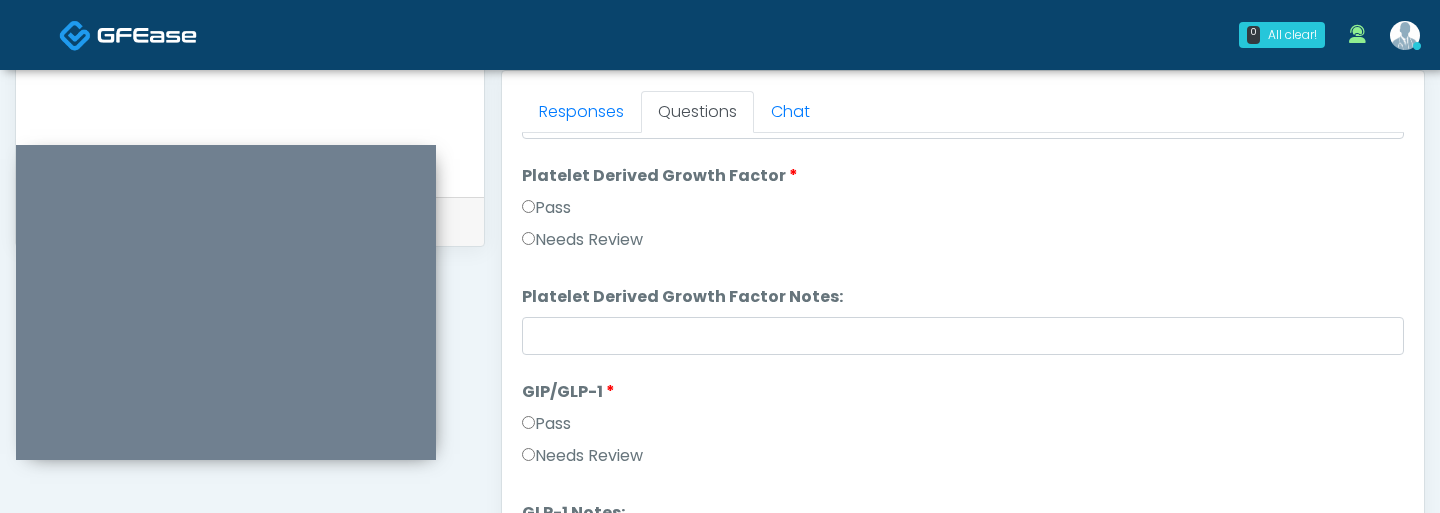 click on "Needs Review" at bounding box center [963, 460] 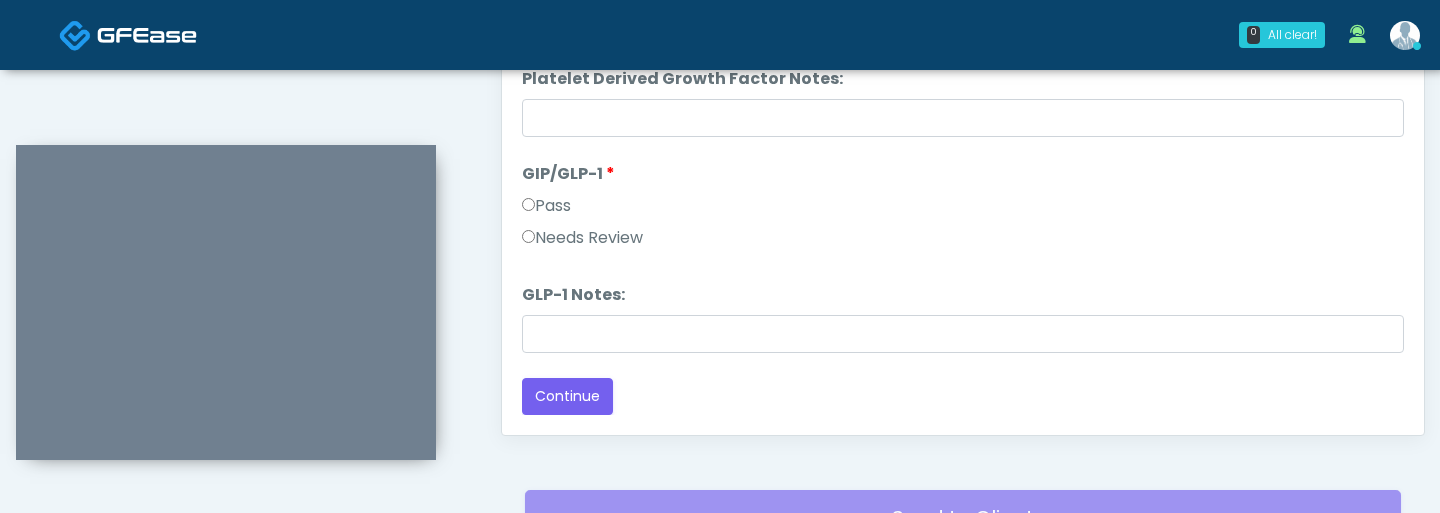 scroll, scrollTop: 1142, scrollLeft: 0, axis: vertical 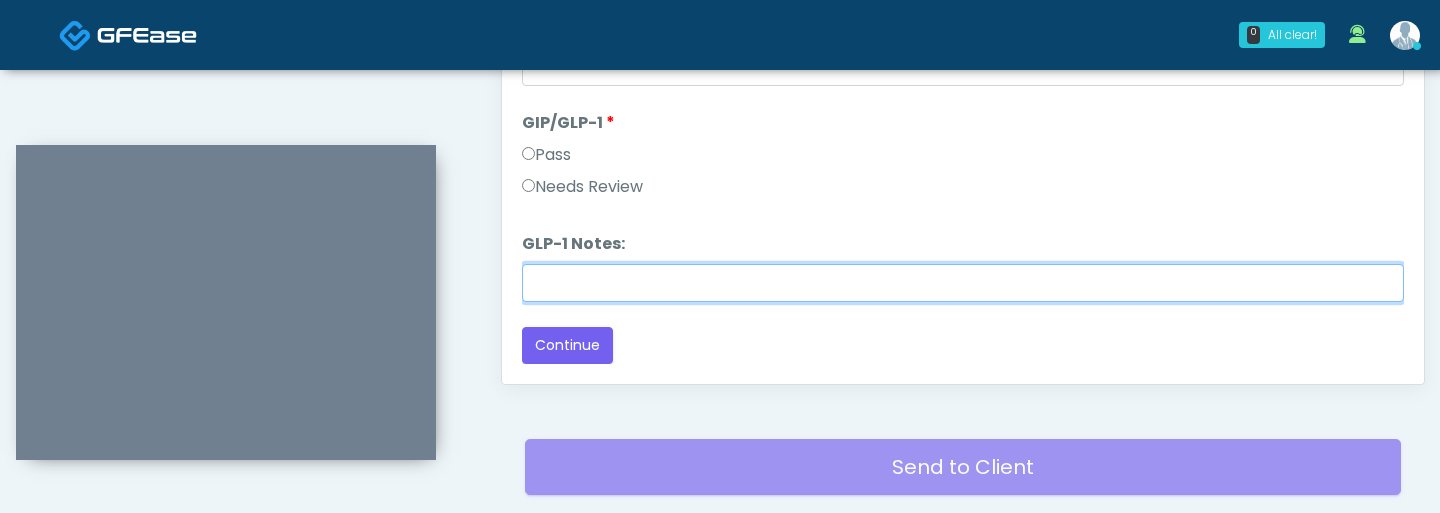 click on "GLP-1 Notes:" at bounding box center (963, 283) 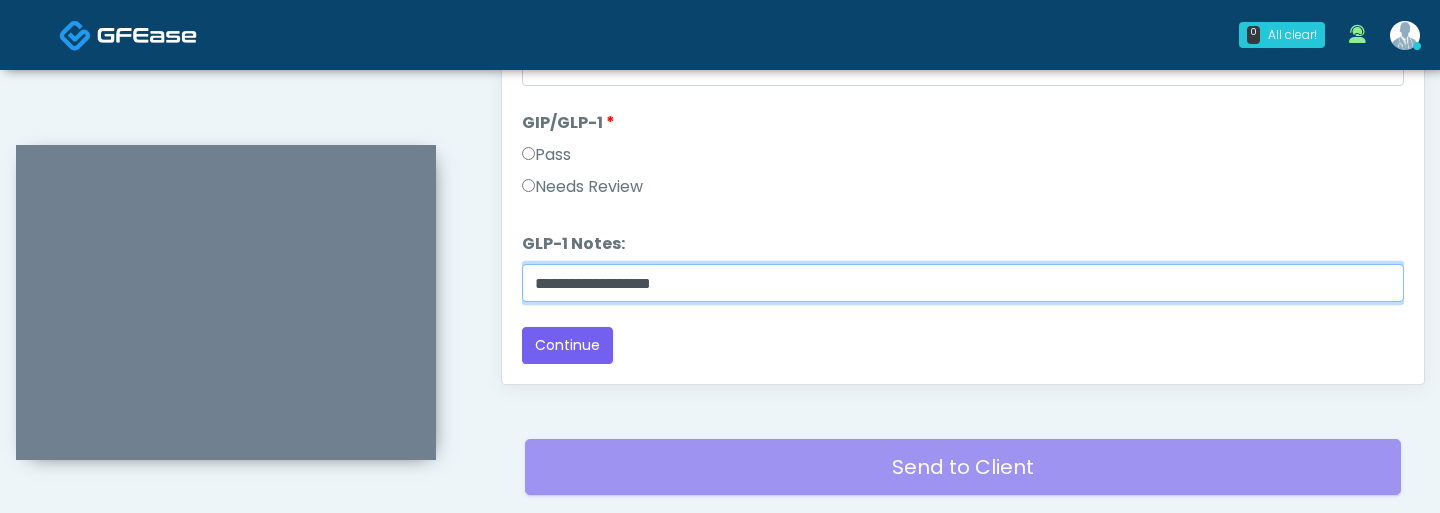 type on "**********" 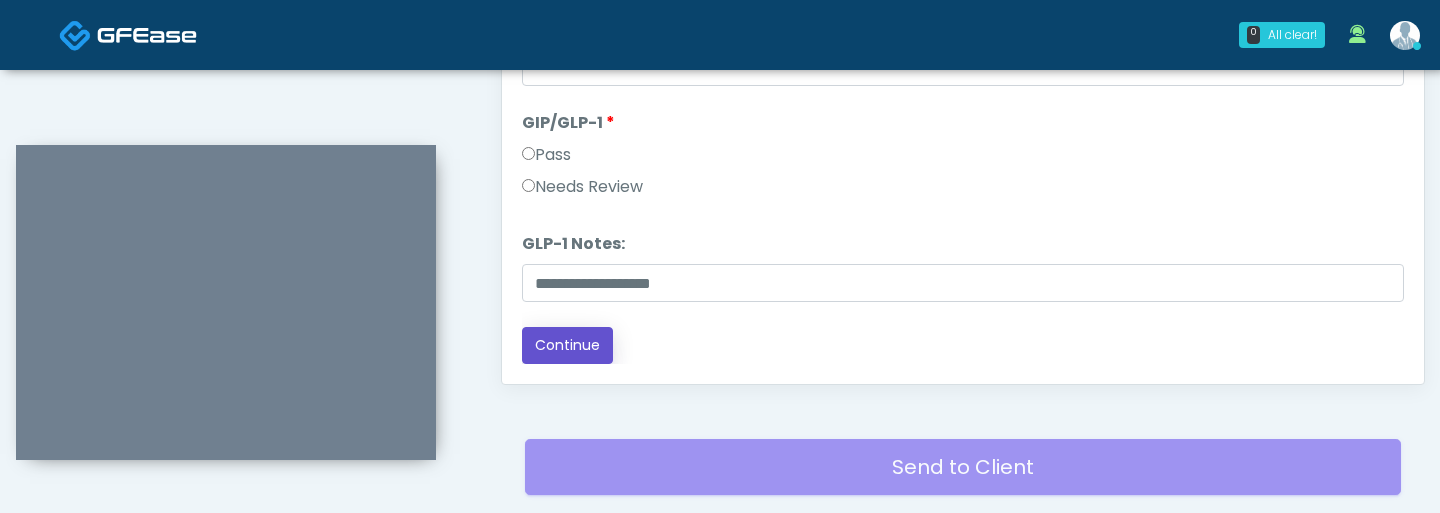 click on "Continue" at bounding box center (567, 345) 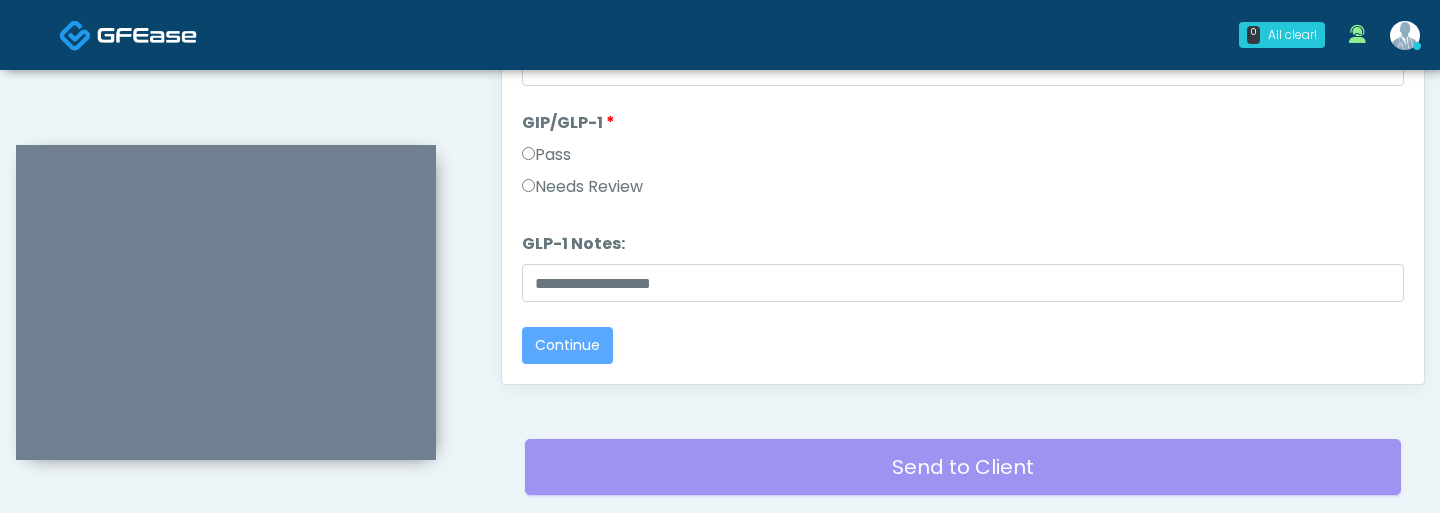 scroll, scrollTop: 0, scrollLeft: 0, axis: both 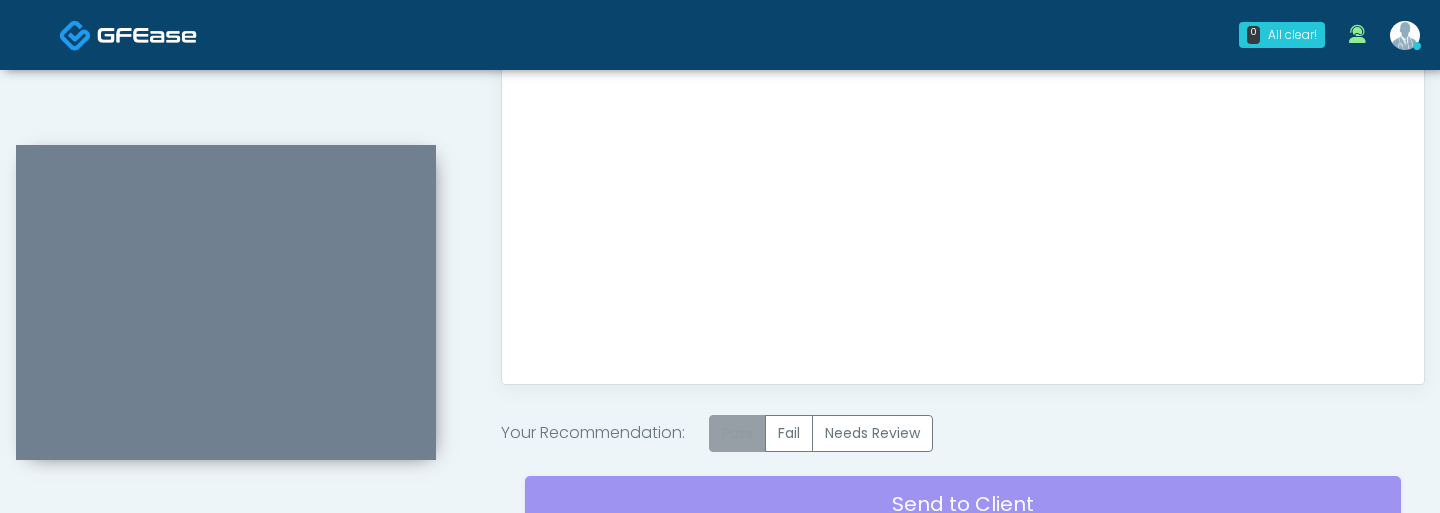 click on "Pass" at bounding box center (737, 433) 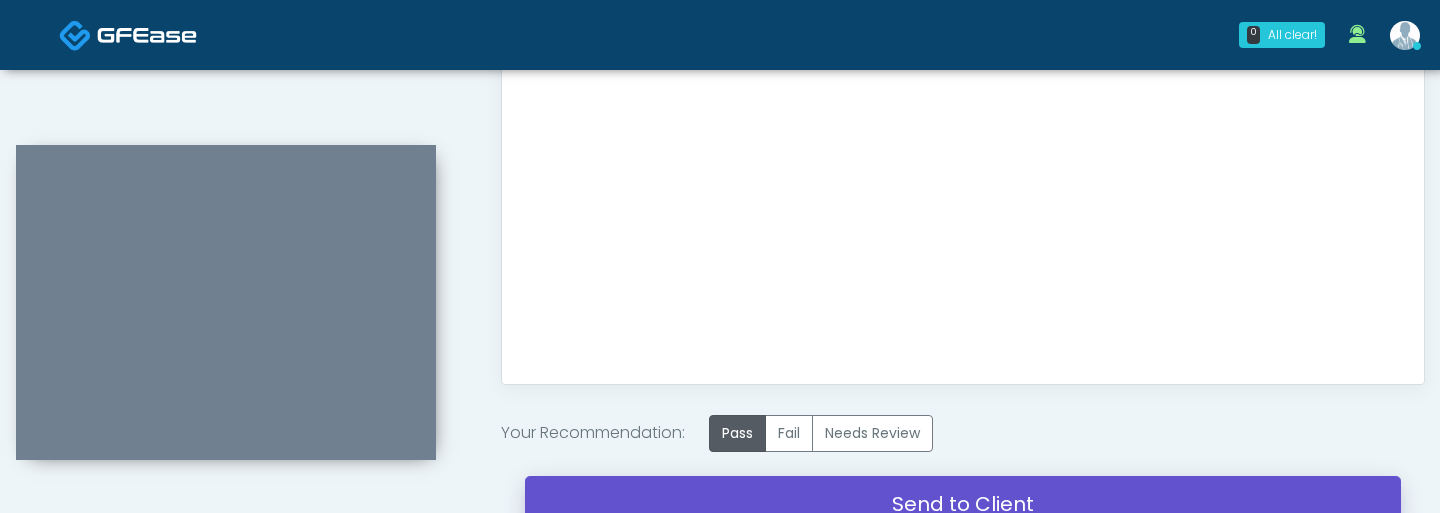 click on "Send to Client" at bounding box center [963, 504] 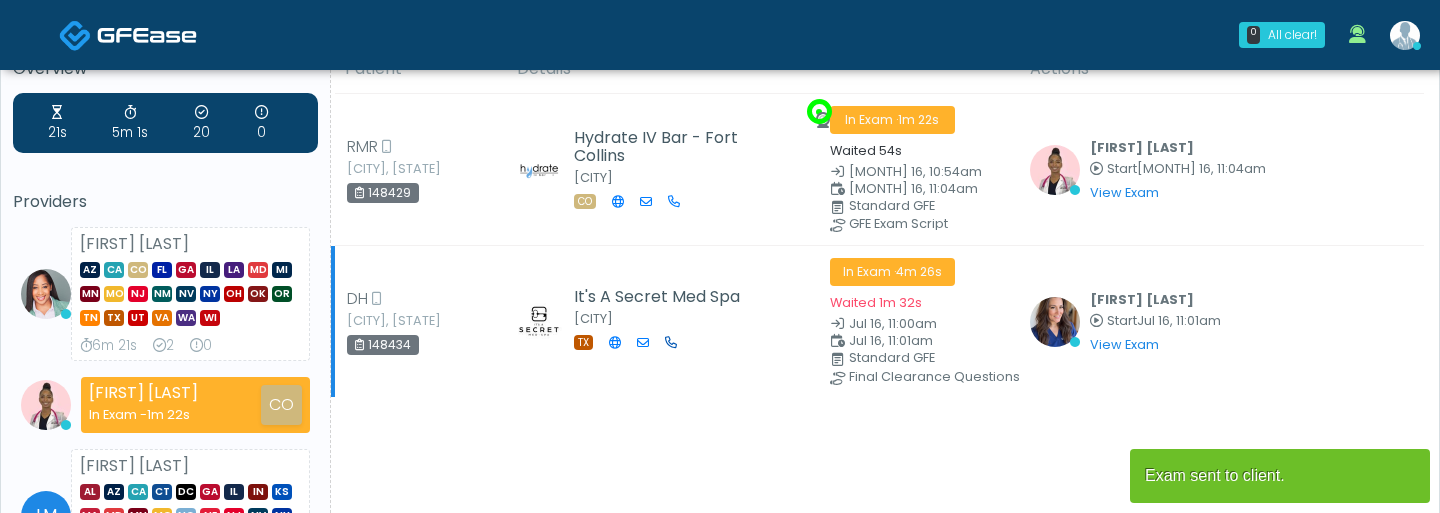 scroll, scrollTop: 64, scrollLeft: 0, axis: vertical 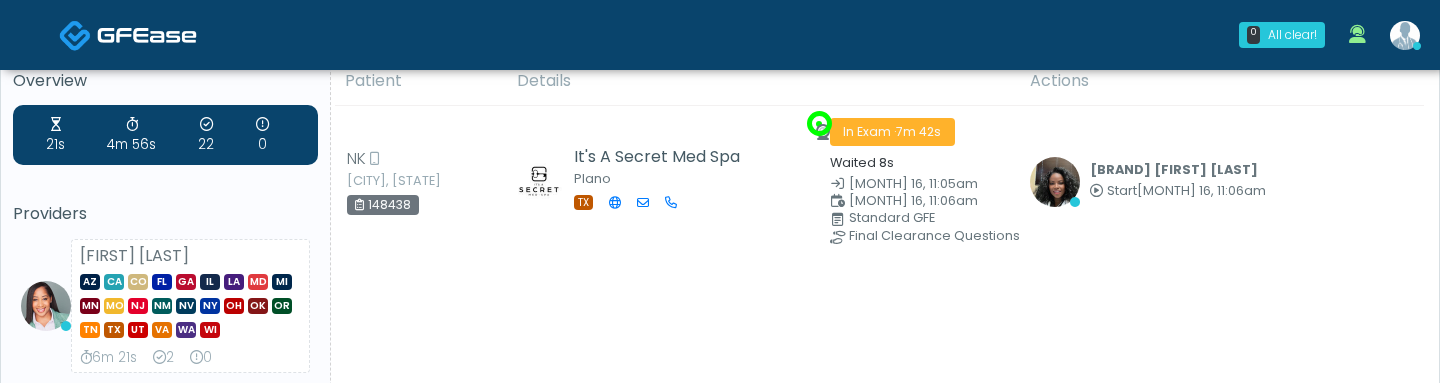 drag, startPoint x: 1065, startPoint y: 379, endPoint x: 1065, endPoint y: 399, distance: 20 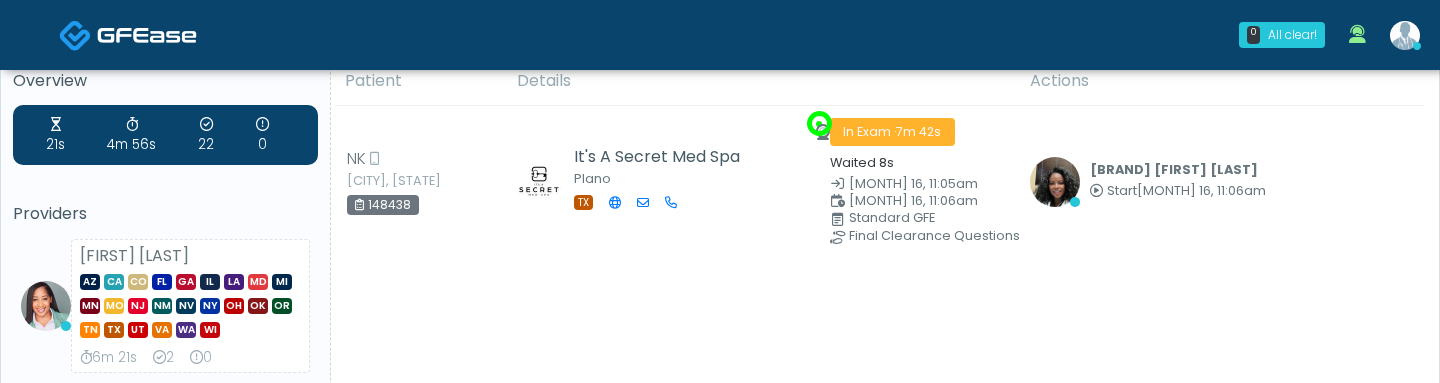 click on "[FIRST] [LAST]" at bounding box center [720, 626] 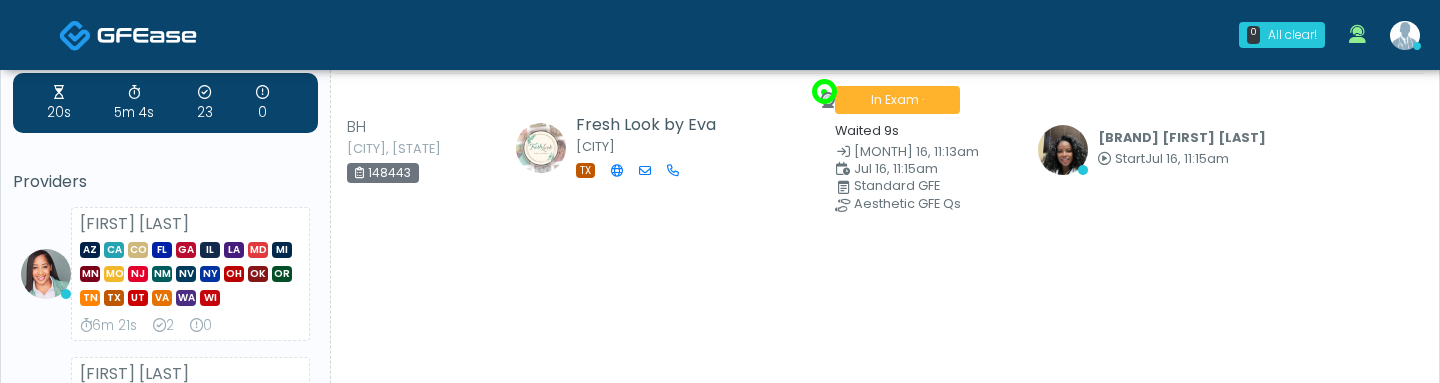 scroll, scrollTop: 69, scrollLeft: 0, axis: vertical 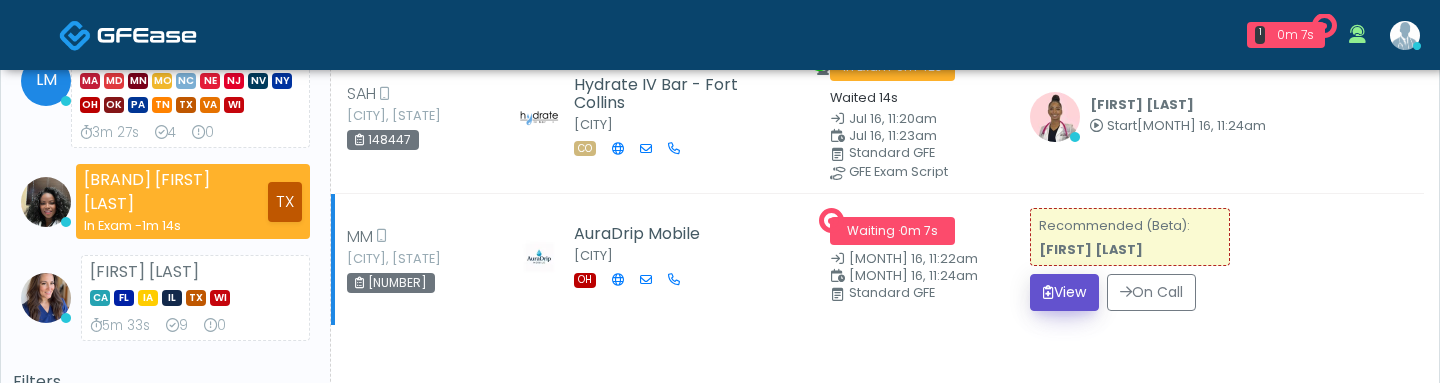 click on "View" at bounding box center (1064, 292) 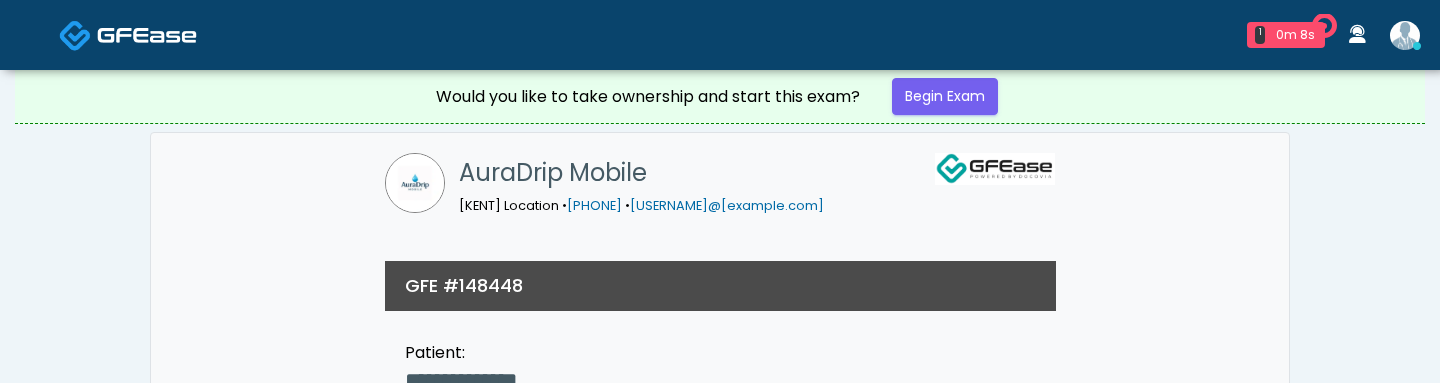 scroll, scrollTop: 0, scrollLeft: 0, axis: both 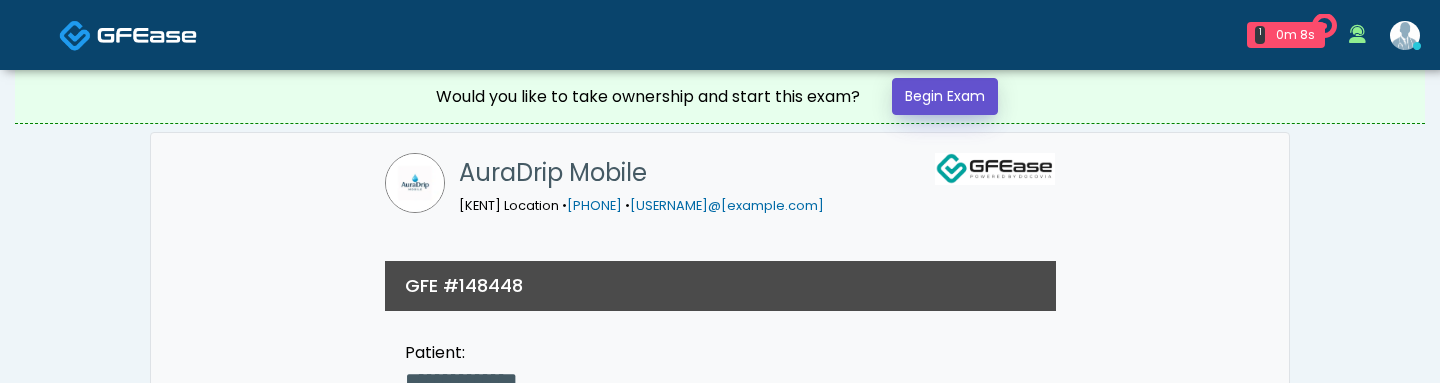 click on "Begin Exam" at bounding box center (945, 96) 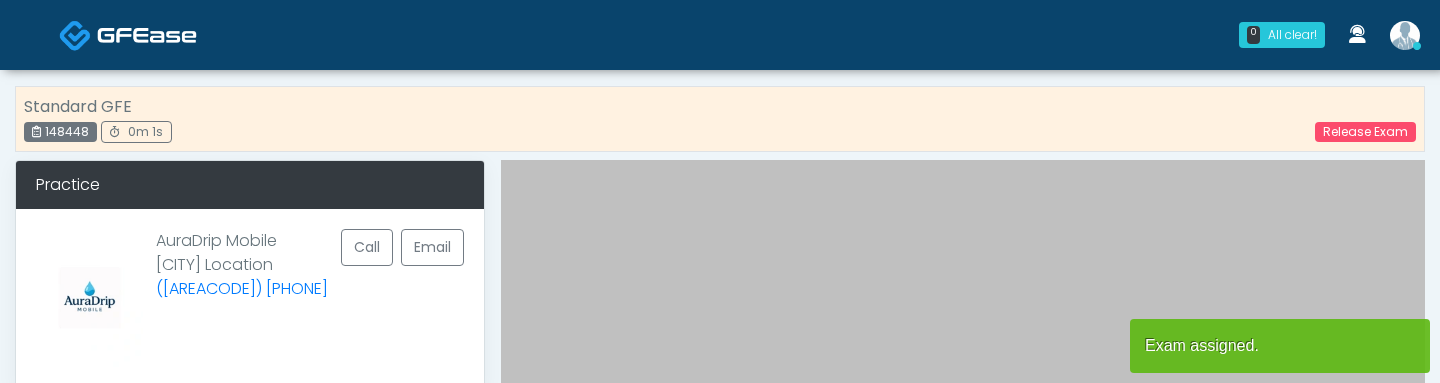 scroll, scrollTop: 0, scrollLeft: 0, axis: both 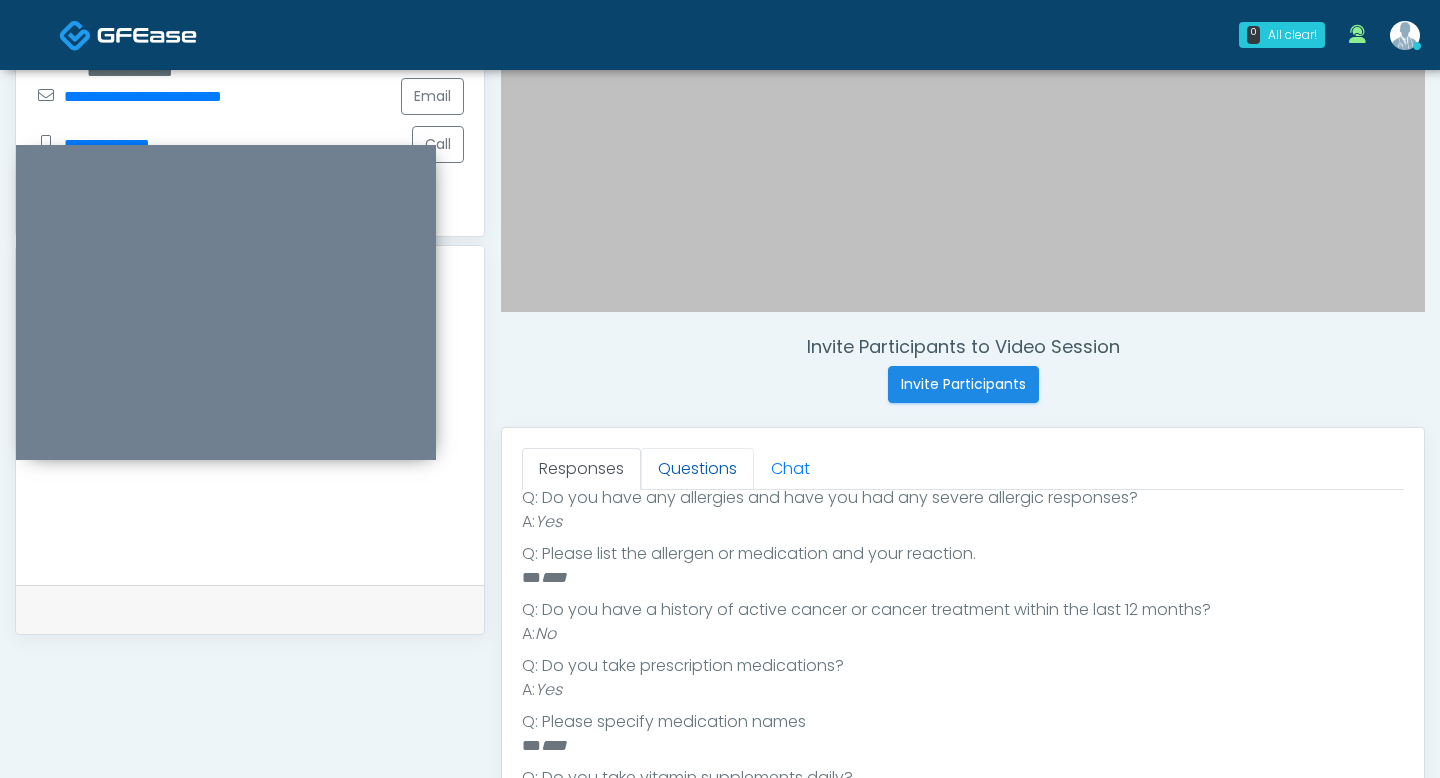 click on "Questions" at bounding box center [697, 469] 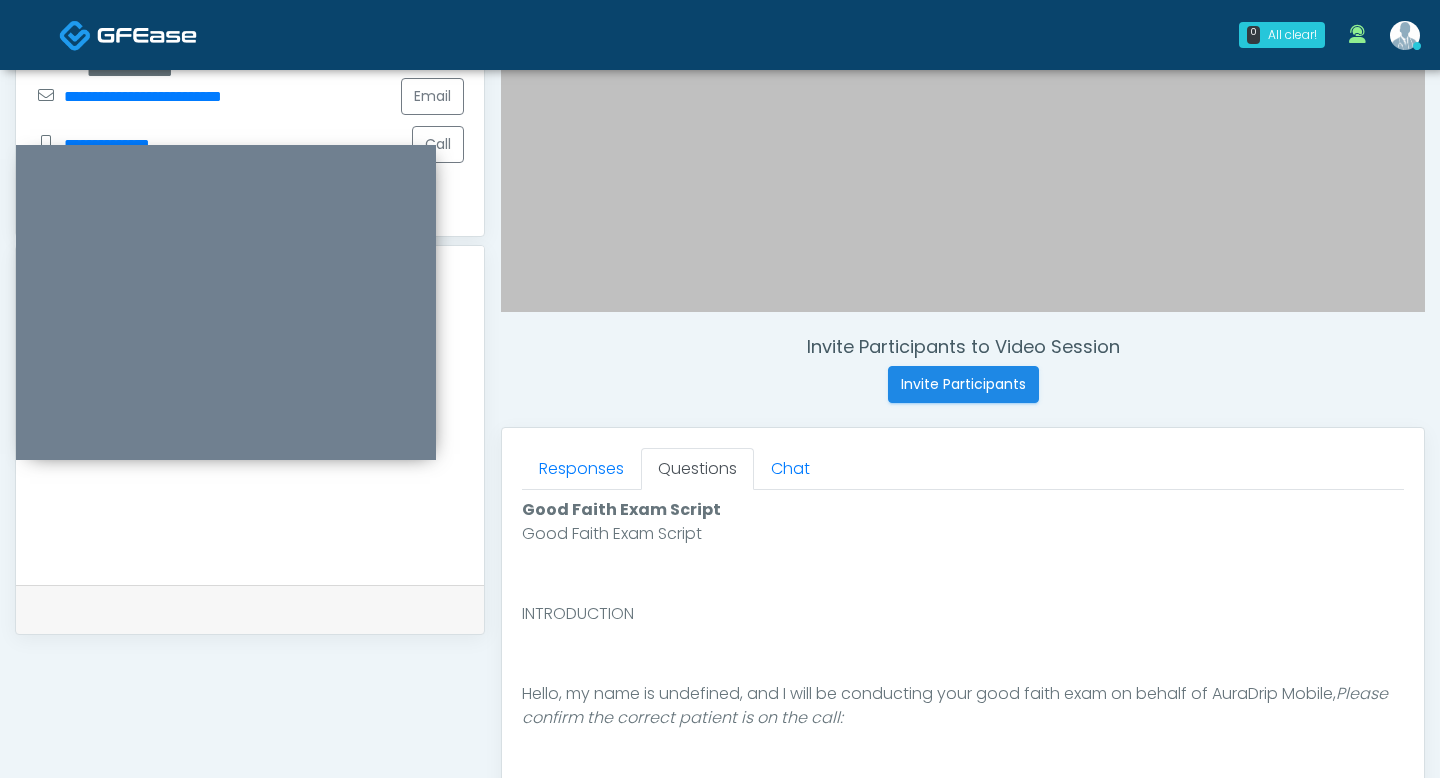 scroll, scrollTop: 0, scrollLeft: 0, axis: both 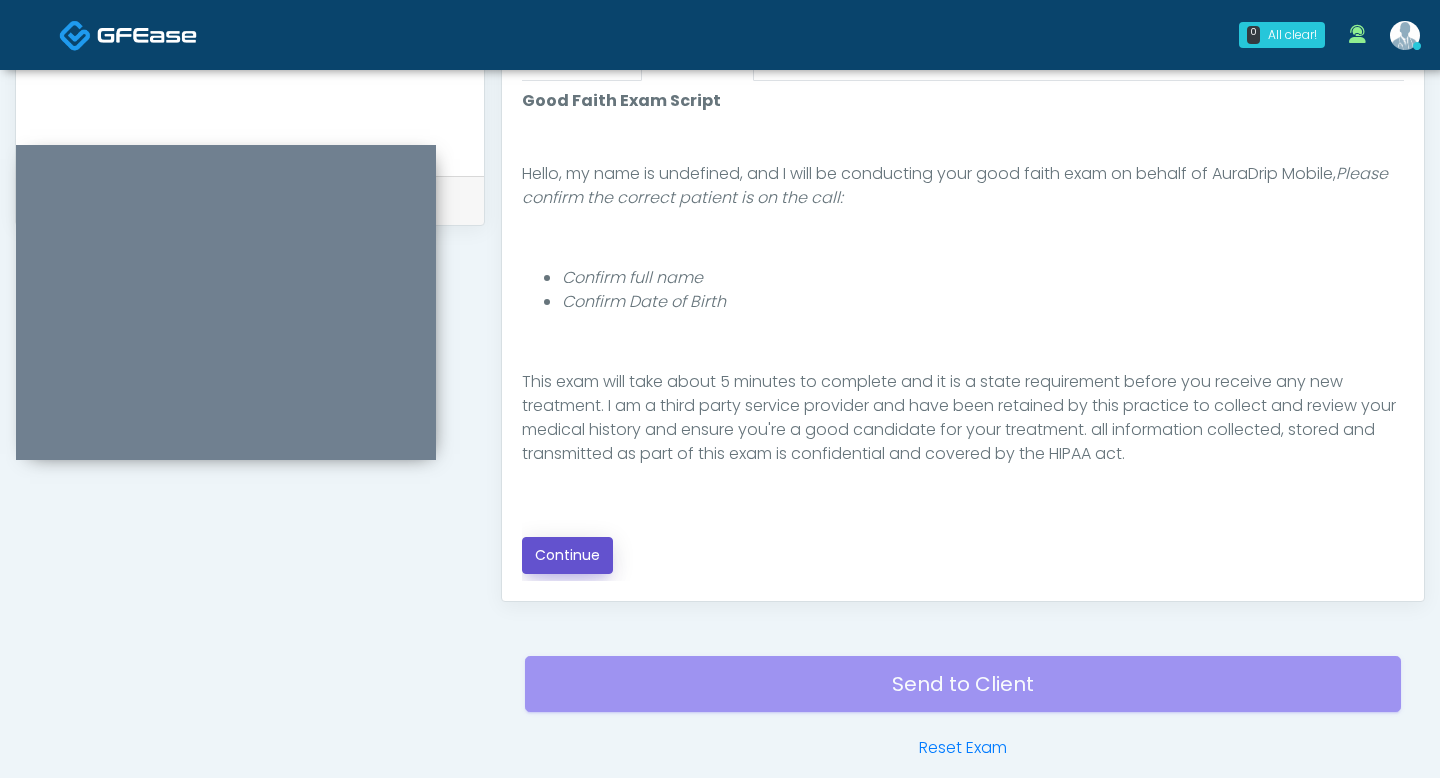 click on "Continue" at bounding box center (567, 555) 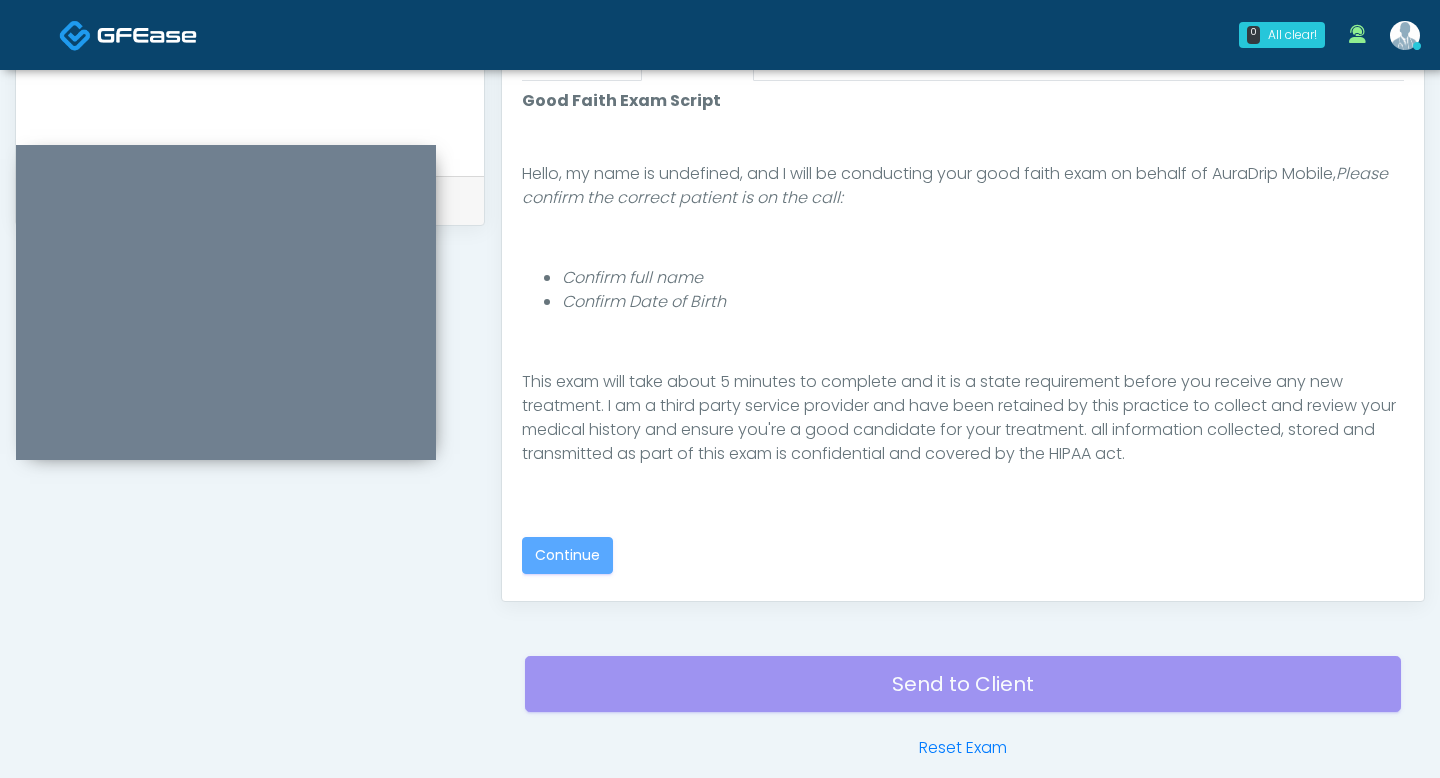 scroll, scrollTop: 0, scrollLeft: 0, axis: both 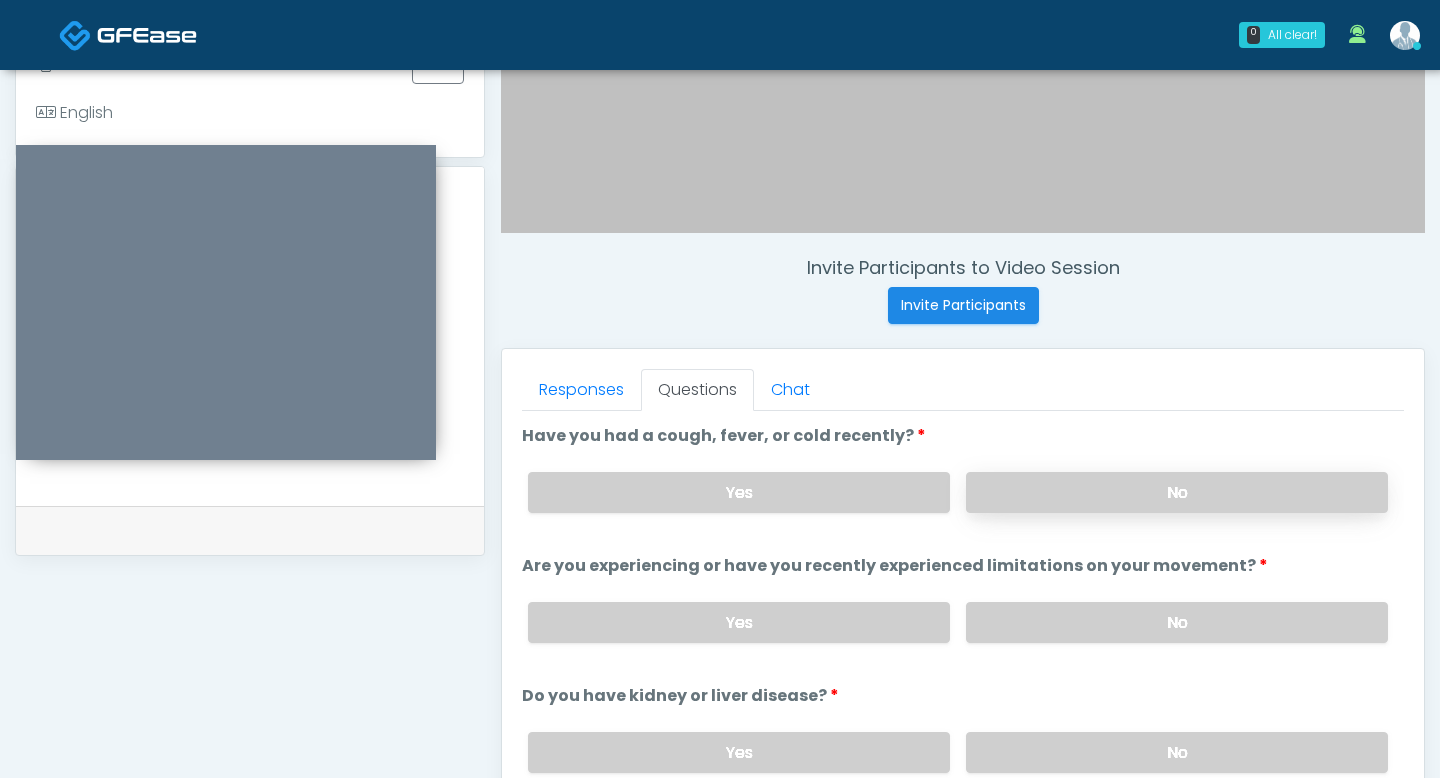 click on "No" at bounding box center [1177, 492] 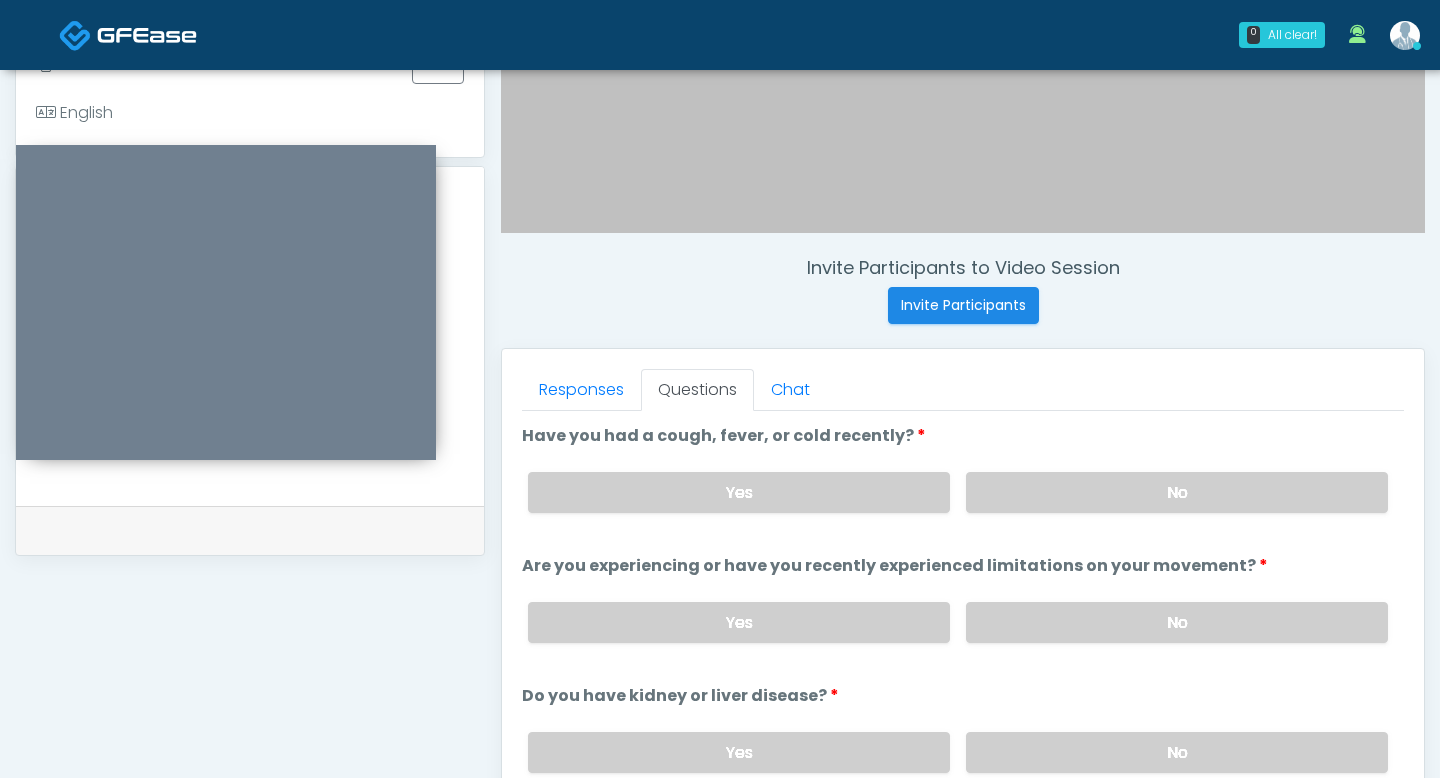 click on "Yes
No" at bounding box center [958, 622] 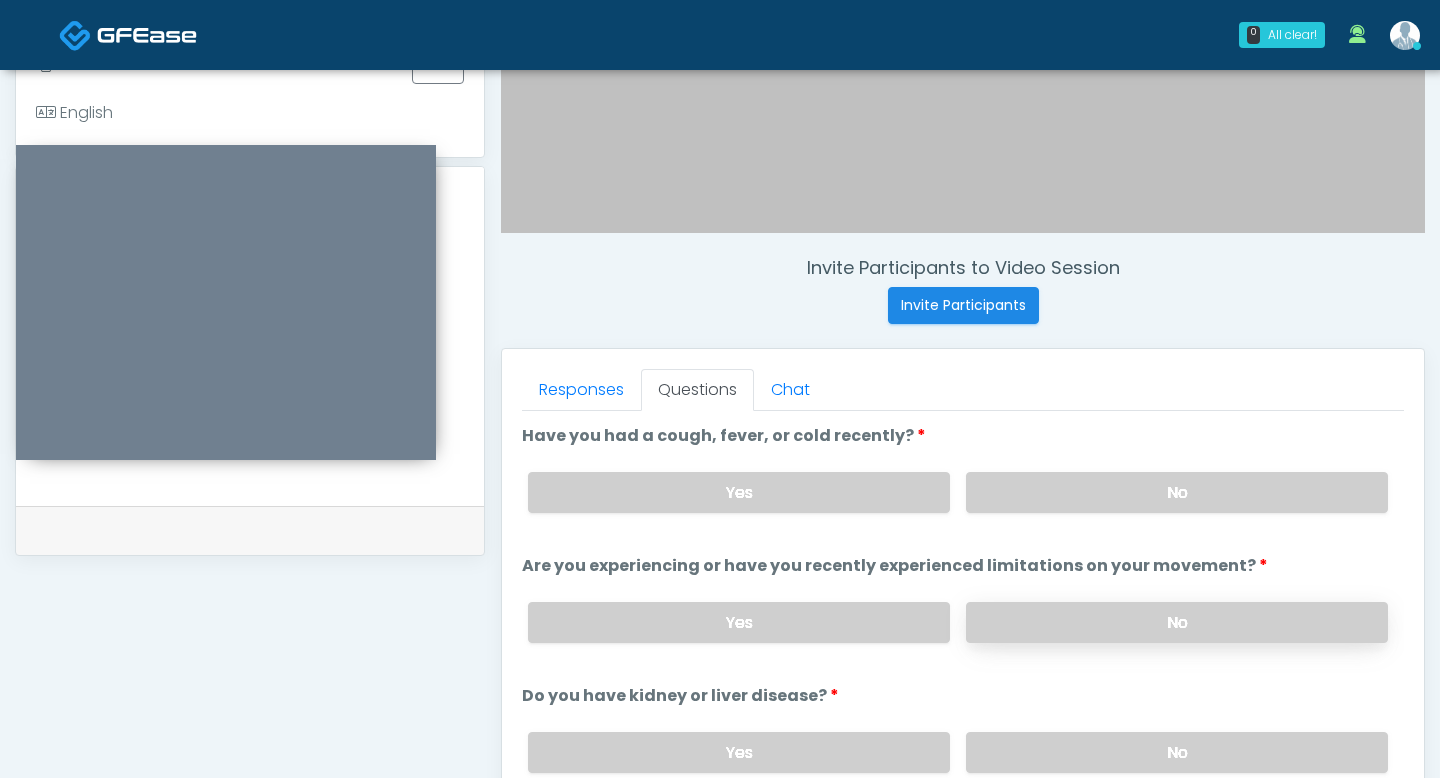 click on "No" at bounding box center [1177, 622] 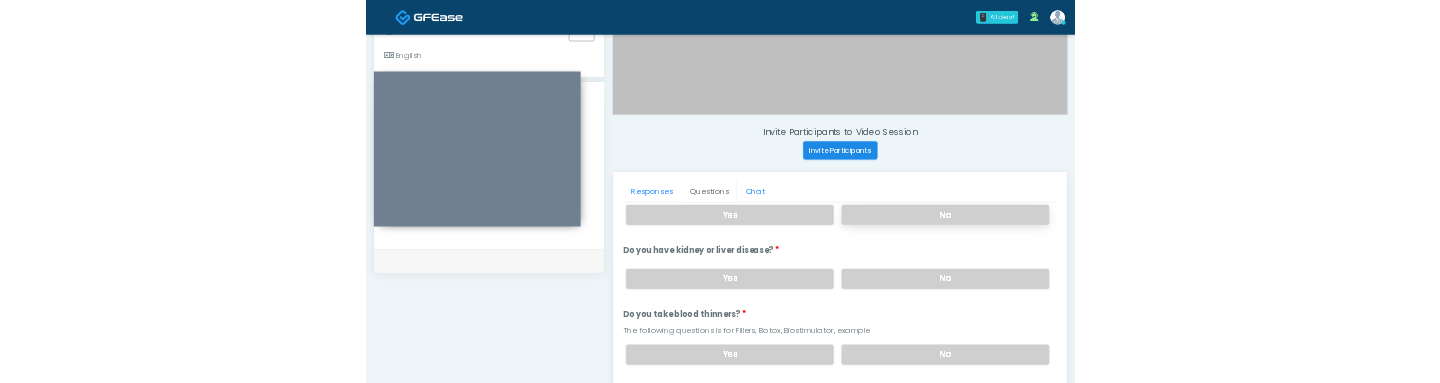 scroll, scrollTop: 266, scrollLeft: 0, axis: vertical 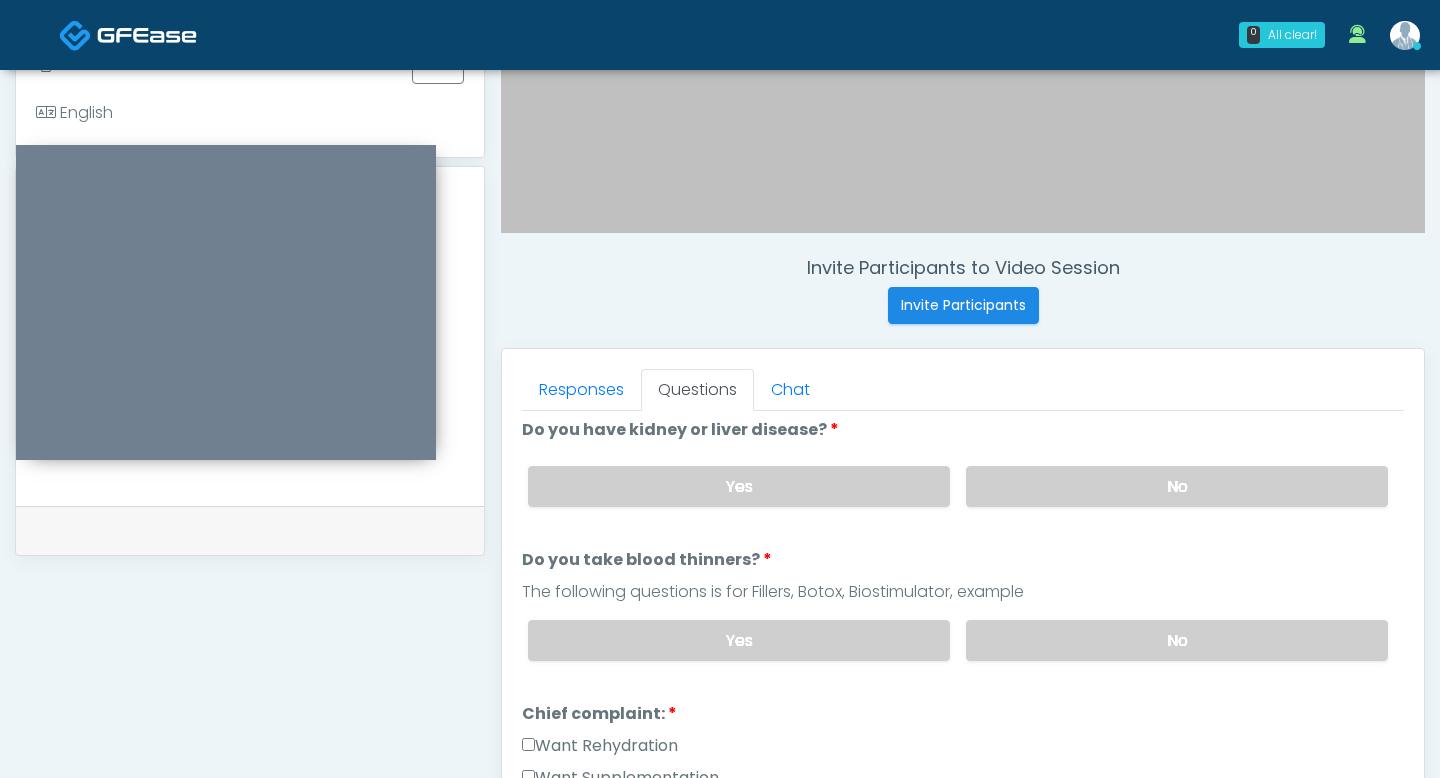 drag, startPoint x: 1158, startPoint y: 485, endPoint x: 1158, endPoint y: 517, distance: 32 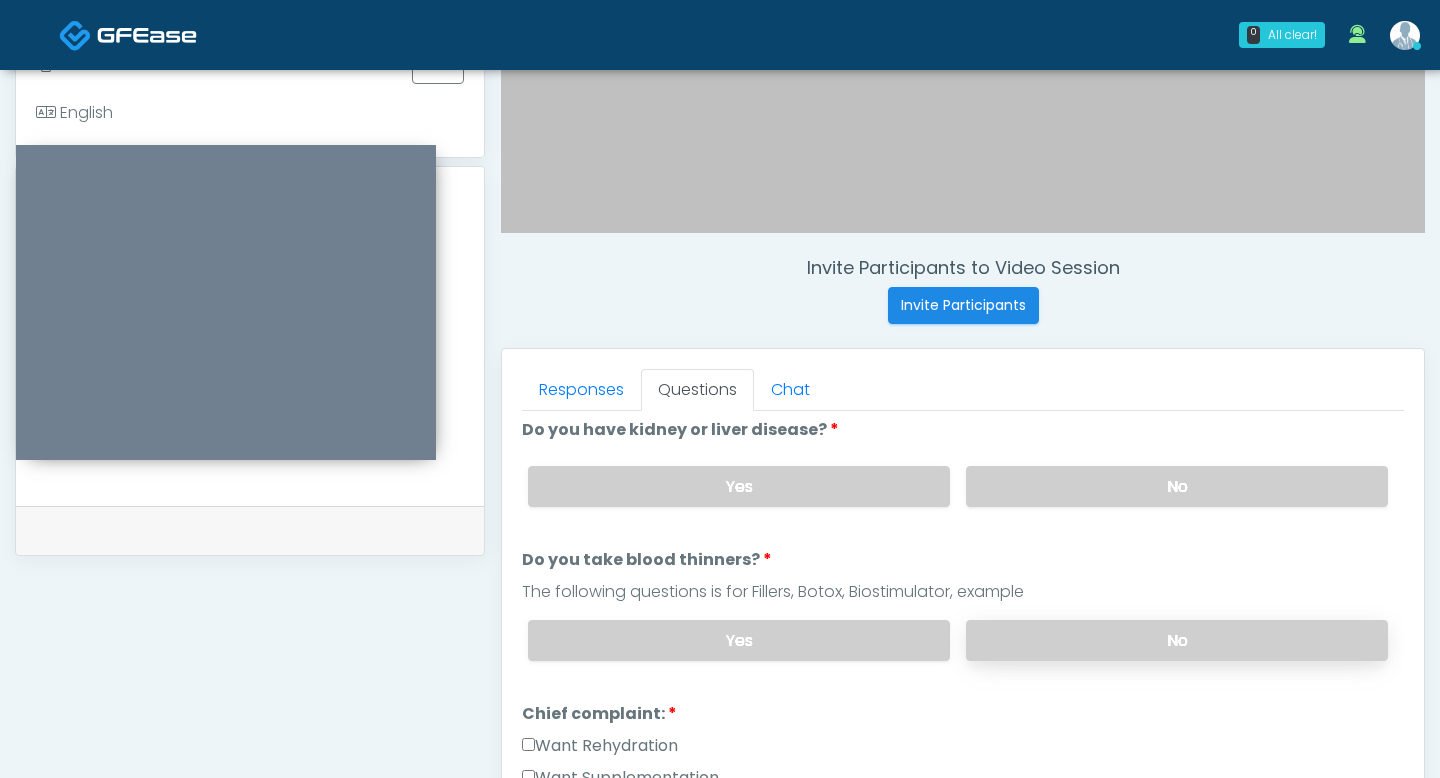 click on "No" at bounding box center [1177, 640] 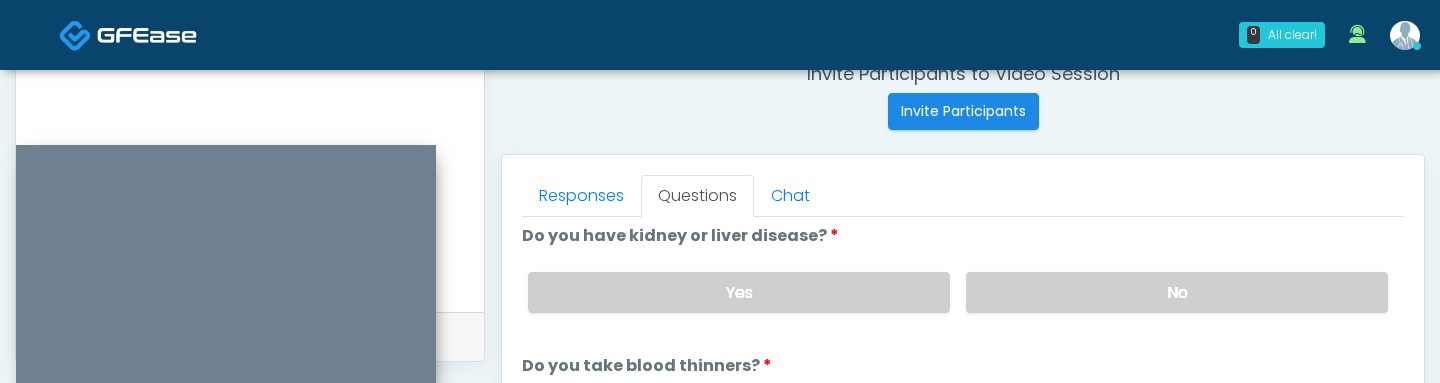 scroll, scrollTop: 791, scrollLeft: 0, axis: vertical 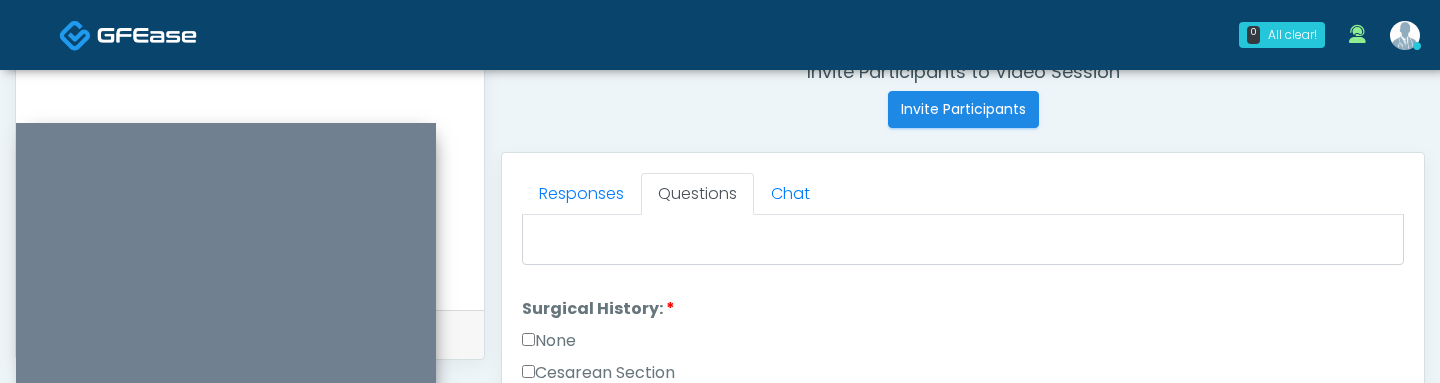 click on "None" at bounding box center (549, 341) 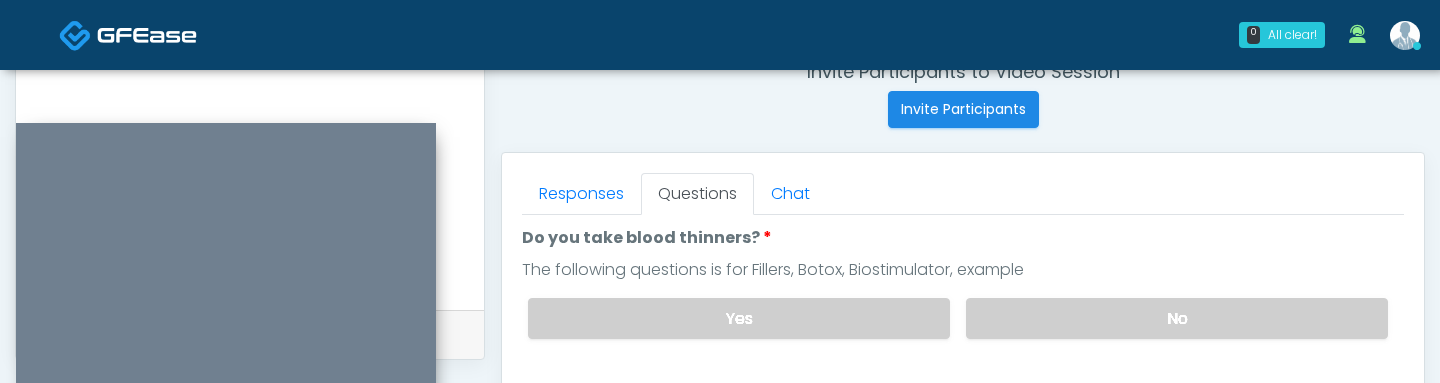 scroll, scrollTop: 493, scrollLeft: 0, axis: vertical 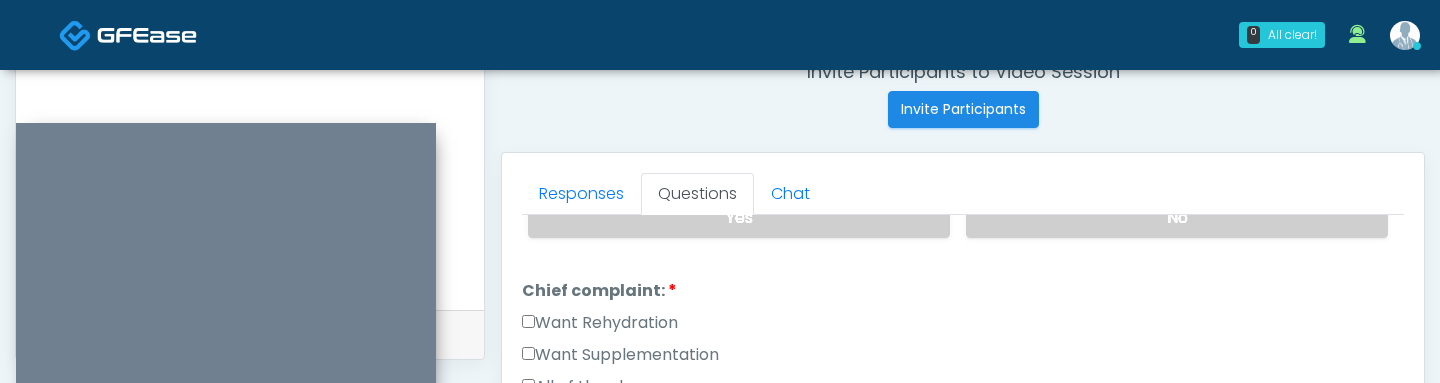 click on "Want Rehydration" at bounding box center [600, 323] 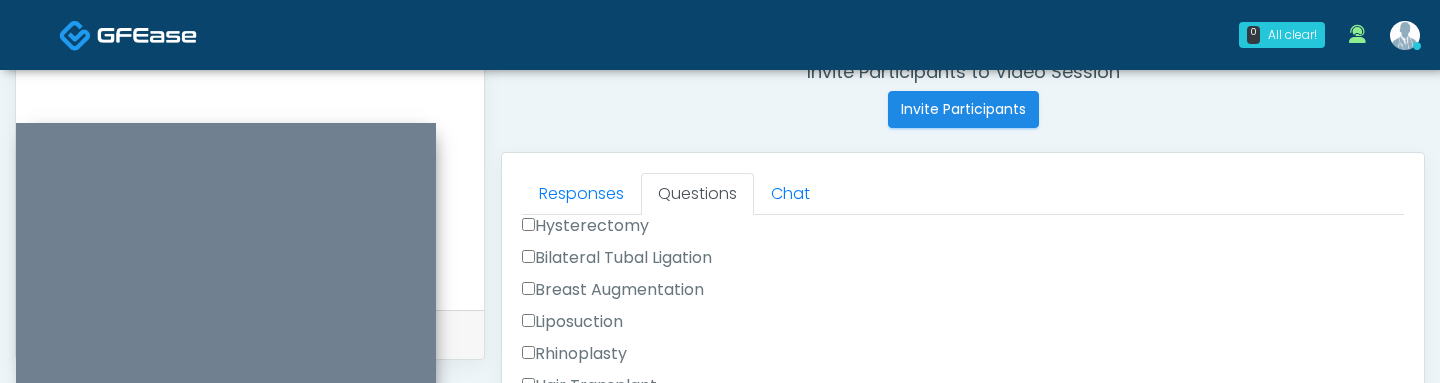 scroll, scrollTop: 1047, scrollLeft: 0, axis: vertical 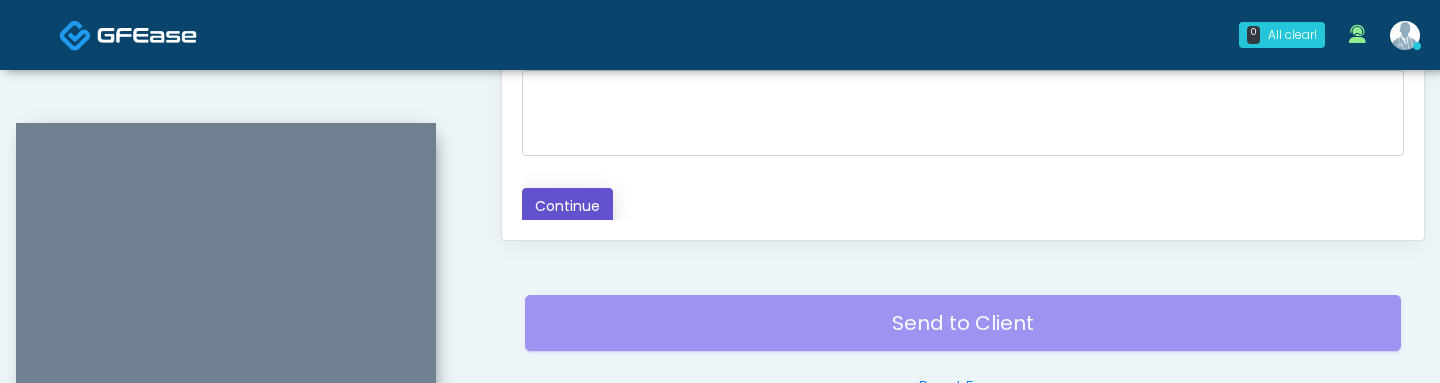 click on "Continue" at bounding box center (567, 206) 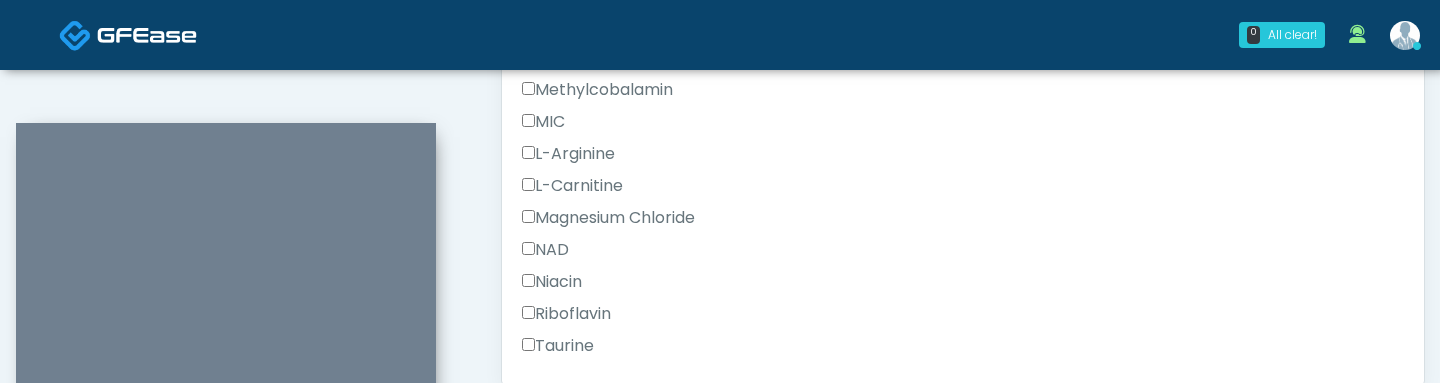 scroll, scrollTop: 1052, scrollLeft: 0, axis: vertical 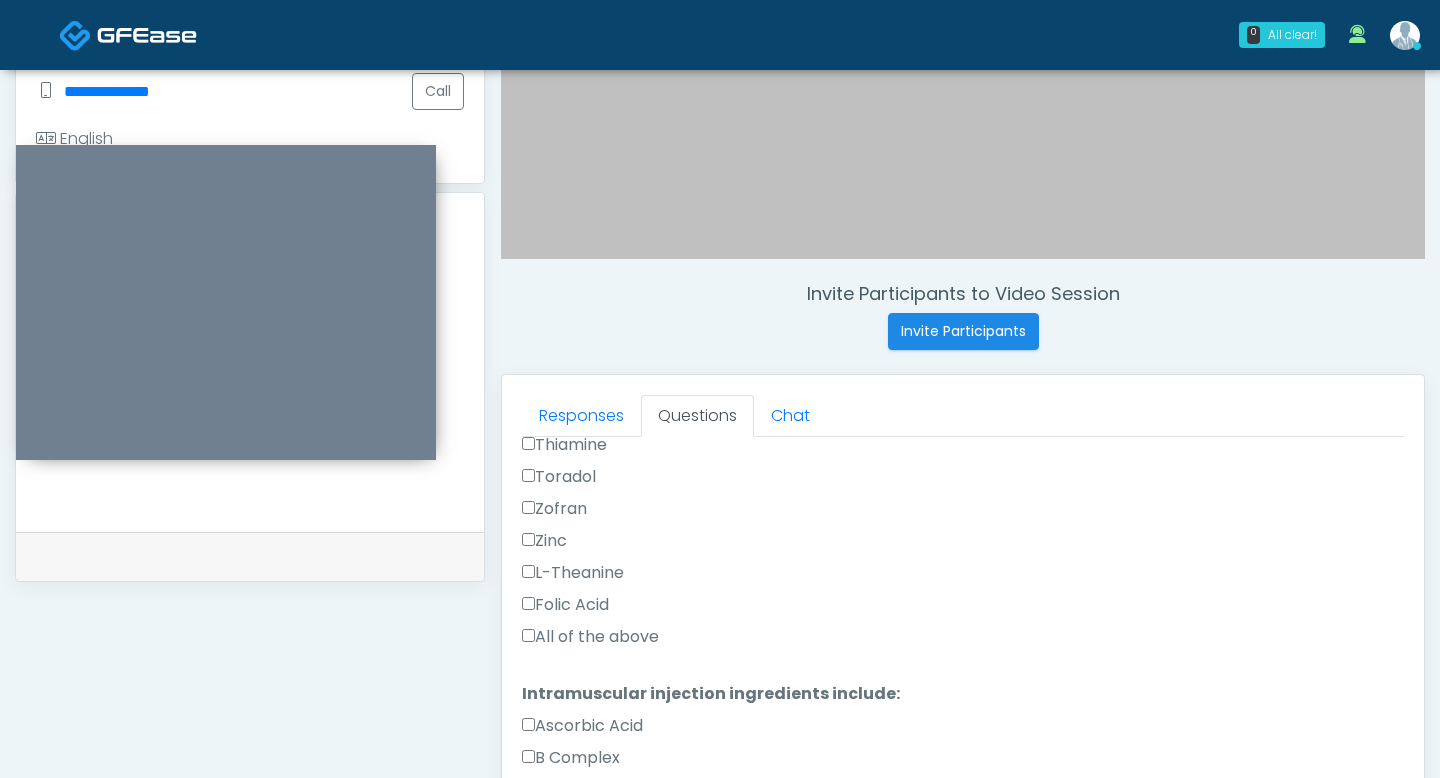 click on "Folic Acid" at bounding box center (963, 609) 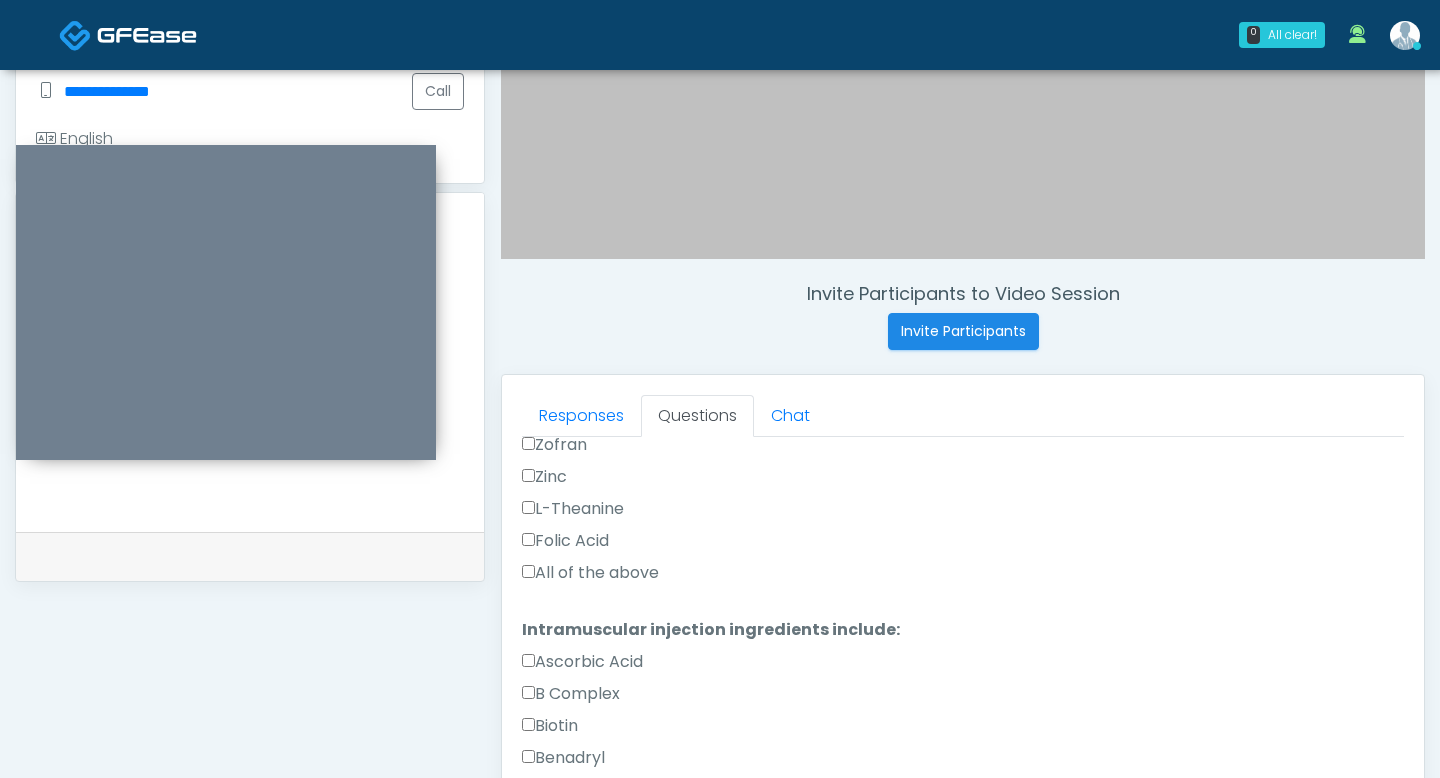 scroll, scrollTop: 831, scrollLeft: 0, axis: vertical 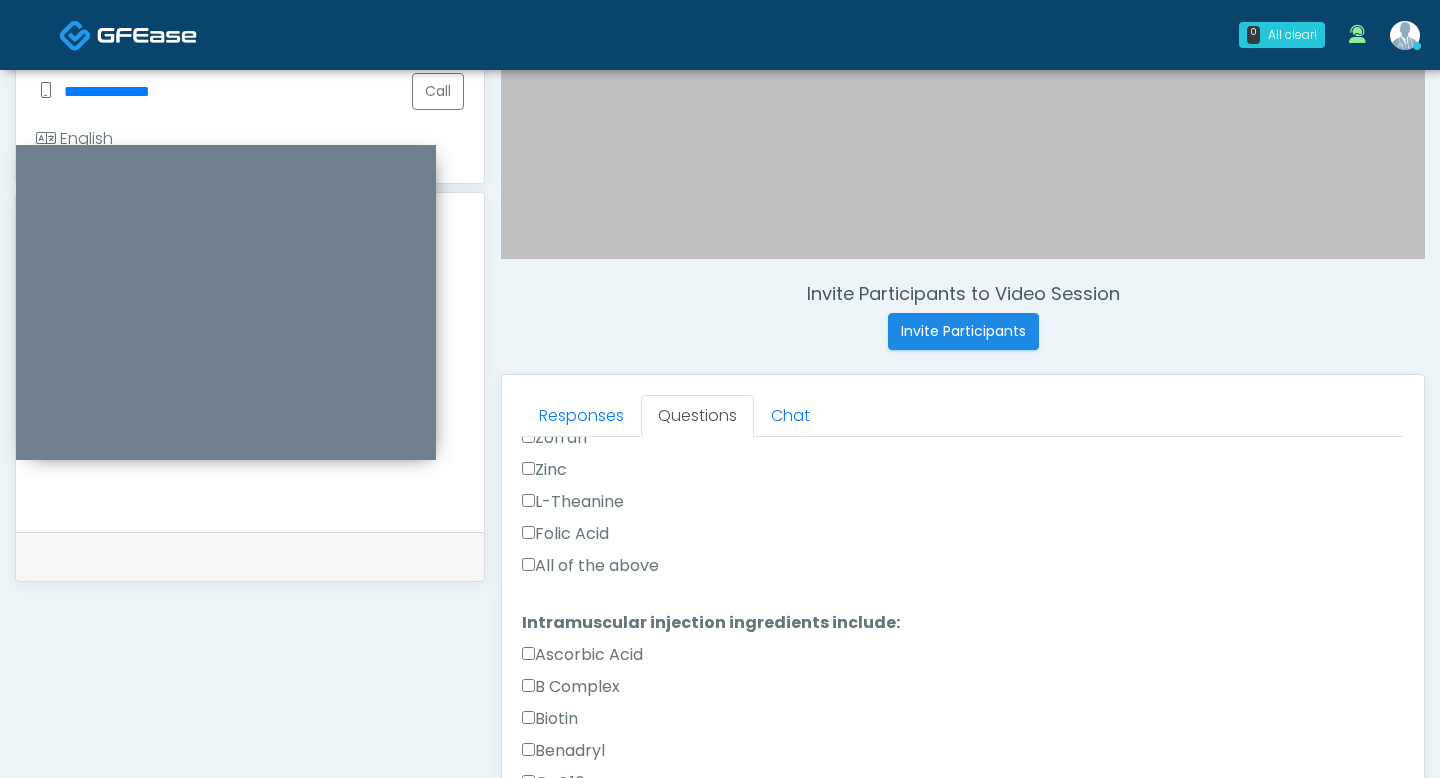 click on "Folic Acid" at bounding box center (963, 538) 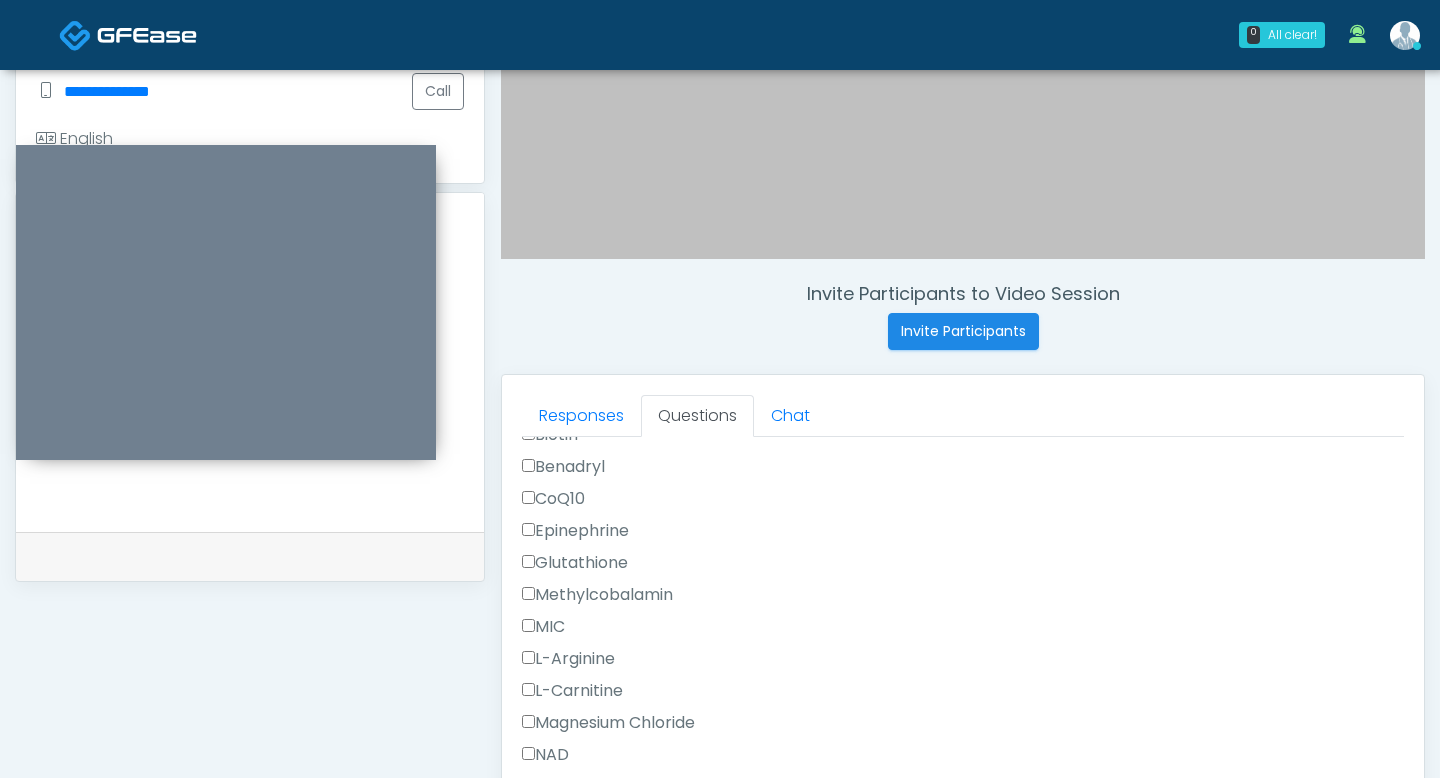 scroll, scrollTop: 1334, scrollLeft: 0, axis: vertical 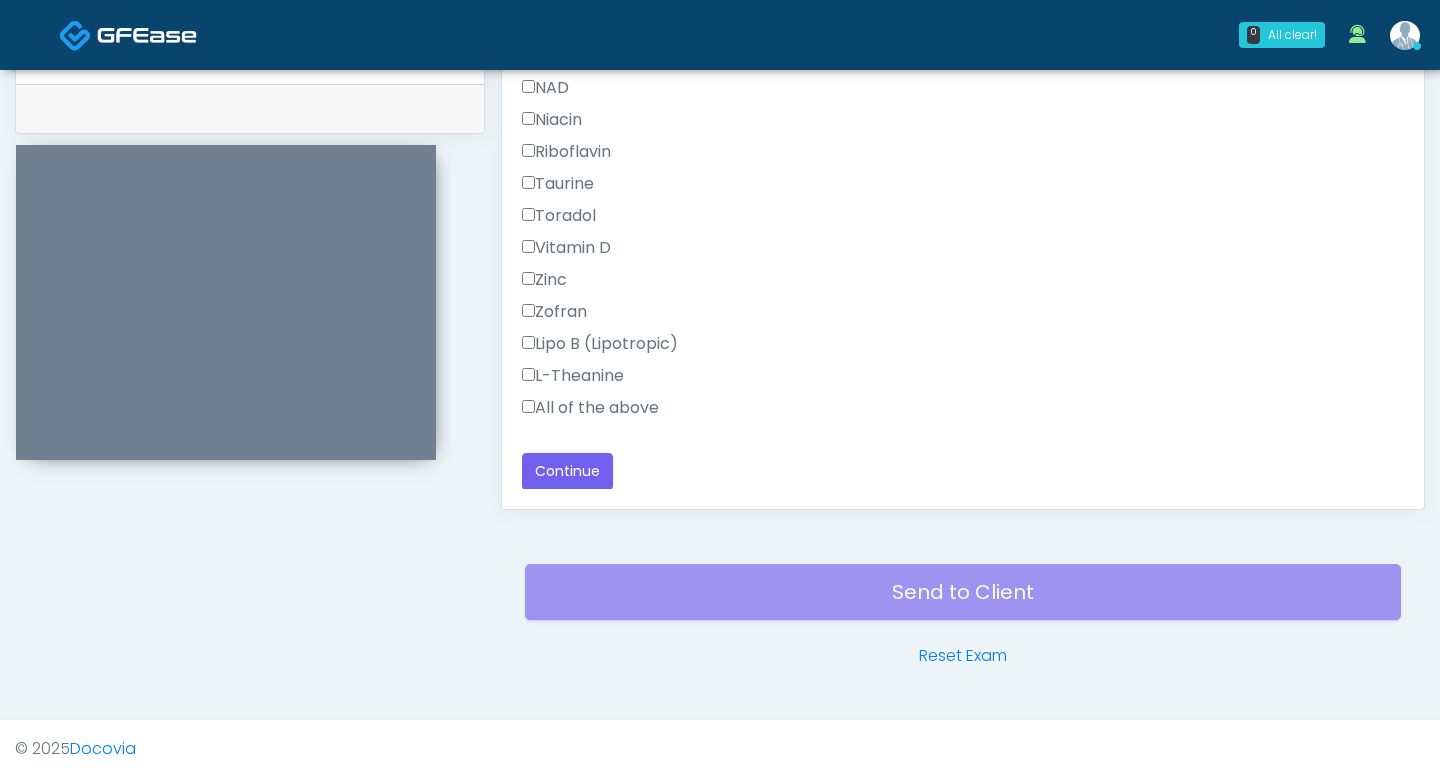 click on "L-Theanine" at bounding box center (573, 376) 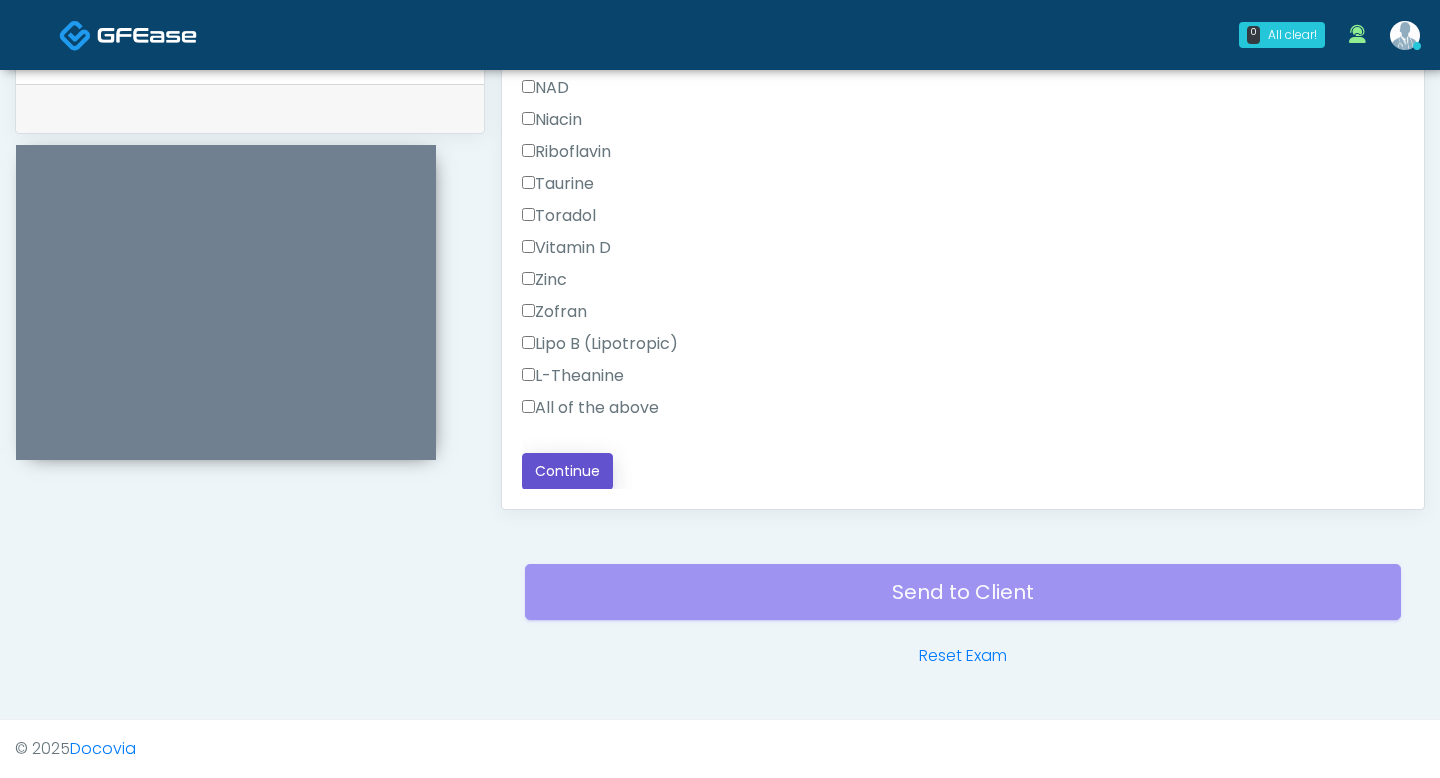 click on "Continue" at bounding box center (567, 471) 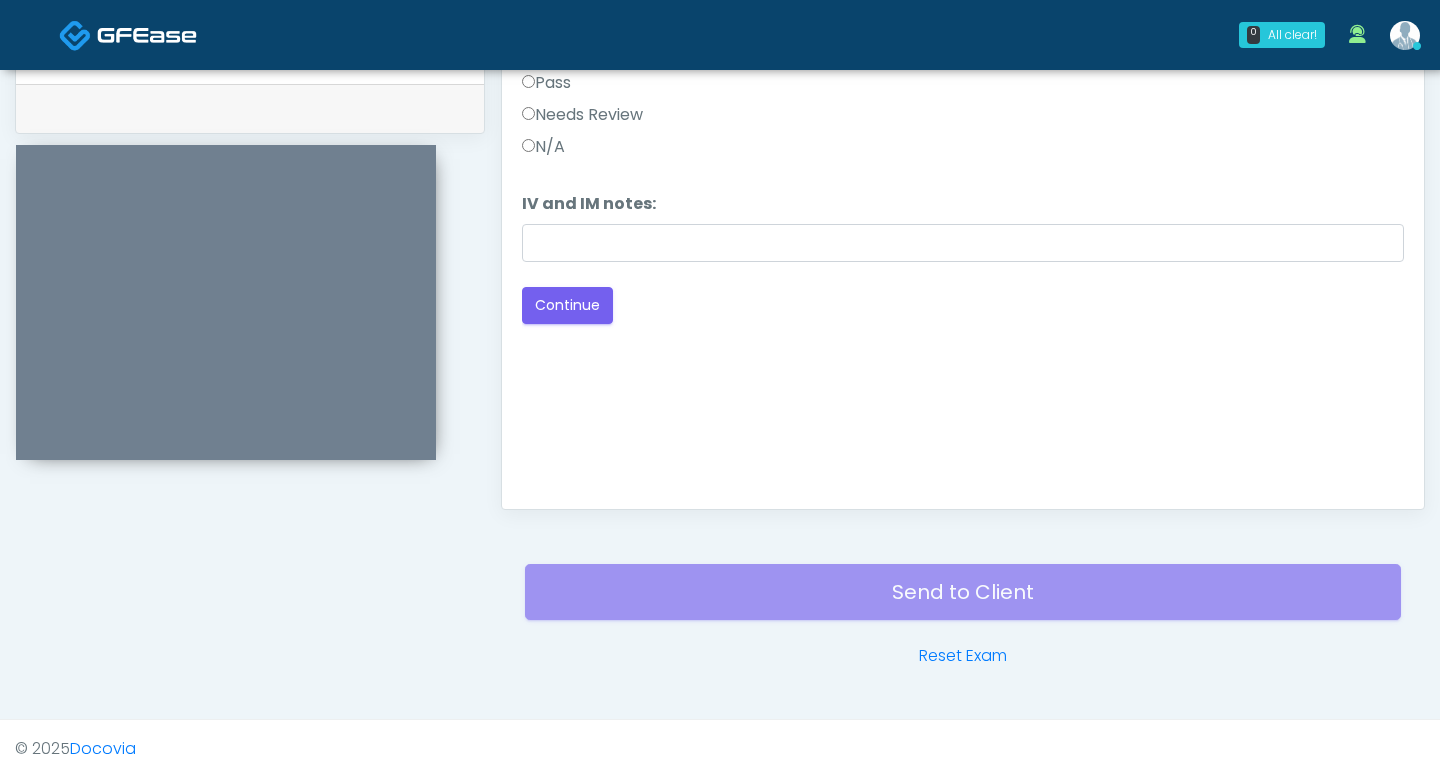 scroll, scrollTop: 0, scrollLeft: 0, axis: both 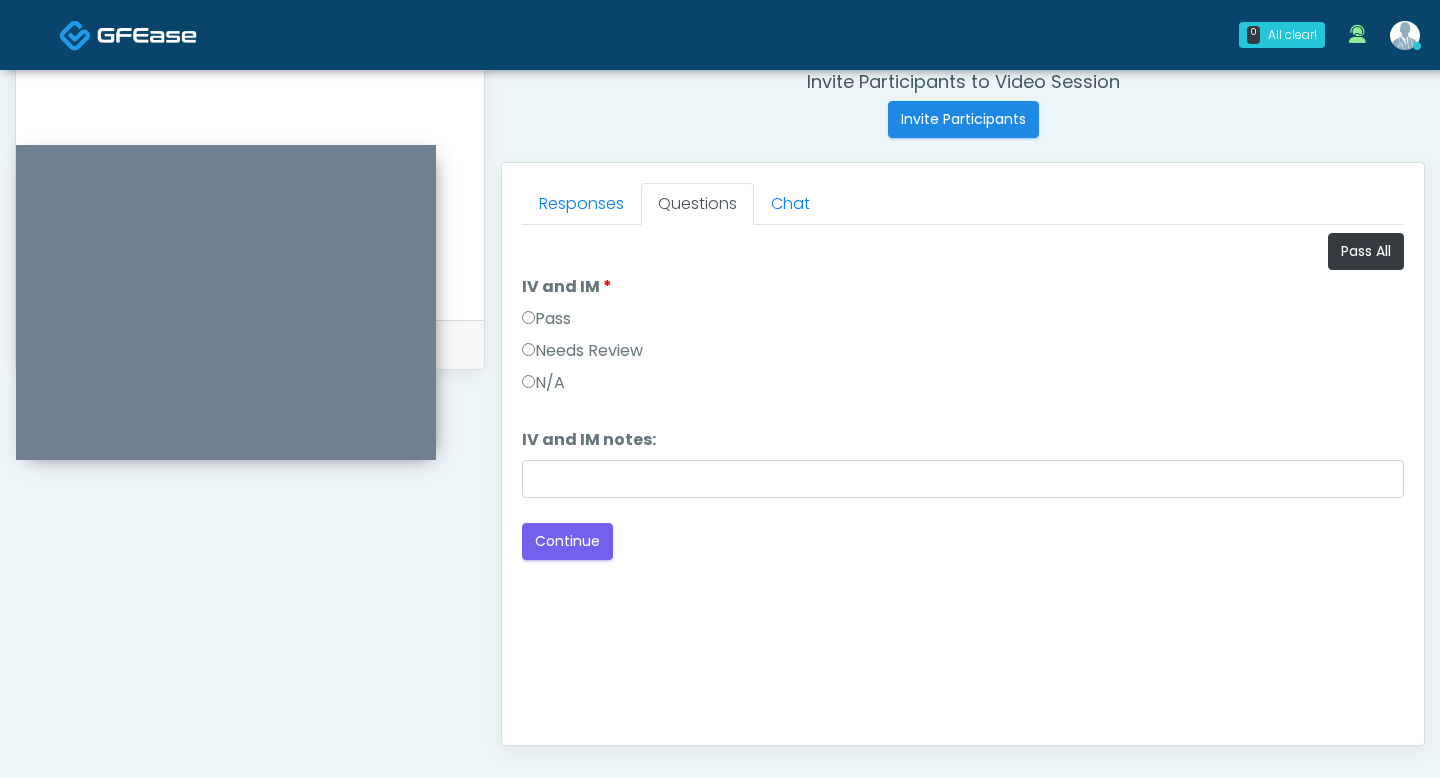 click on "Pass" at bounding box center [546, 319] 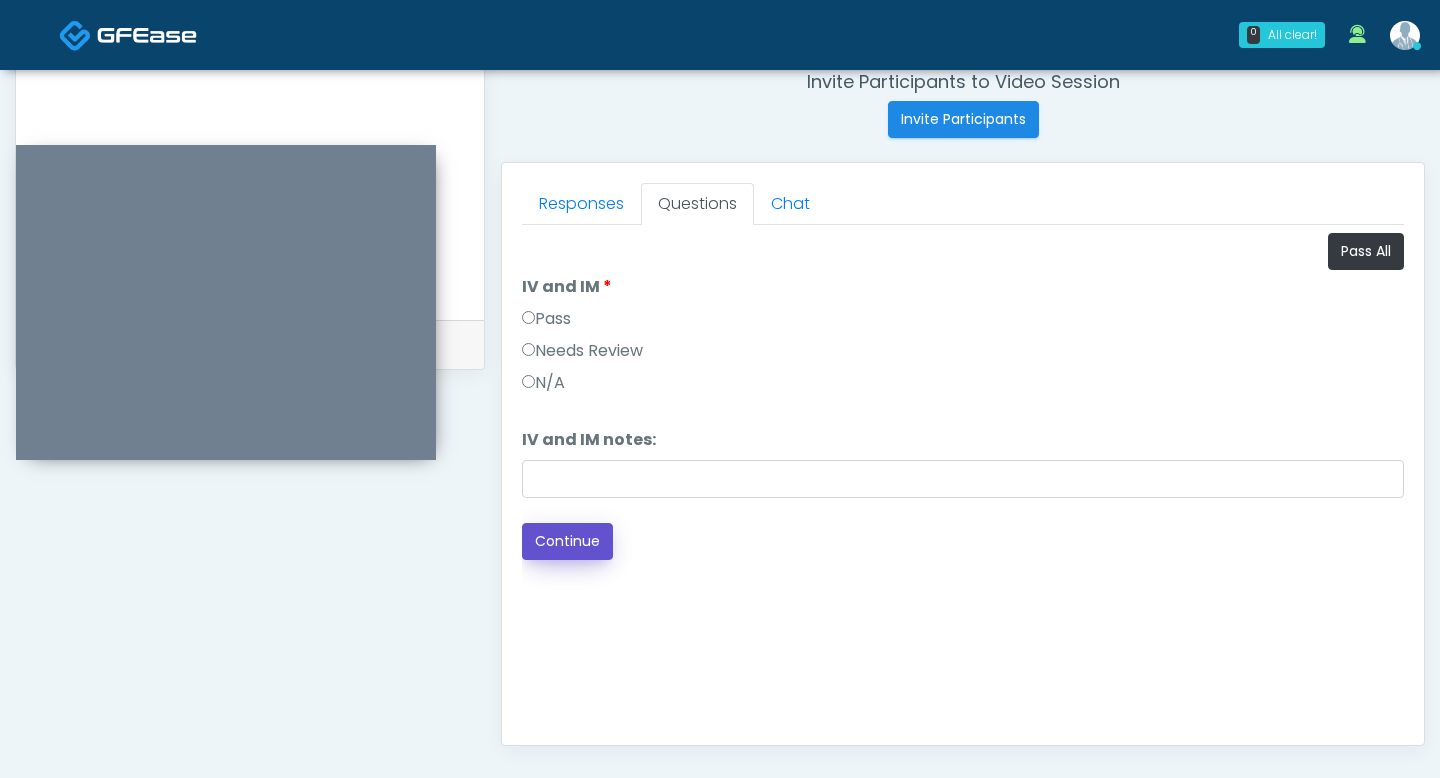 click on "Continue" at bounding box center [567, 541] 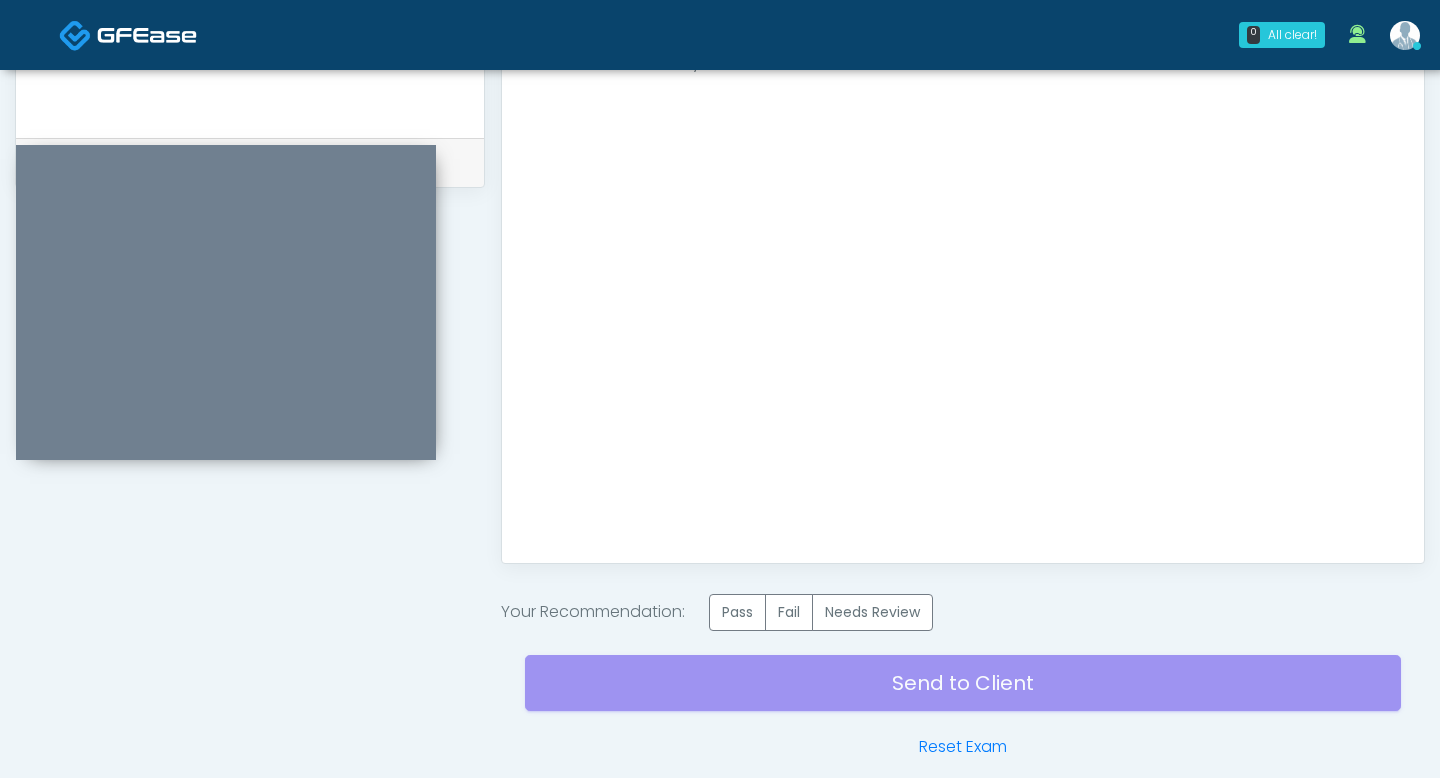 scroll, scrollTop: 994, scrollLeft: 0, axis: vertical 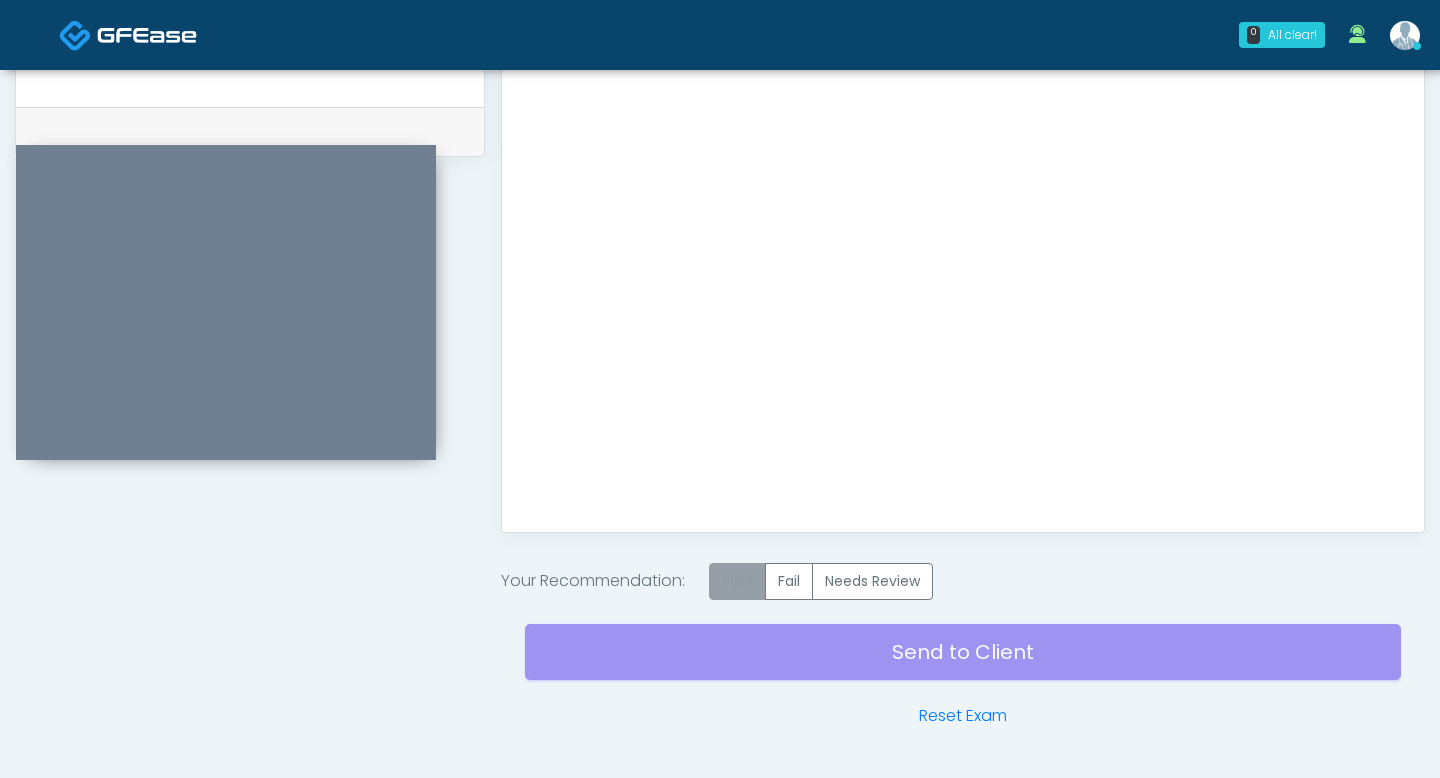 click on "Pass" at bounding box center [737, 581] 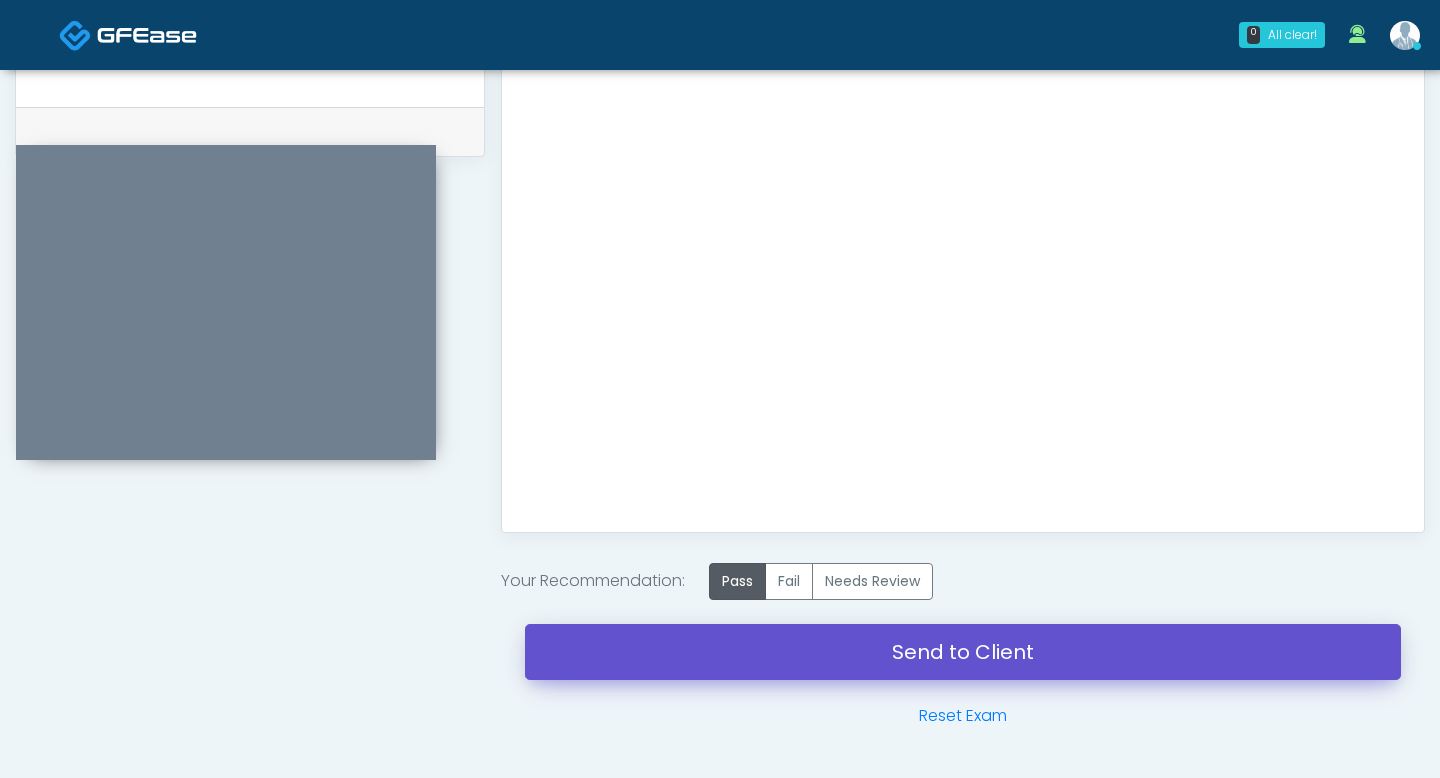 click on "Send to Client" at bounding box center [963, 652] 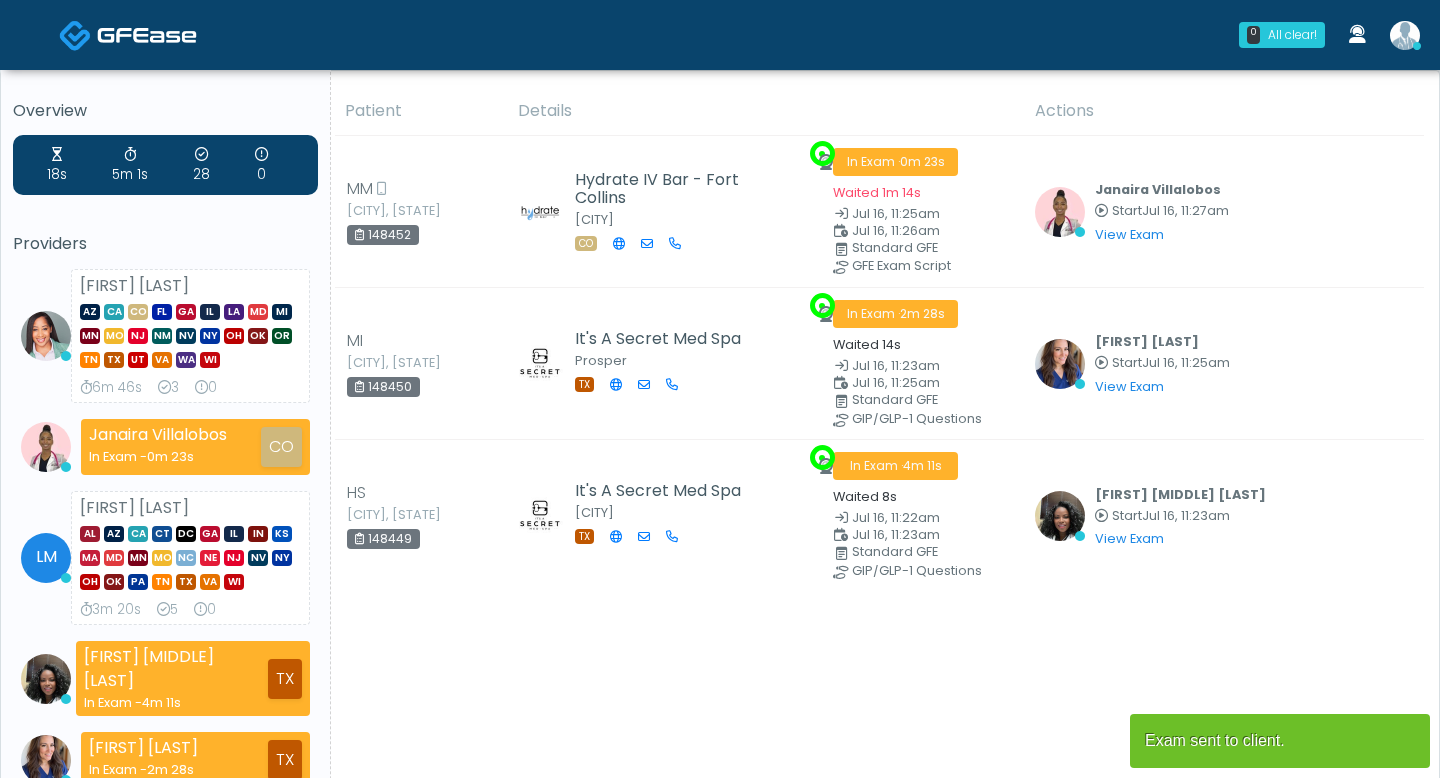 scroll, scrollTop: 0, scrollLeft: 0, axis: both 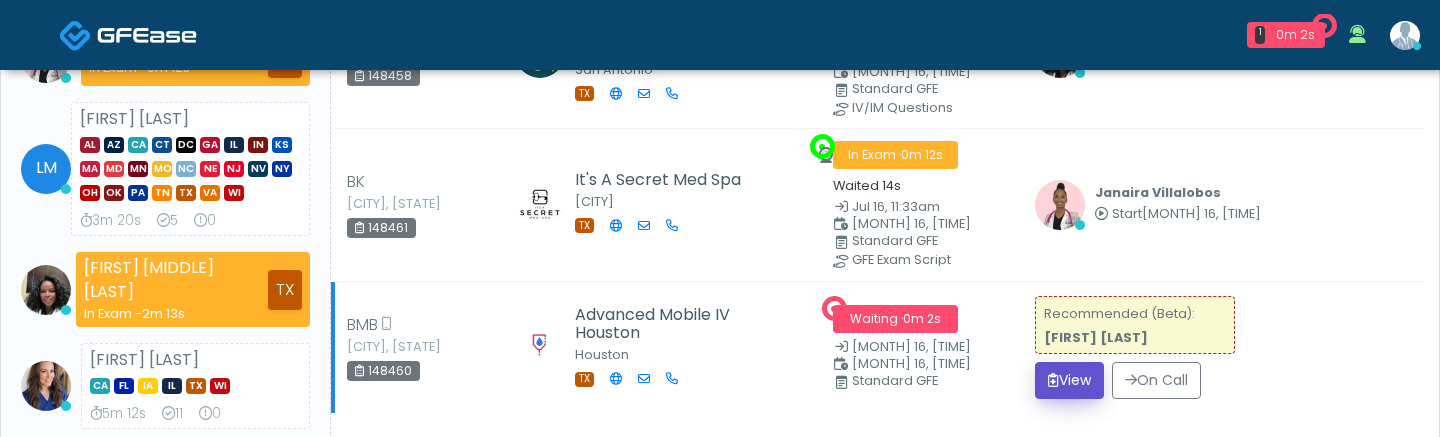 click on "View" at bounding box center (1069, 380) 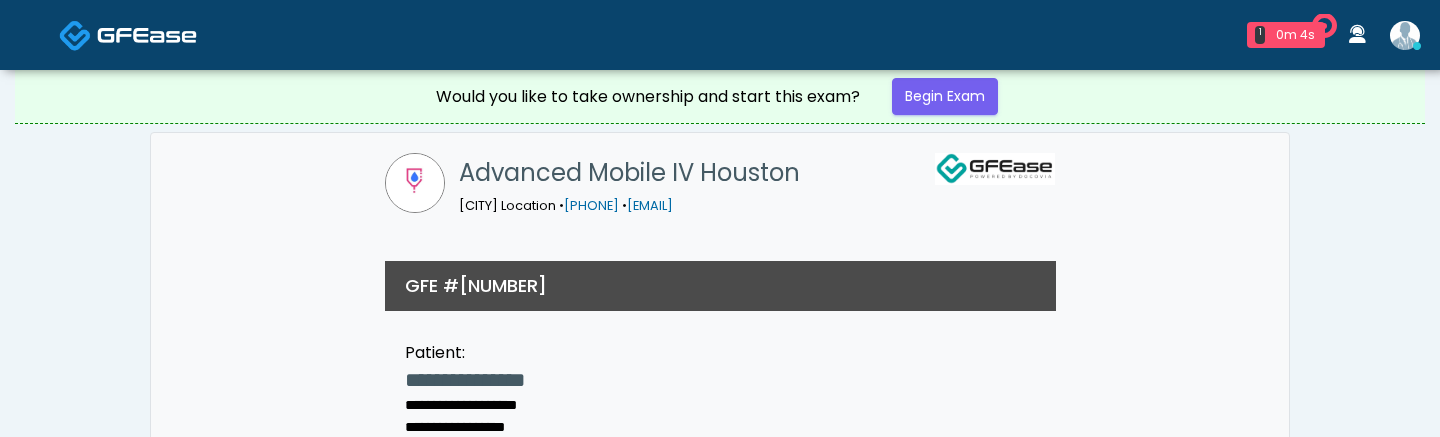 scroll, scrollTop: 0, scrollLeft: 0, axis: both 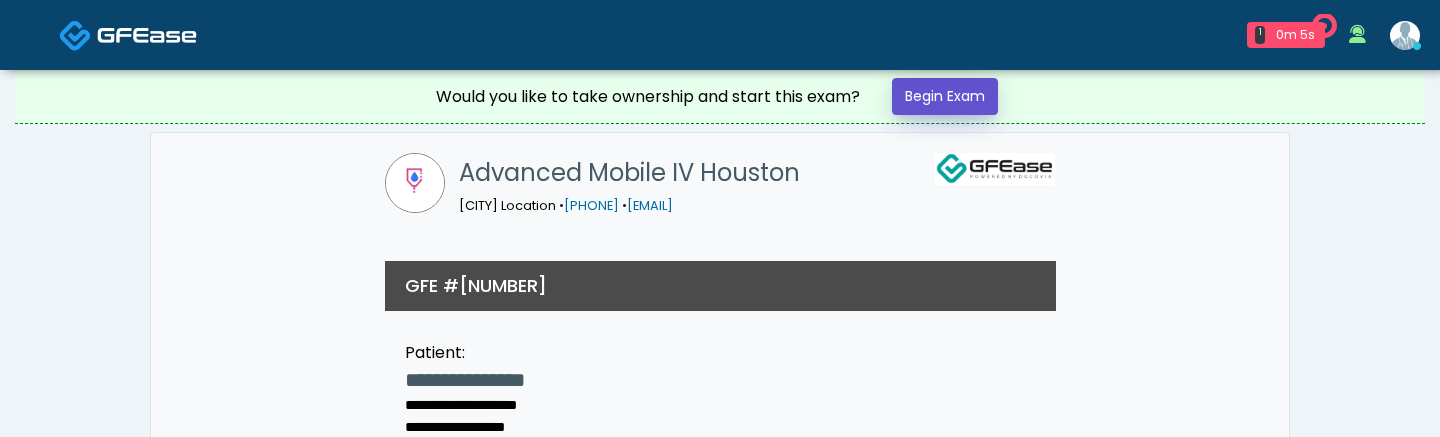 click on "Begin Exam" at bounding box center (945, 96) 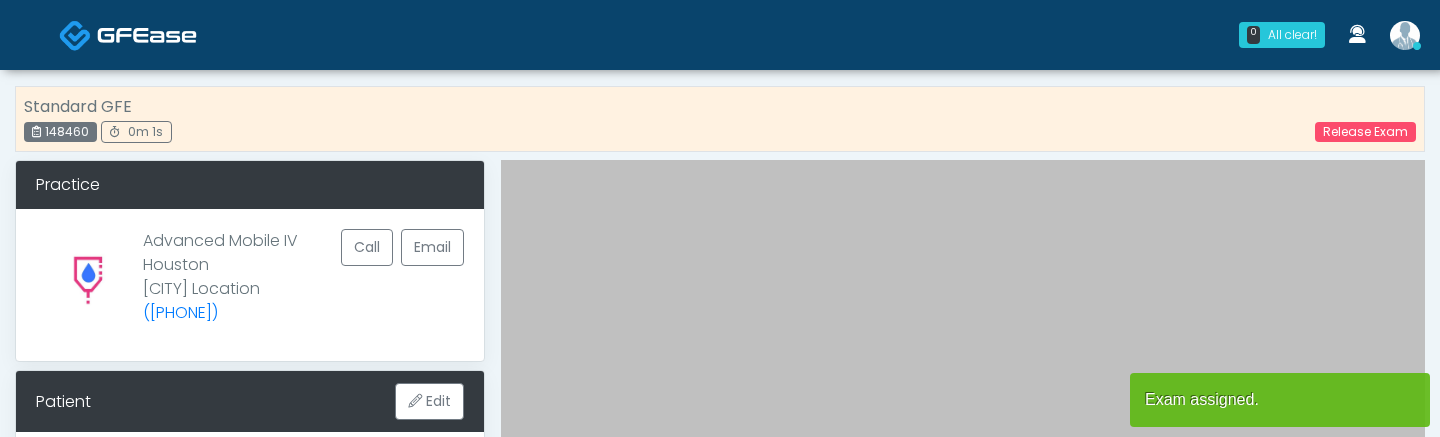scroll, scrollTop: 0, scrollLeft: 0, axis: both 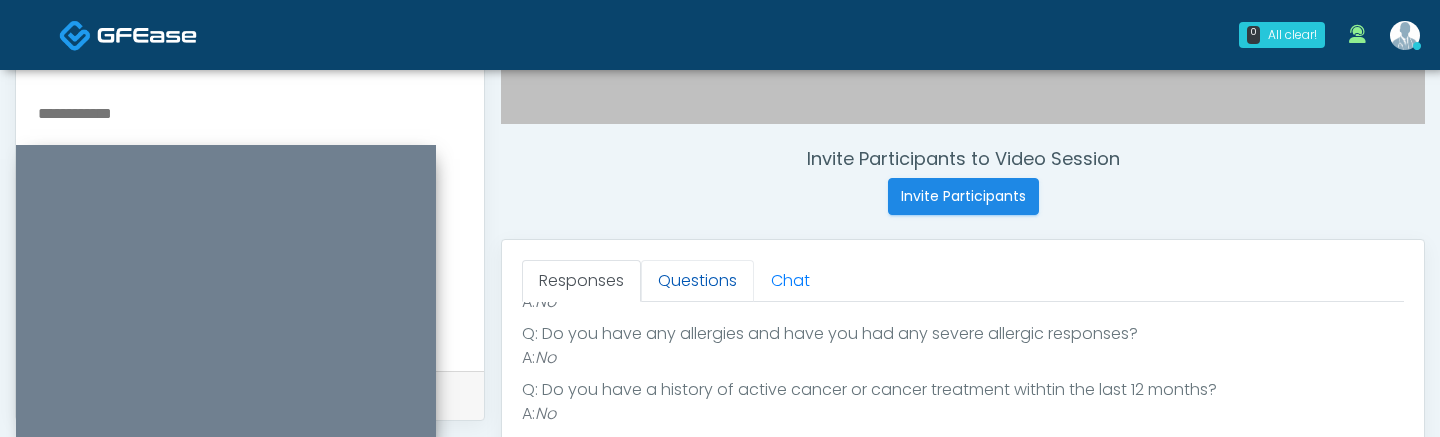 click on "Questions" at bounding box center (697, 281) 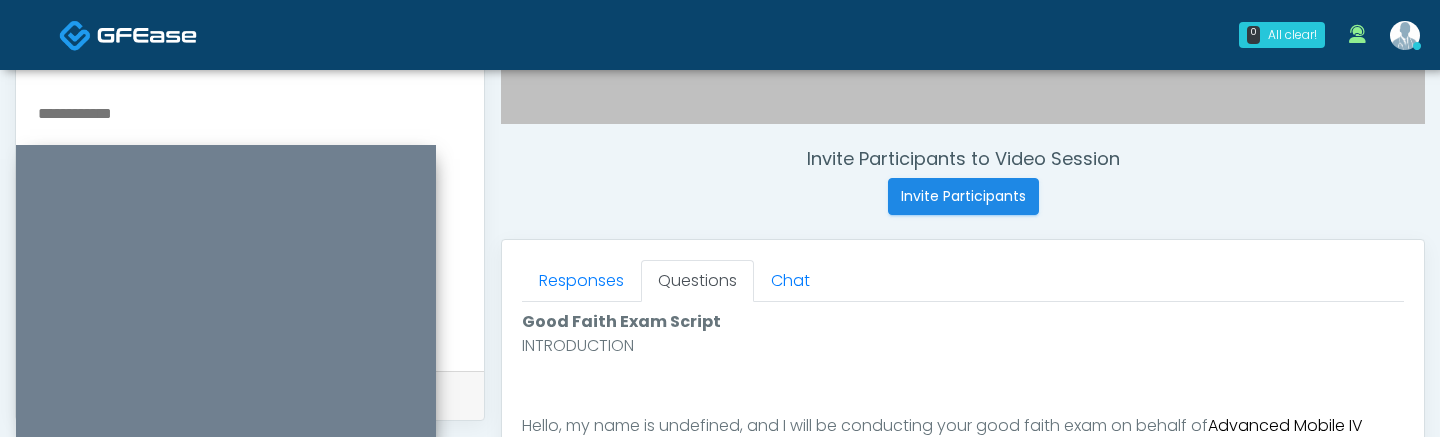 scroll, scrollTop: 0, scrollLeft: 0, axis: both 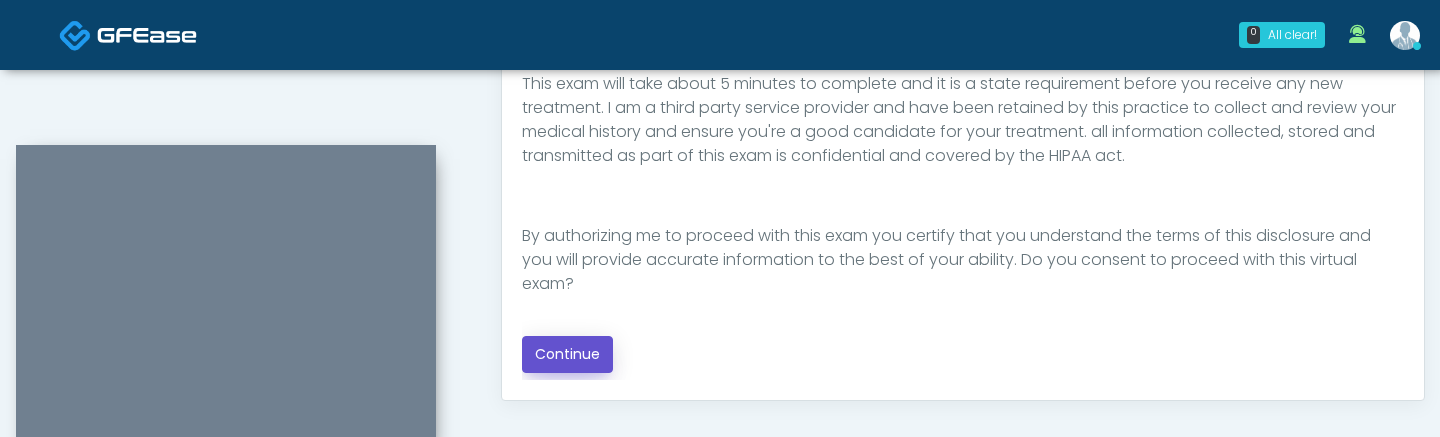 click on "Continue" at bounding box center (567, 354) 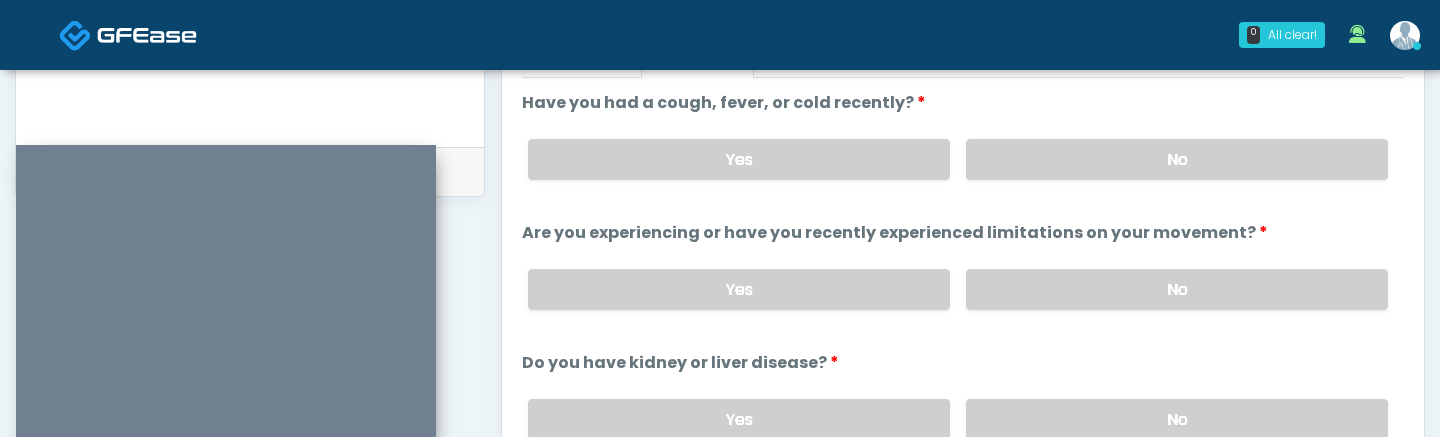 scroll, scrollTop: 886, scrollLeft: 0, axis: vertical 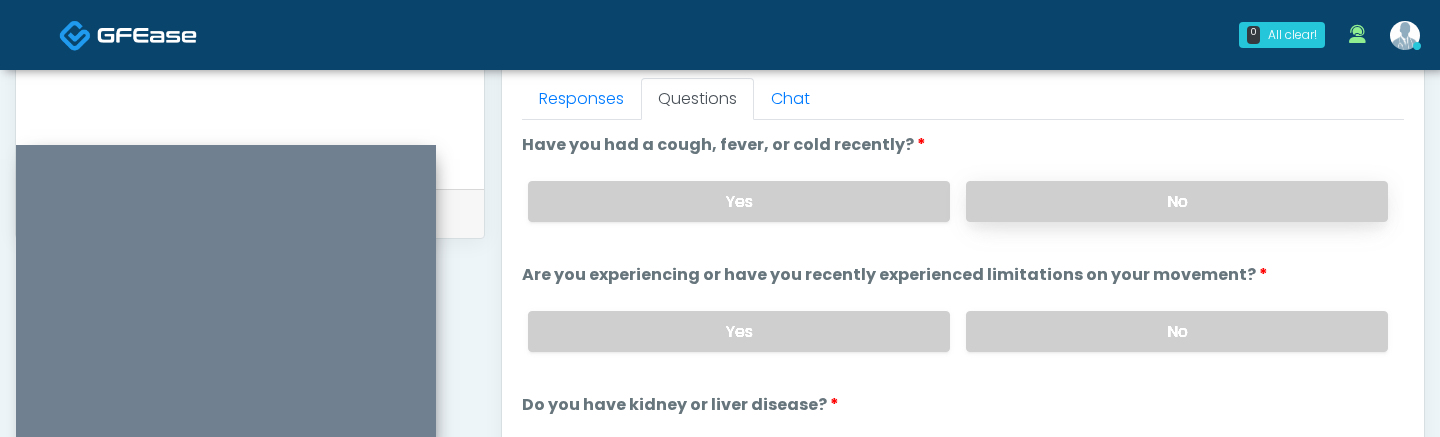 click on "No" at bounding box center [1177, 201] 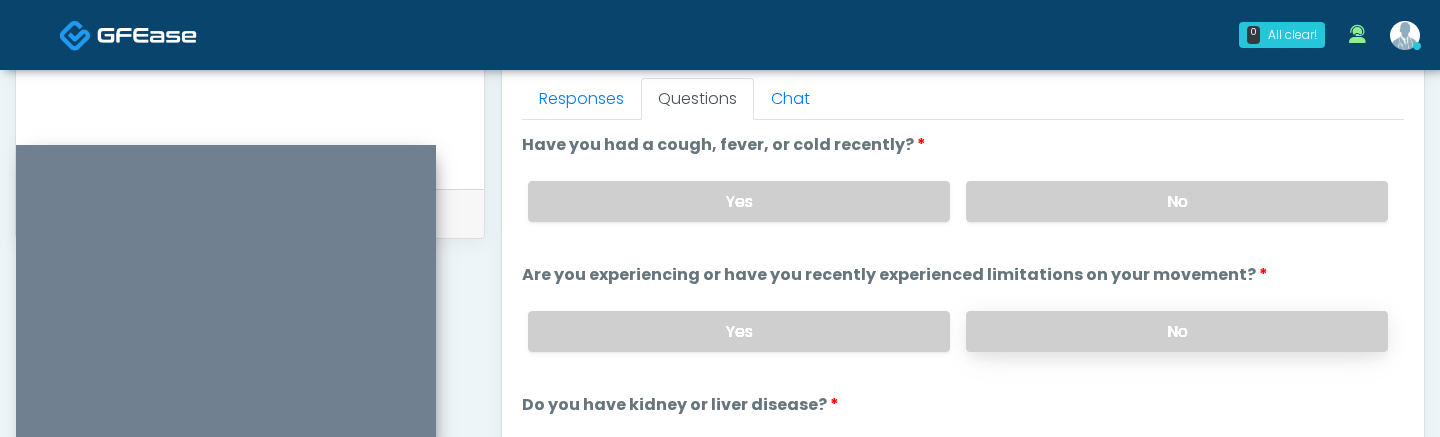 click on "No" at bounding box center [1177, 331] 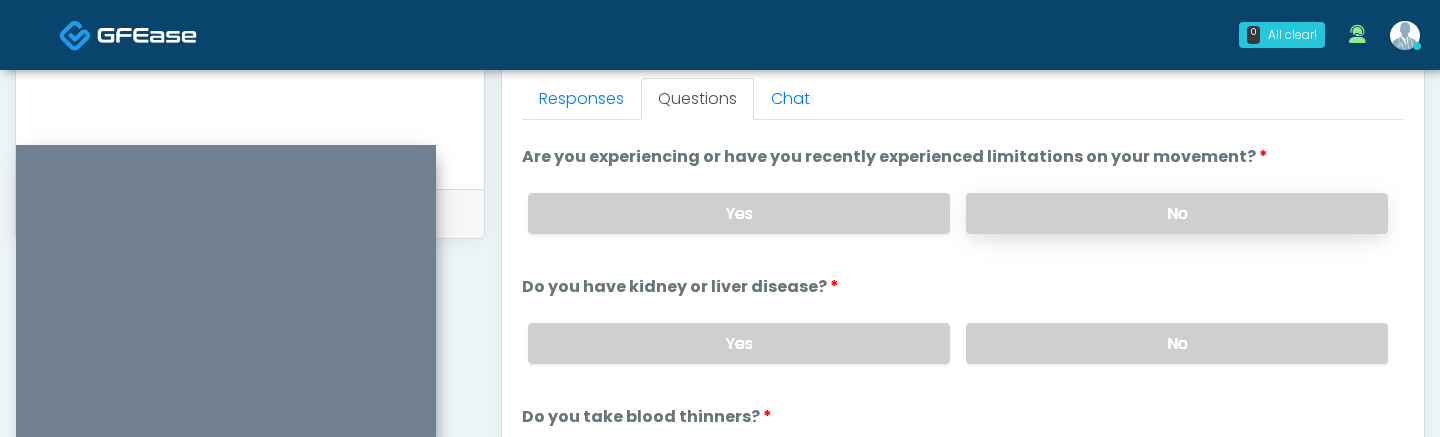 click on "No" at bounding box center [1177, 343] 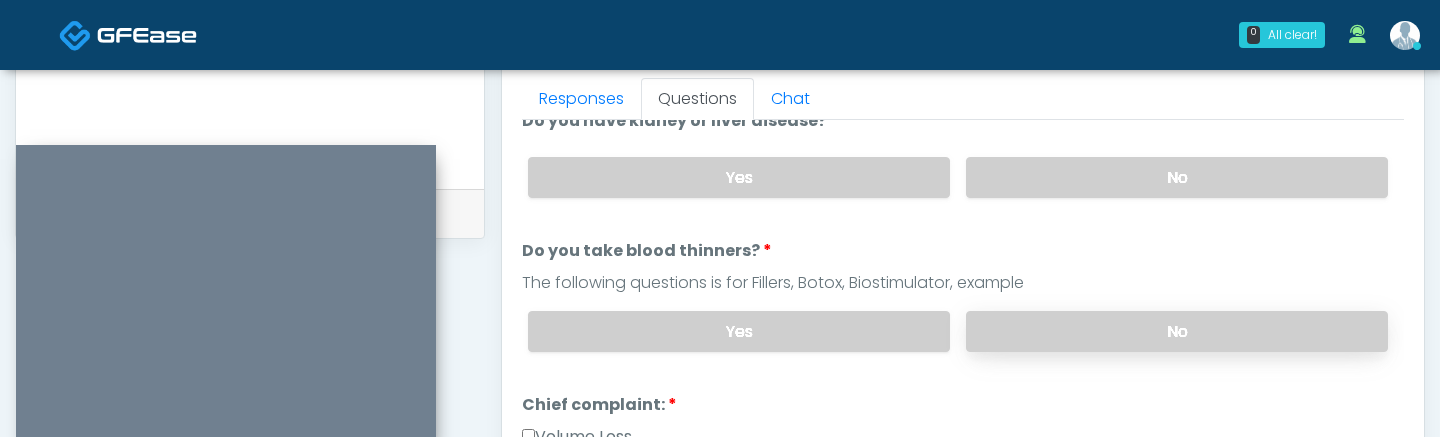 click on "No" at bounding box center (1177, 331) 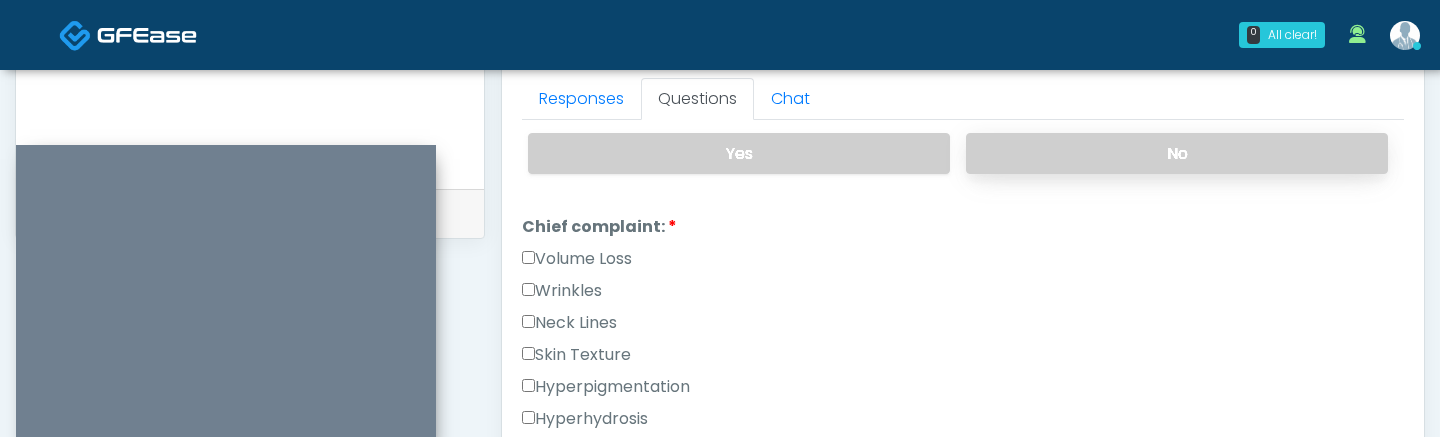 scroll, scrollTop: 463, scrollLeft: 0, axis: vertical 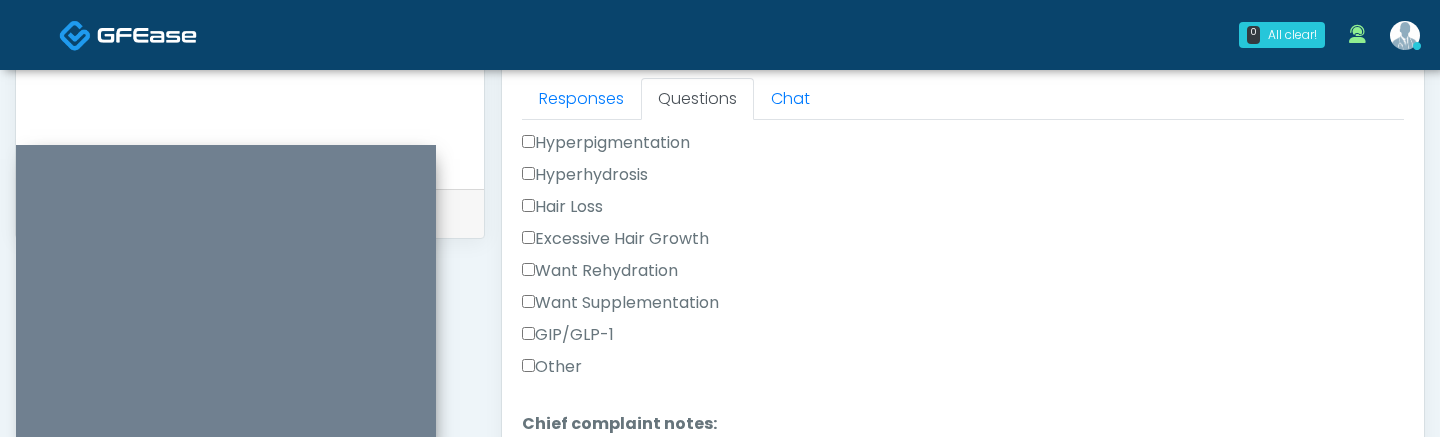 click on "GIP/GLP-1" at bounding box center [568, 335] 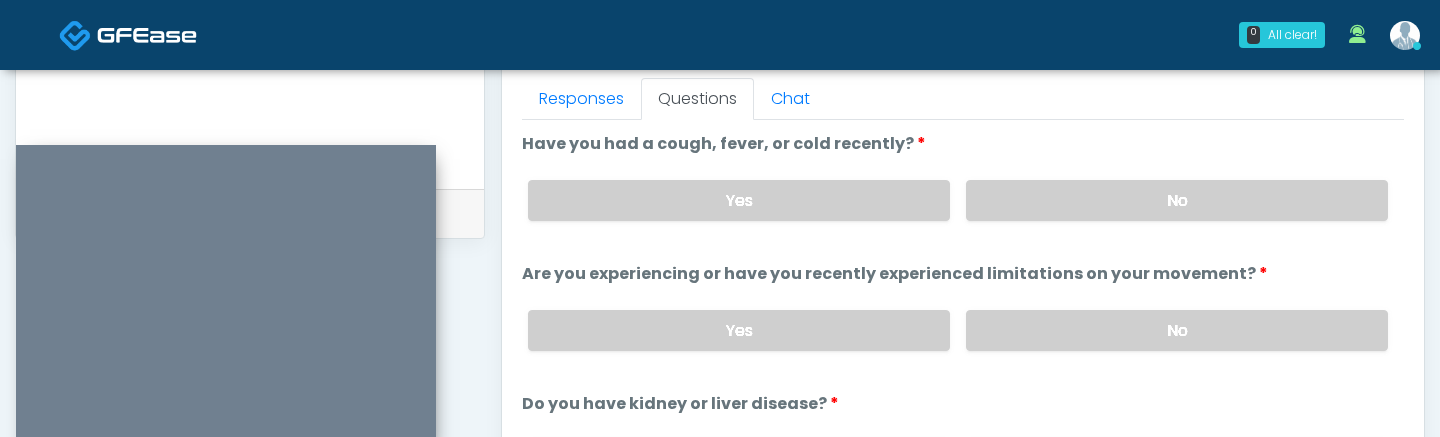 scroll, scrollTop: 0, scrollLeft: 0, axis: both 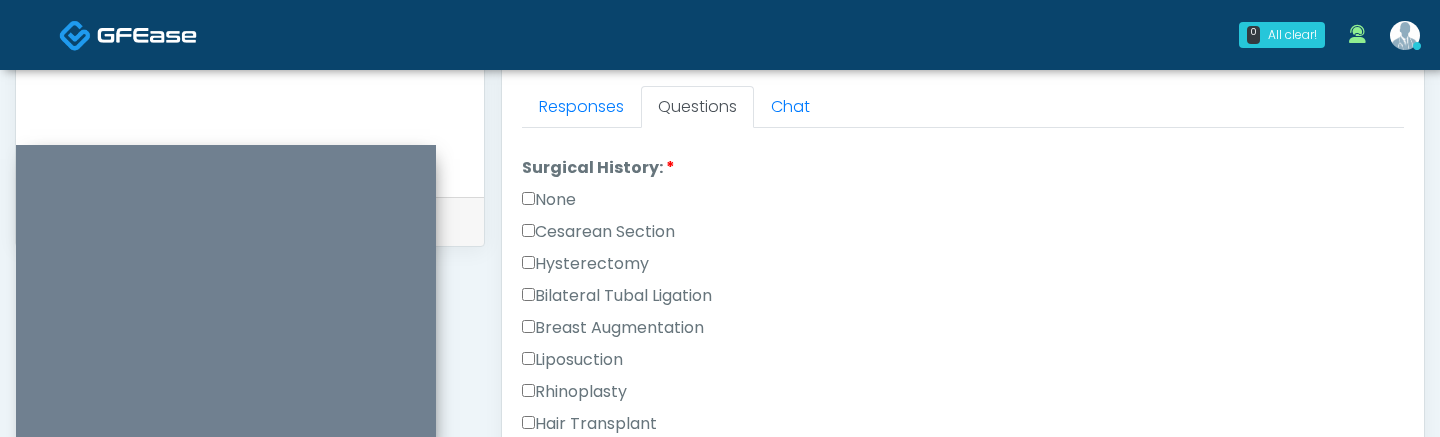 click on "None" at bounding box center (549, 200) 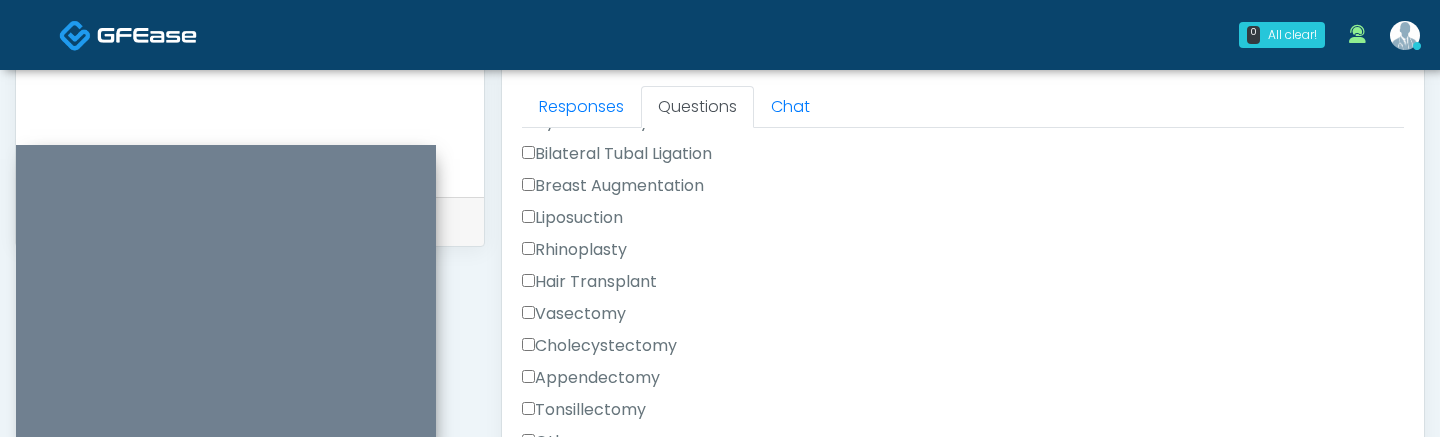 scroll, scrollTop: 1303, scrollLeft: 0, axis: vertical 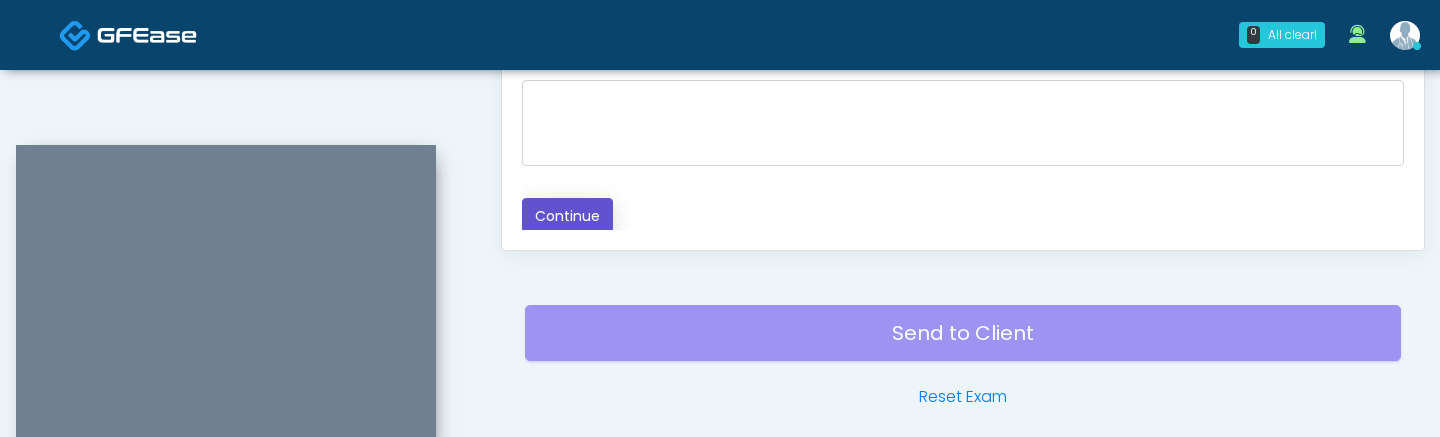 click on "Continue" at bounding box center (567, 216) 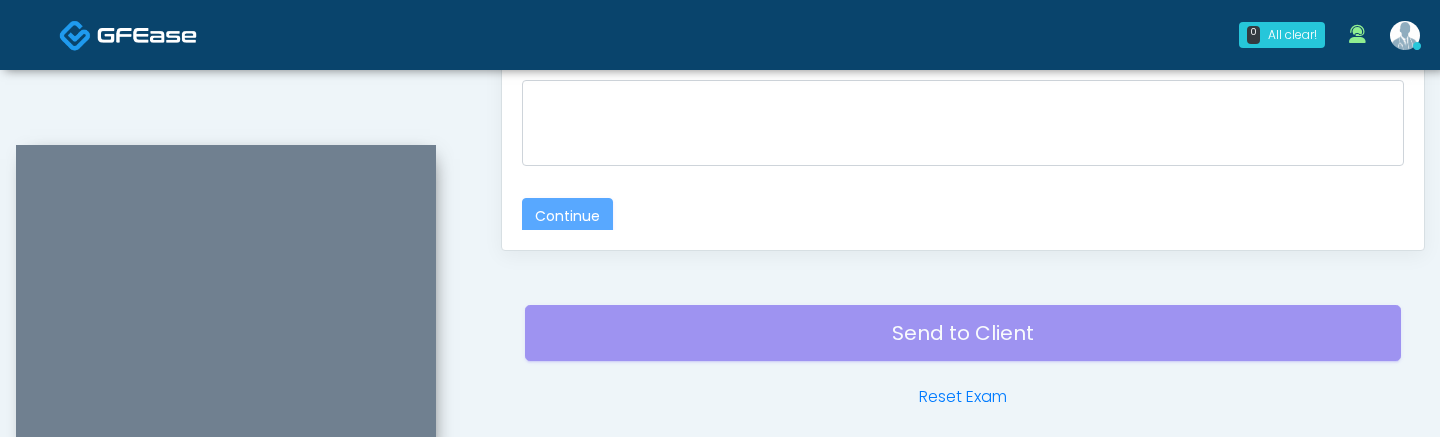 scroll, scrollTop: 1358, scrollLeft: 0, axis: vertical 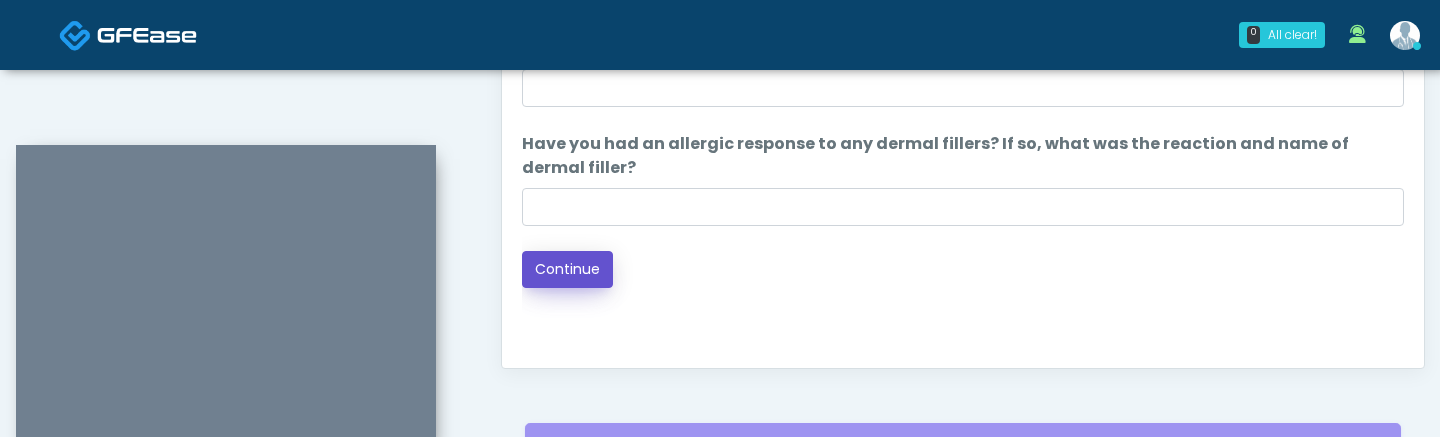 click on "Continue" at bounding box center (567, 269) 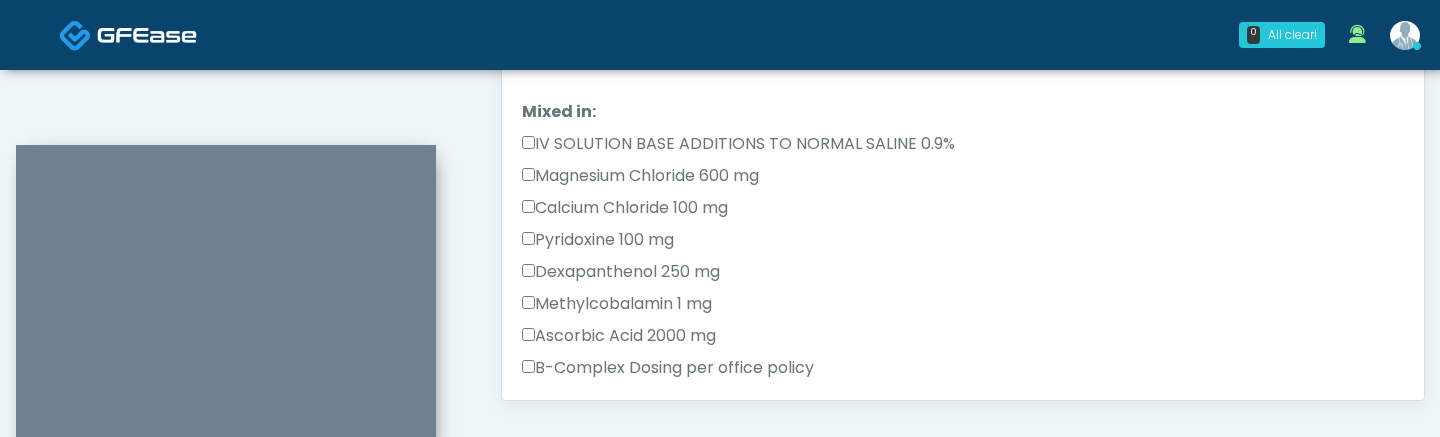 scroll, scrollTop: 1358, scrollLeft: 0, axis: vertical 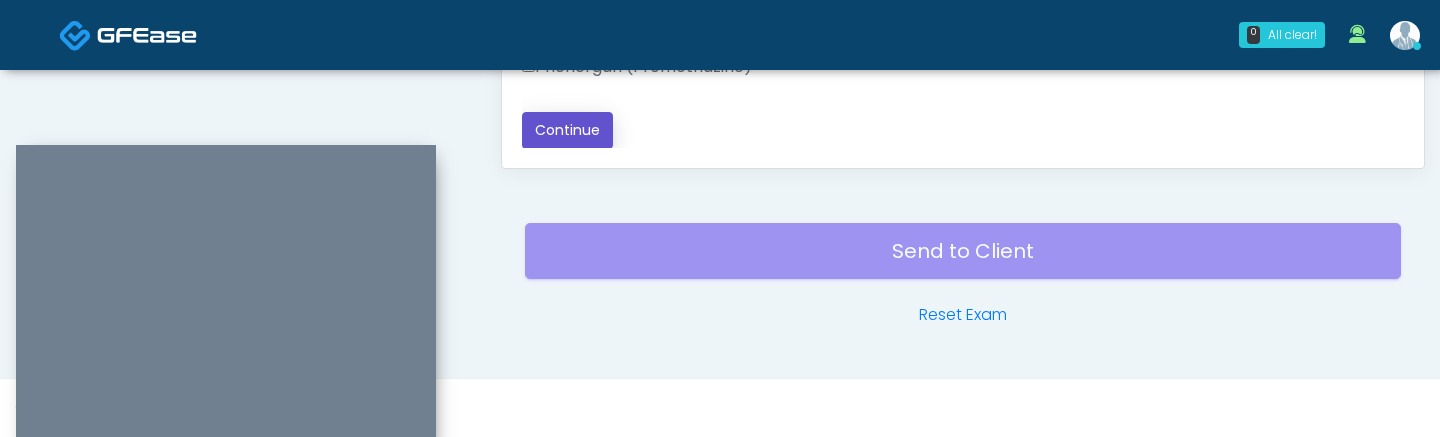 click on "Continue" at bounding box center (567, 130) 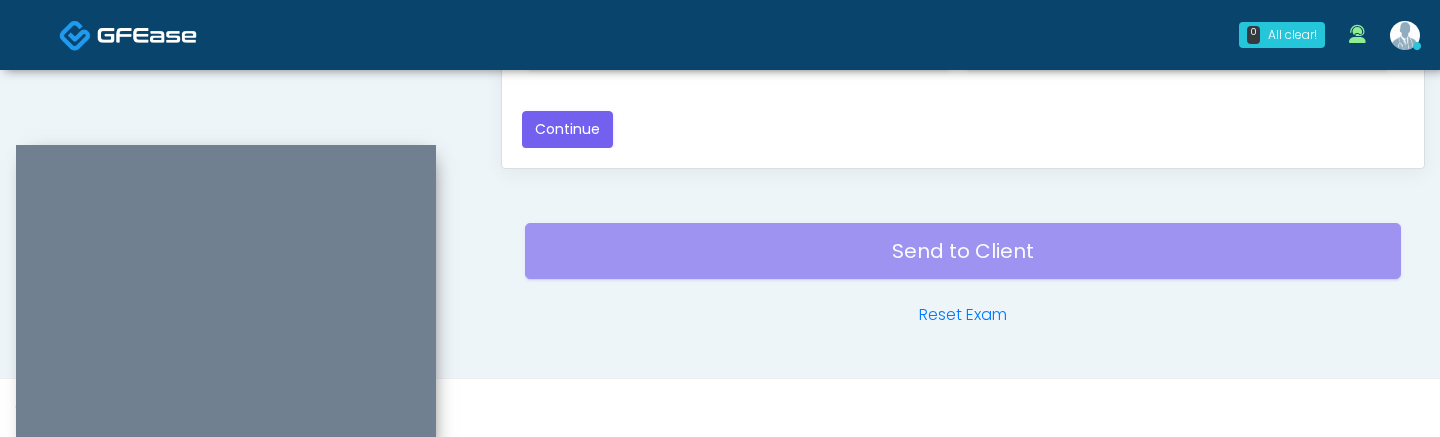 scroll, scrollTop: 1071, scrollLeft: 0, axis: vertical 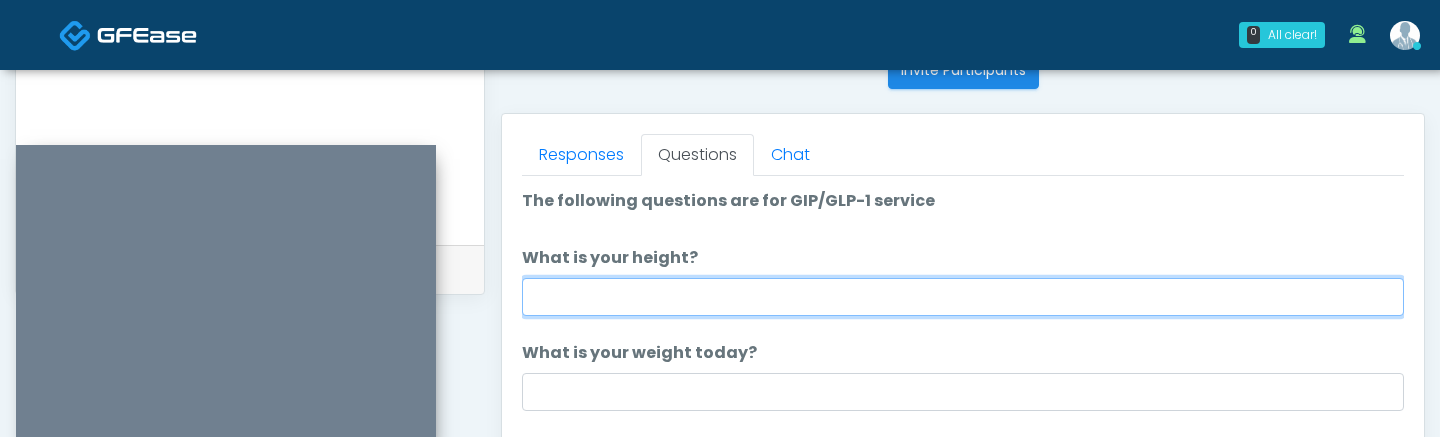 click on "What is your height?" at bounding box center (963, 297) 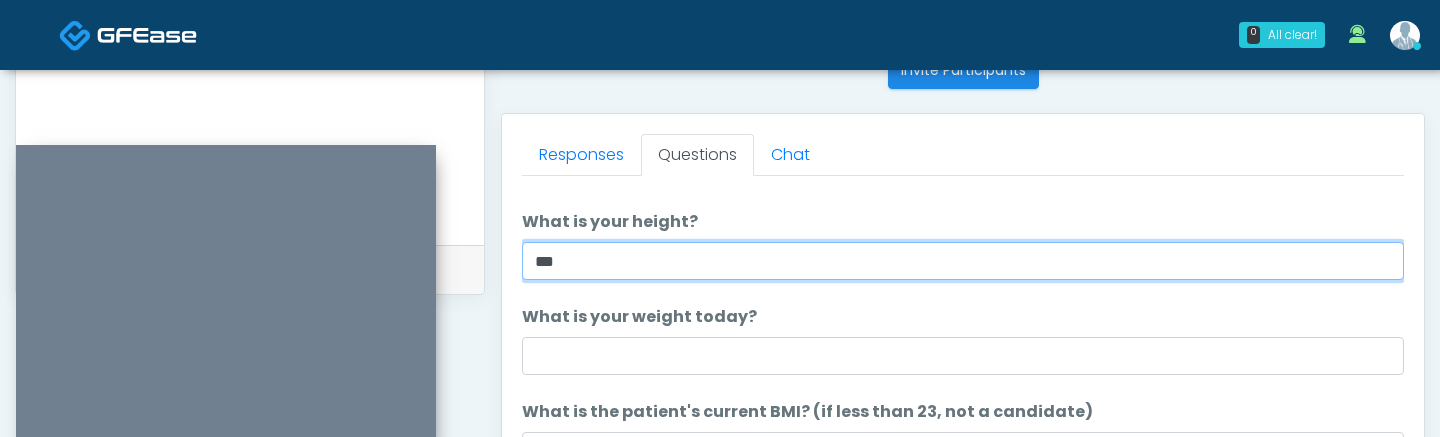 scroll, scrollTop: 41, scrollLeft: 0, axis: vertical 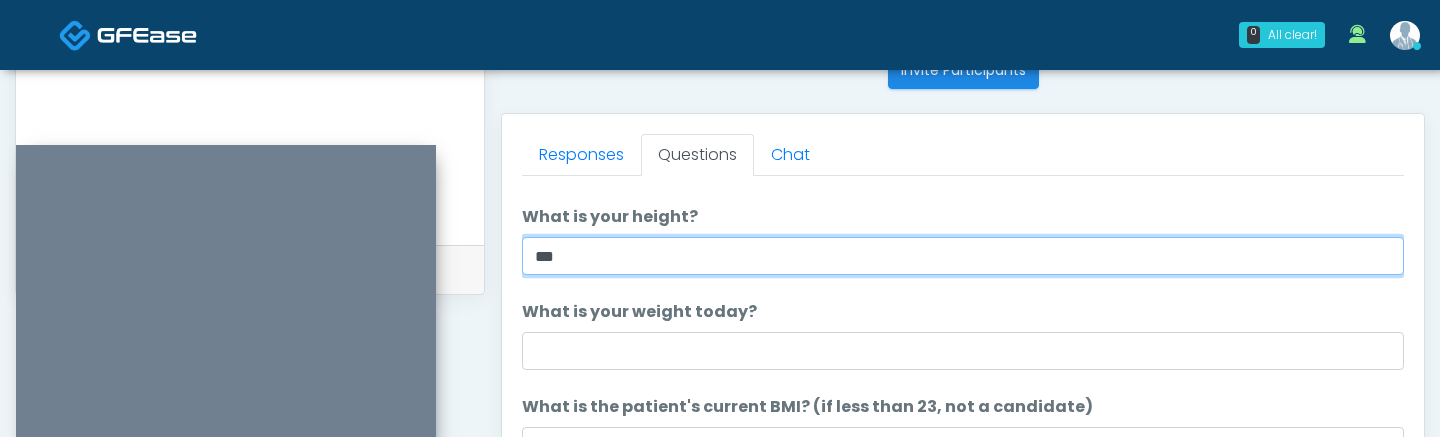 type on "***" 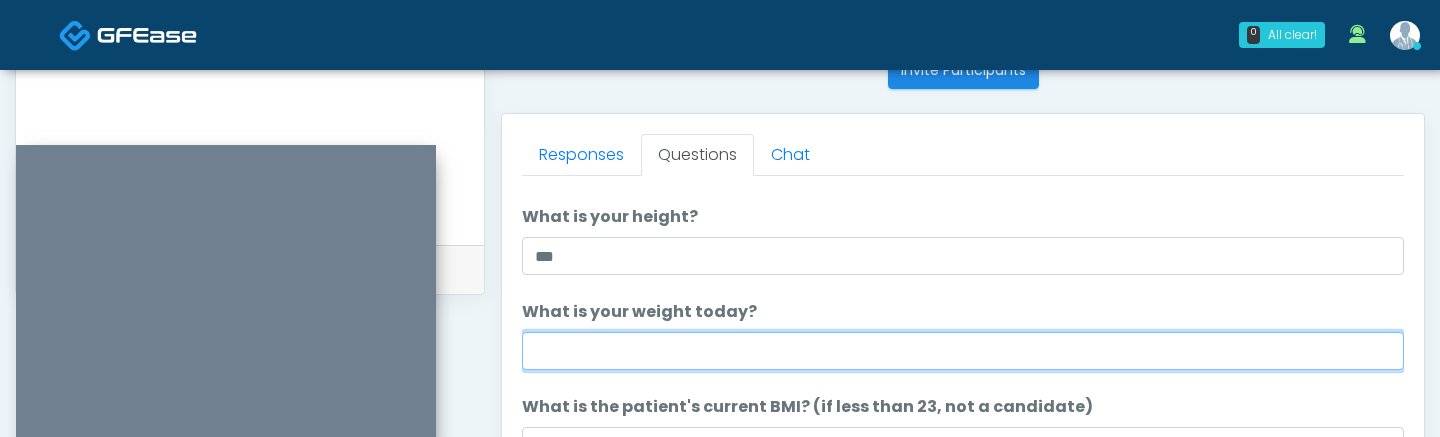 click on "What is your weight today?" at bounding box center [963, 351] 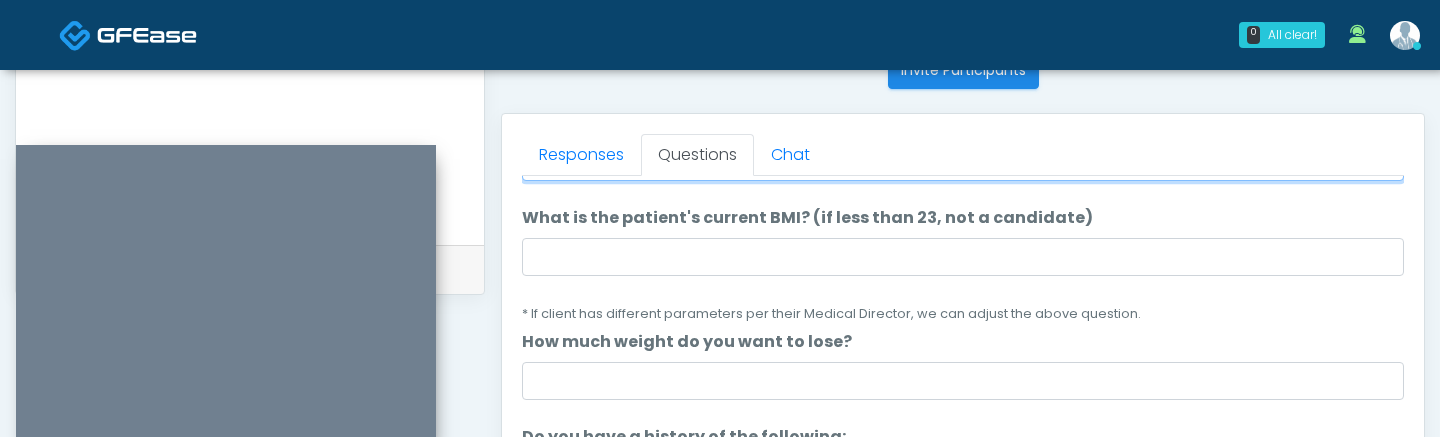 scroll, scrollTop: 255, scrollLeft: 0, axis: vertical 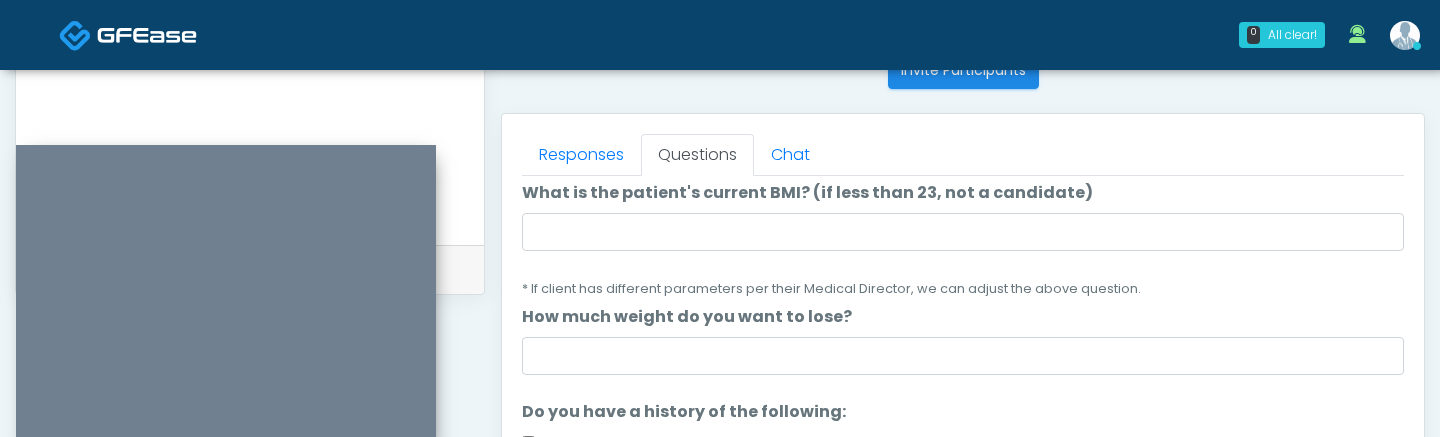 type on "***" 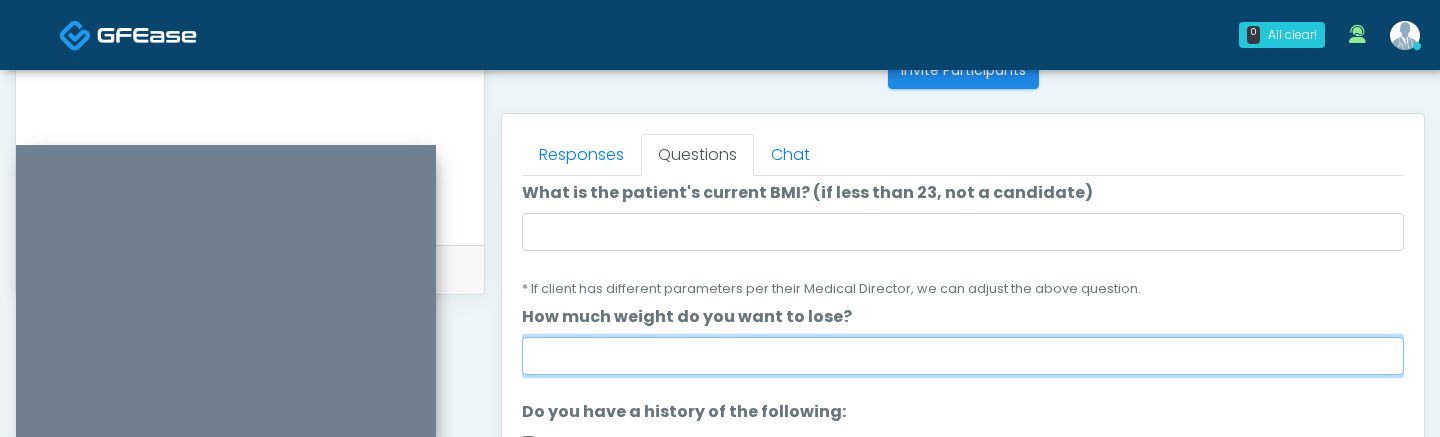 click on "How much weight do you want to lose?" at bounding box center (963, 356) 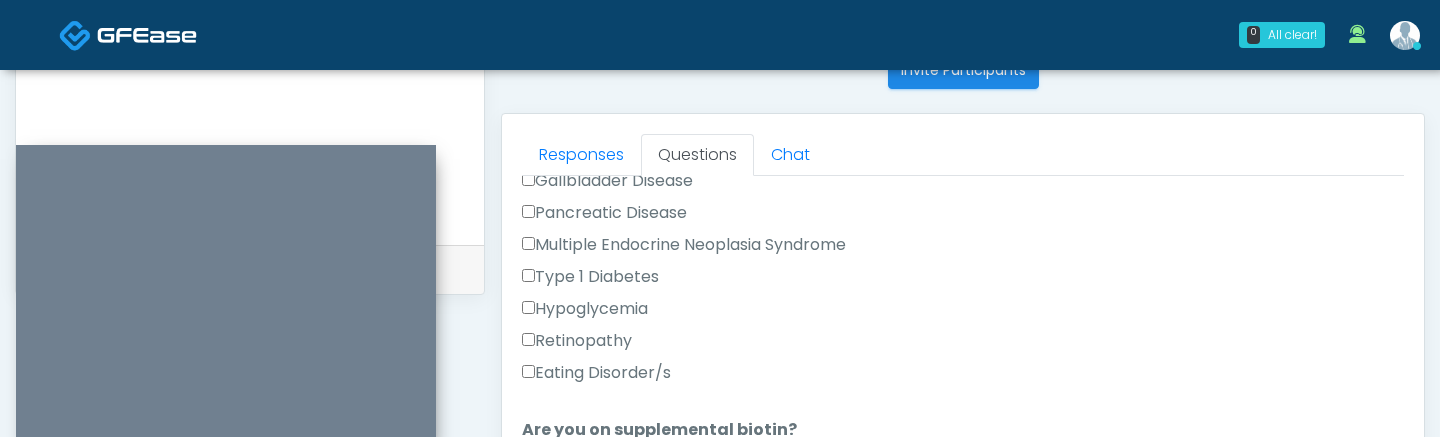 scroll, scrollTop: 545, scrollLeft: 0, axis: vertical 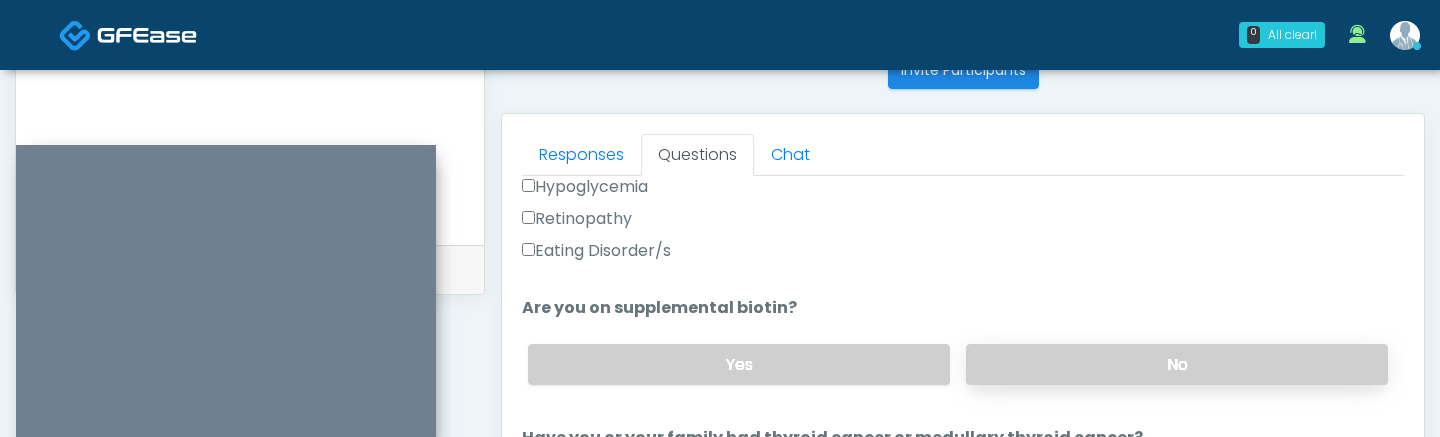 type on "******" 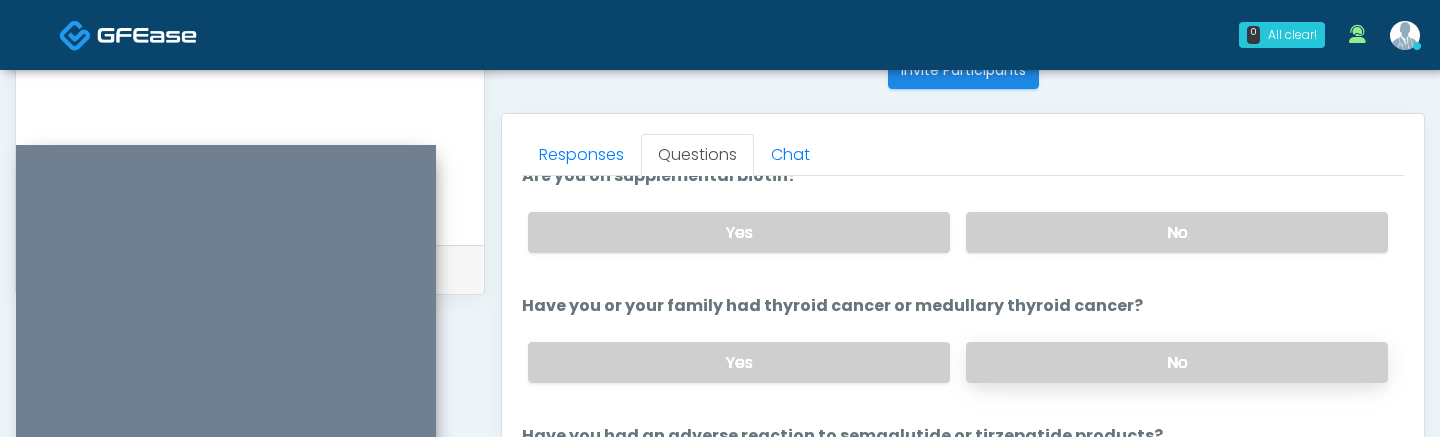 click on "No" at bounding box center (1177, 362) 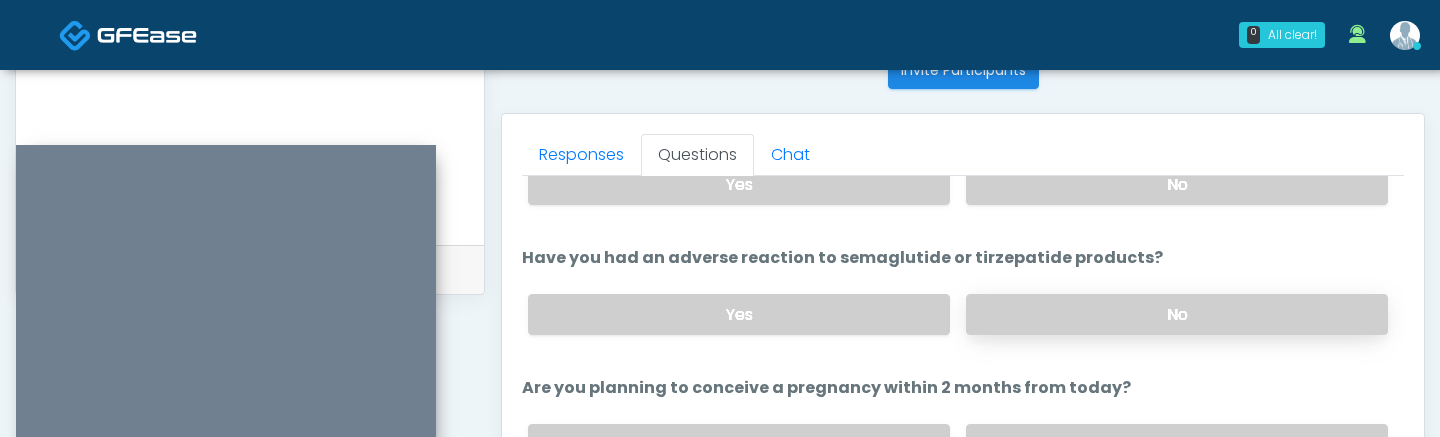 click on "No" at bounding box center (1177, 314) 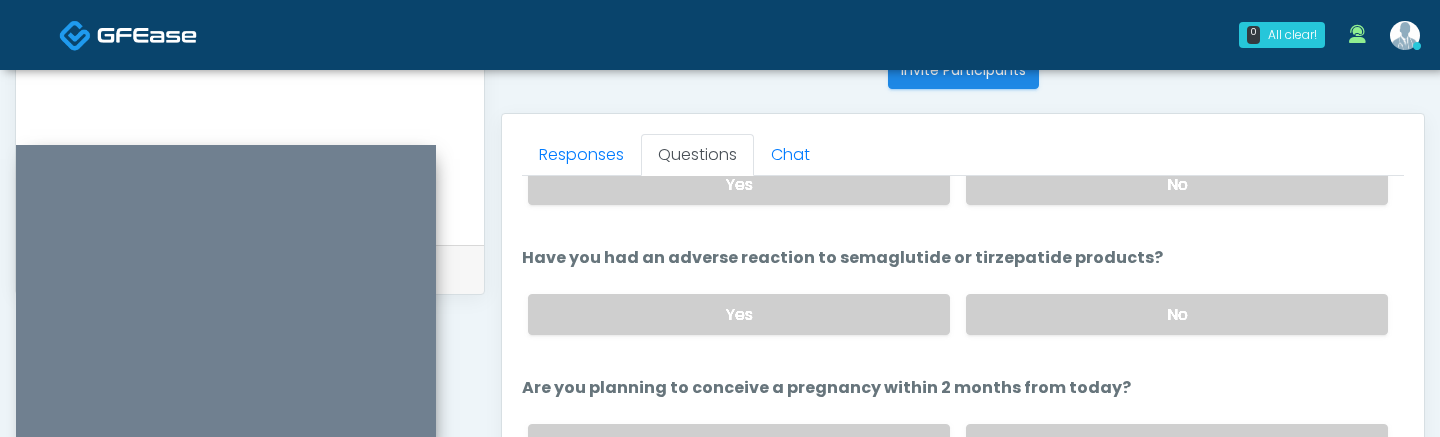 scroll, scrollTop: 1071, scrollLeft: 0, axis: vertical 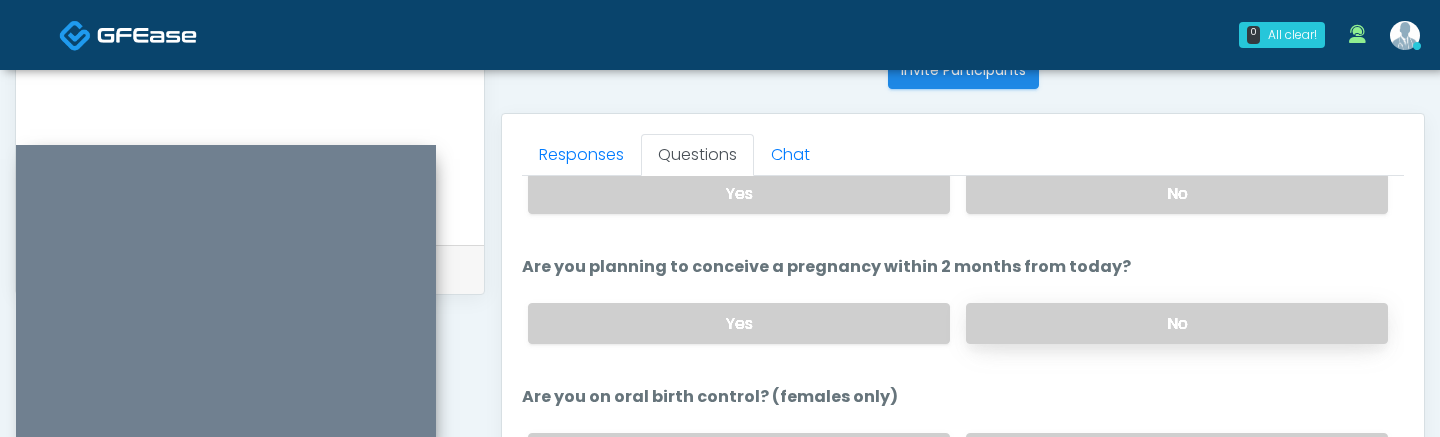 click on "No" at bounding box center (1177, 323) 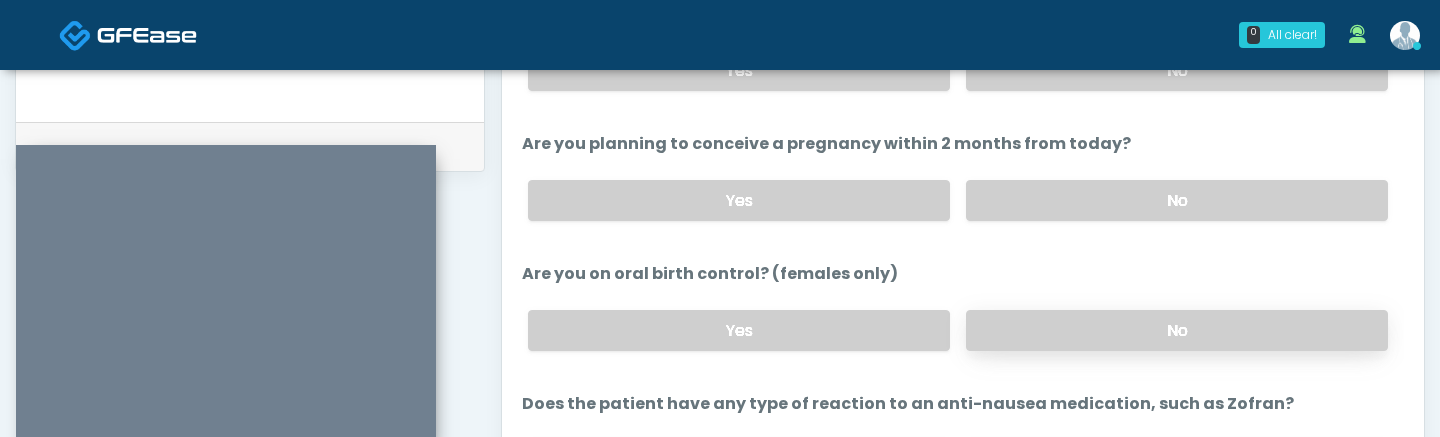click on "No" at bounding box center [1177, 330] 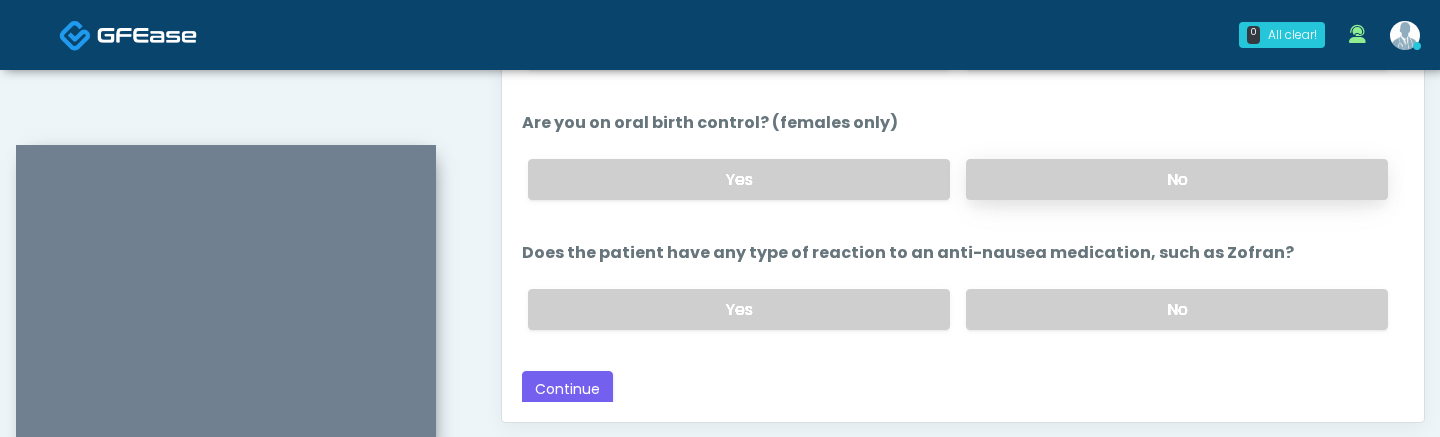 scroll, scrollTop: 1133, scrollLeft: 0, axis: vertical 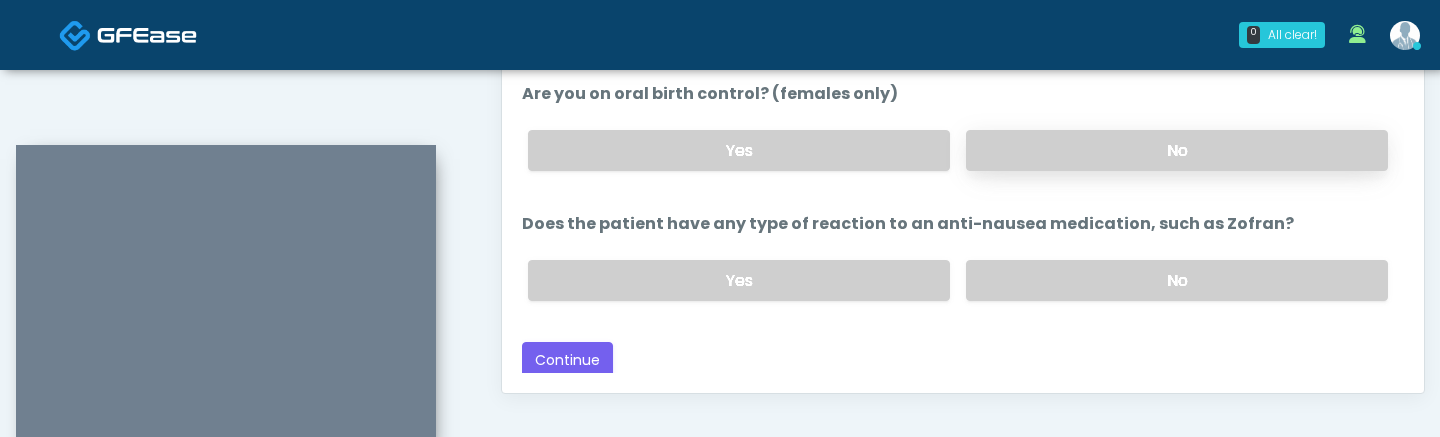 click on "Yes
No" at bounding box center [958, 280] 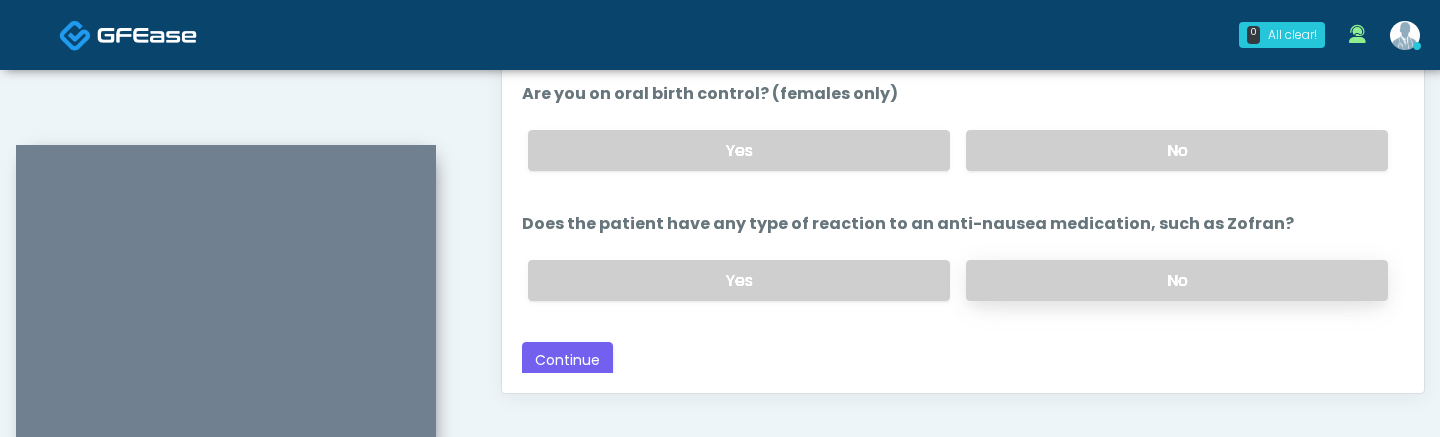 click on "No" at bounding box center (1177, 280) 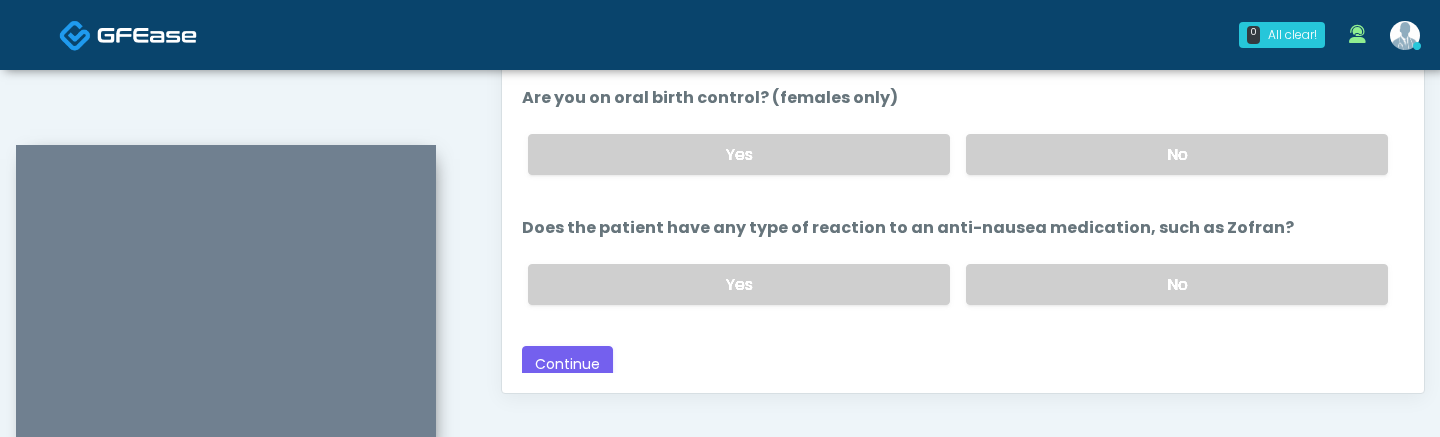scroll, scrollTop: 1071, scrollLeft: 0, axis: vertical 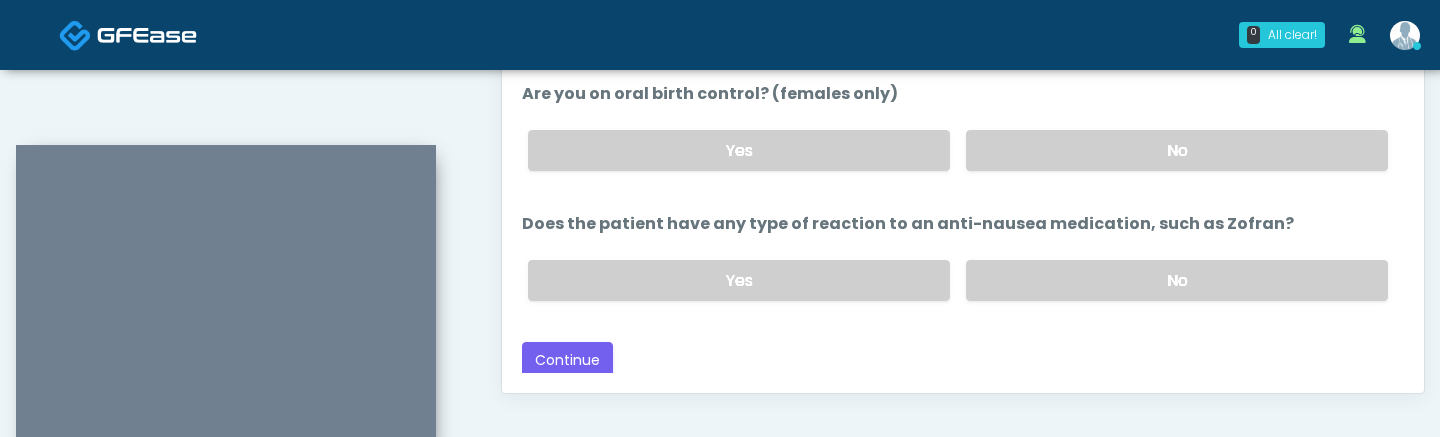 click on "Responses
Questions
Chat
Good Faith Exam Script
INTRODUCTION Hello, my name is undefined, and I will be conducting your good faith exam on behalf of  Advanced Mobile IV Houston ,  Please confirm the correct patient is on the call: Confirm full name Confirm Date of Birth ﻿﻿ This exam will take about 5 minutes to complete and it is a state requirement before you receive any new treatment. I am a third party service provider and have been retained by this practice to collect and review your medical history and ensure you're a good candidate for your treatment. all information collected, stored and transmitted as part of this exam is confidential and covered by the HIPAA act.
Continue" at bounding box center (963, 102) 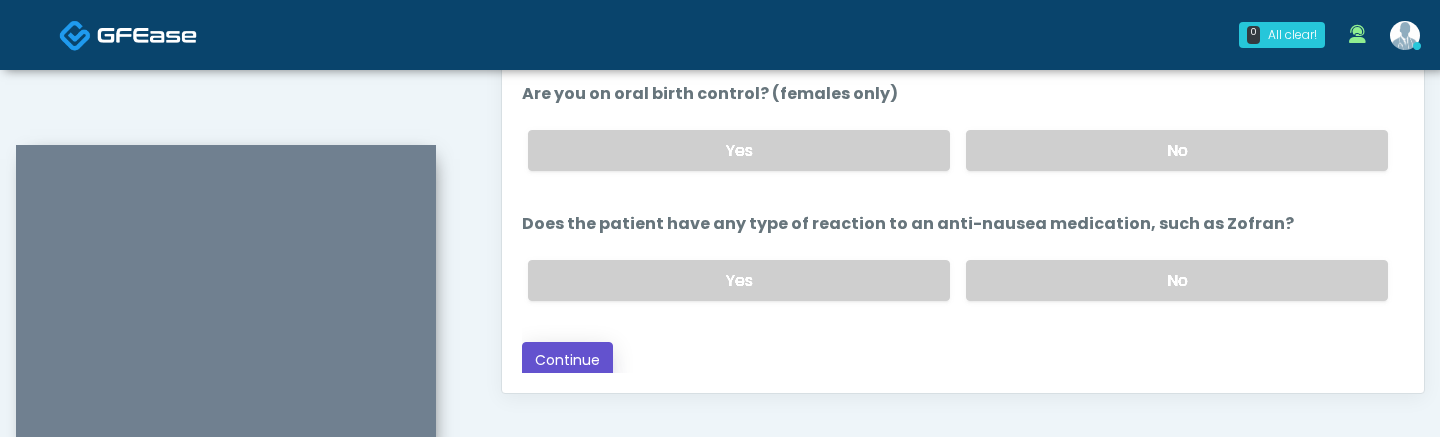 click on "Continue" at bounding box center (567, 360) 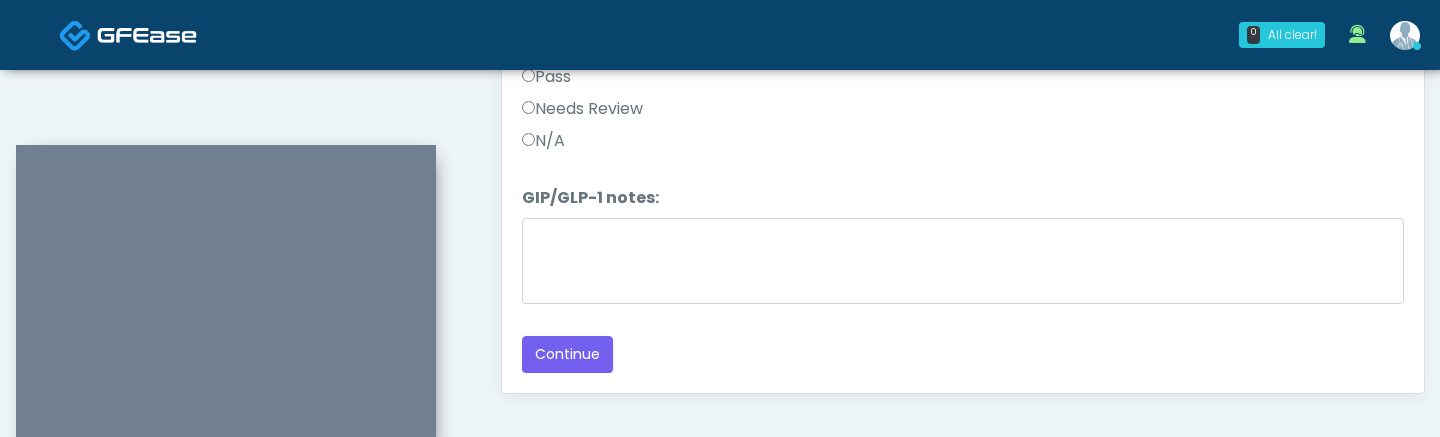 scroll, scrollTop: 1358, scrollLeft: 0, axis: vertical 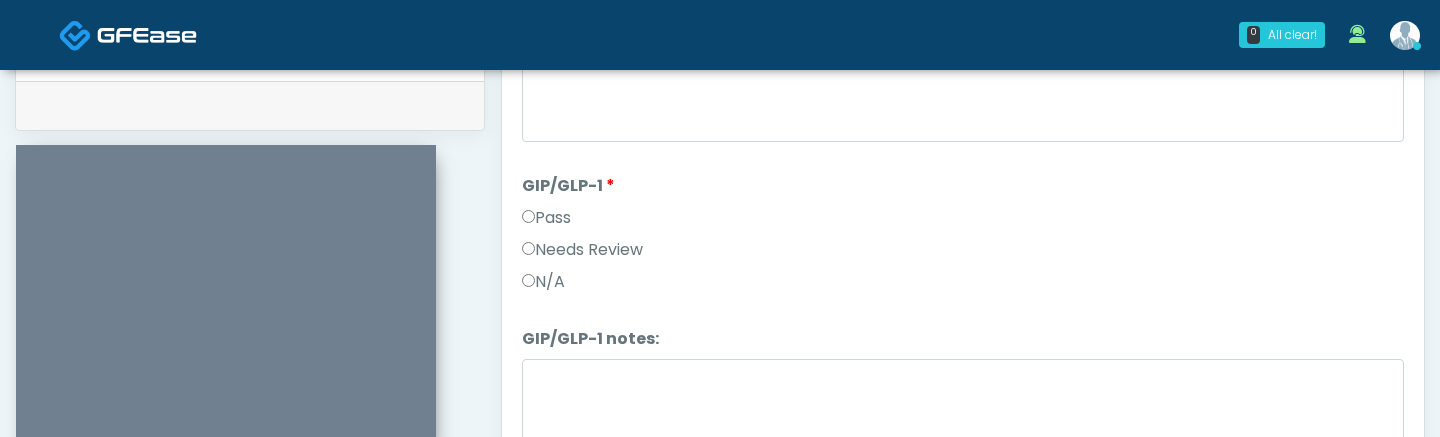 click on "Pass" at bounding box center [546, 218] 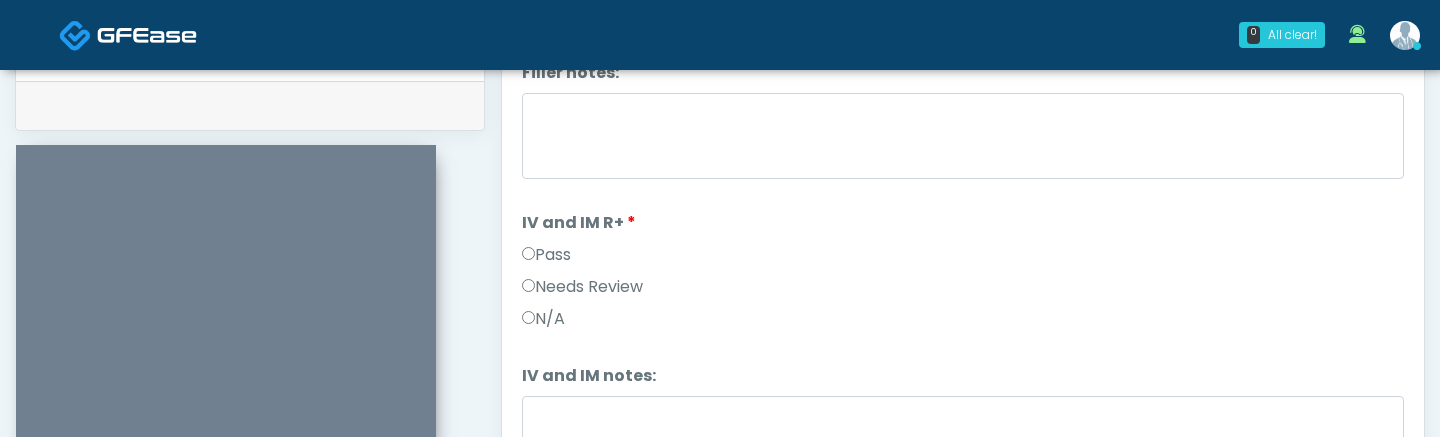 scroll, scrollTop: 442, scrollLeft: 0, axis: vertical 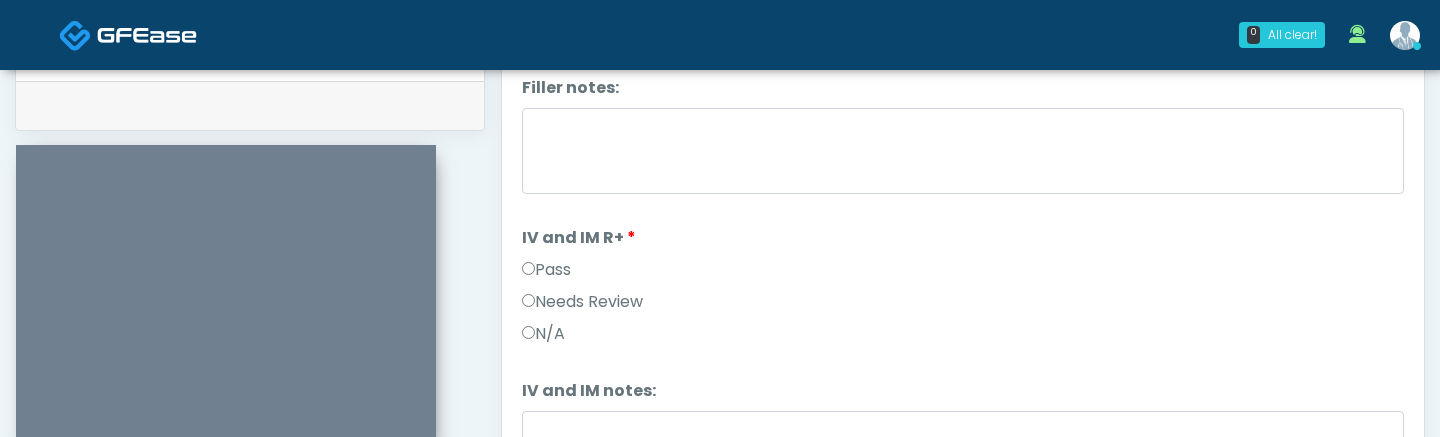click on "Pass" at bounding box center (546, 270) 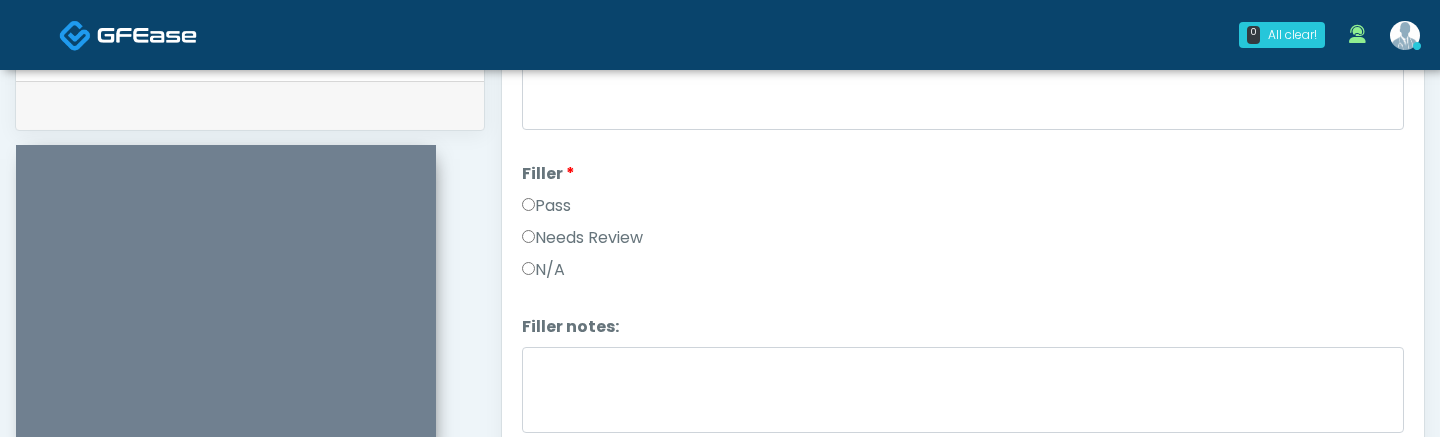 scroll, scrollTop: 166, scrollLeft: 0, axis: vertical 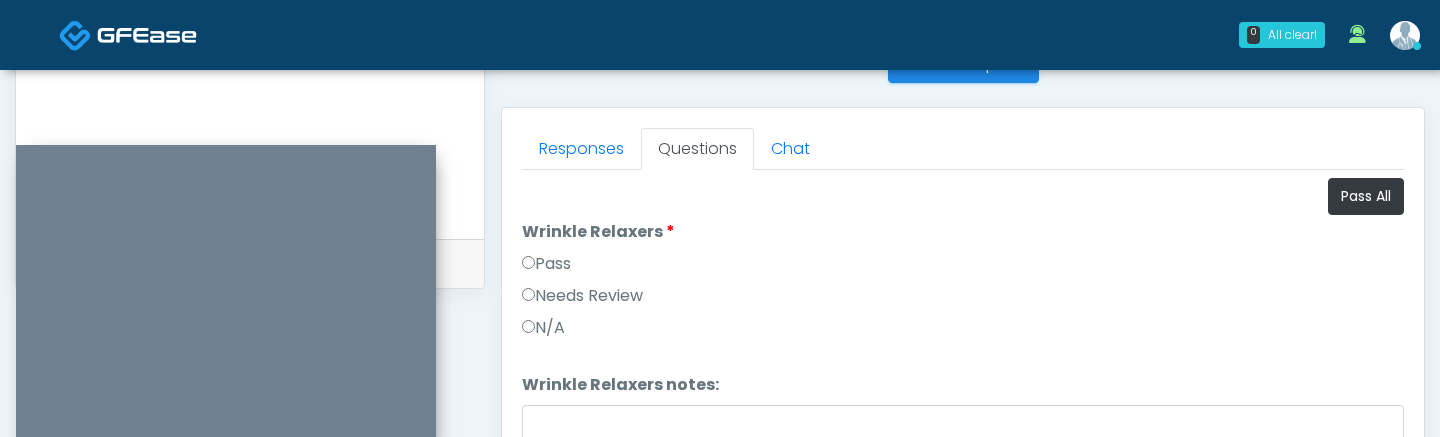 click on "Pass" at bounding box center (546, 264) 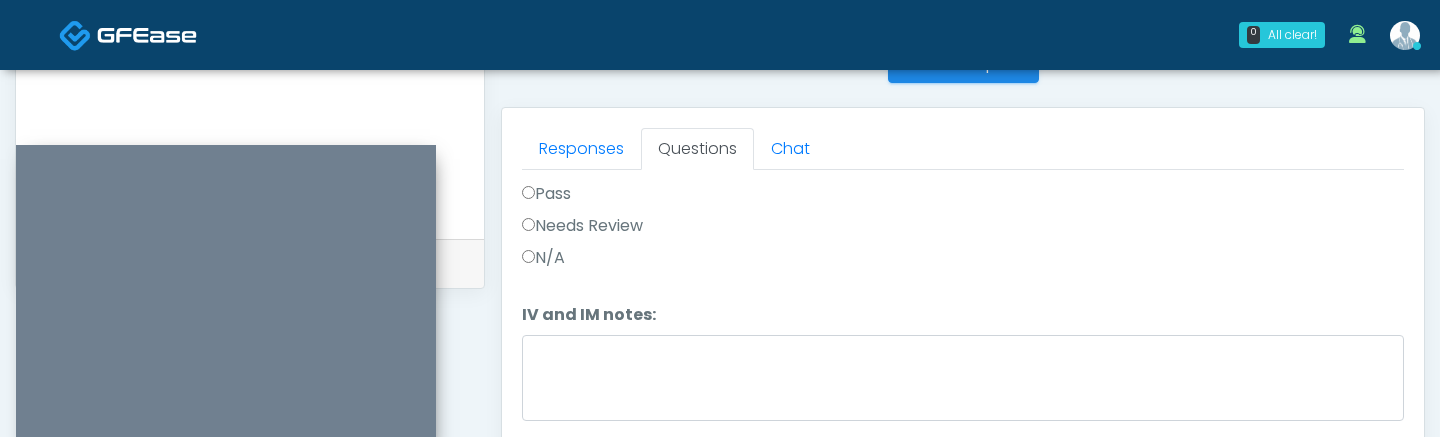 scroll, scrollTop: 797, scrollLeft: 0, axis: vertical 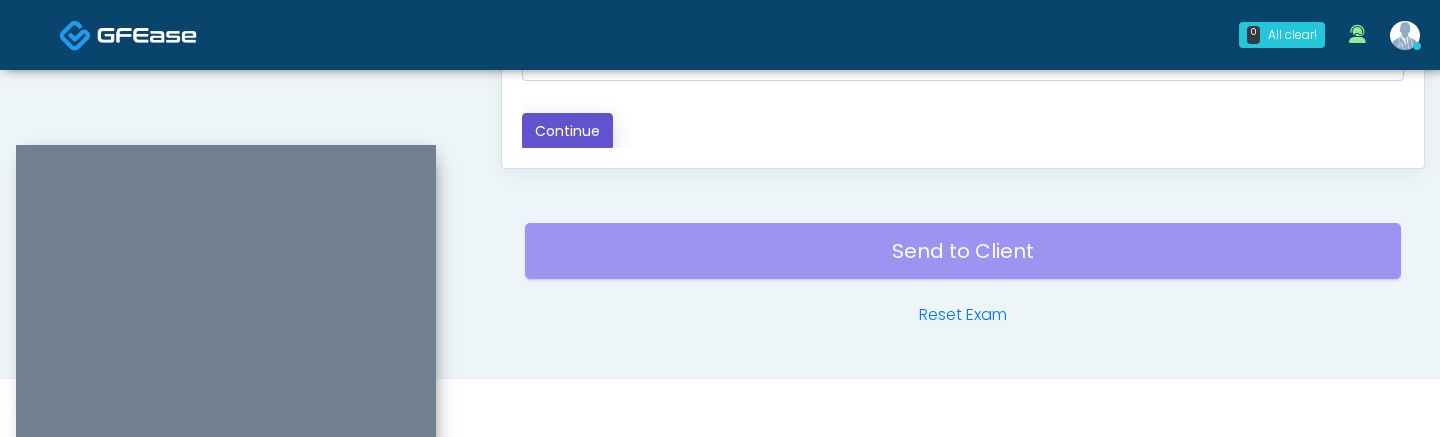 click on "Continue" at bounding box center (567, 131) 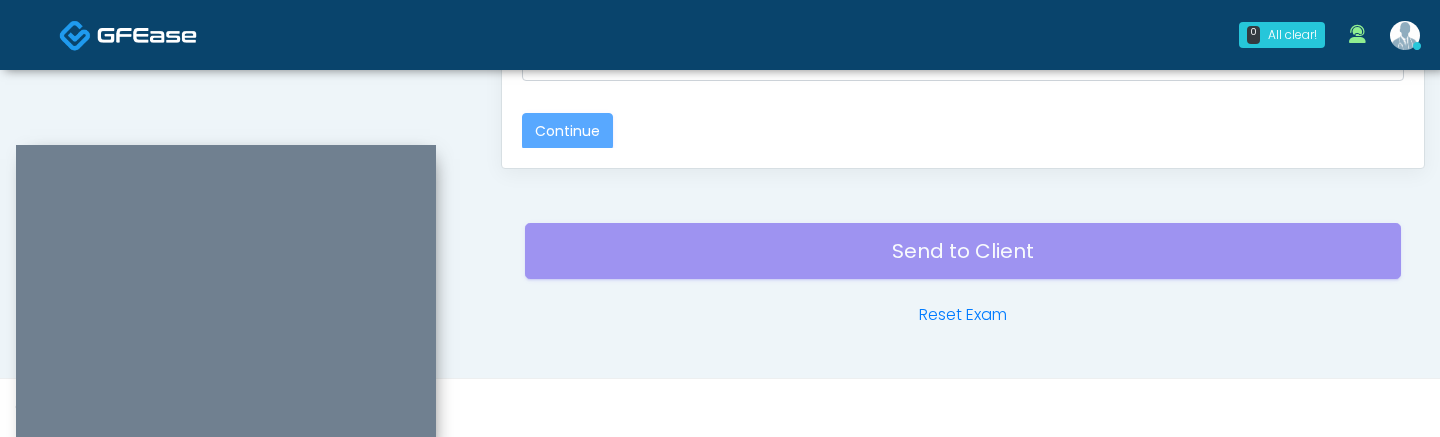 scroll, scrollTop: 0, scrollLeft: 0, axis: both 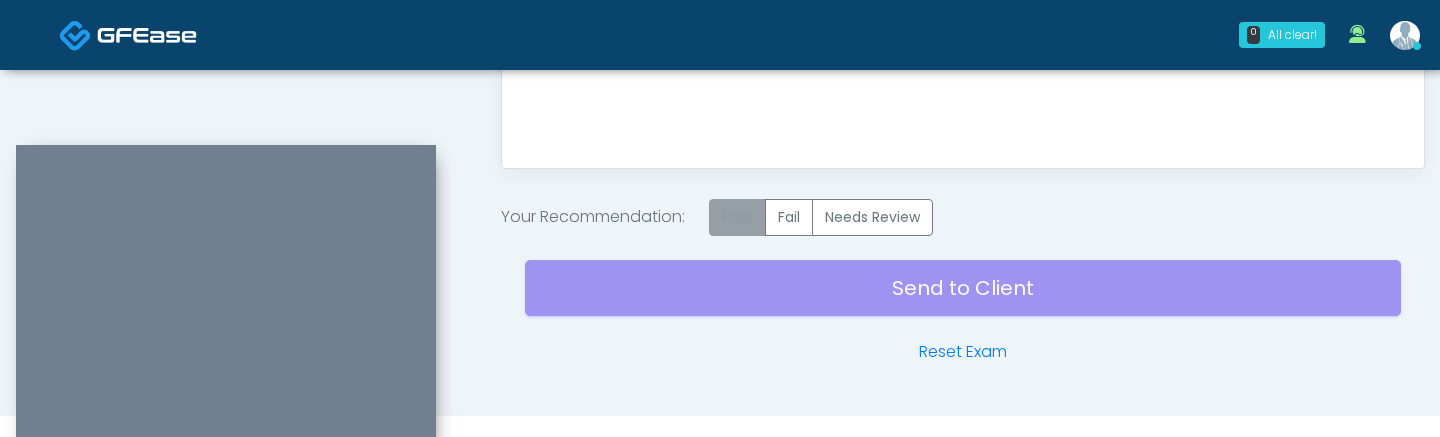 click on "Pass" at bounding box center (737, 217) 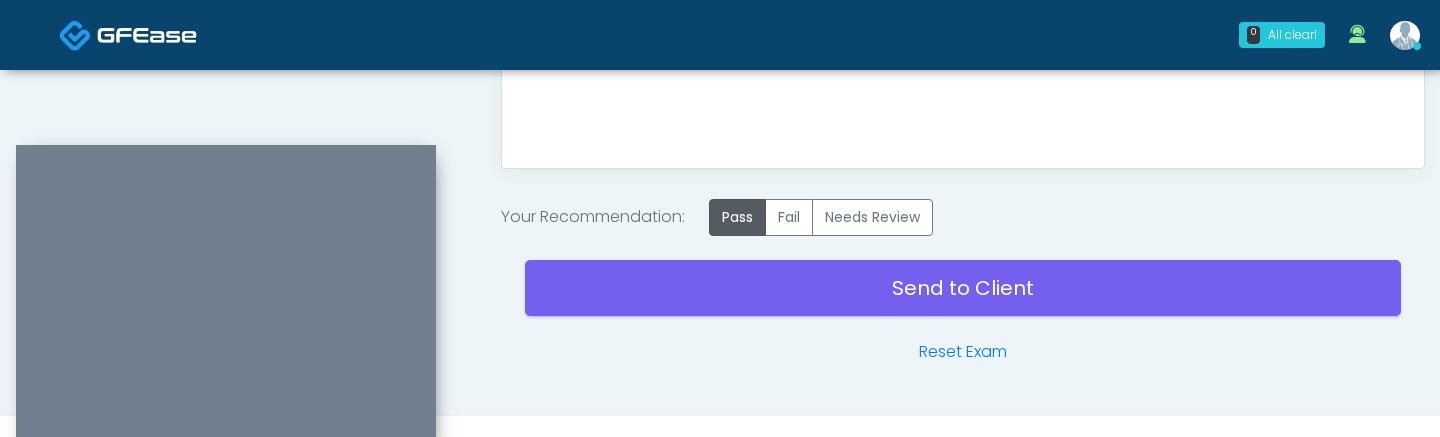 click on "Send to Client
Reset Exam" at bounding box center (963, 300) 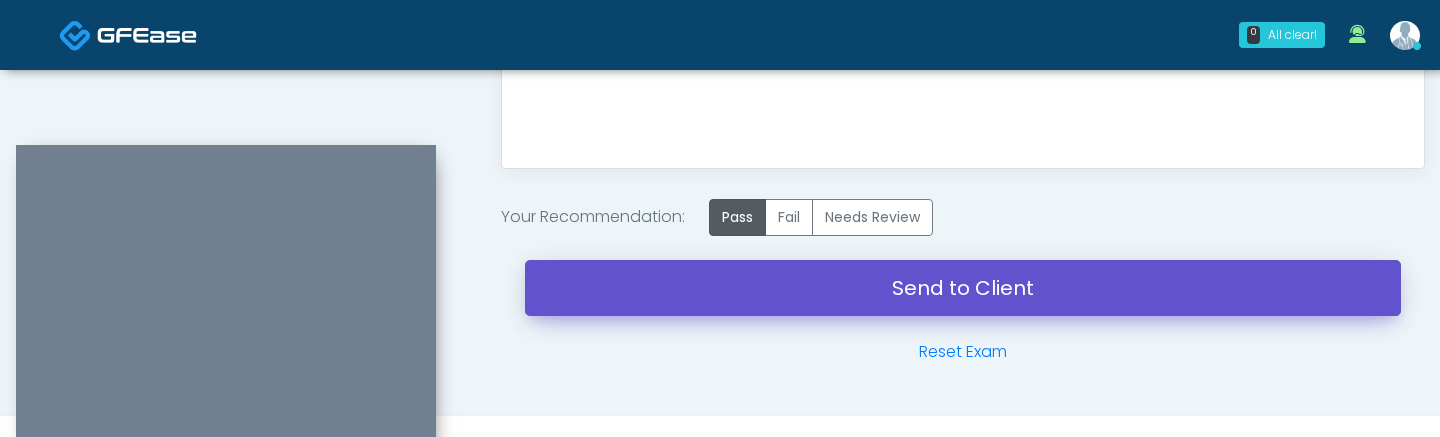 click on "Send to Client" at bounding box center (963, 288) 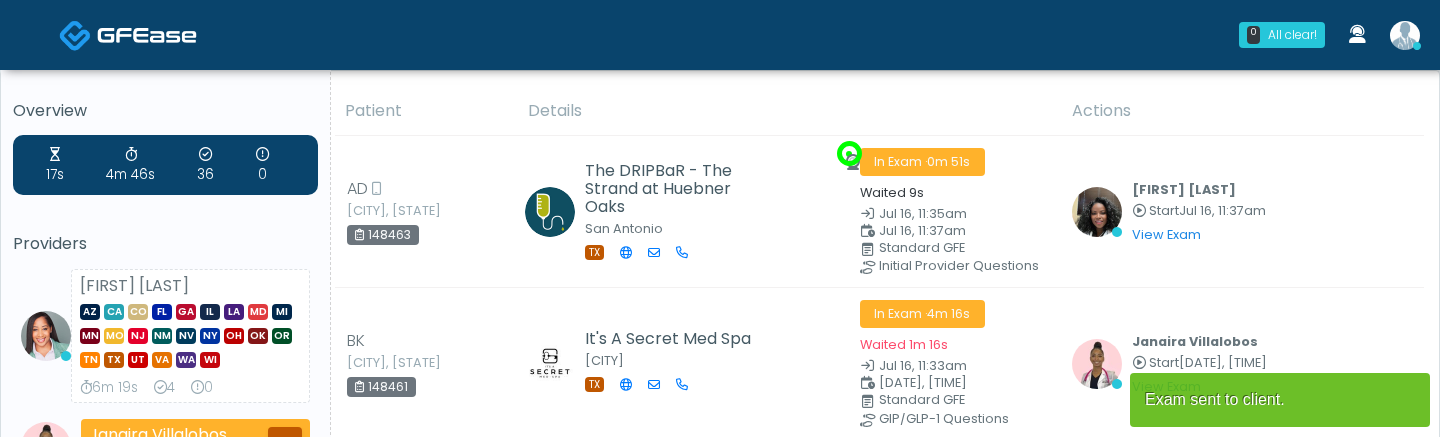scroll, scrollTop: 0, scrollLeft: 0, axis: both 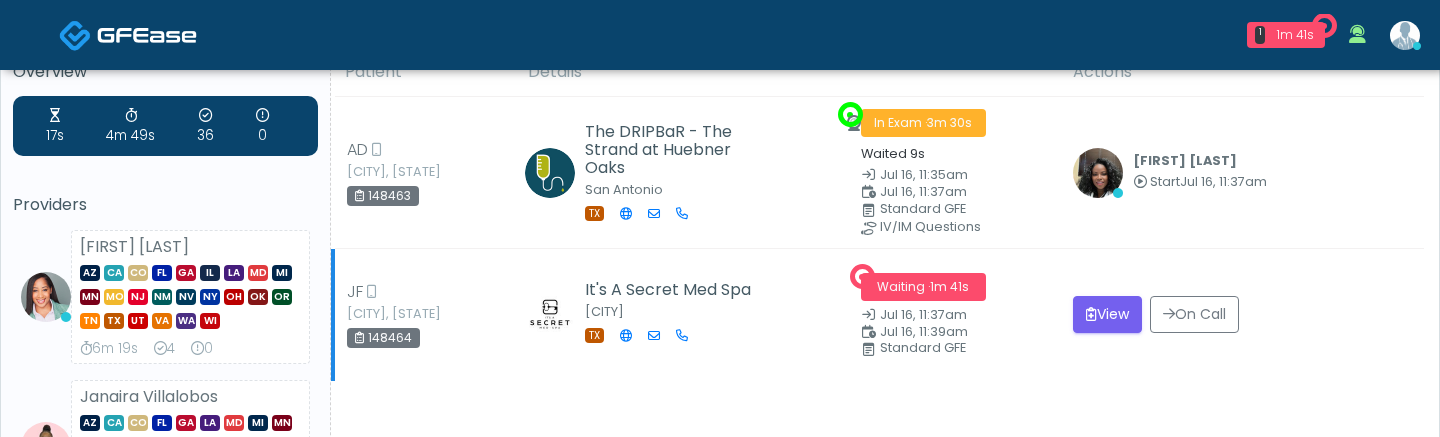 click on "Waiting
·  1m 41s
[DATE], [TIME]
[DATE], [TIME]
Standard GFE" at bounding box center (955, 315) 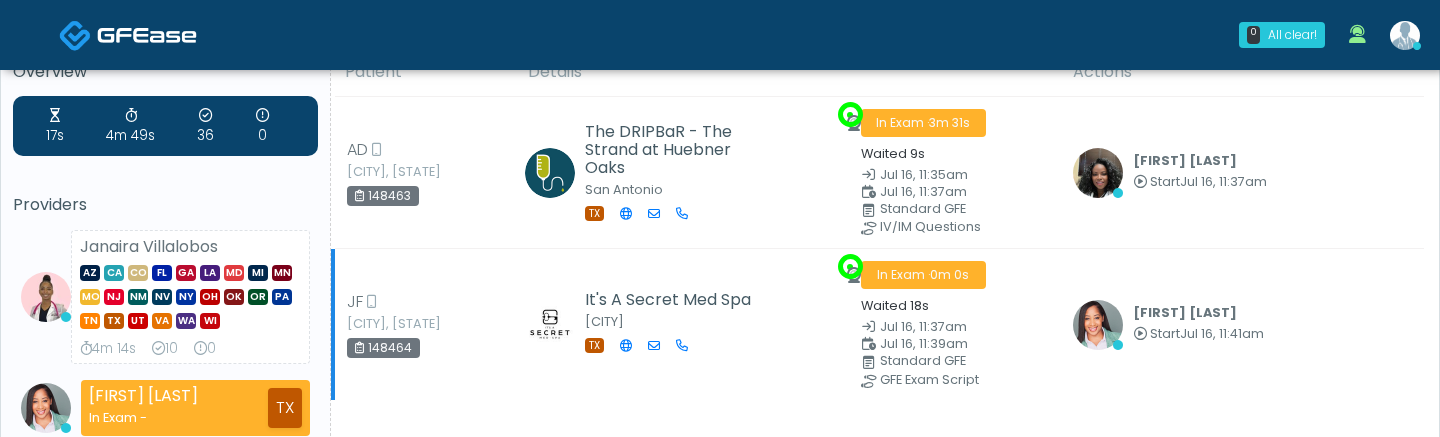click at bounding box center [1098, 325] 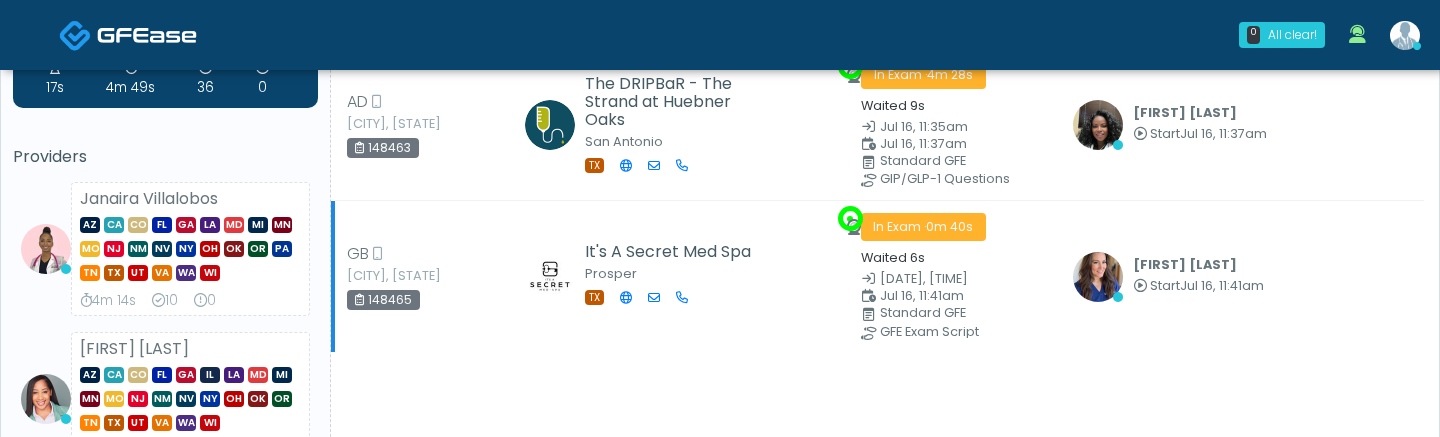 scroll, scrollTop: 88, scrollLeft: 0, axis: vertical 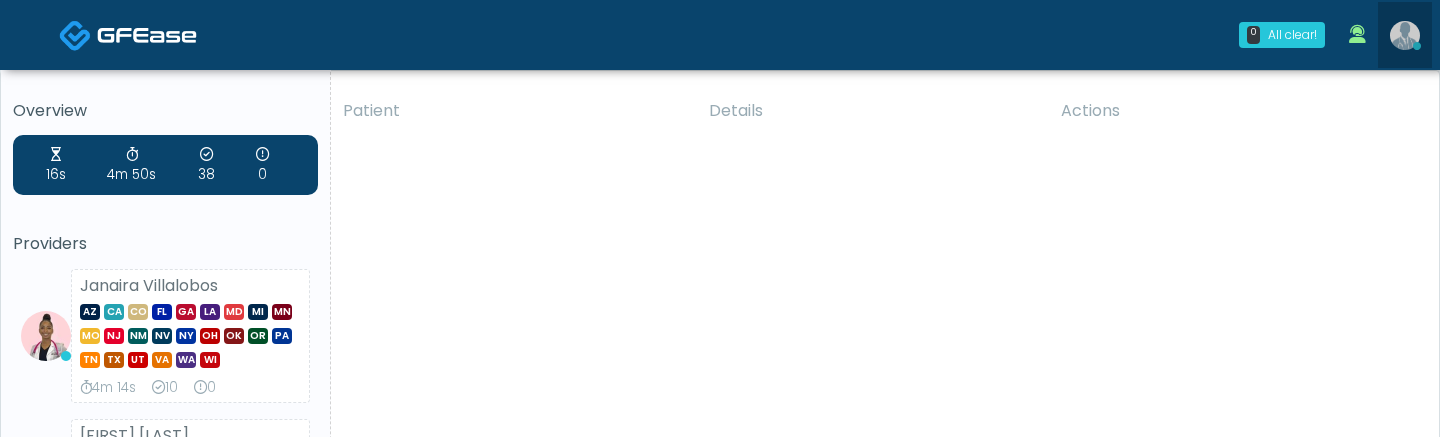 click at bounding box center (1405, 35) 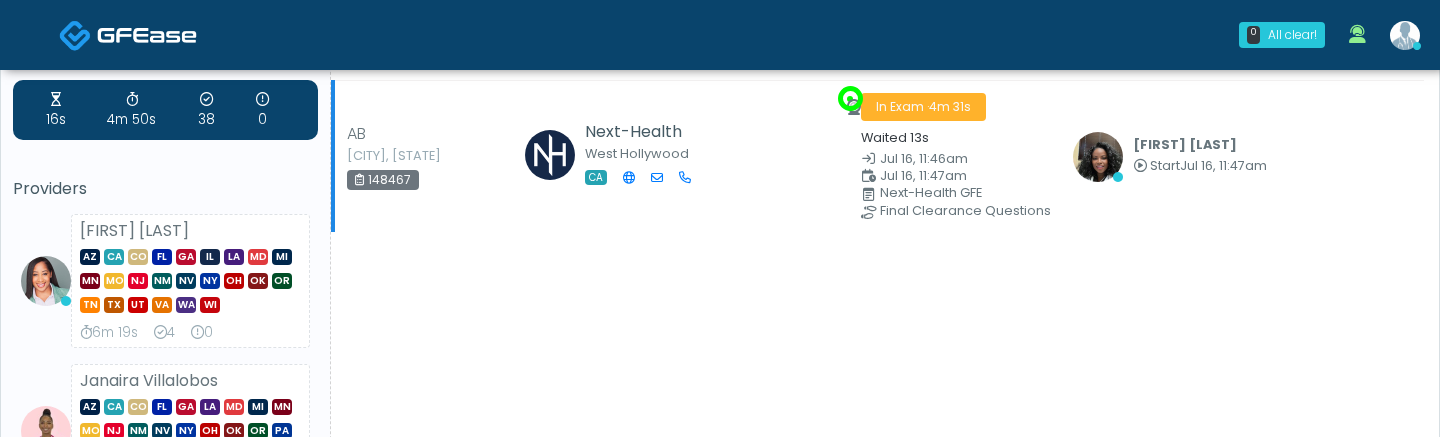 scroll, scrollTop: 0, scrollLeft: 0, axis: both 